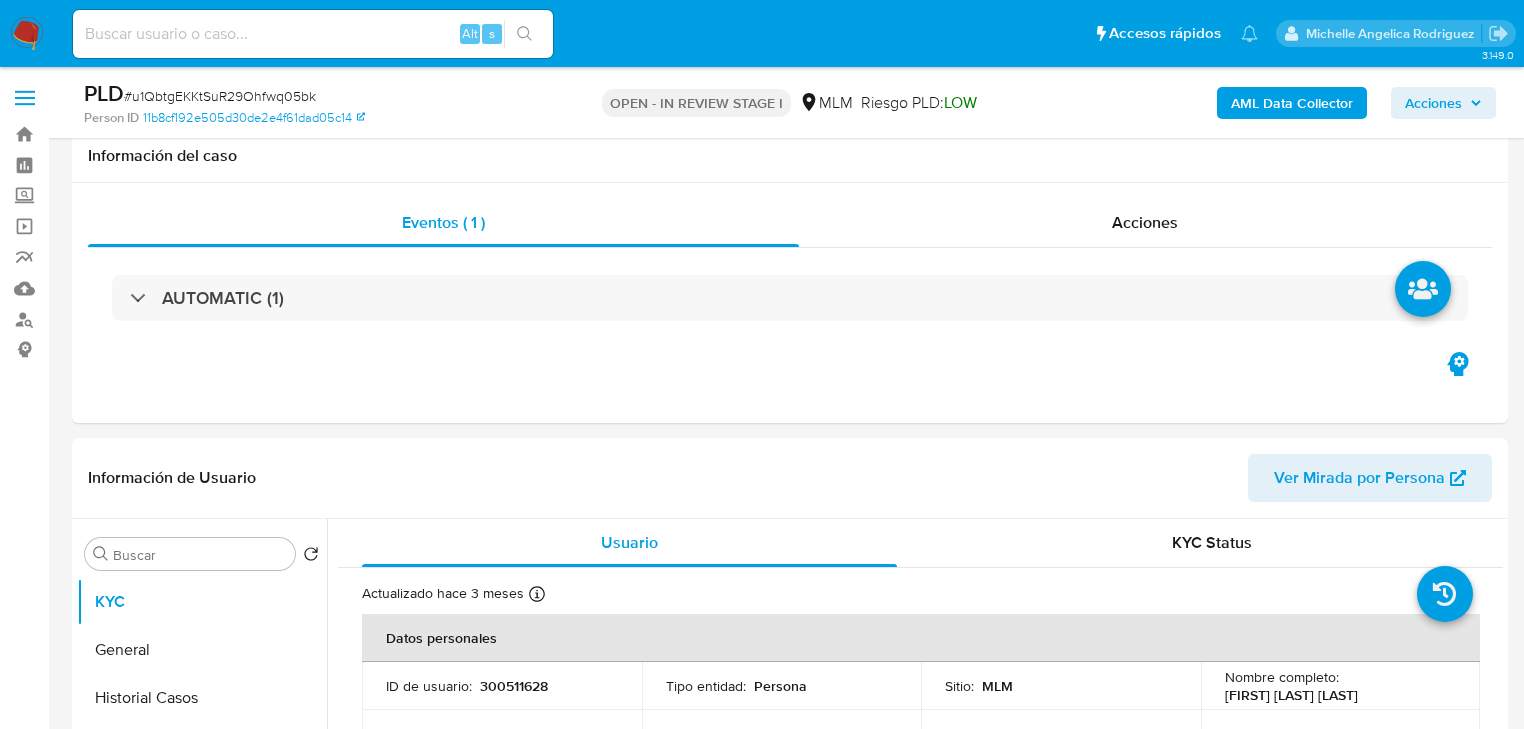 select on "10" 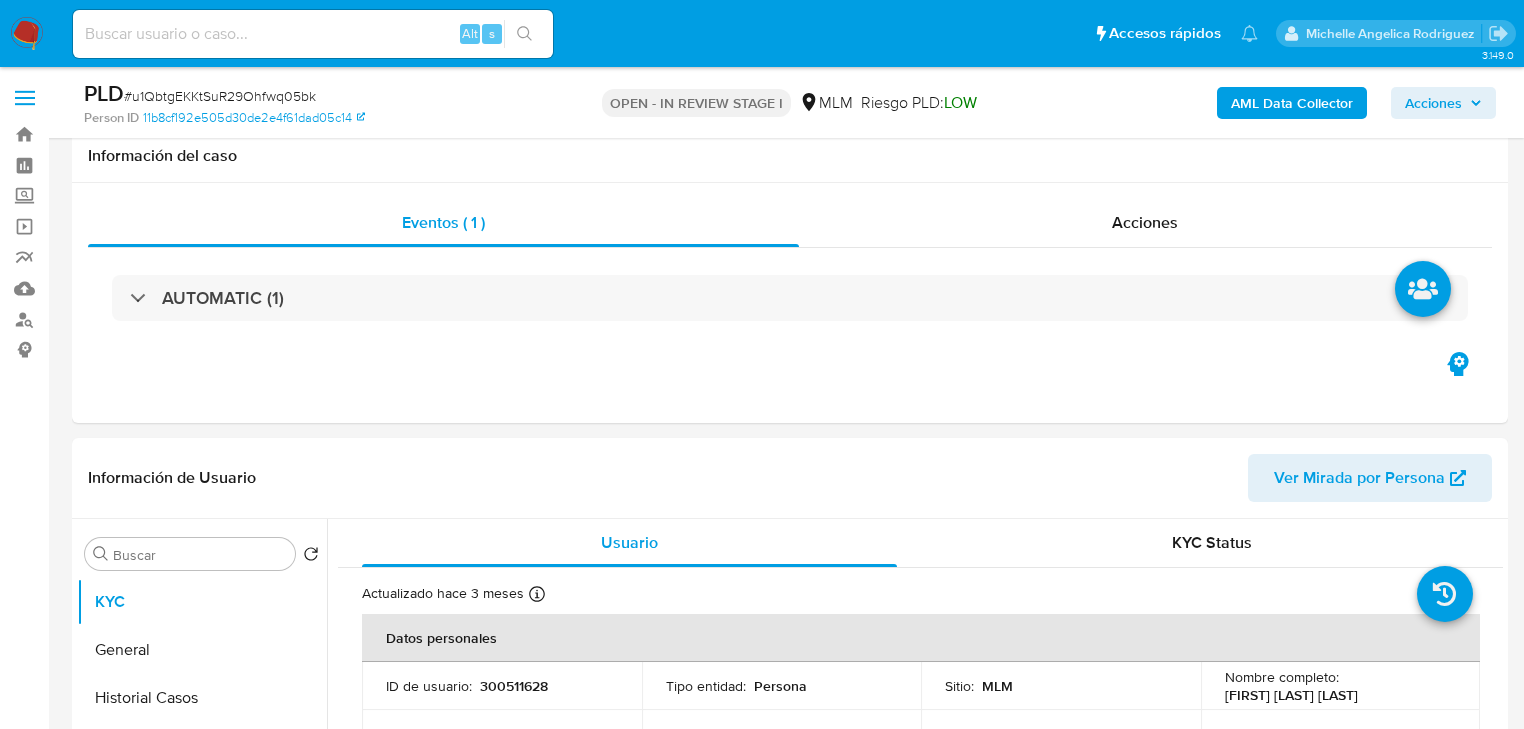 scroll, scrollTop: 1199, scrollLeft: 0, axis: vertical 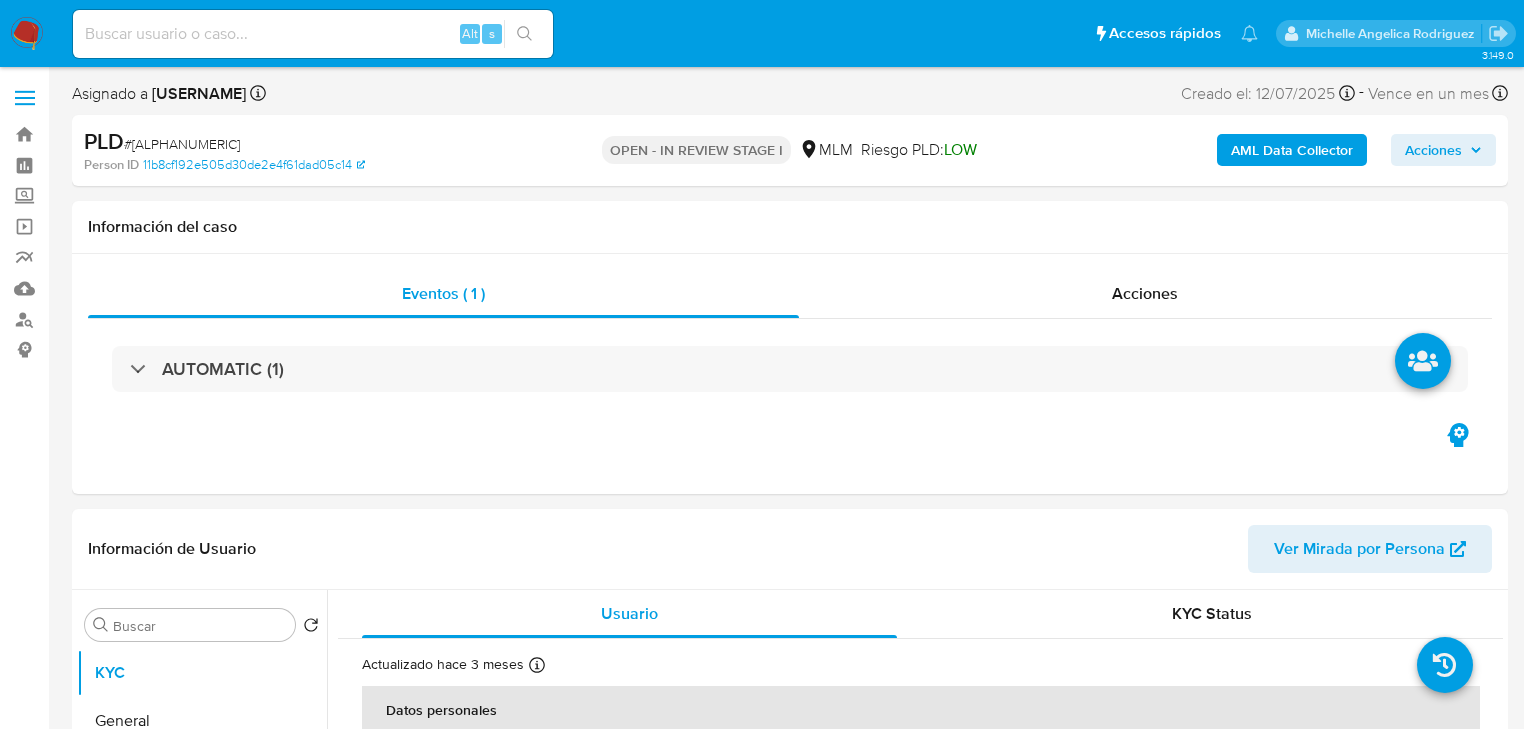 select on "10" 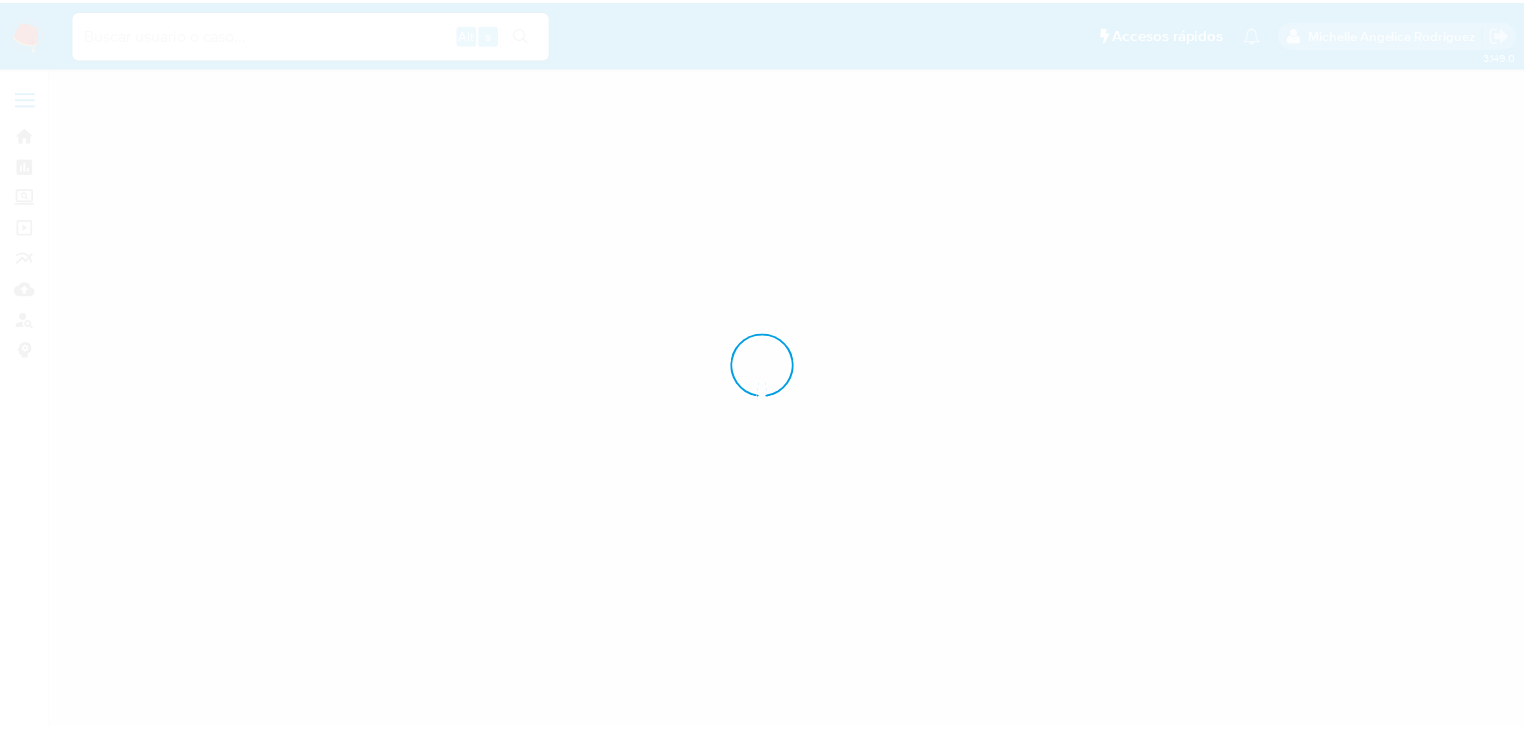 scroll, scrollTop: 0, scrollLeft: 0, axis: both 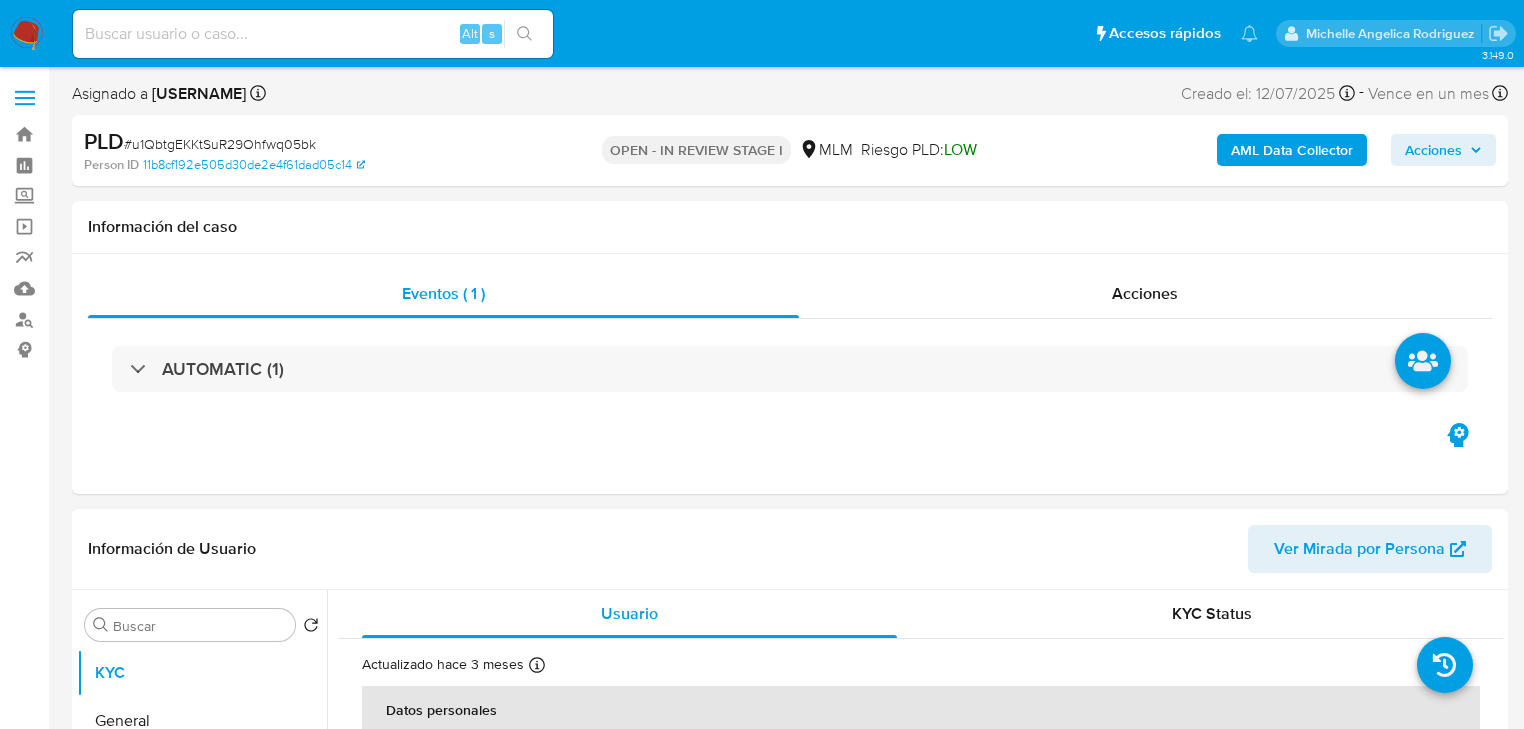select on "10" 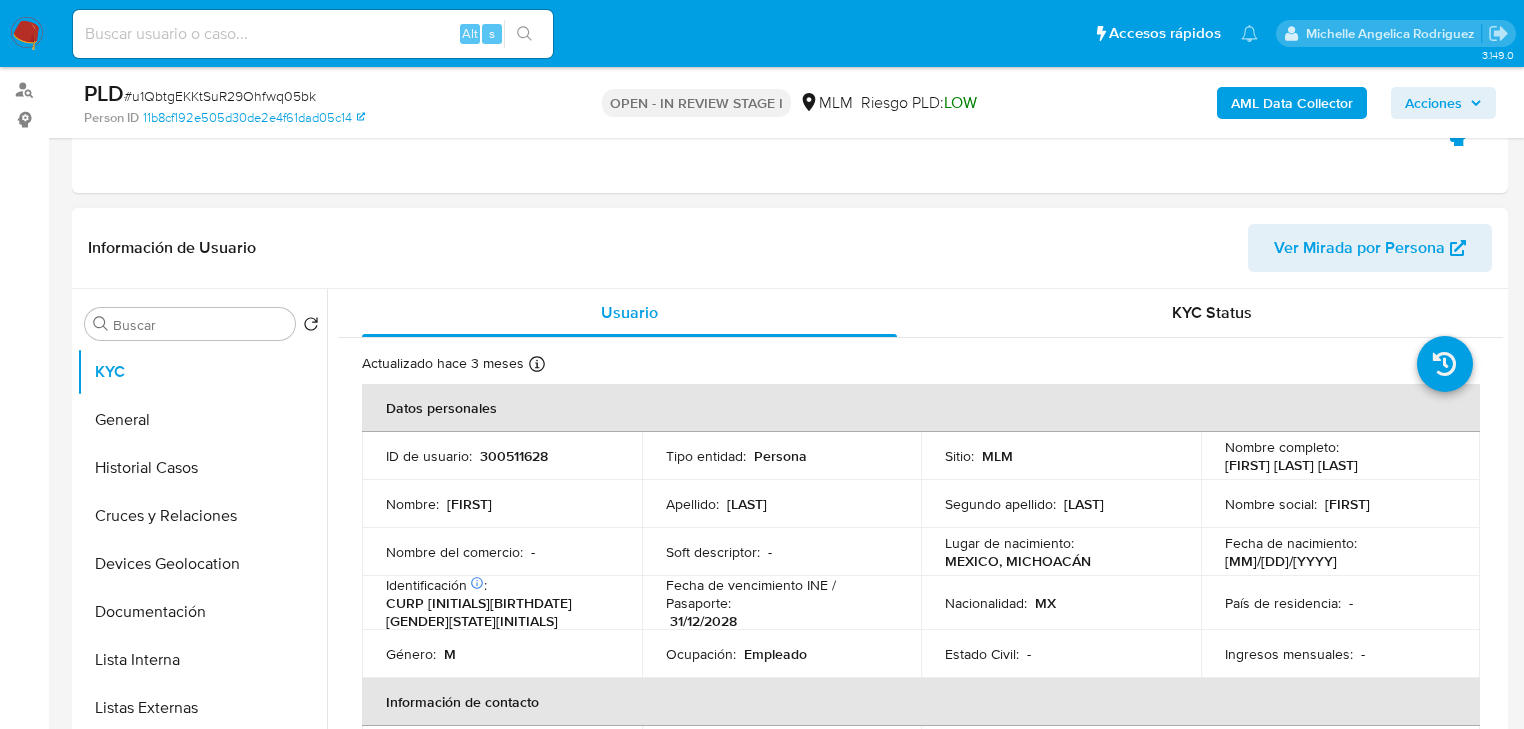 scroll, scrollTop: 240, scrollLeft: 0, axis: vertical 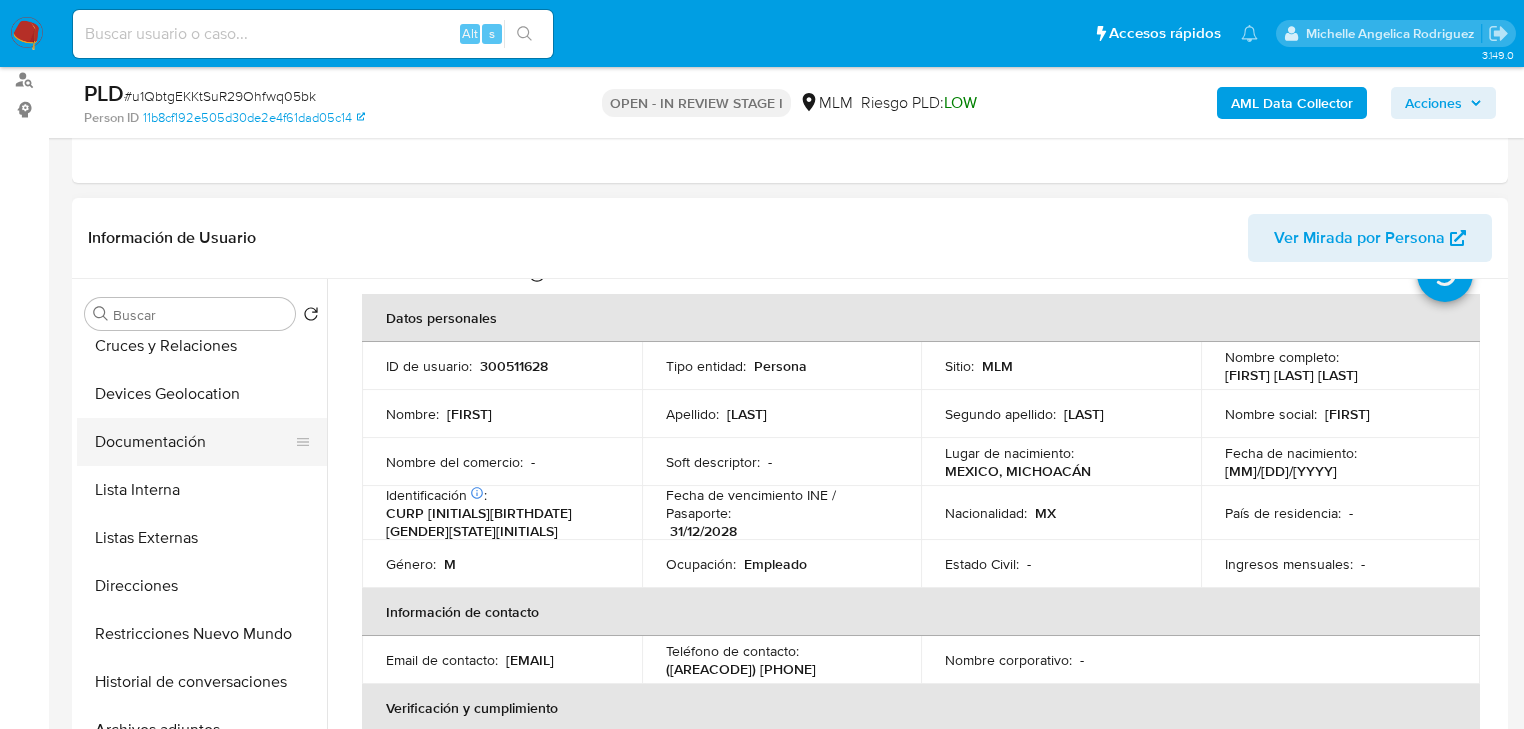 click on "Documentación" at bounding box center (194, 442) 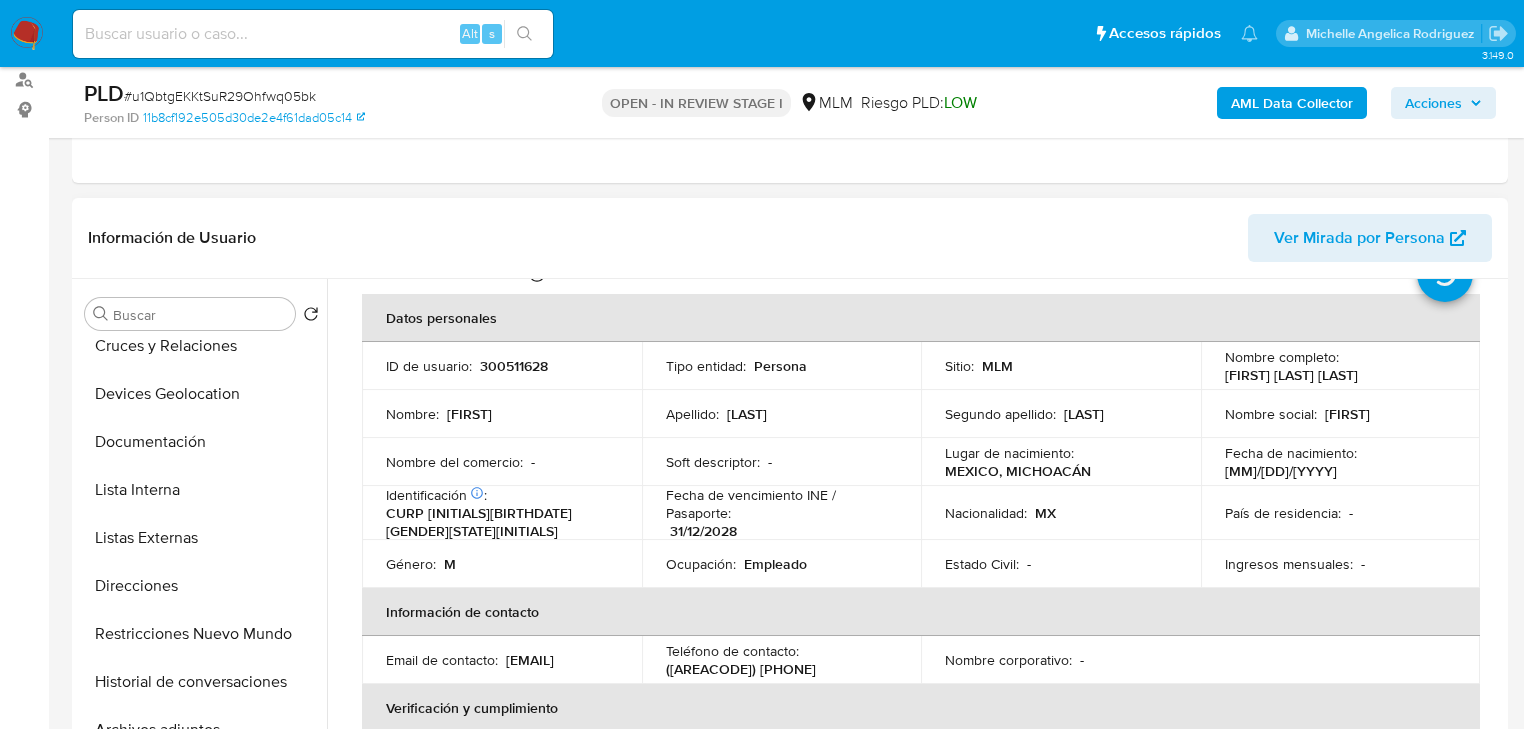scroll, scrollTop: 0, scrollLeft: 0, axis: both 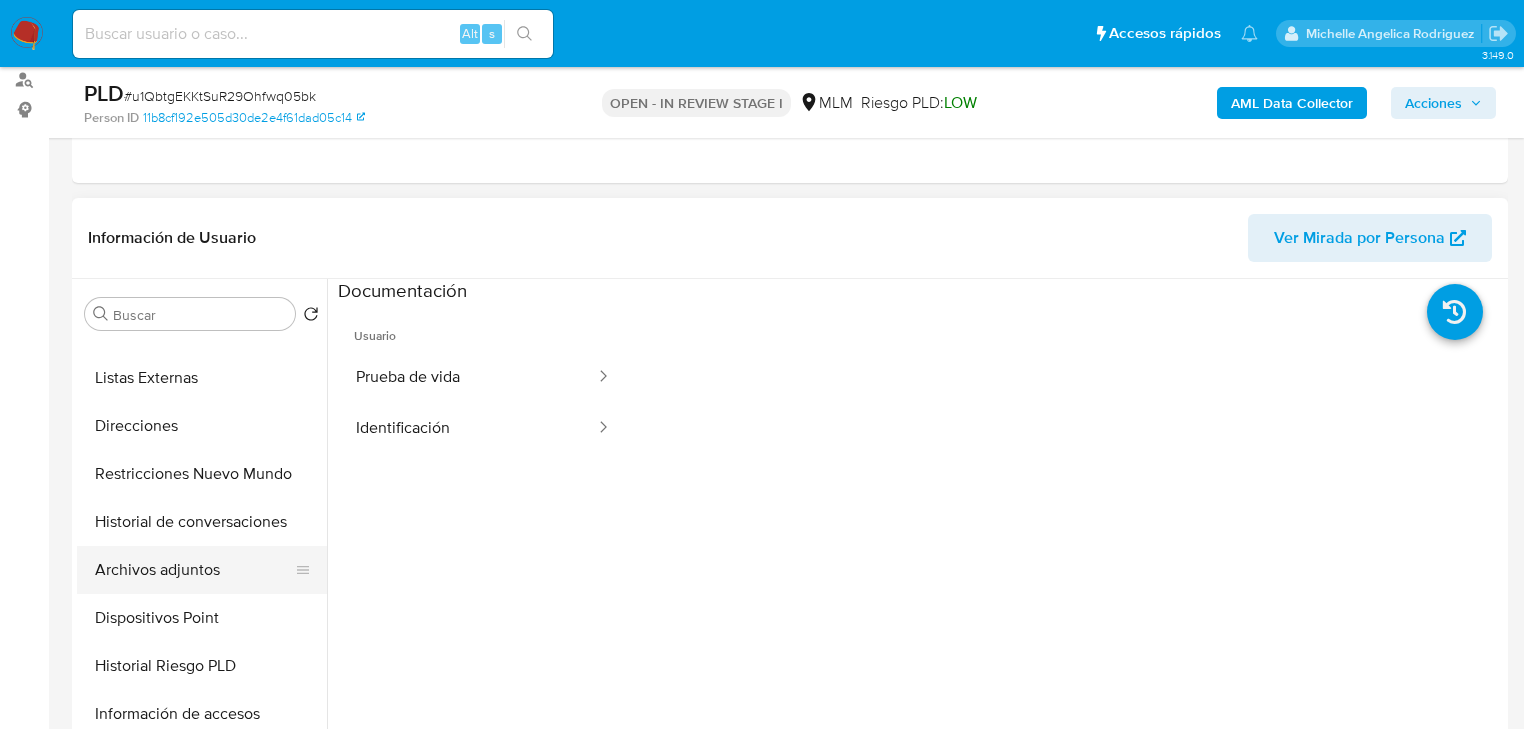 click on "Archivos adjuntos" at bounding box center [194, 570] 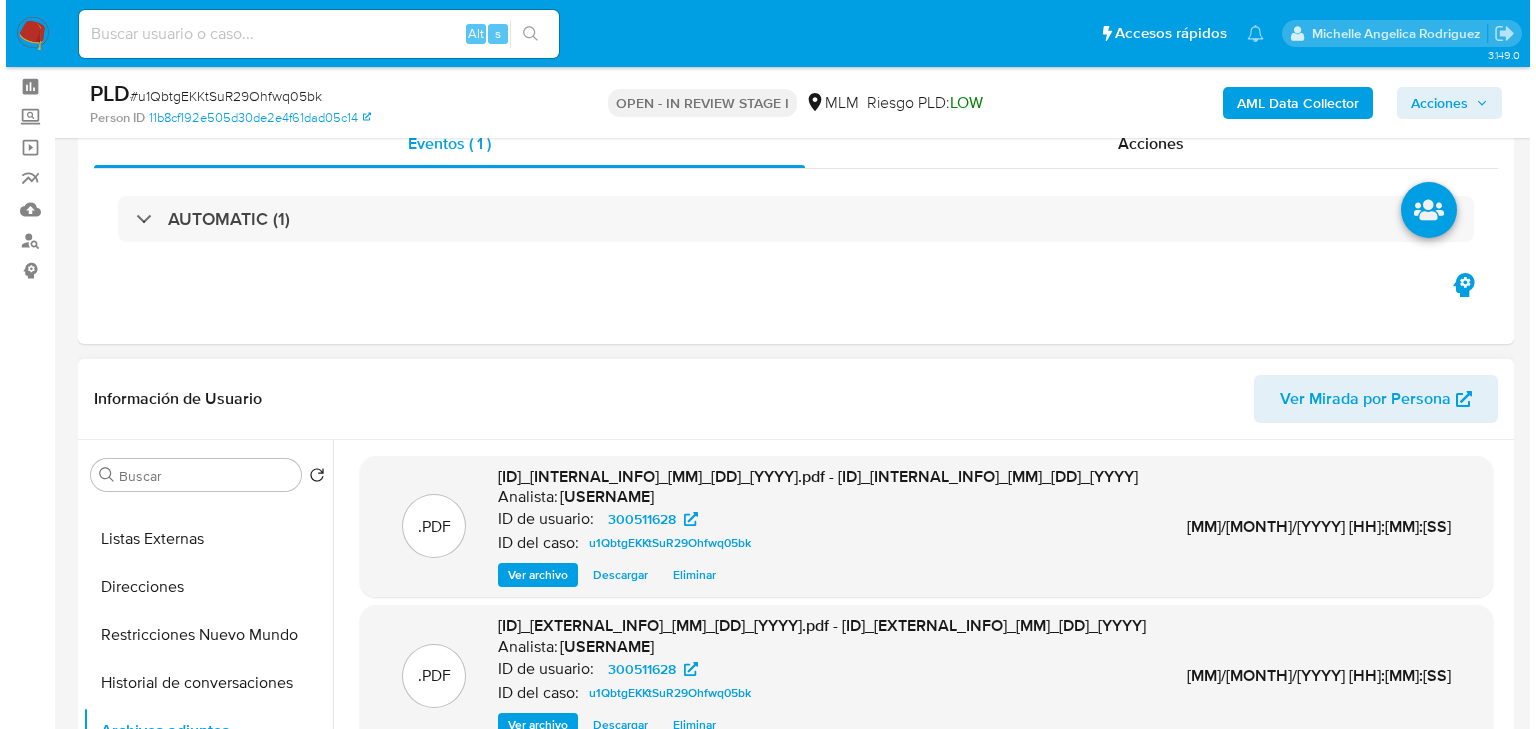scroll, scrollTop: 240, scrollLeft: 0, axis: vertical 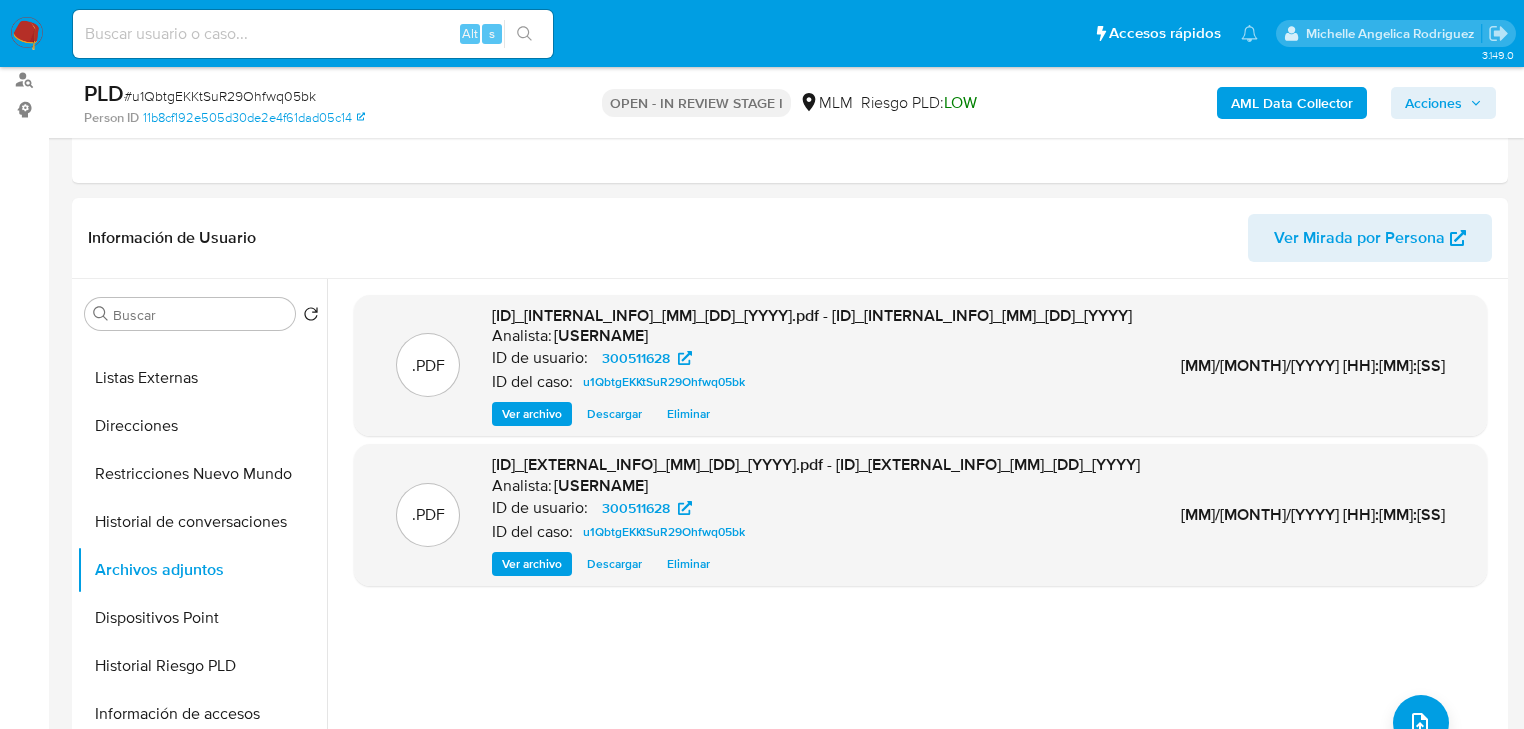 click on "Asignado a   michelleangr   Asignado el: 01/08/2025 17:56:32 Creado el: 12/07/2025   Creado el: 12/07/2025 03:12:49 - Vence en un mes   Vence el 10/09/2025 03:12:50 PLD # u1QbtgEKKtSuR29Ohfwq05bk Person ID 11b8cf192e505d30de2e4f61dad05c14 OPEN - IN REVIEW STAGE I  MLM Riesgo PLD:  LOW AML Data Collector Acciones Información del caso Eventos ( 1 ) Acciones AUTOMATIC (1) Información de Usuario Ver Mirada por Persona Buscar   Volver al orden por defecto KYC General Historial Casos Cruces y Relaciones Devices Geolocation Documentación Lista Interna Listas Externas Direcciones Restricciones Nuevo Mundo Historial de conversaciones Archivos adjuntos Dispositivos Point Historial Riesgo PLD Información de accesos Datos Modificados Fecha Compliant IV Challenges Marcas AML Créditos Anticipos de dinero Cuentas Bancarias Insurtech Items Perfiles Tarjetas .PDF u1QbtgEKKtSuR29Ohfwq05bk_internal_info_4_8_2025.pdf - u1QbtgEKKtSuR29Ohfwq05bk_internal_info_4_8_2025 Analista: michelleangr ID de usuario: 300511628 Descargar" at bounding box center (790, 1828) 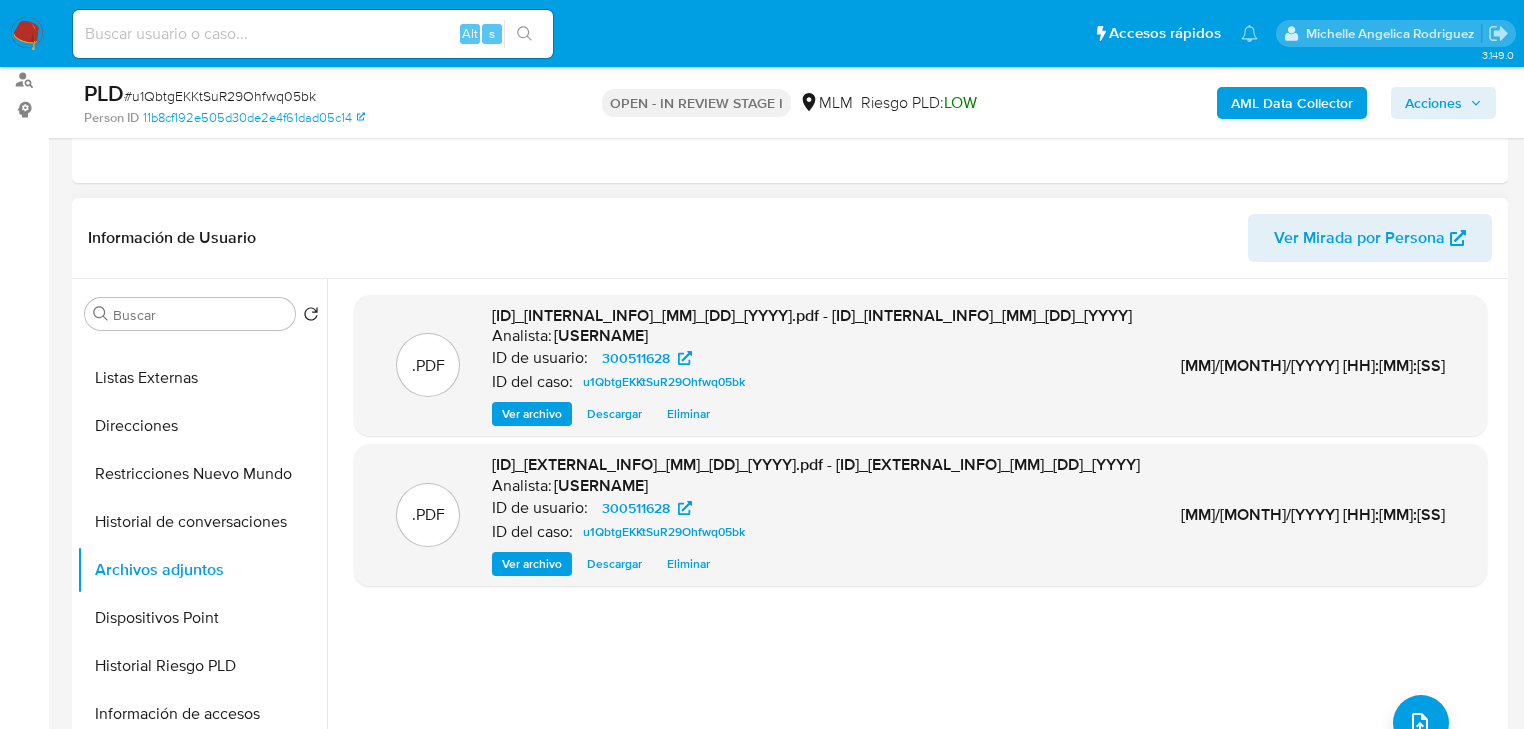 click on ".PDF" at bounding box center (428, 365) 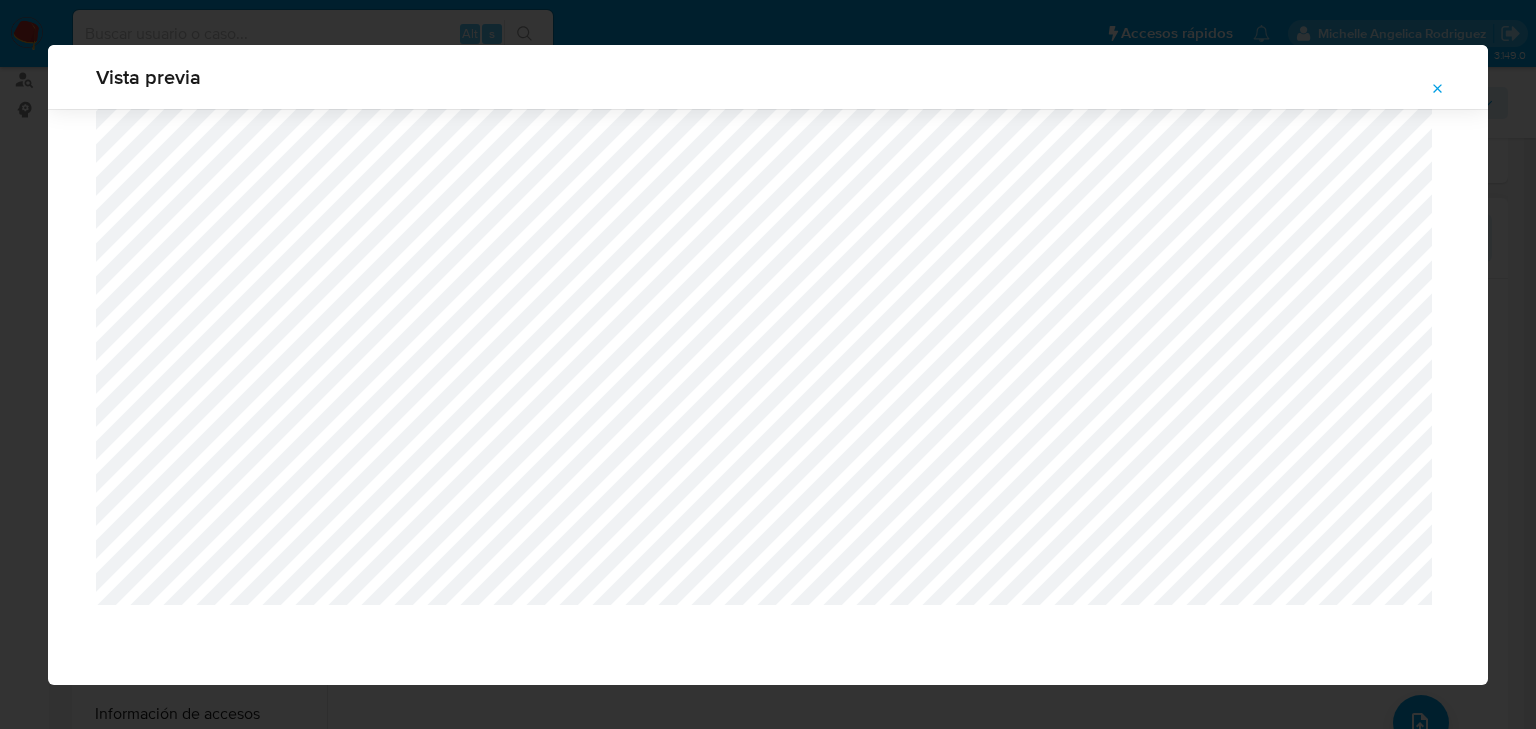 scroll, scrollTop: 0, scrollLeft: 0, axis: both 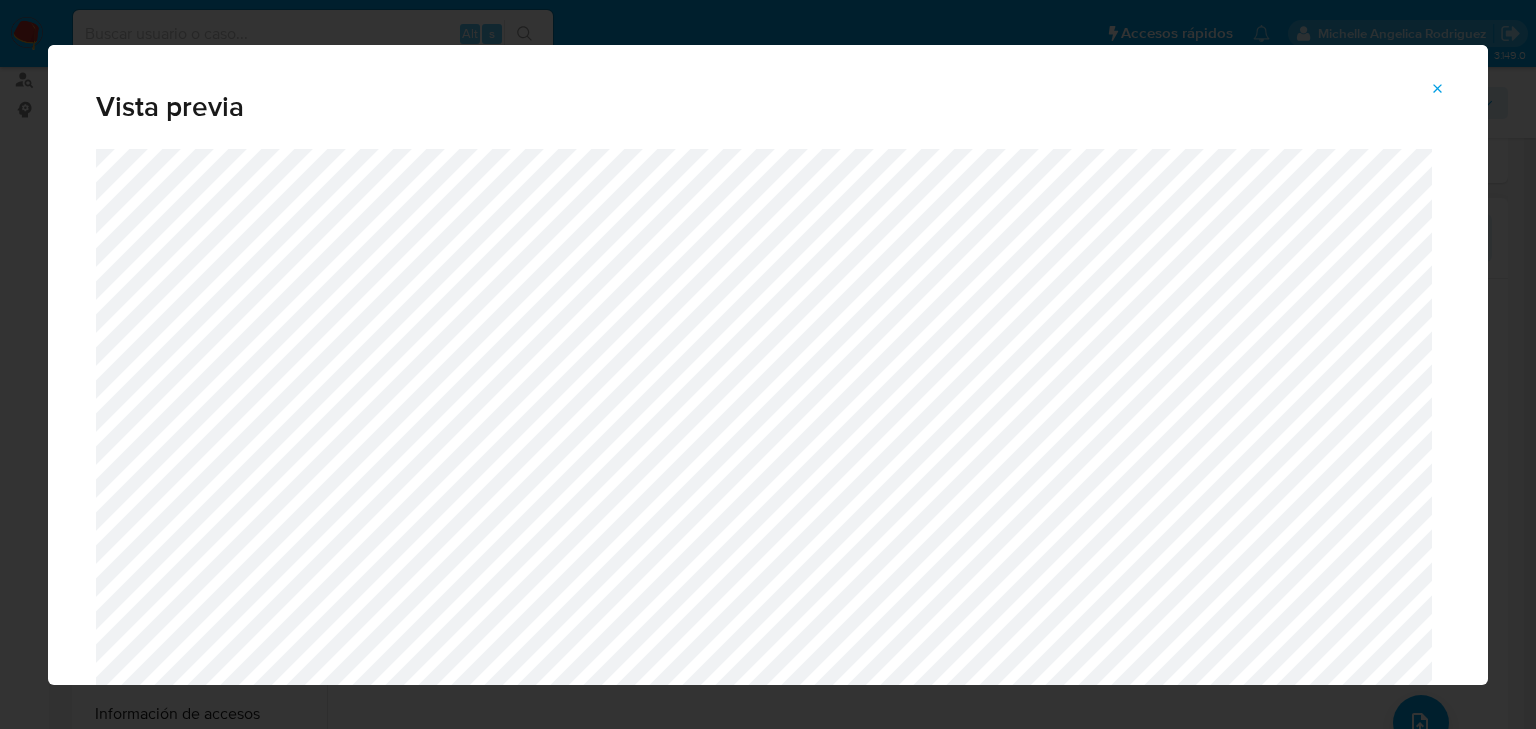 click at bounding box center [1438, 89] 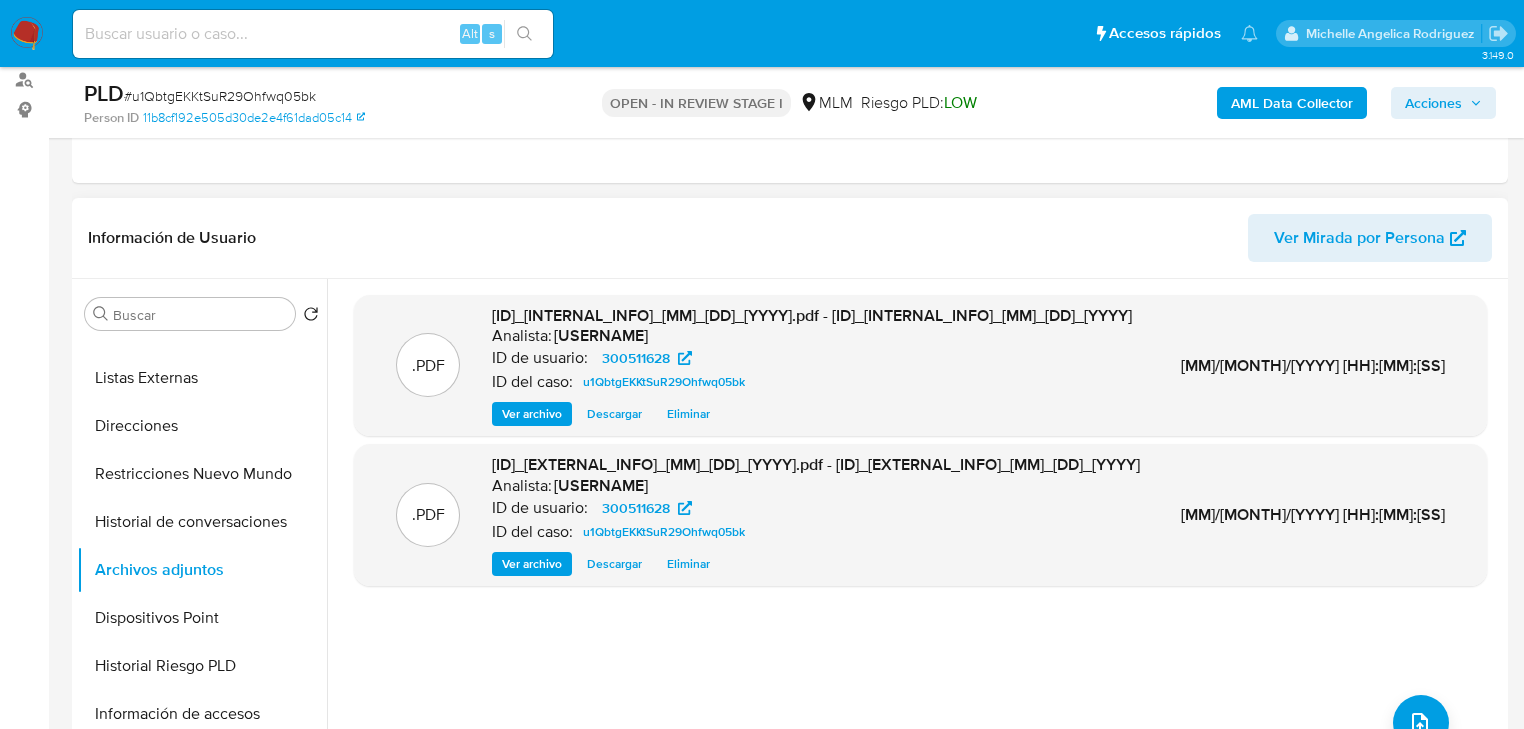 click on "Ver archivo" at bounding box center (532, 564) 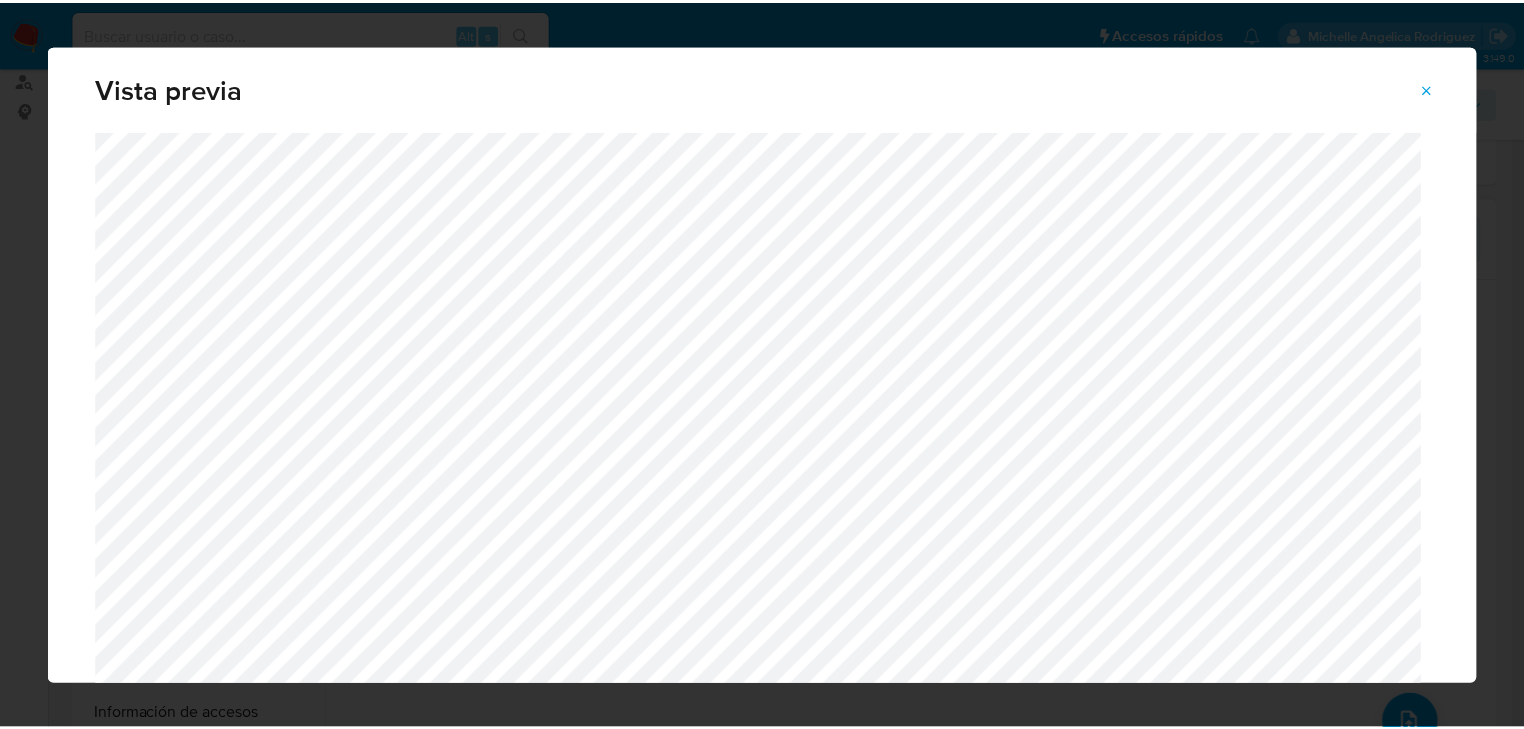 scroll, scrollTop: 0, scrollLeft: 0, axis: both 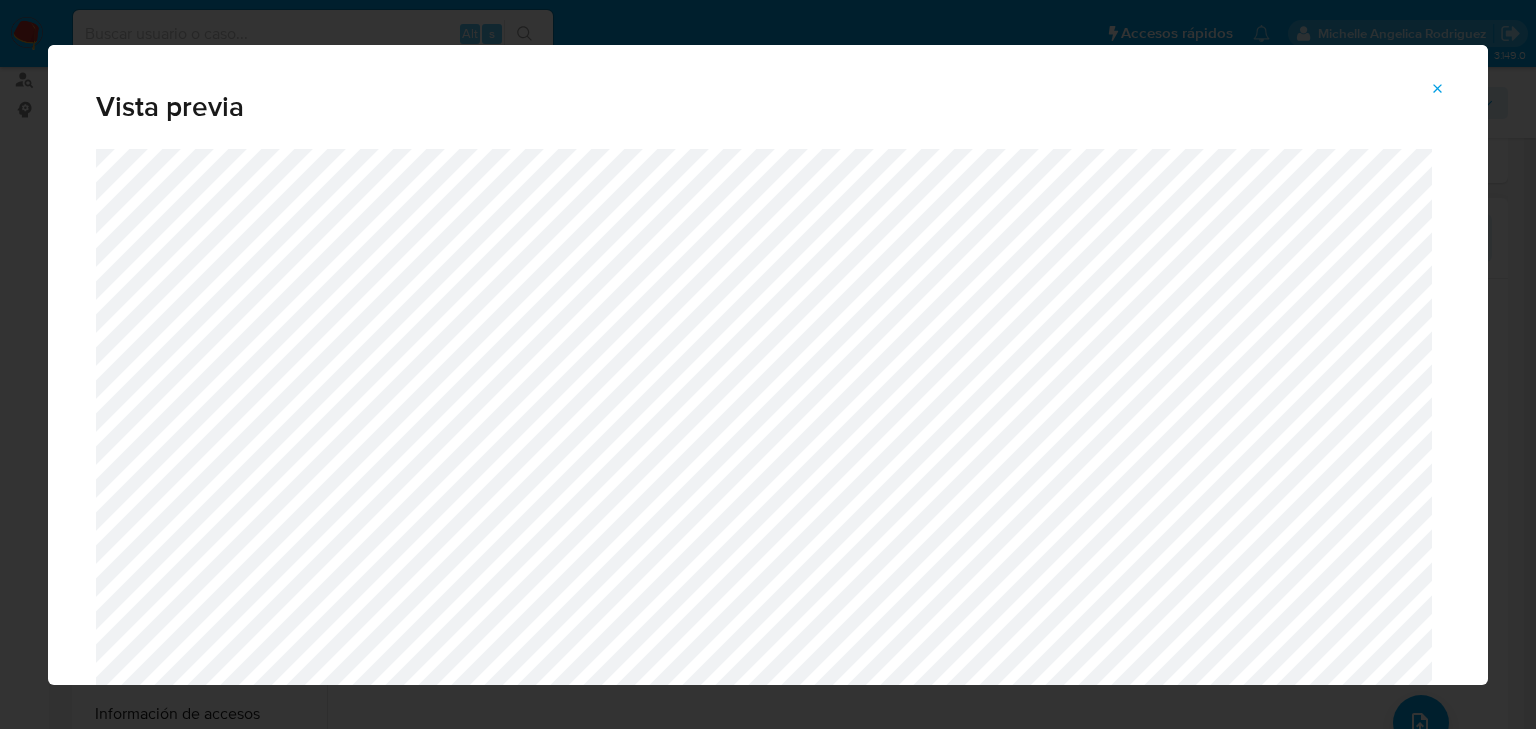 click 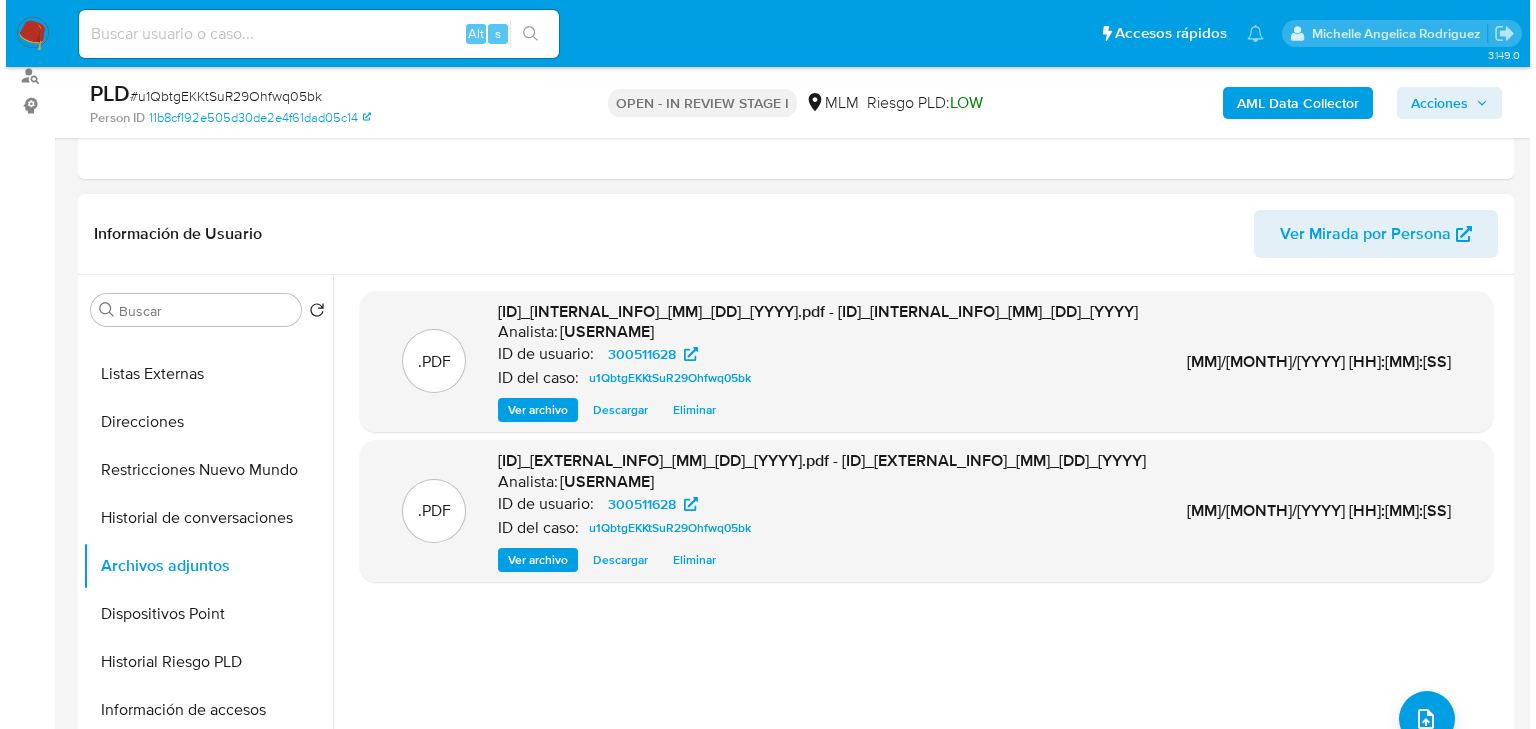 scroll, scrollTop: 400, scrollLeft: 0, axis: vertical 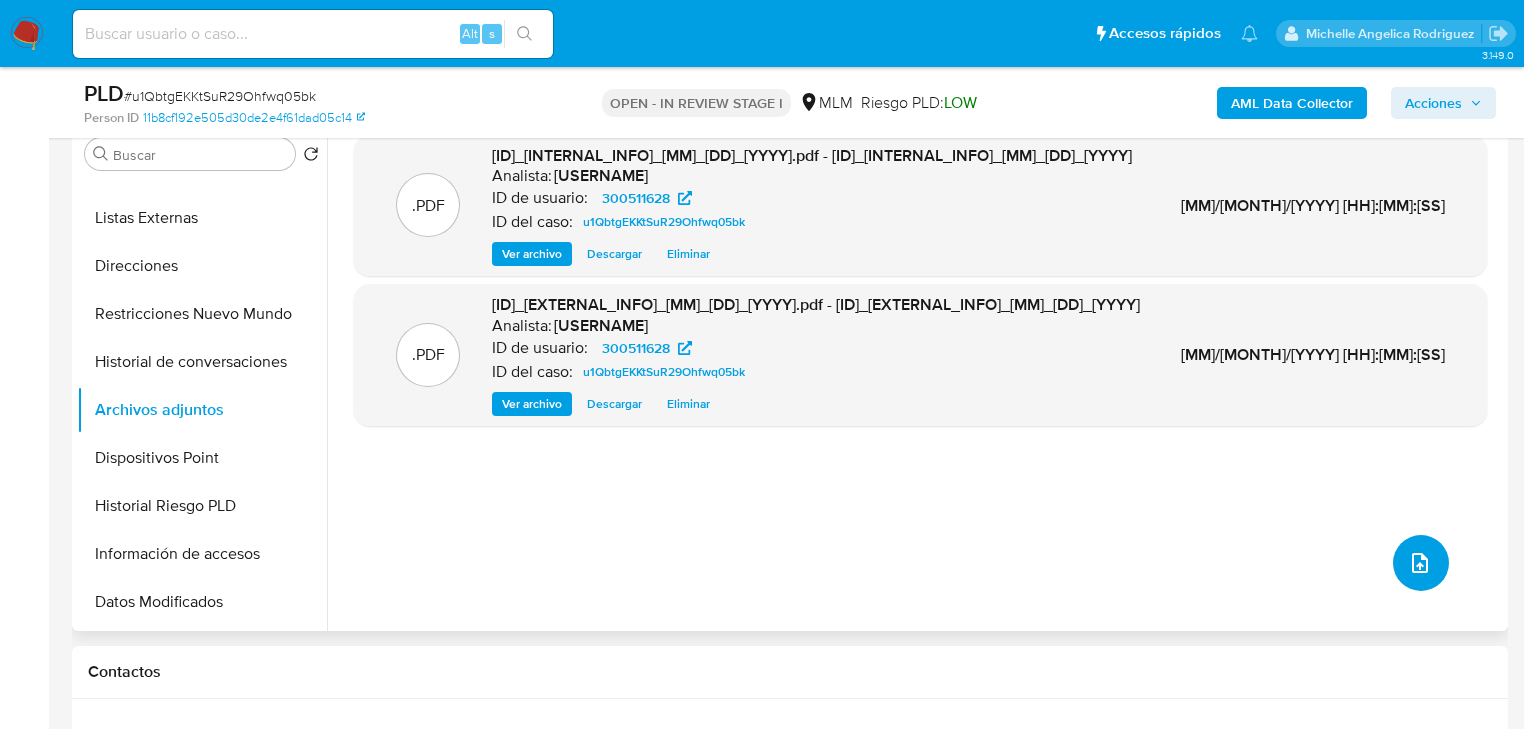 click 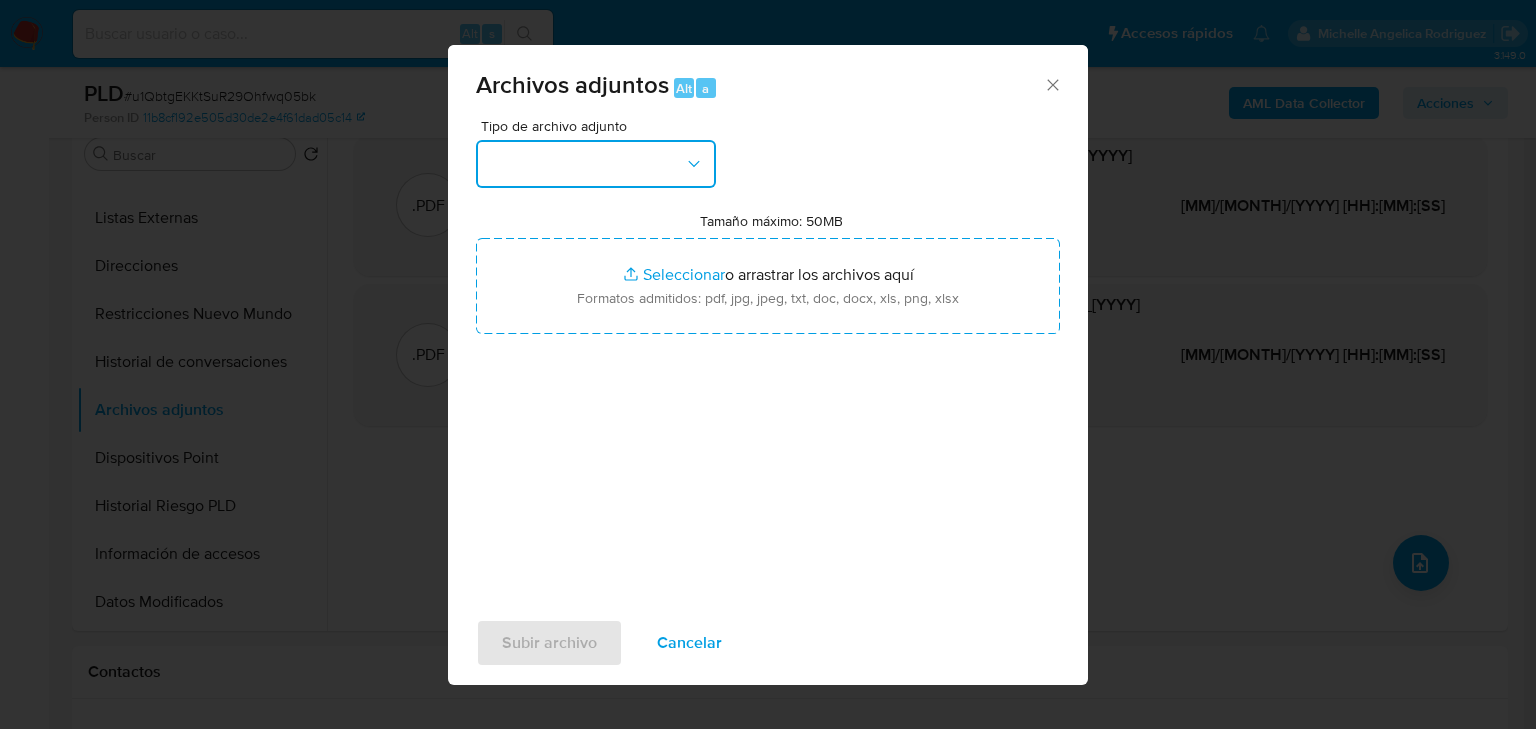 click at bounding box center (596, 164) 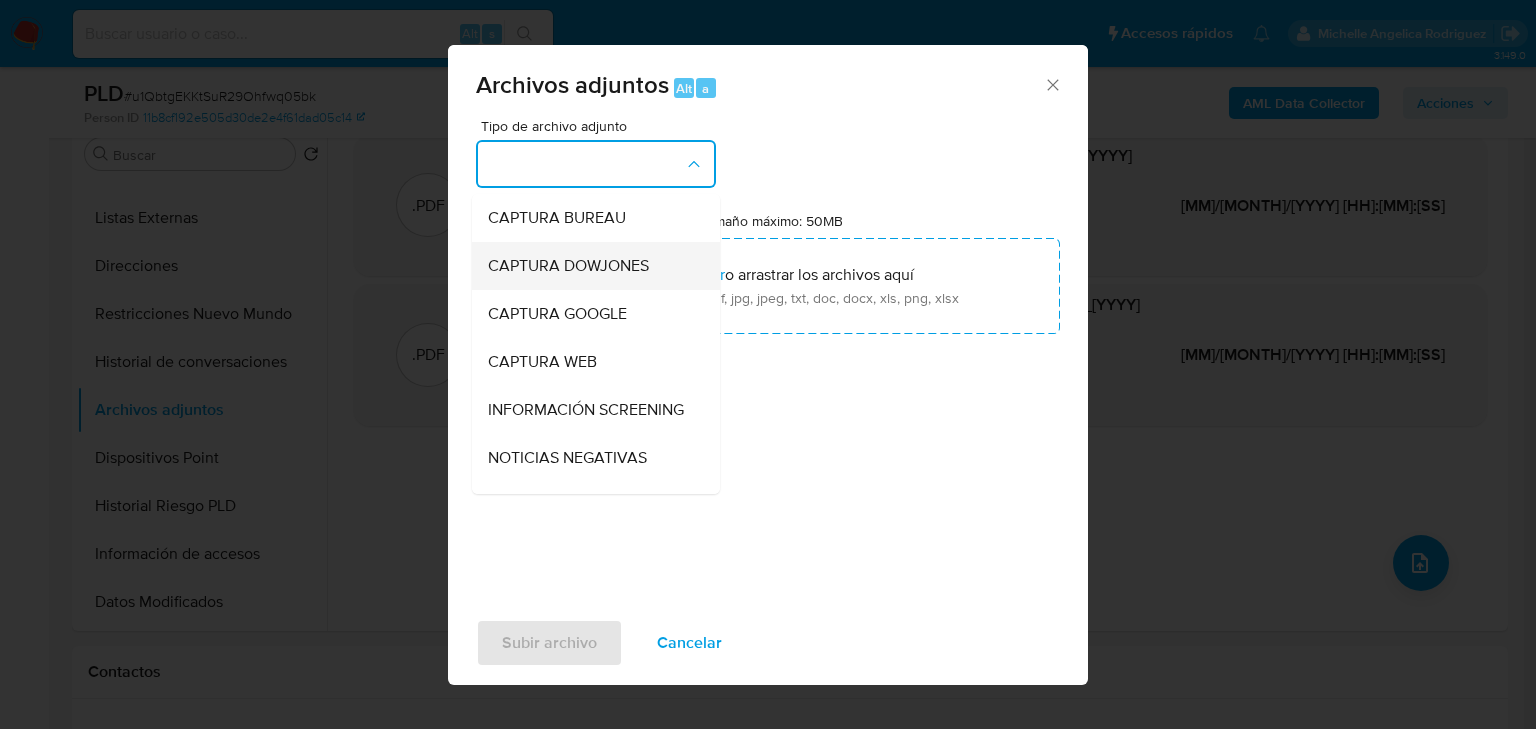 type 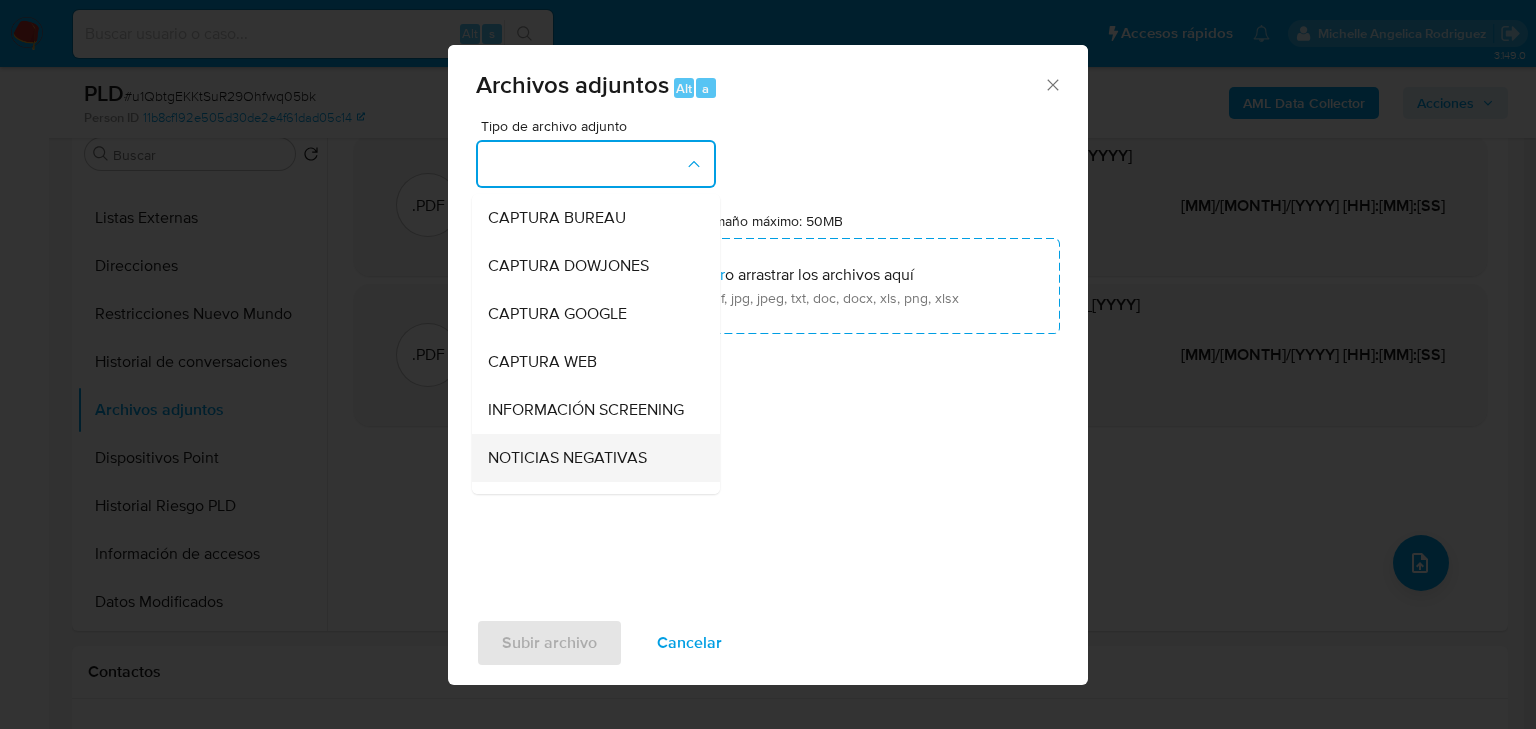 type 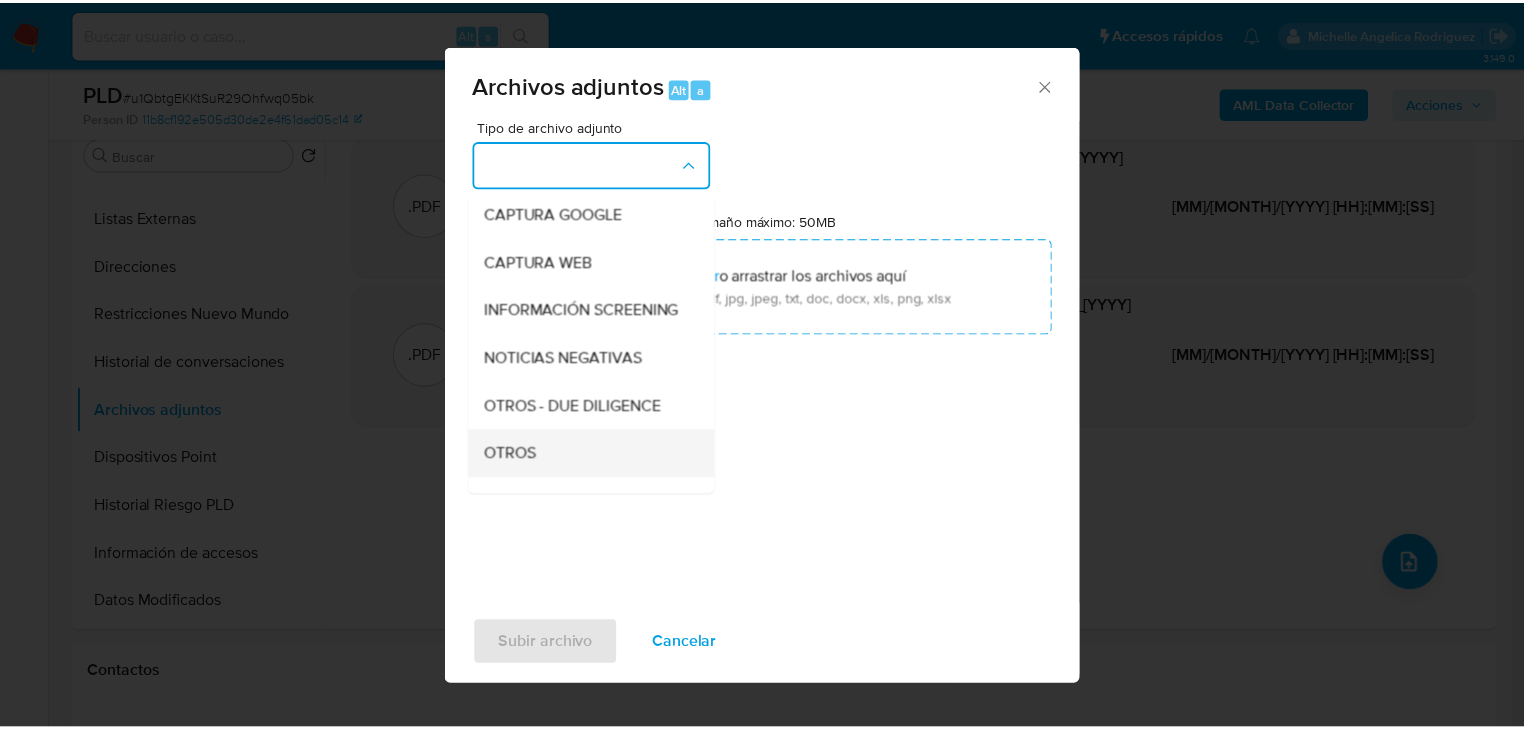scroll, scrollTop: 136, scrollLeft: 0, axis: vertical 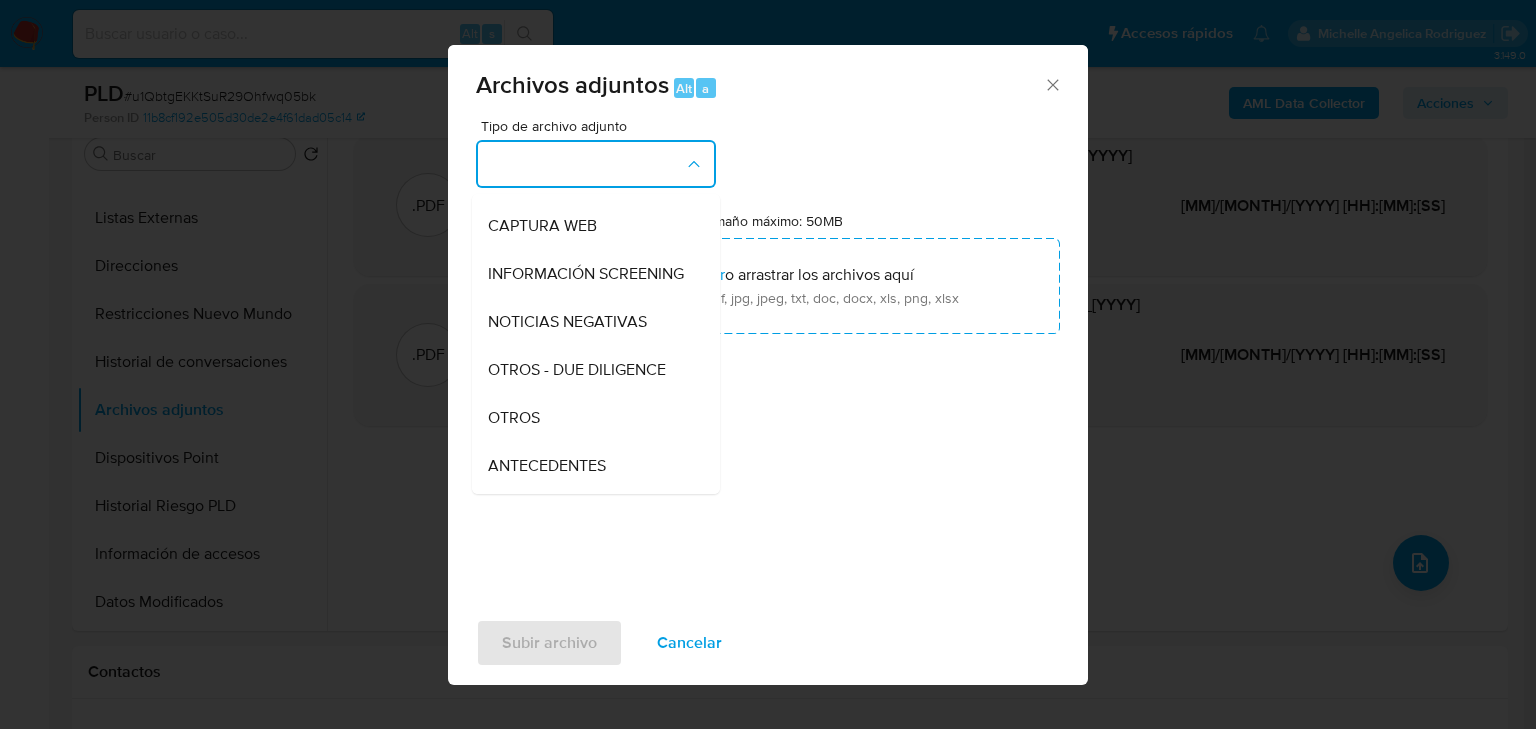 click on "OTROS" at bounding box center (590, 418) 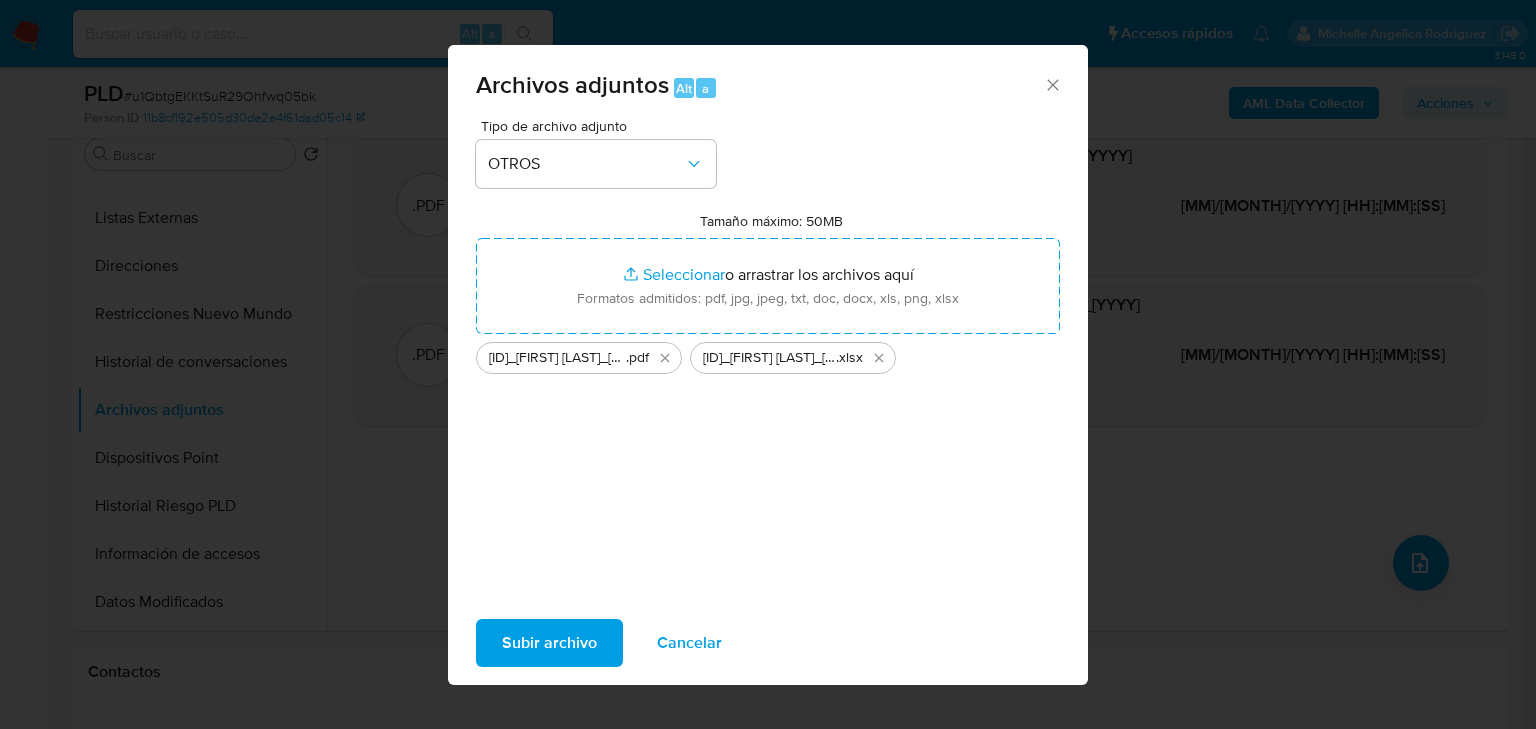 click on "Subir archivo" at bounding box center [549, 643] 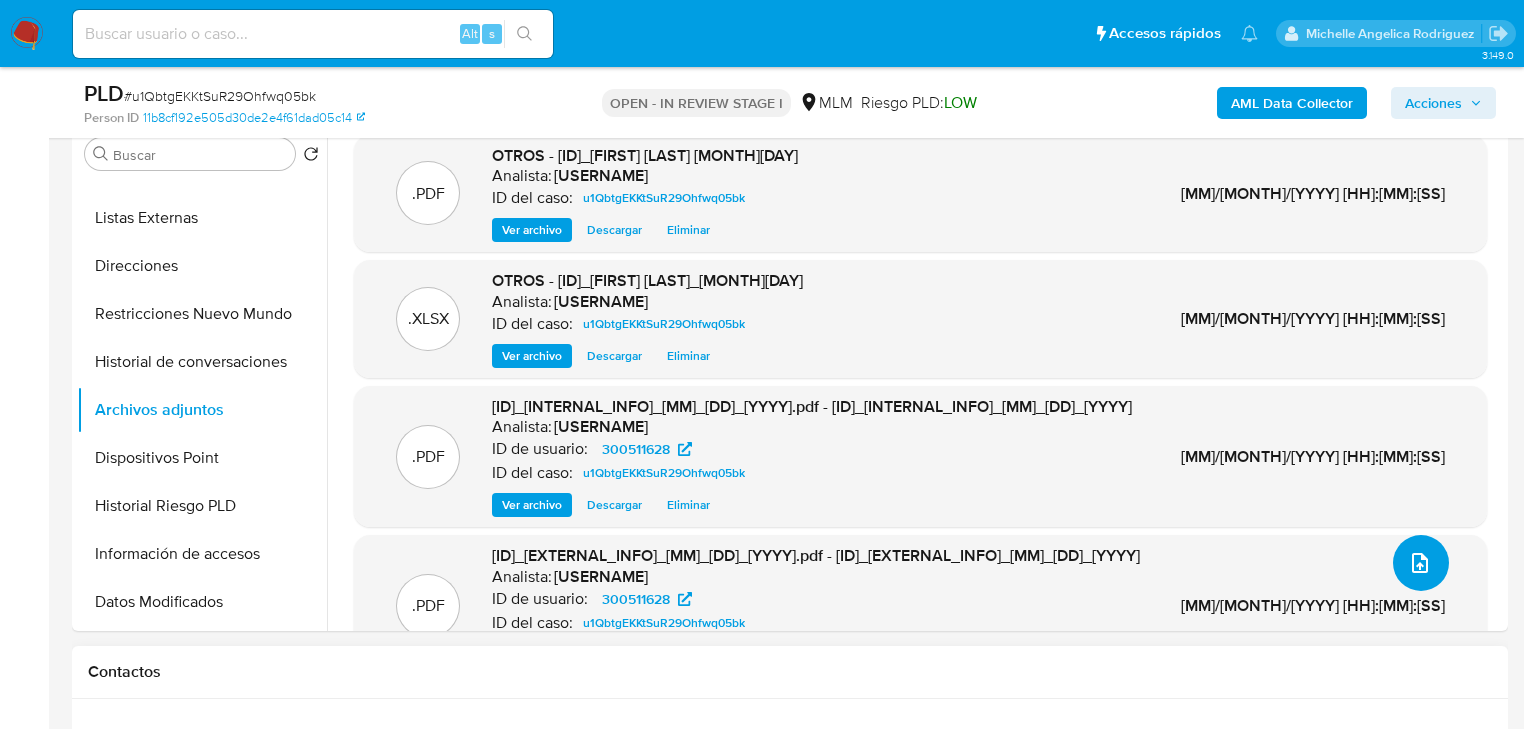 type 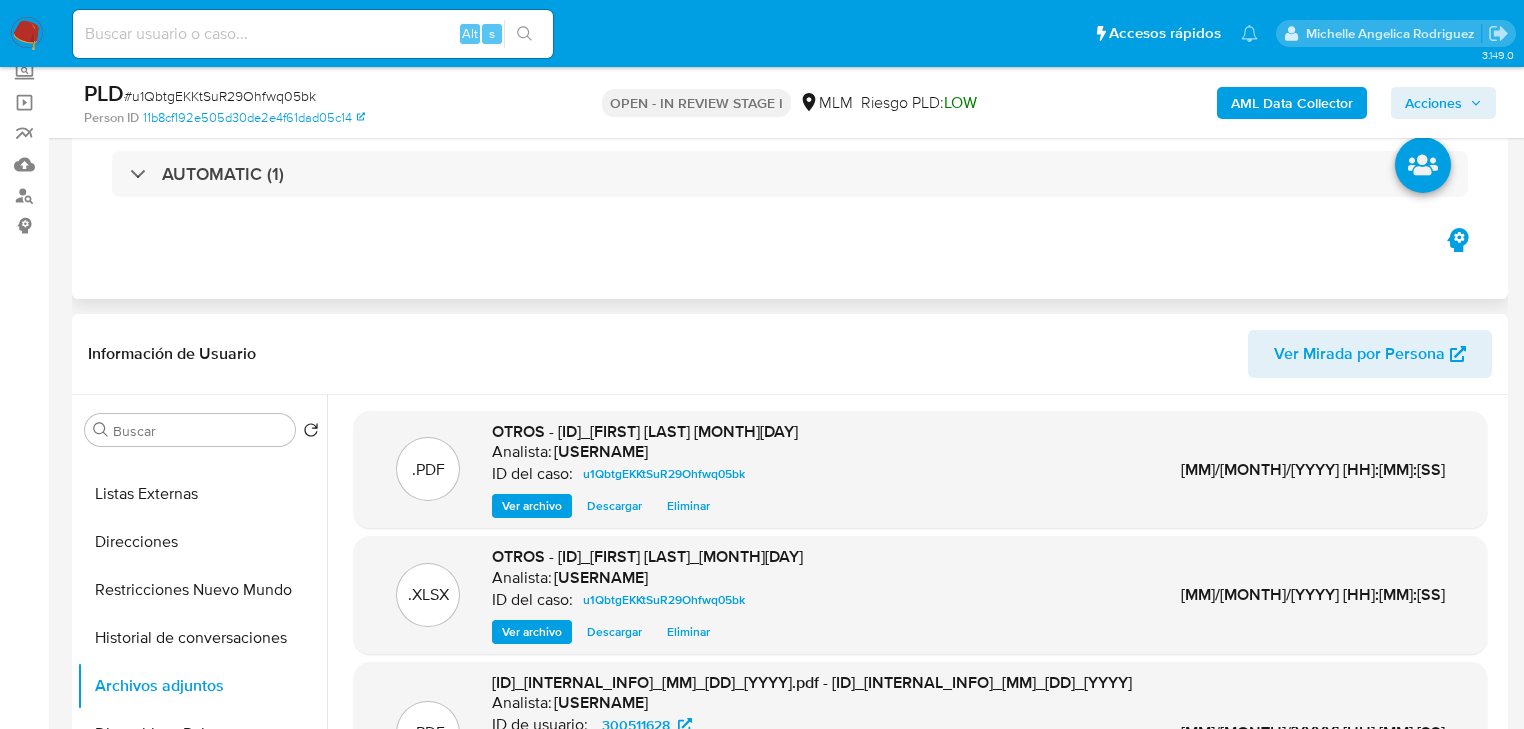 scroll, scrollTop: 0, scrollLeft: 0, axis: both 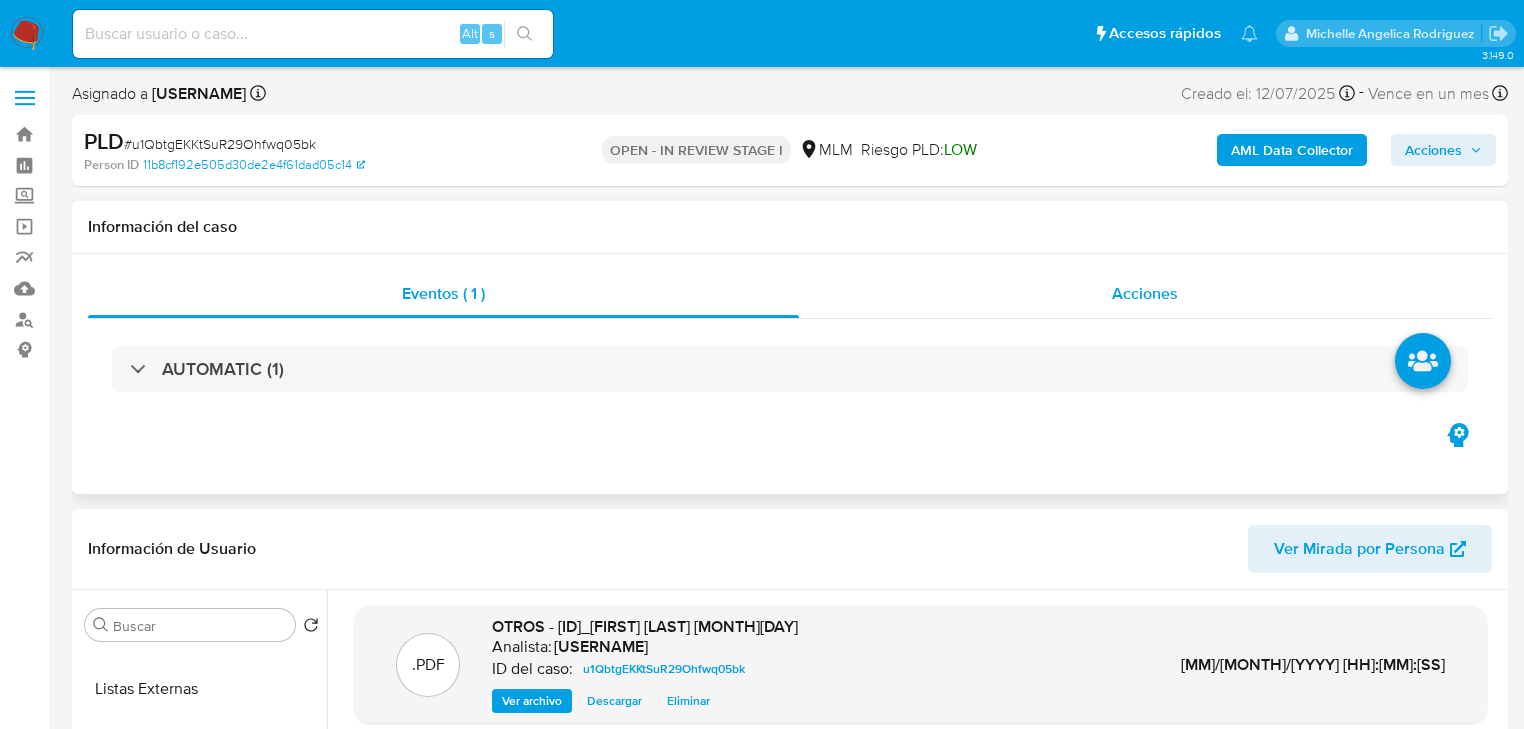click on "Acciones" at bounding box center (1145, 293) 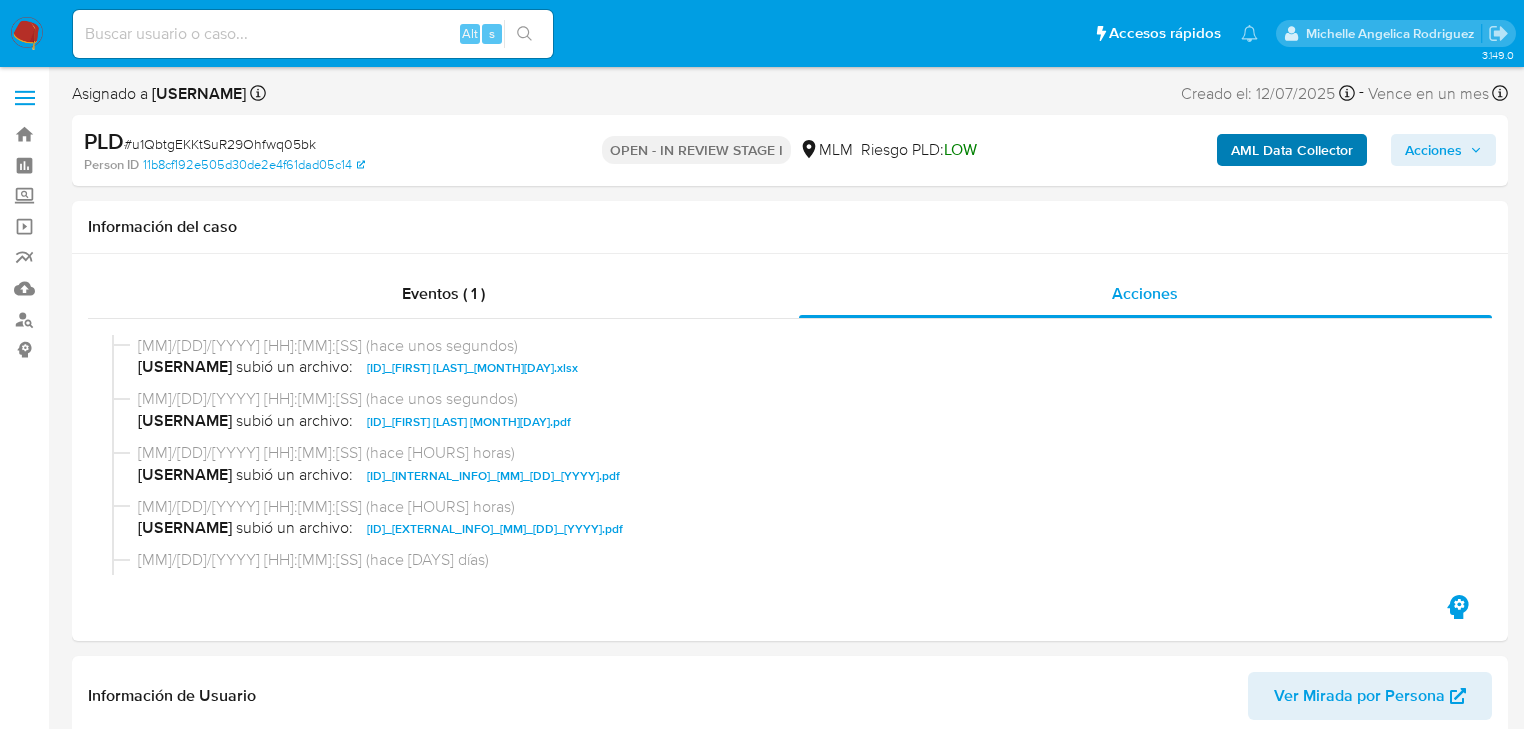 drag, startPoint x: 1453, startPoint y: 148, endPoint x: 1336, endPoint y: 164, distance: 118.08895 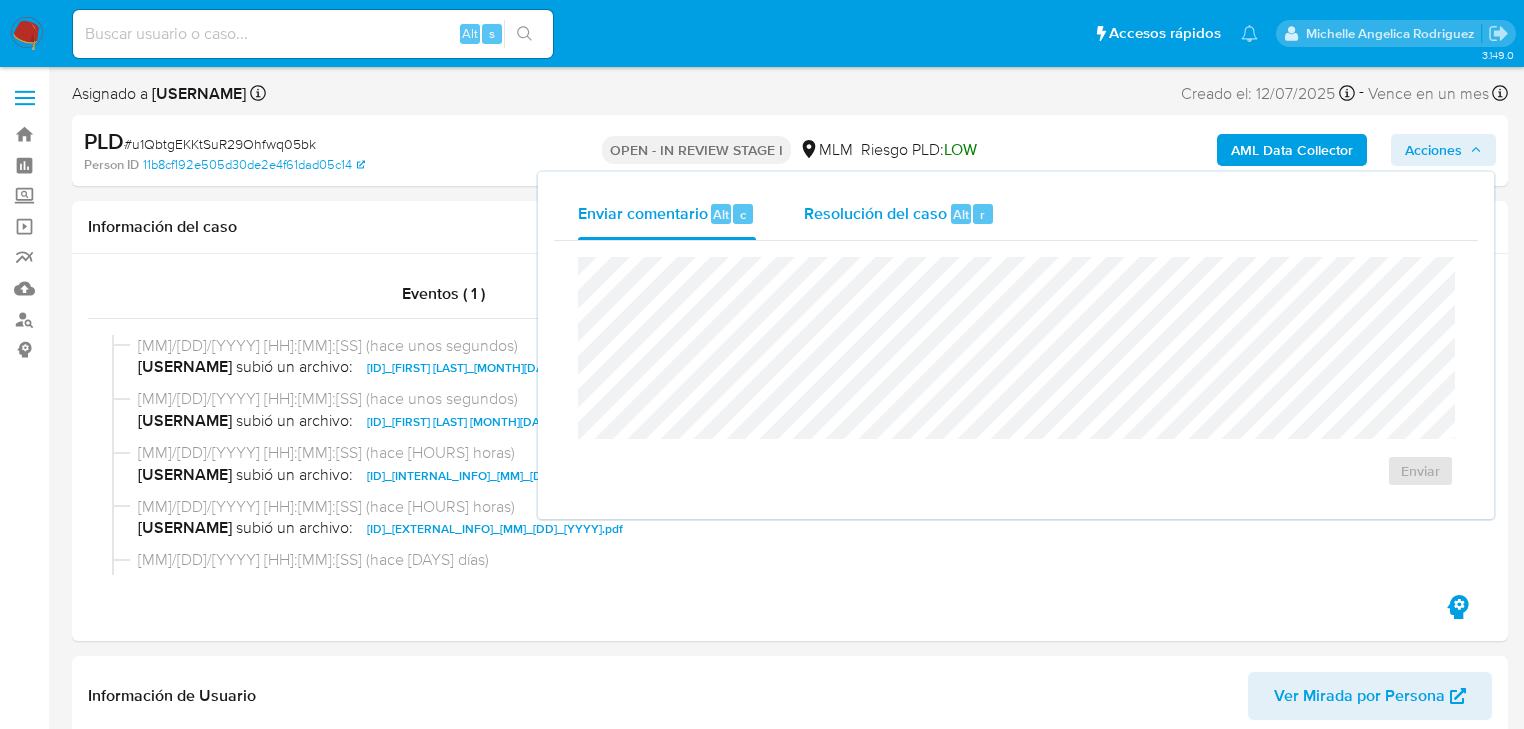 click on "Resolución del caso" at bounding box center (875, 213) 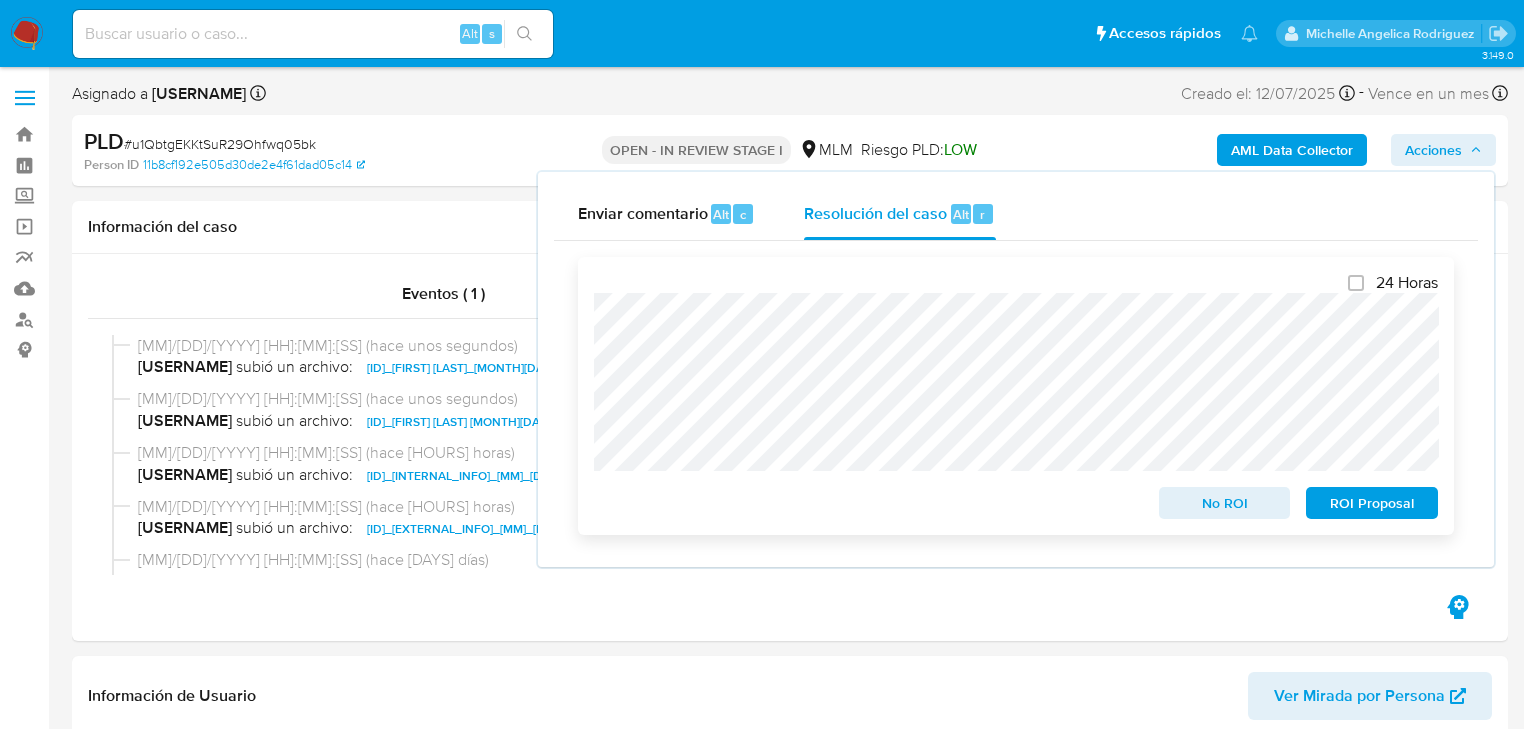 click on "ROI Proposal" at bounding box center (1372, 503) 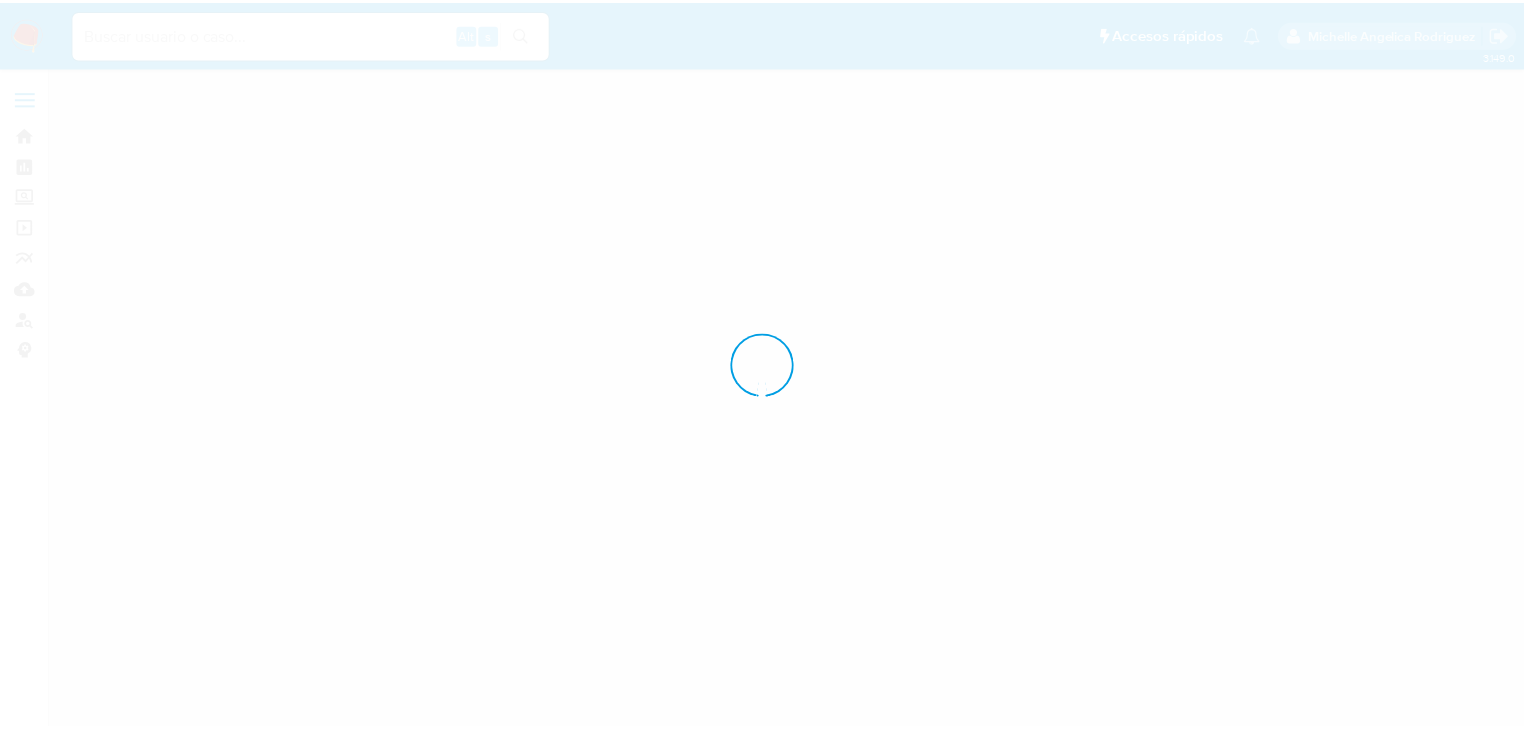 scroll, scrollTop: 0, scrollLeft: 0, axis: both 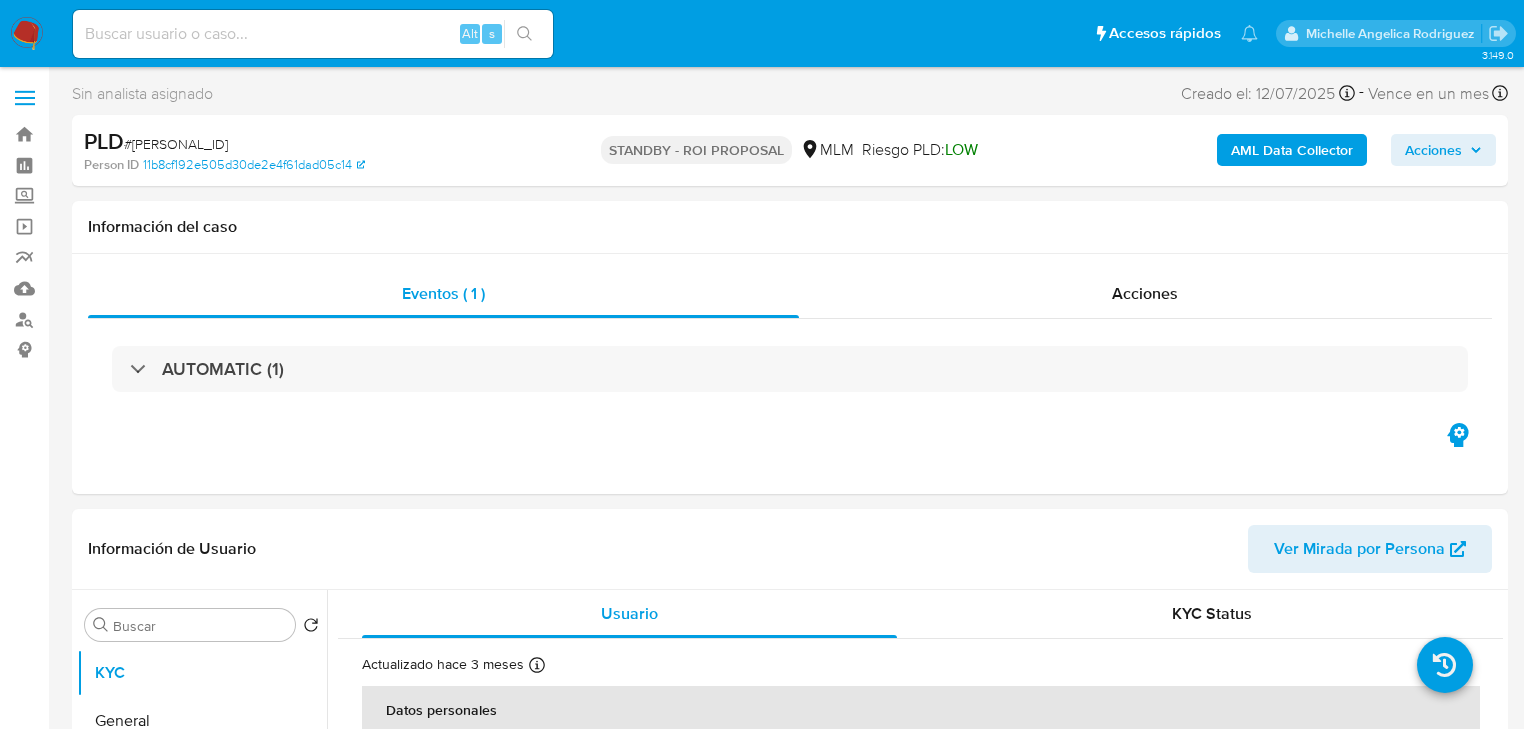 select on "10" 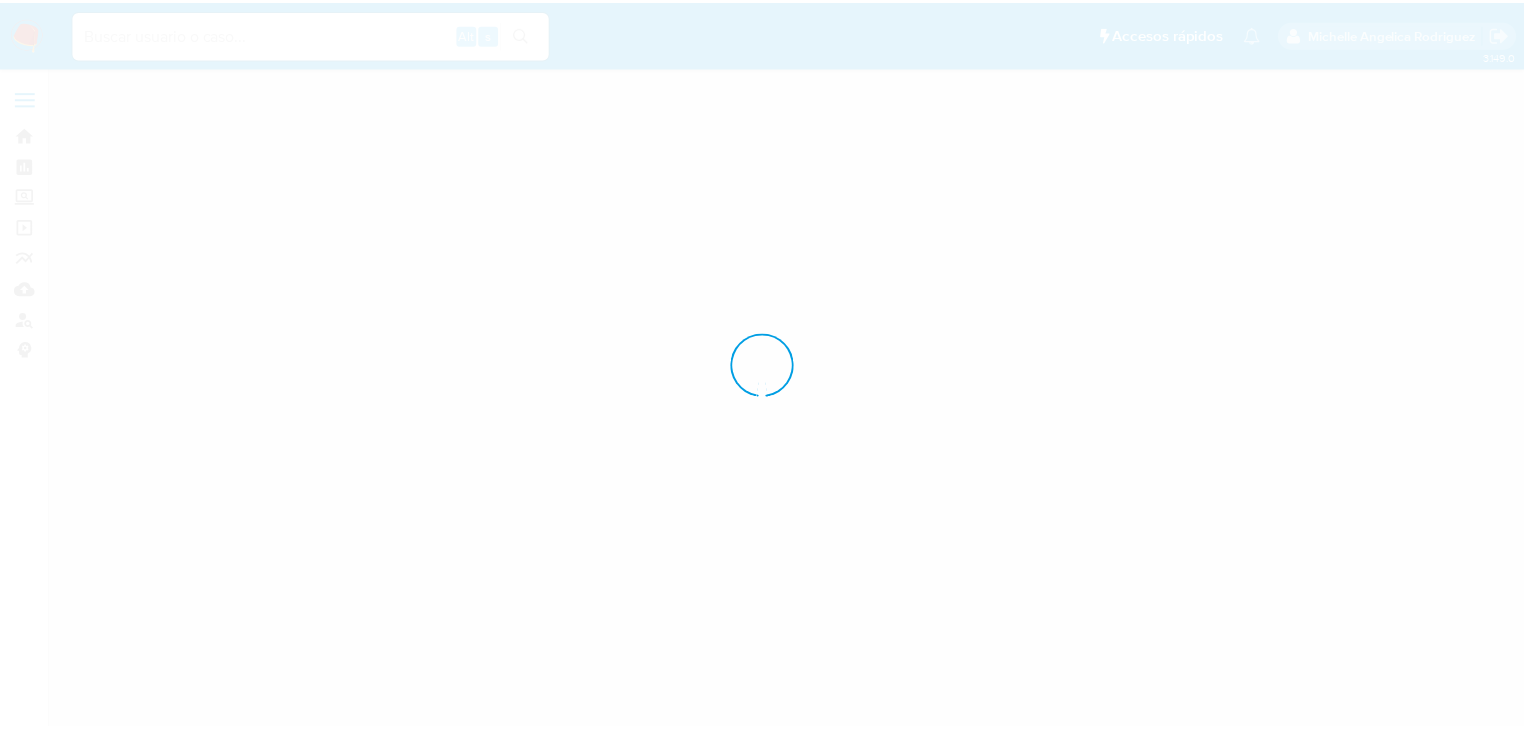 scroll, scrollTop: 0, scrollLeft: 0, axis: both 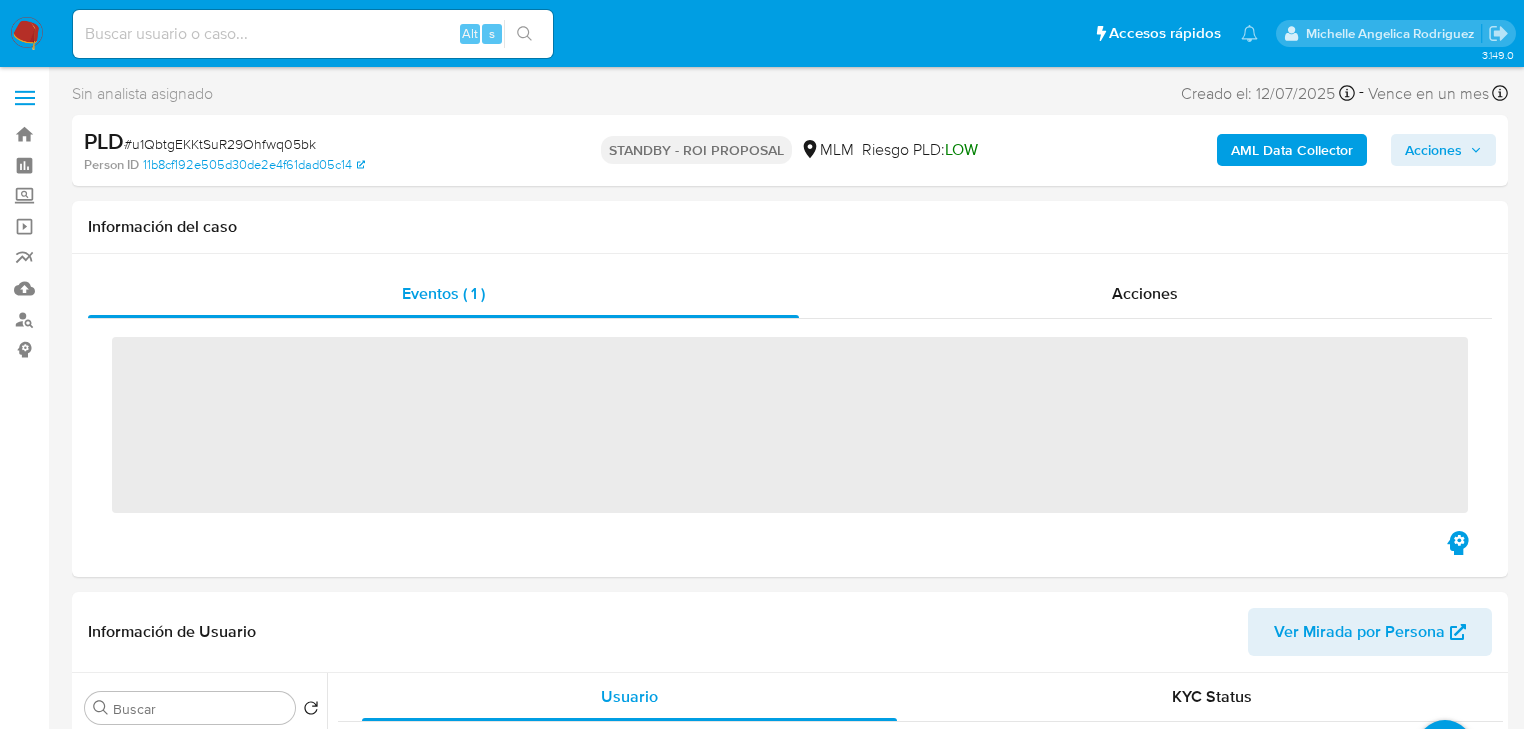 click at bounding box center (313, 34) 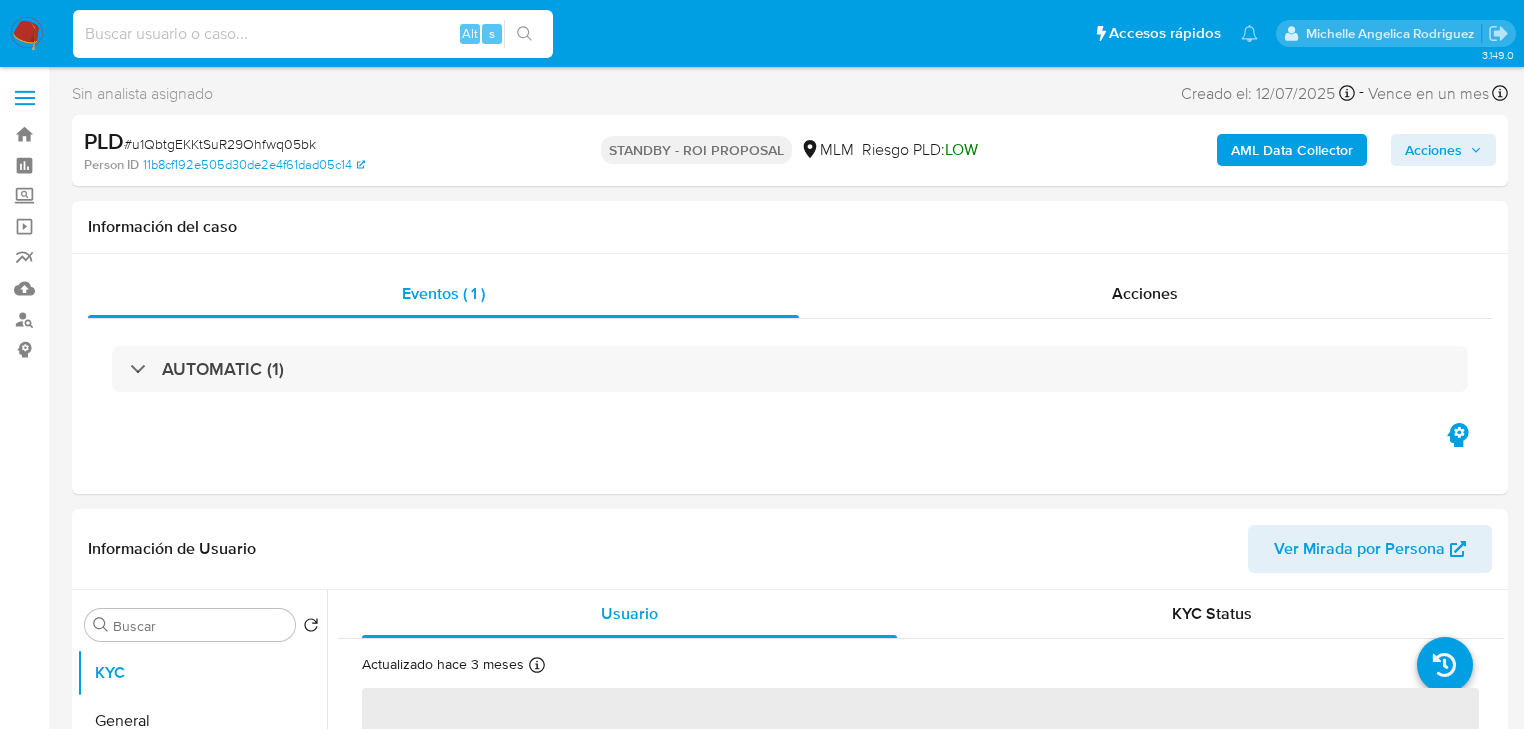 paste on "R1aVEcbIrbbFNLmqTaDW2aQY" 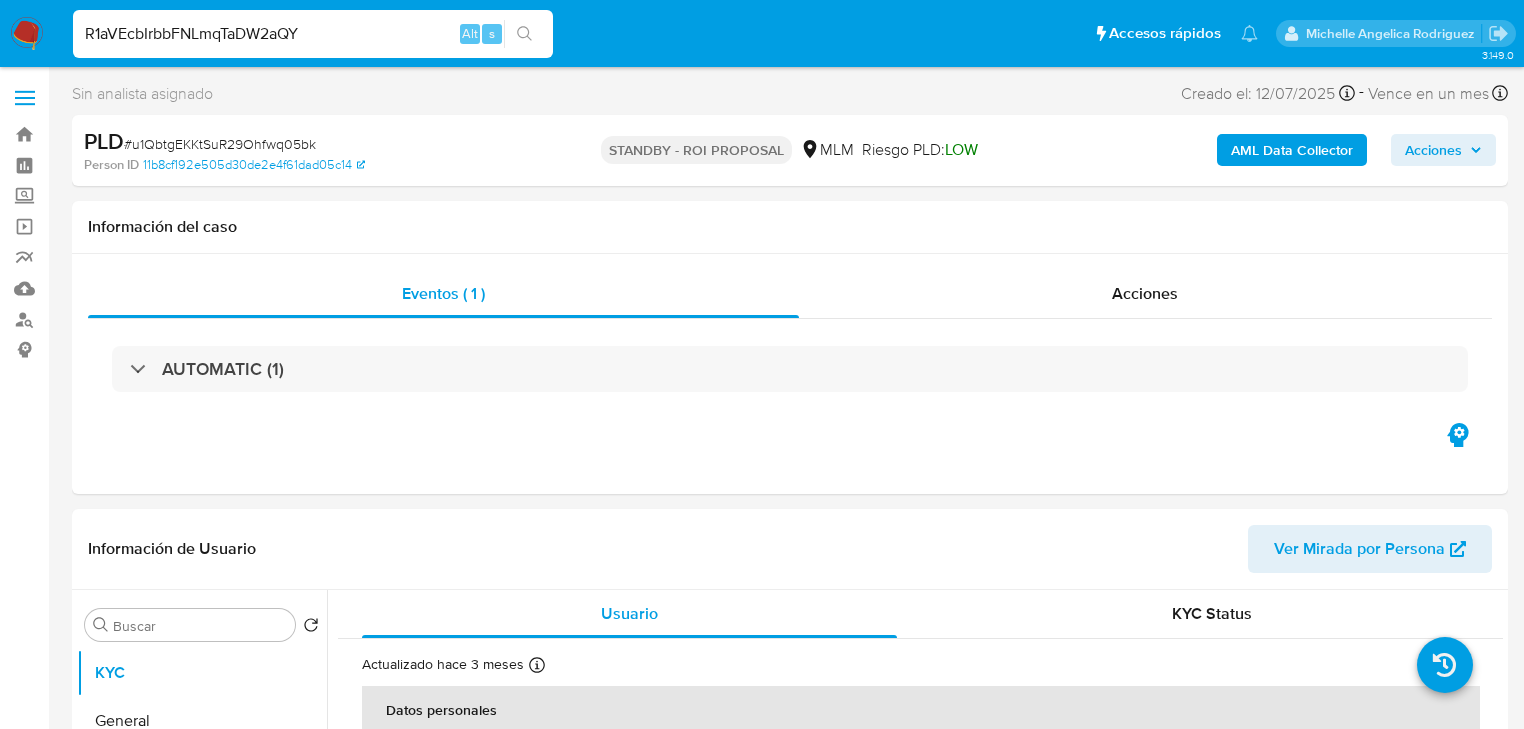 select on "10" 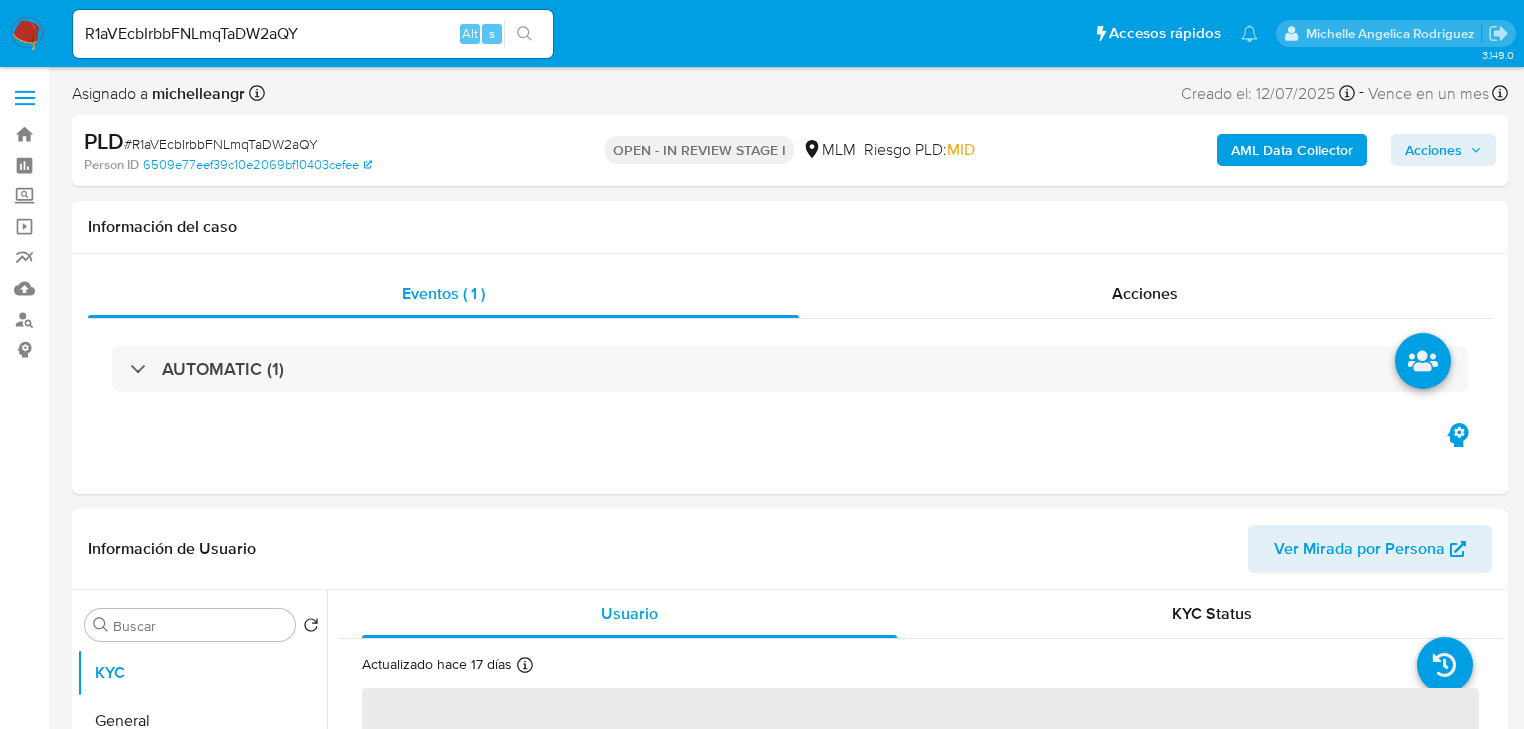 select on "10" 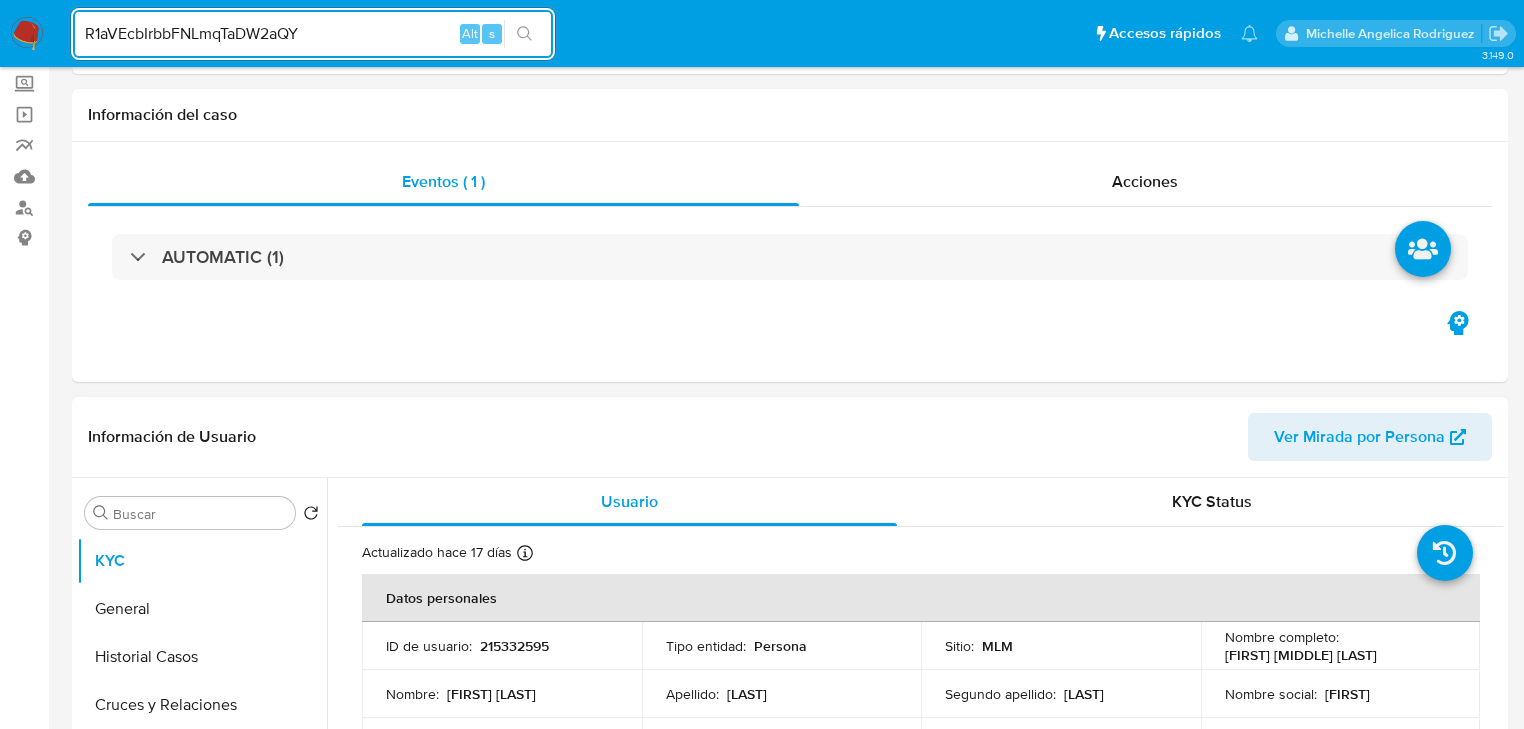 scroll, scrollTop: 240, scrollLeft: 0, axis: vertical 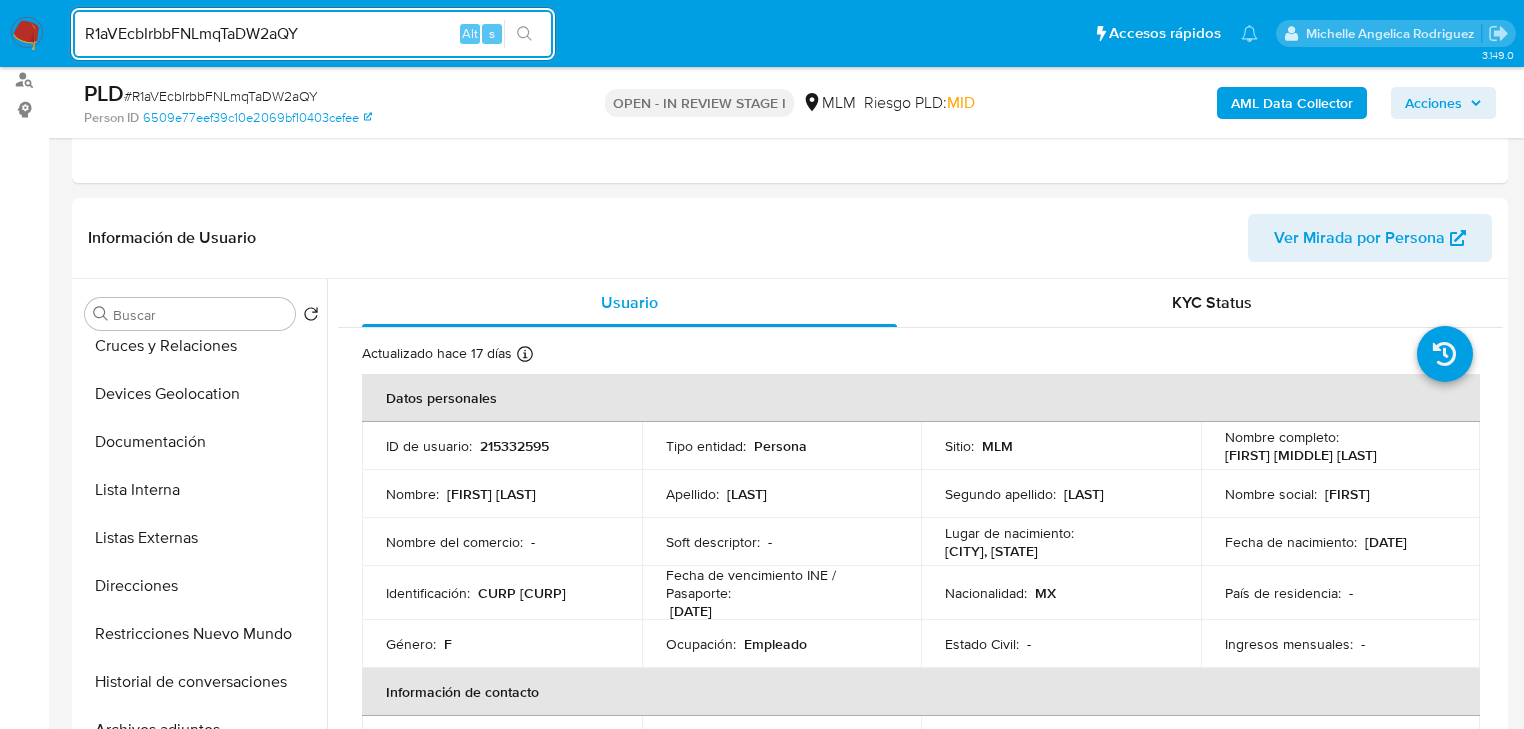 click on "R1aVEcbIrbbFNLmqTaDW2aQY" at bounding box center (313, 34) 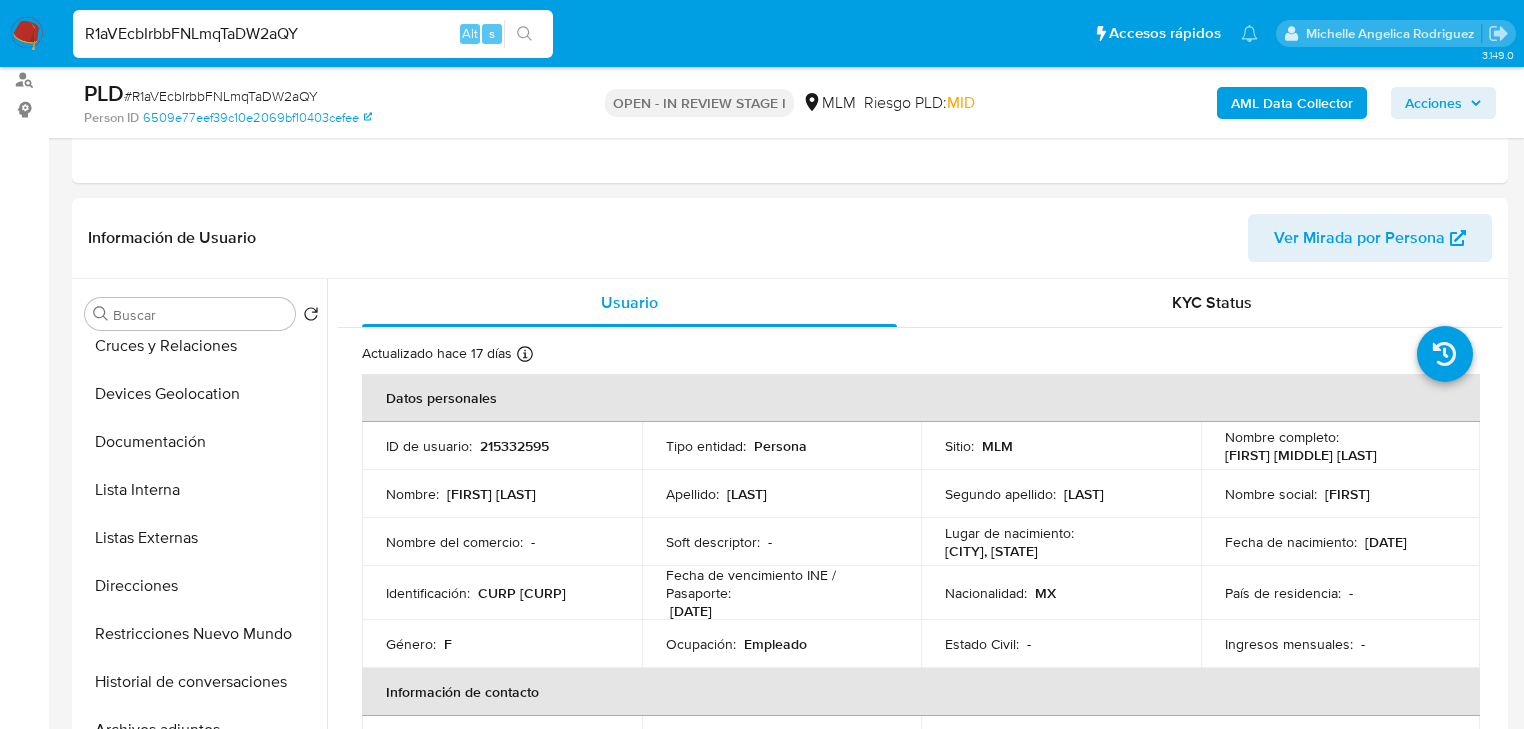 click on "R1aVEcbIrbbFNLmqTaDW2aQY" at bounding box center [313, 34] 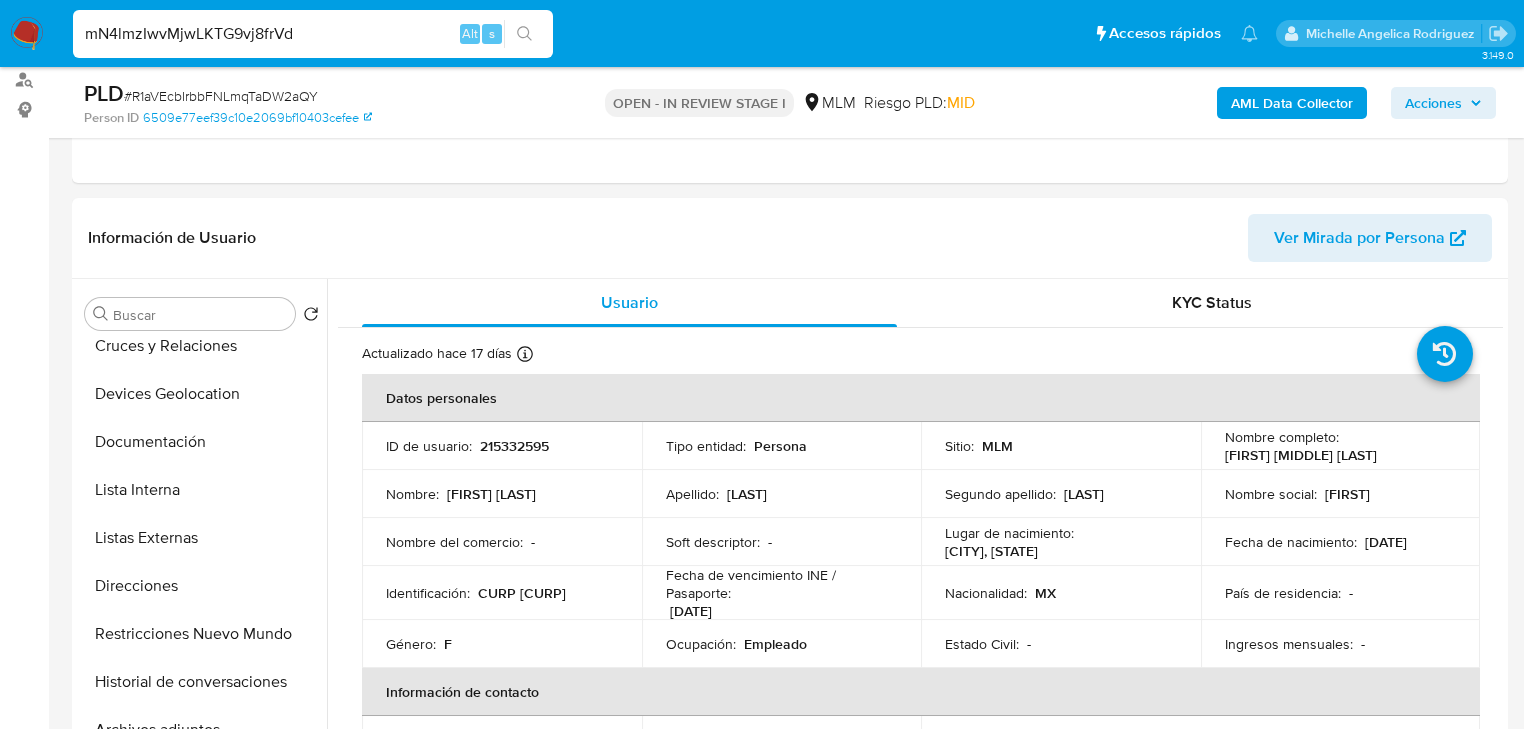 type on "mN4lmzIwvMjwLKTG9vj8frVd" 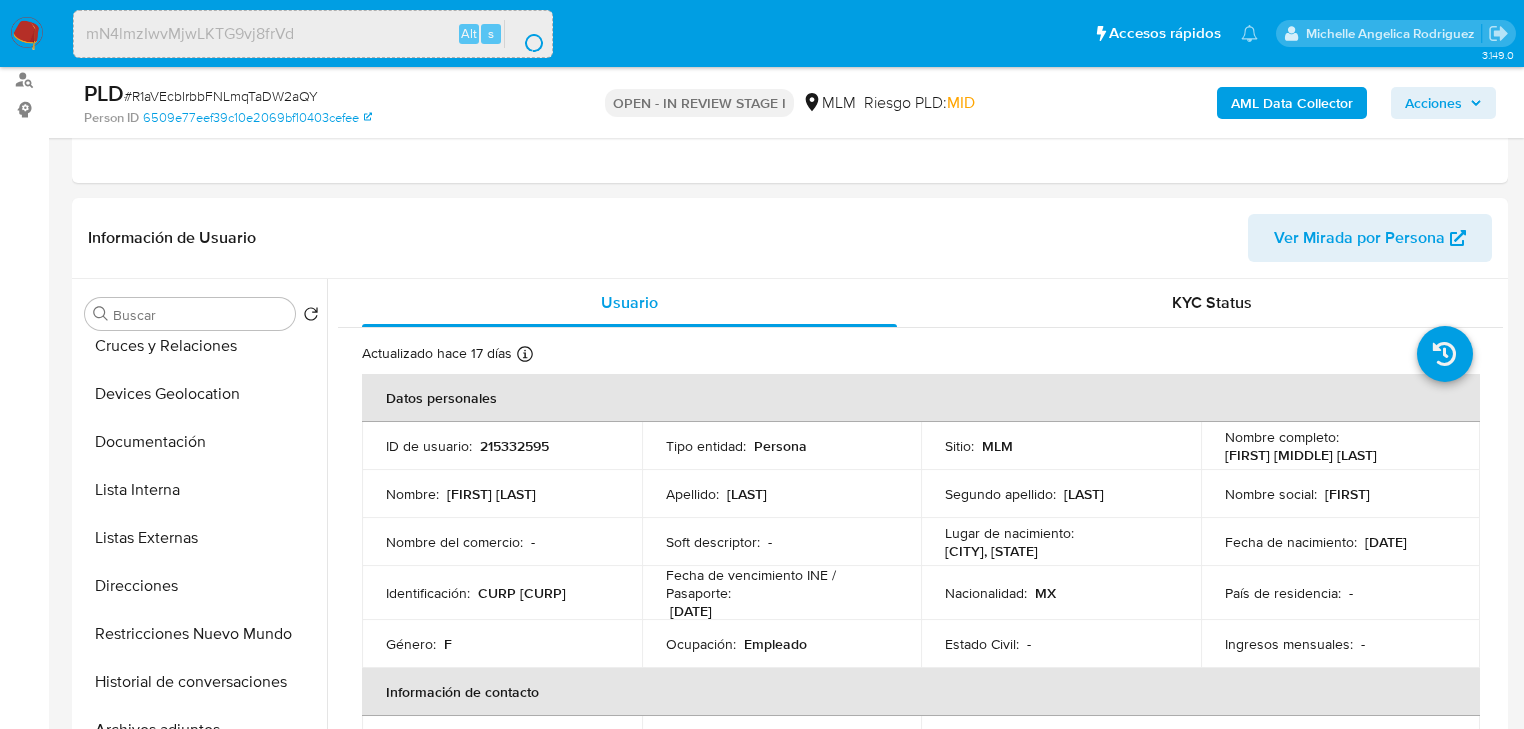 scroll, scrollTop: 0, scrollLeft: 0, axis: both 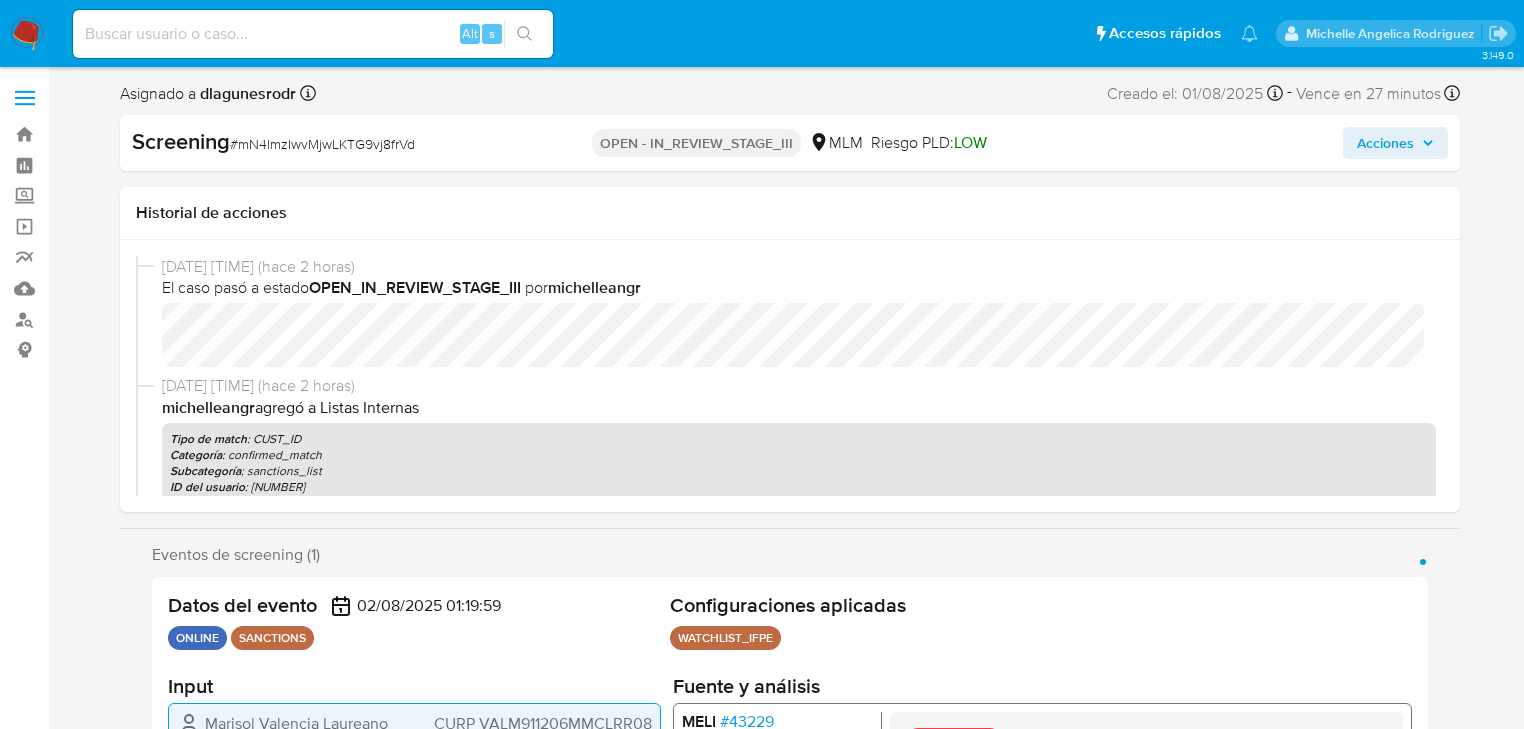 select on "10" 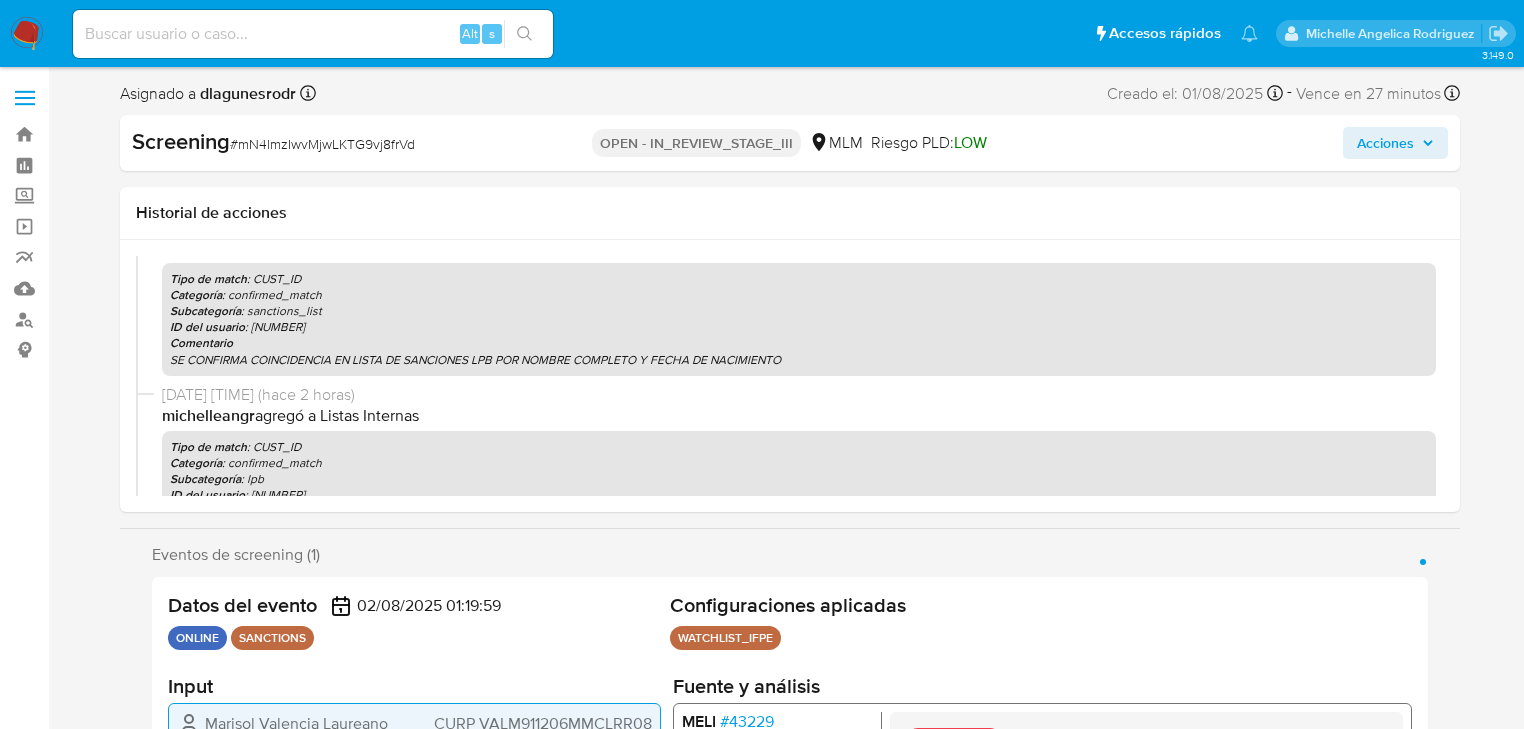 scroll, scrollTop: 0, scrollLeft: 0, axis: both 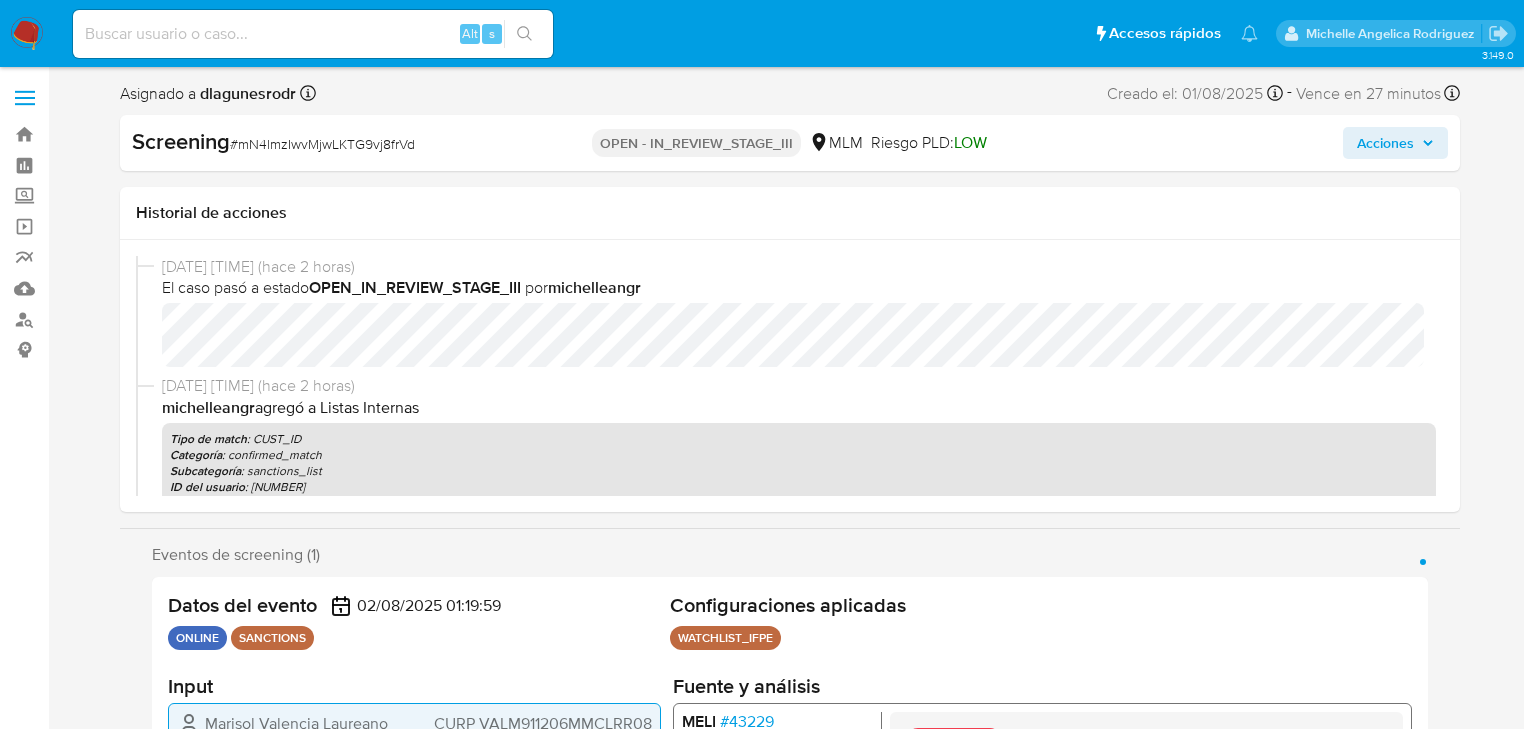 click at bounding box center [313, 34] 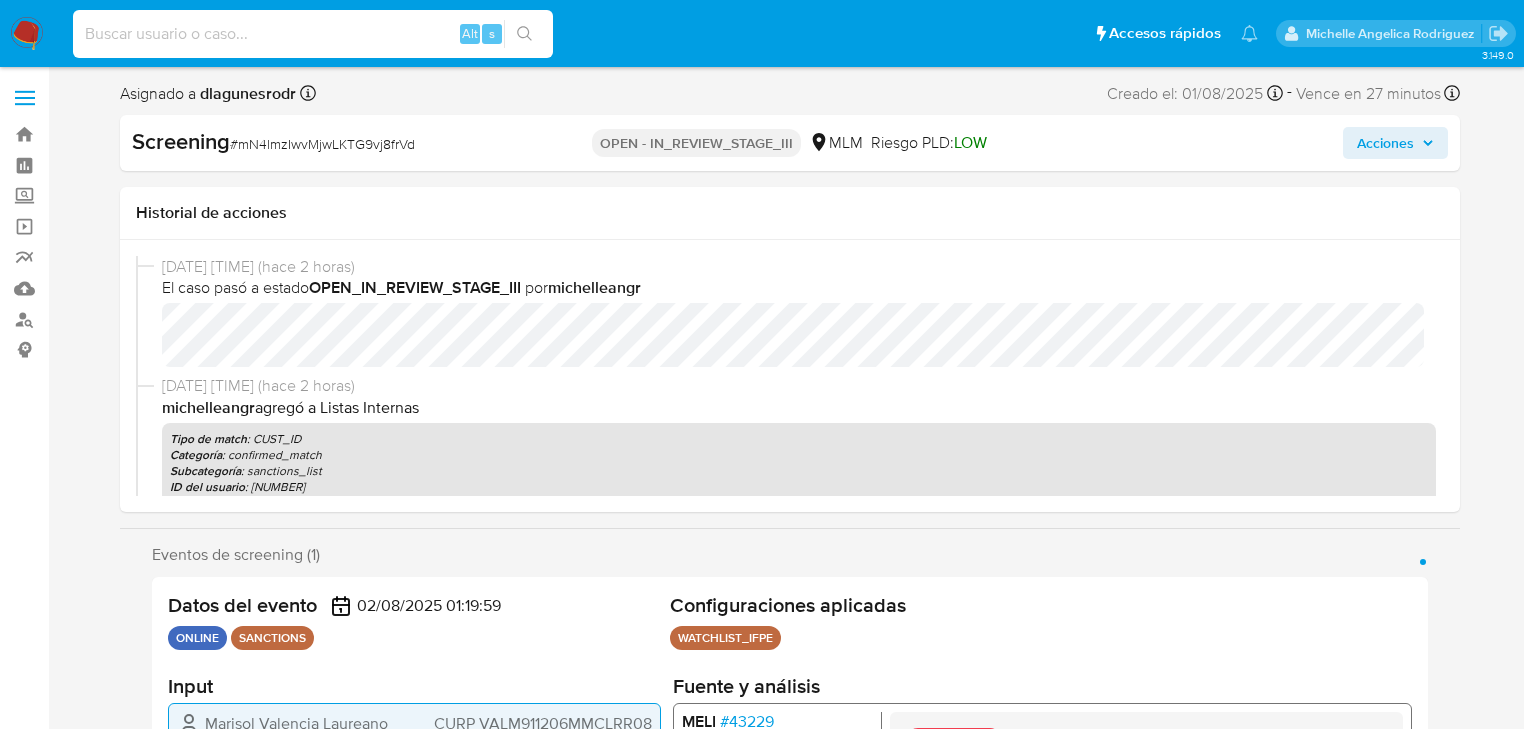 paste on "T3BGhexNaqkzBHN6B5naO1Zh" 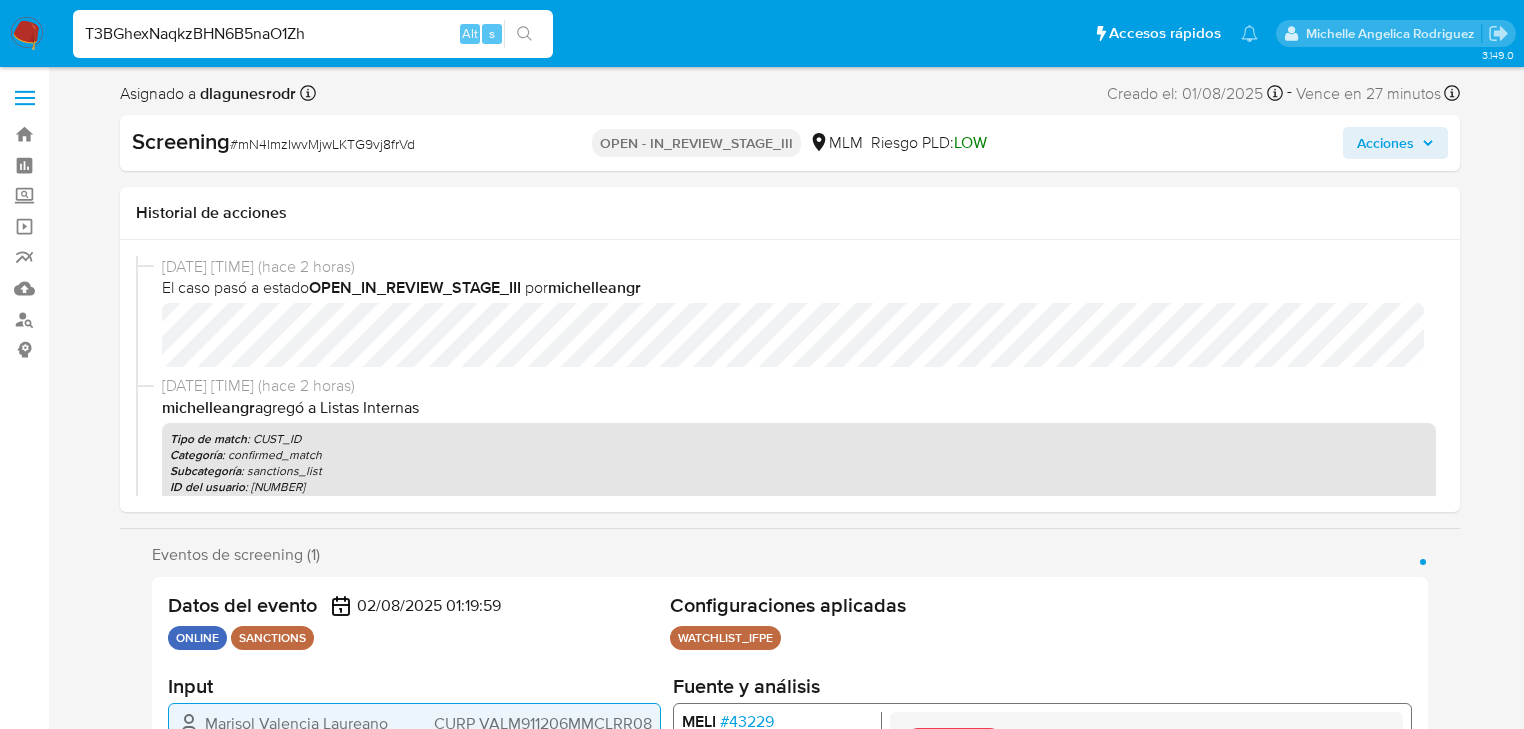type on "T3BGhexNaqkzBHN6B5naO1Zh" 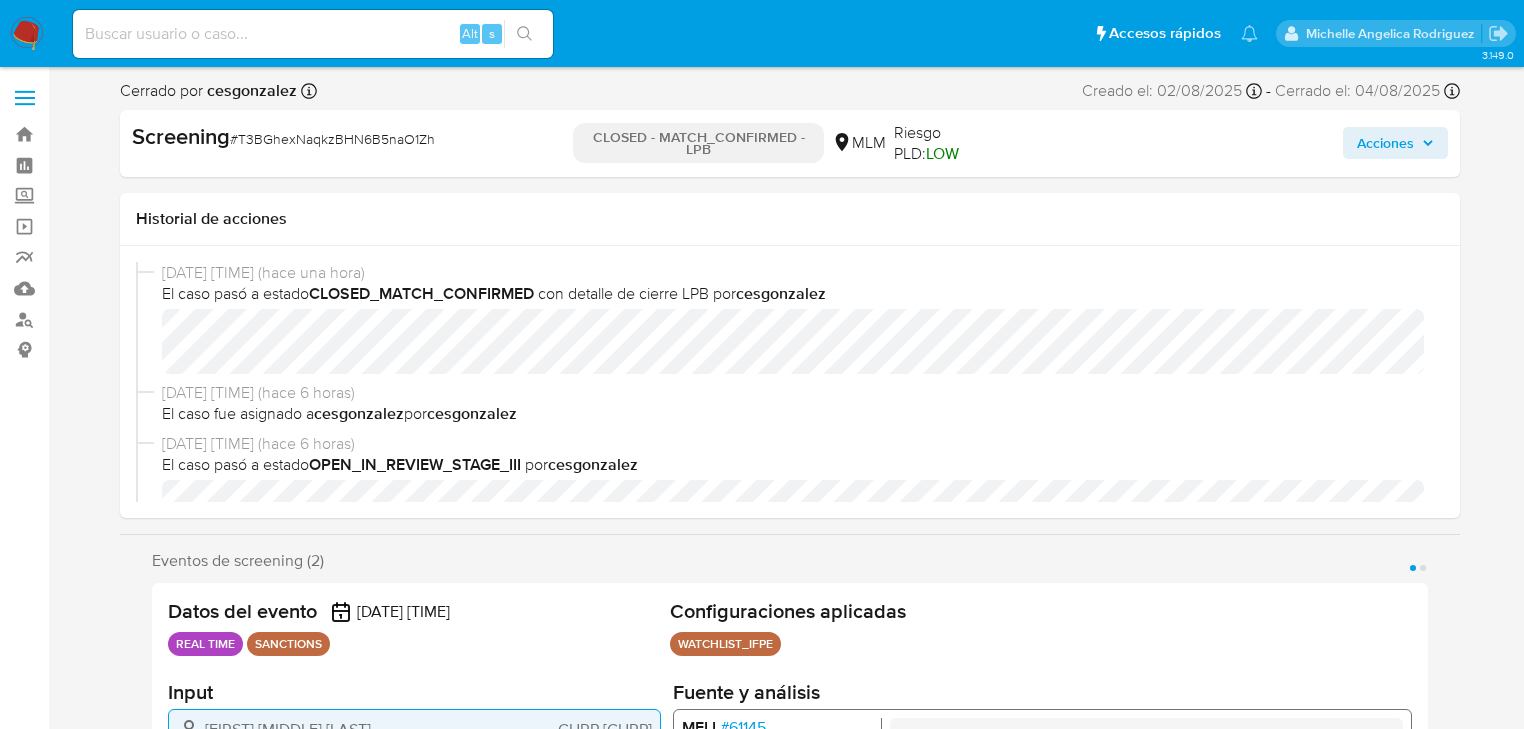 select on "10" 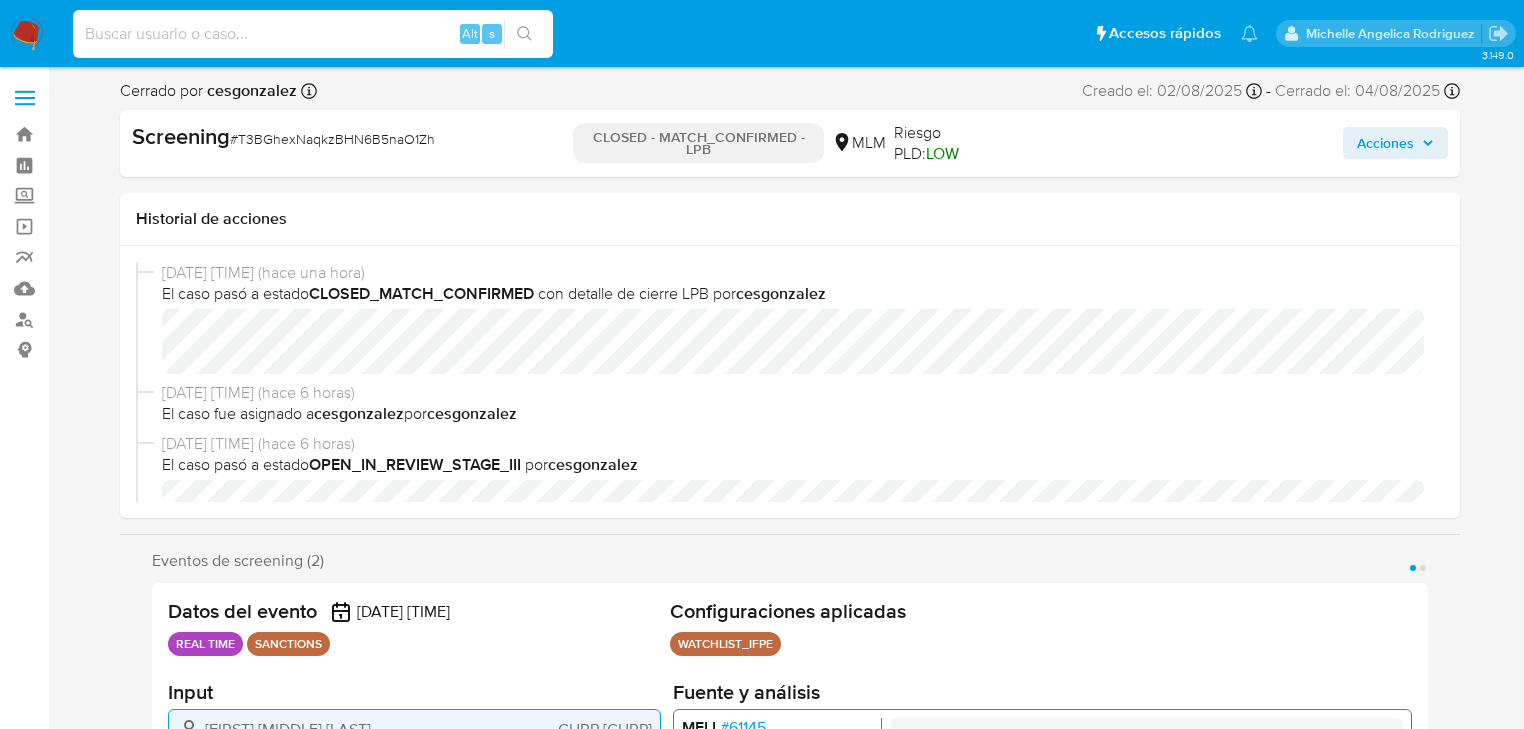 click at bounding box center (313, 34) 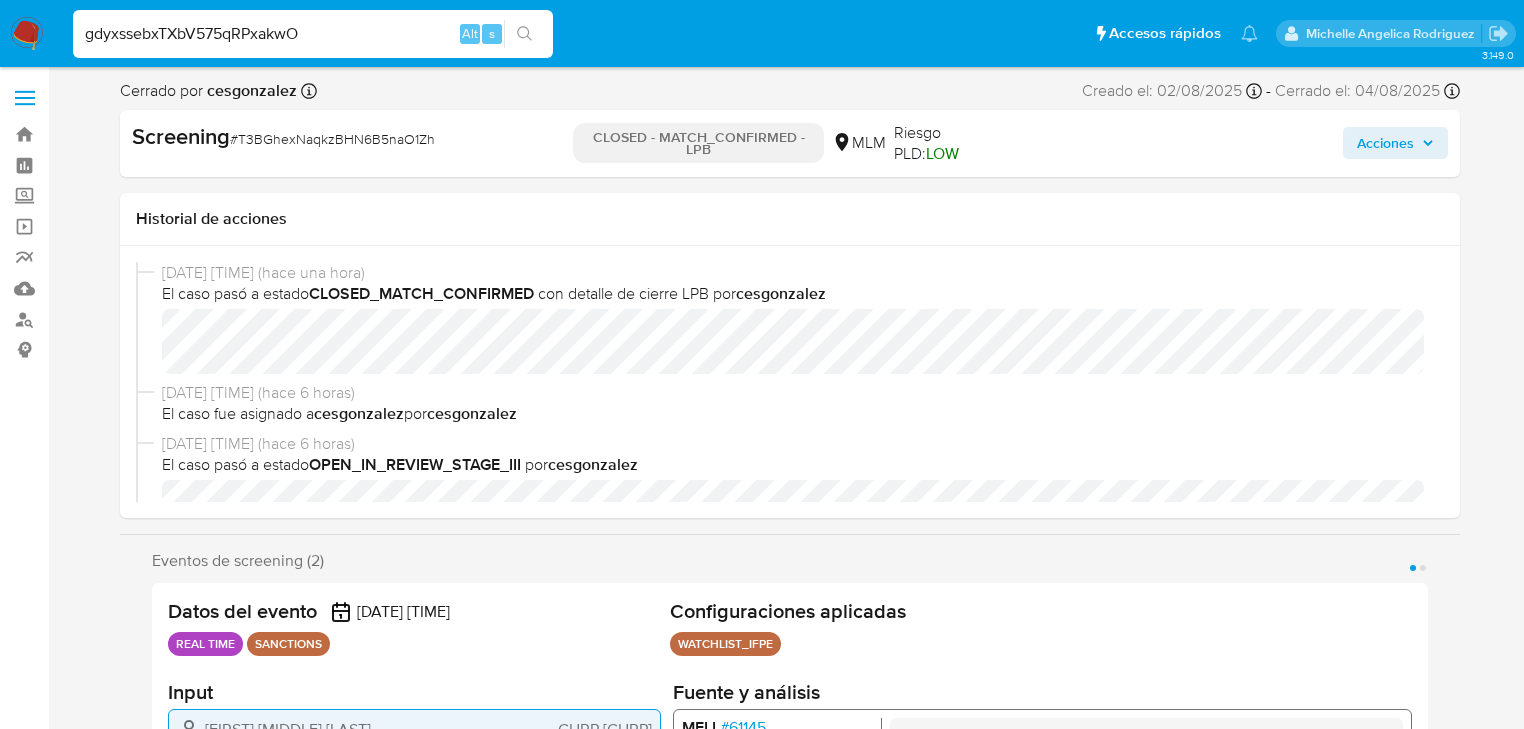 type on "gdyxssebxTXbV575qRPxakwO" 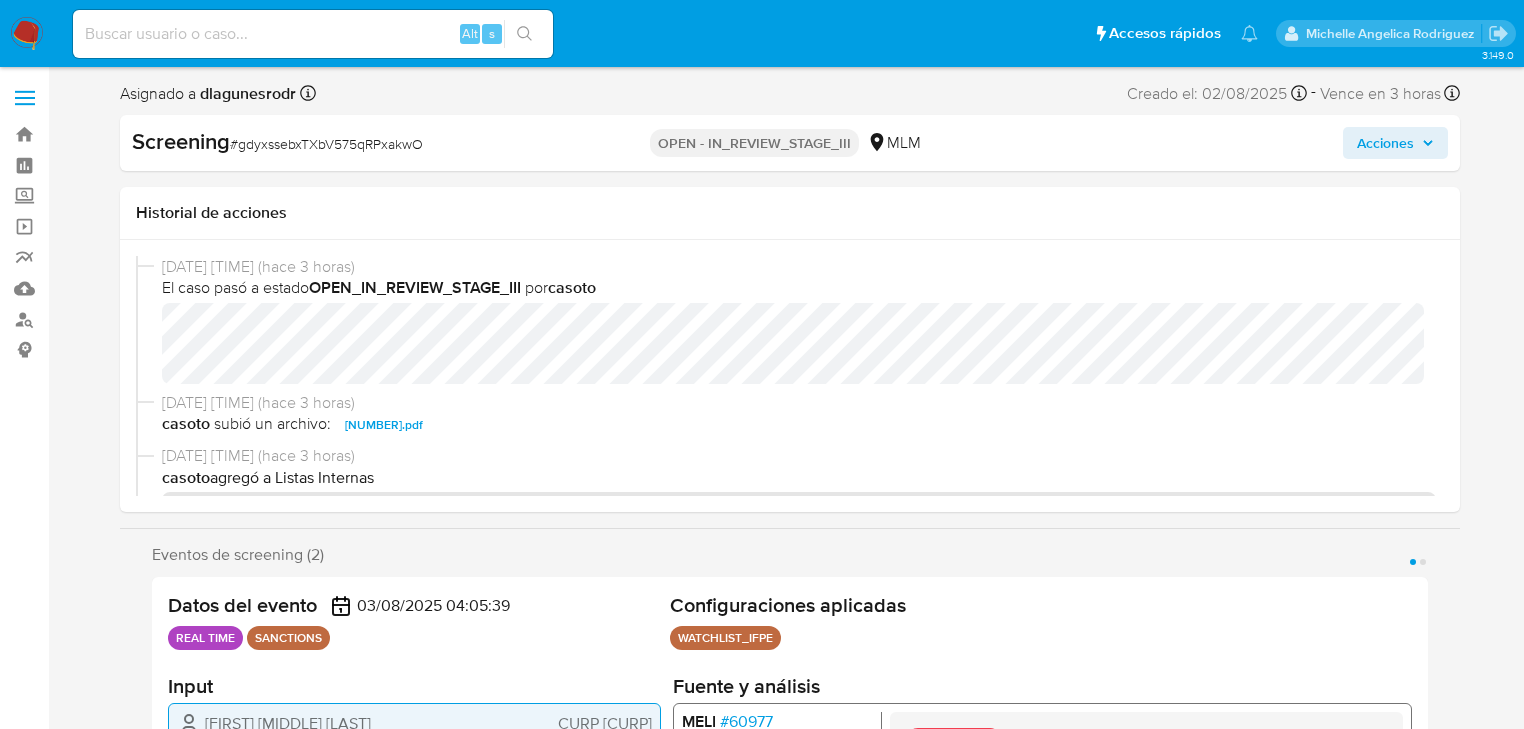 select on "10" 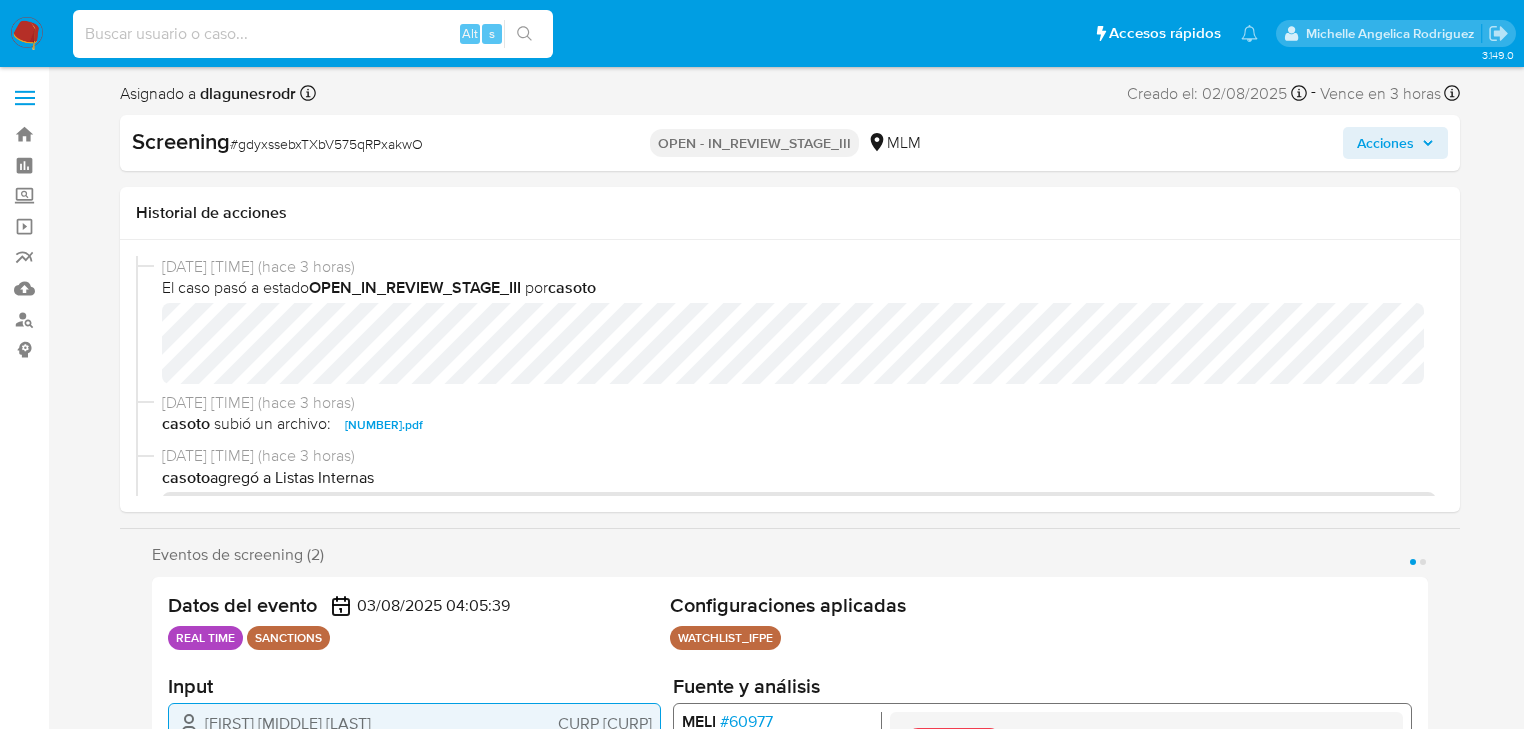 click at bounding box center [313, 34] 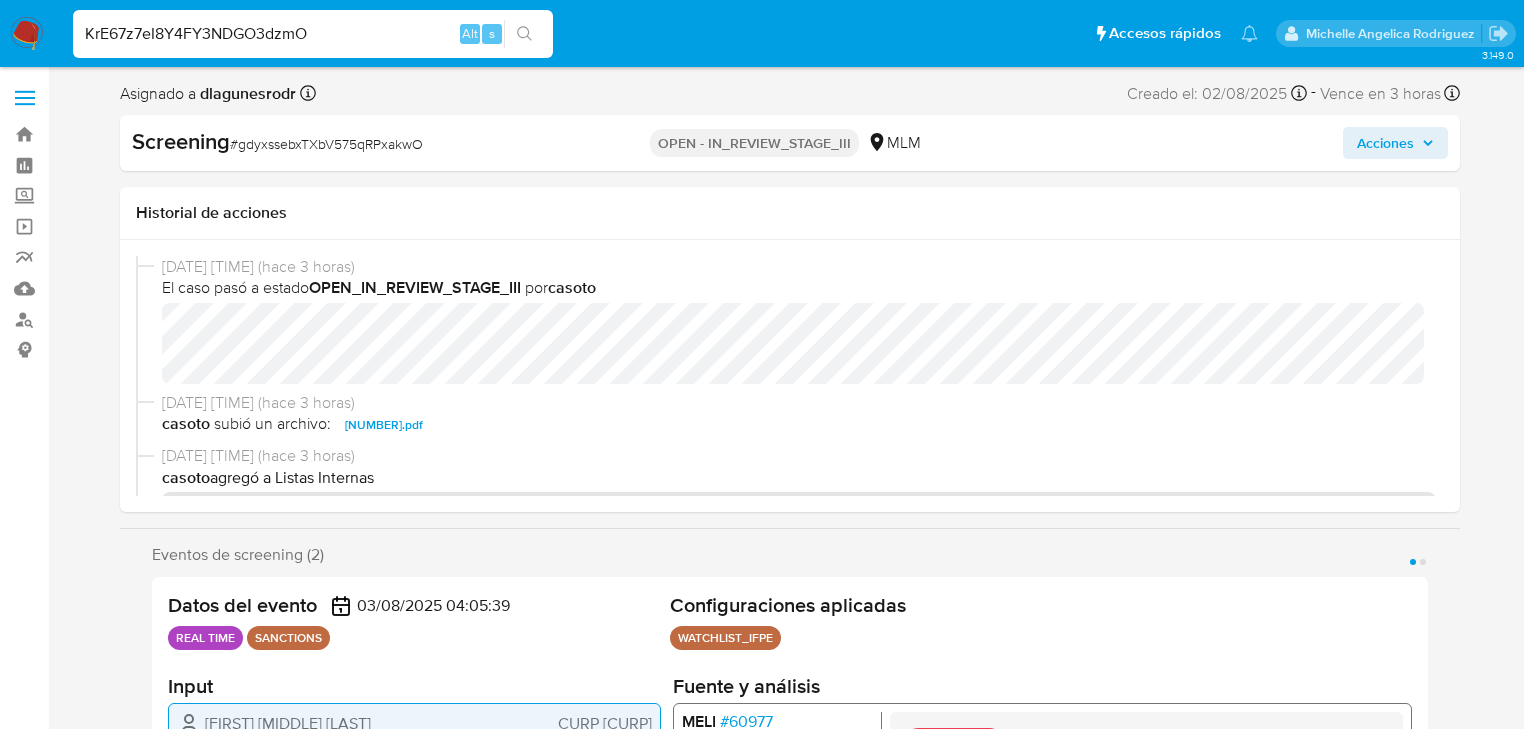 type on "KrE67z7eI8Y4FY3NDGO3dzmO" 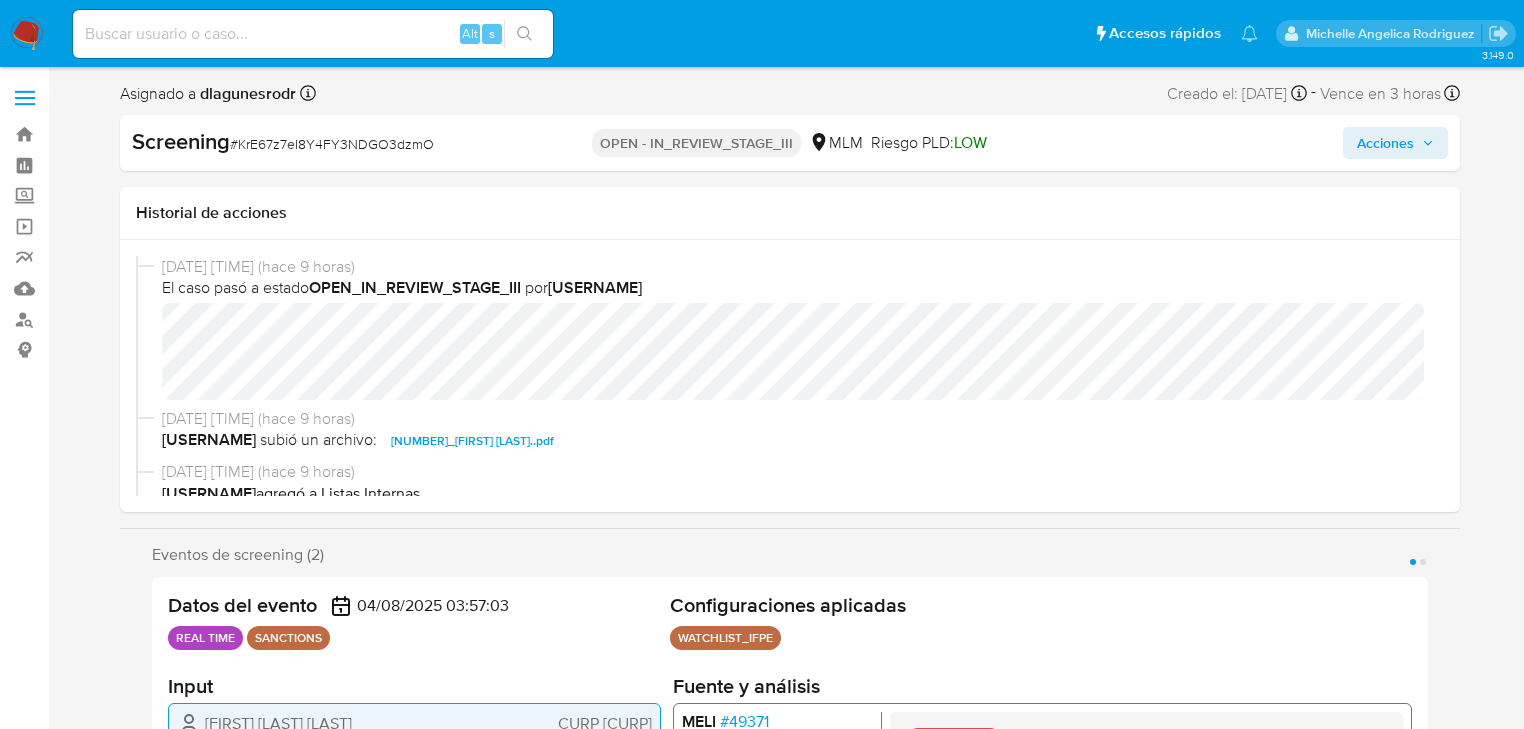 select on "10" 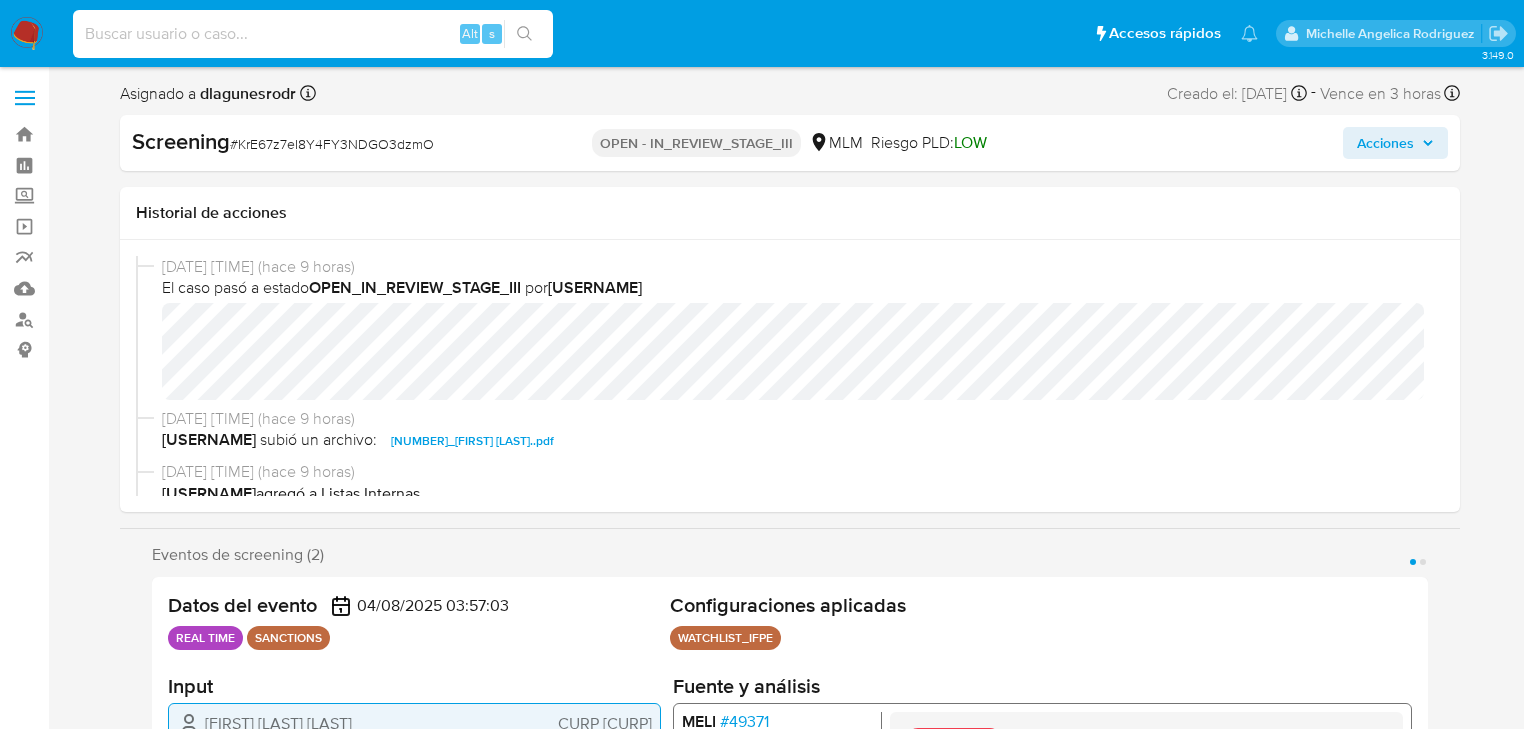 click at bounding box center [313, 34] 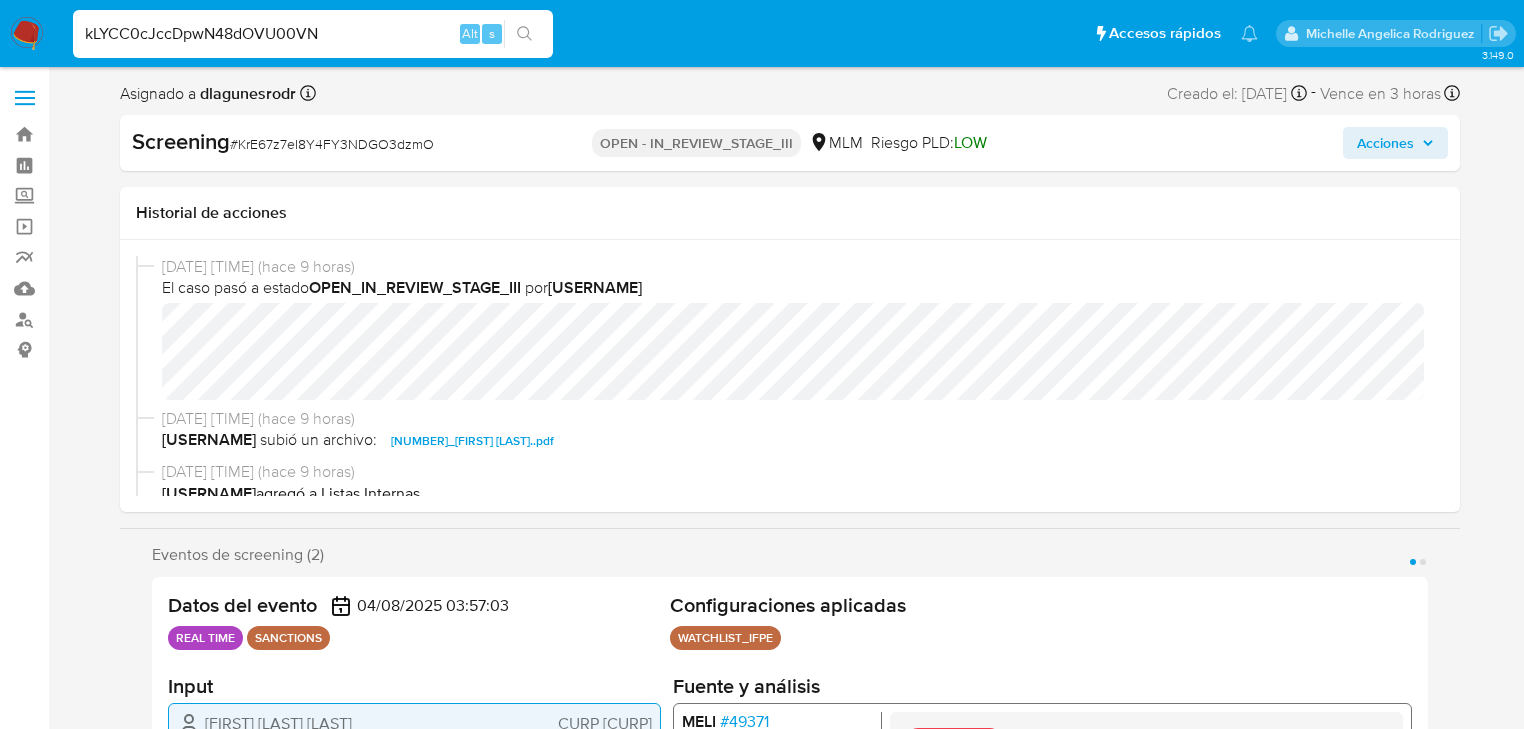 type on "kLYCC0cJccDpwN48dOVU00VN" 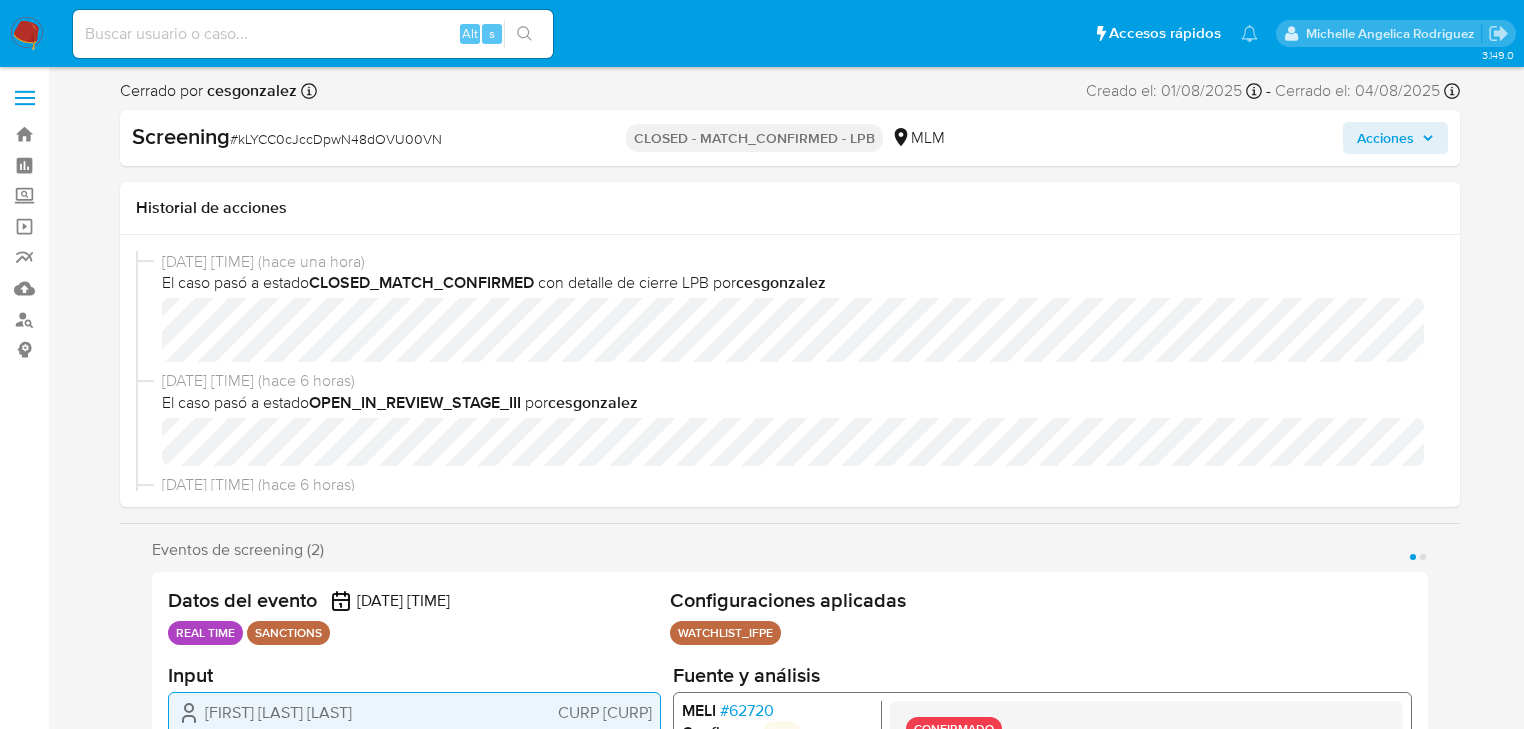 select on "10" 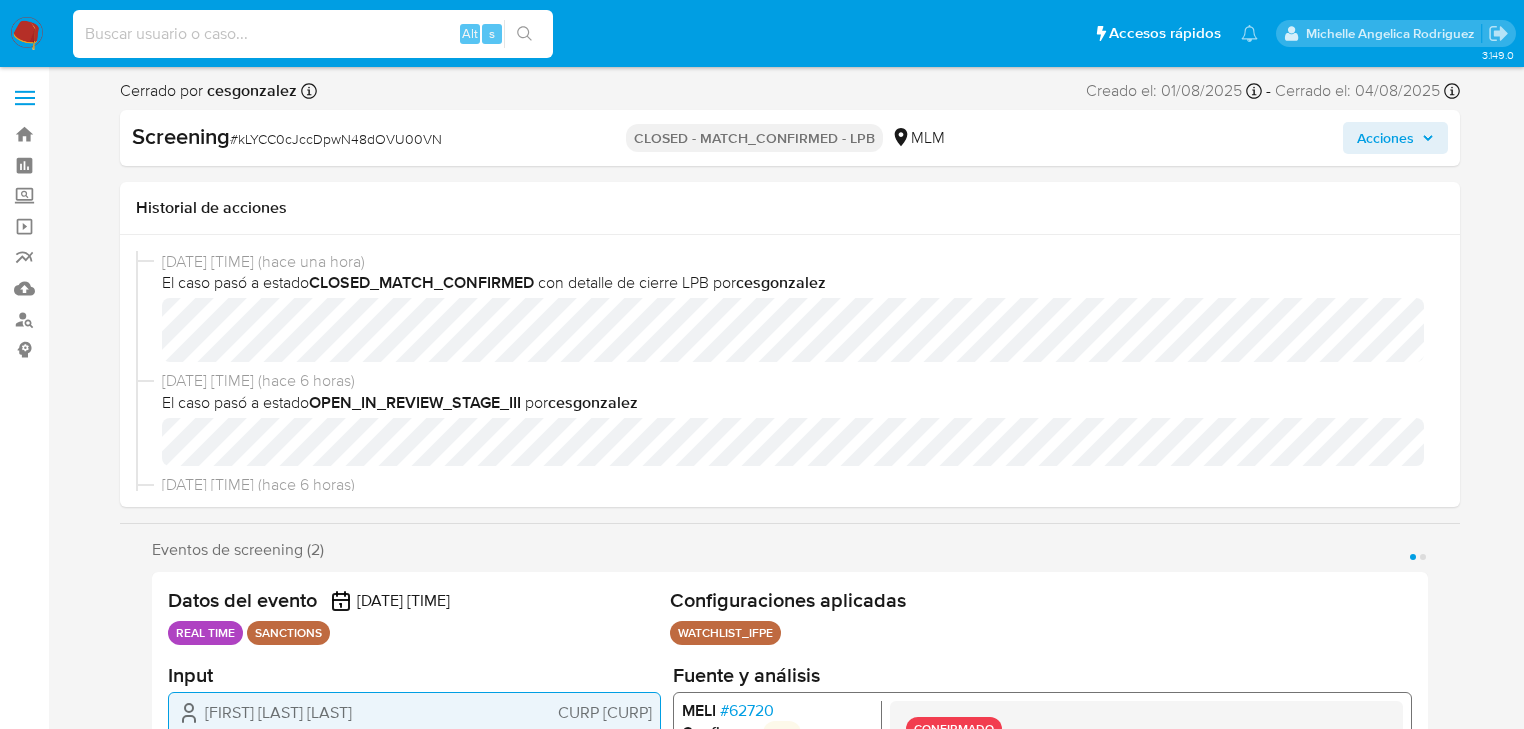 click at bounding box center [313, 34] 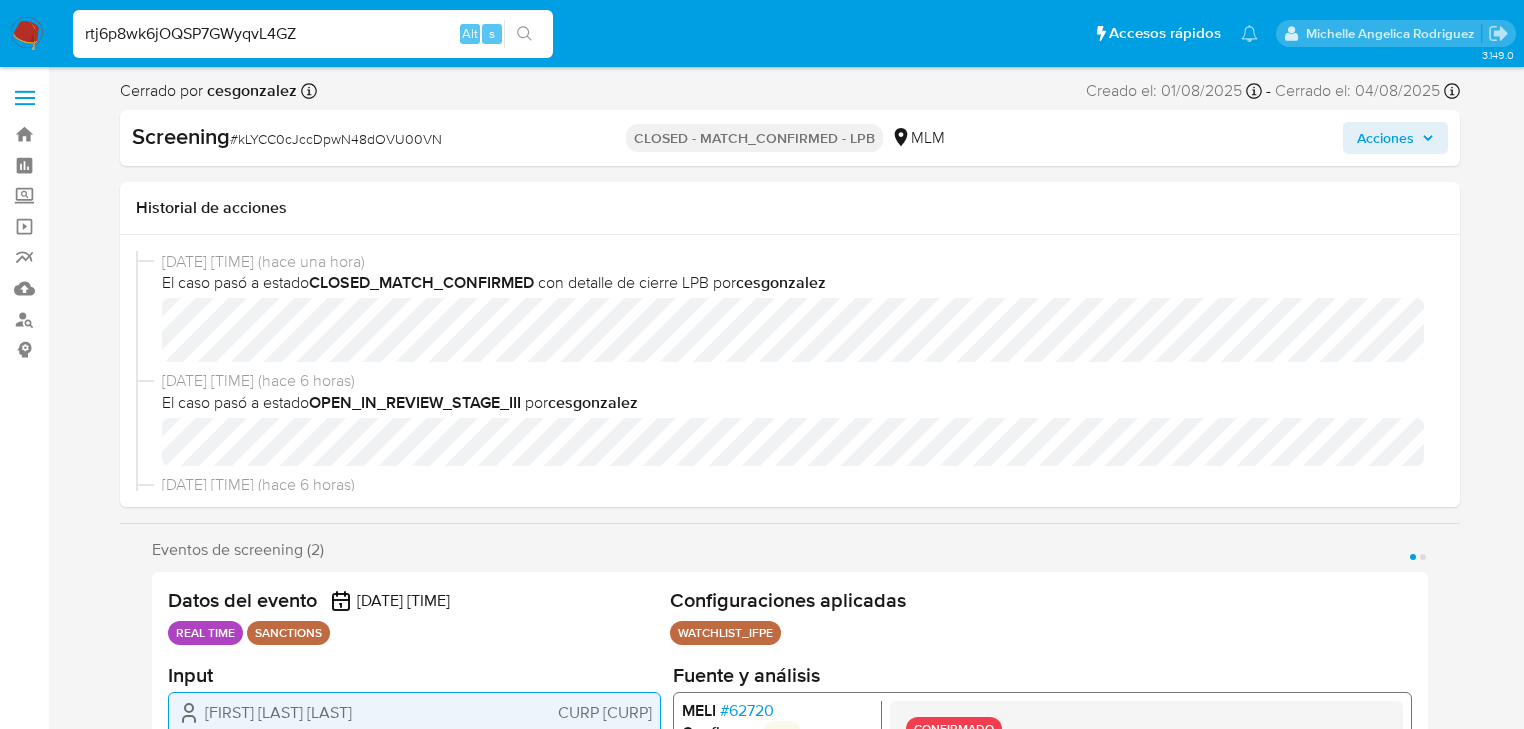 type on "rtj6p8wk6jOQSP7GWyqvL4GZ" 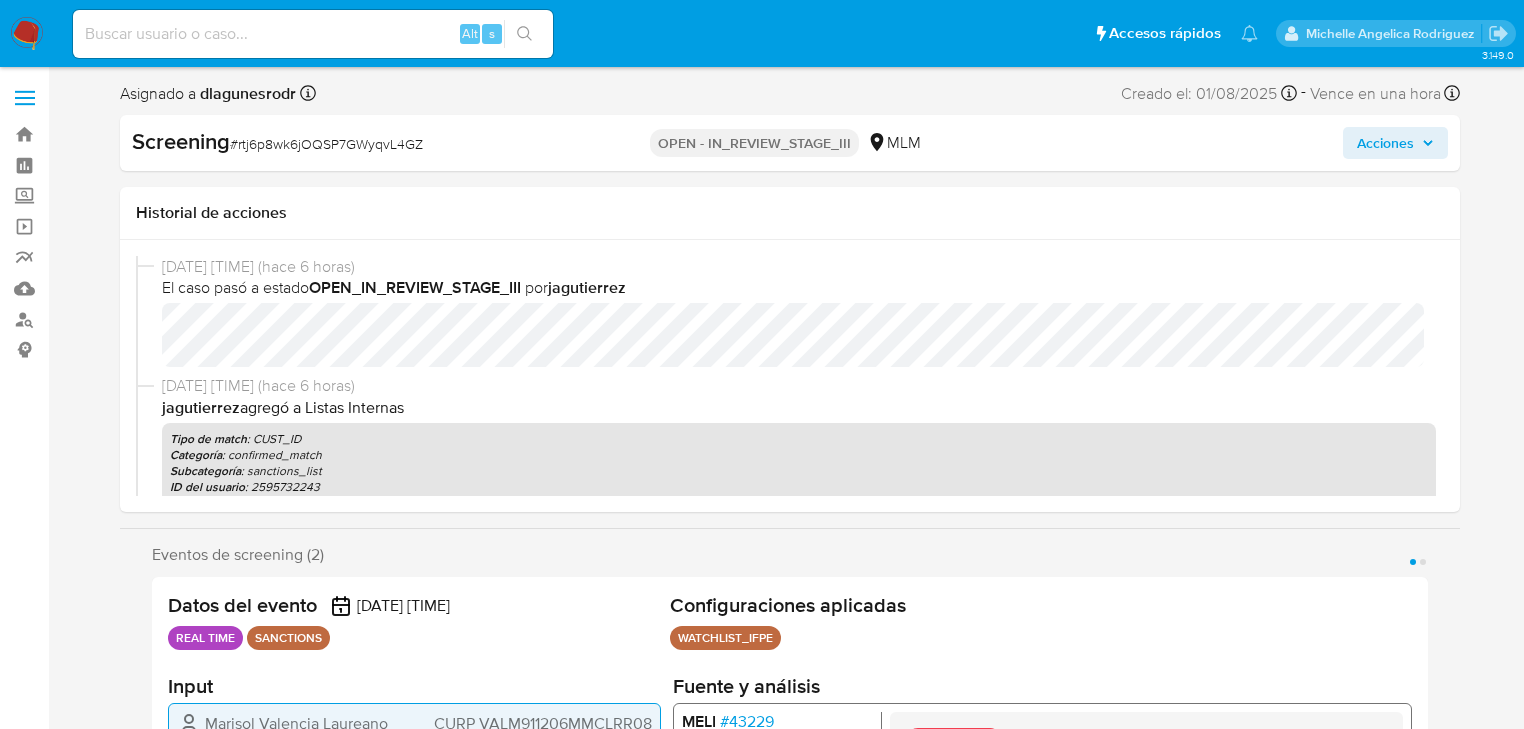 select on "10" 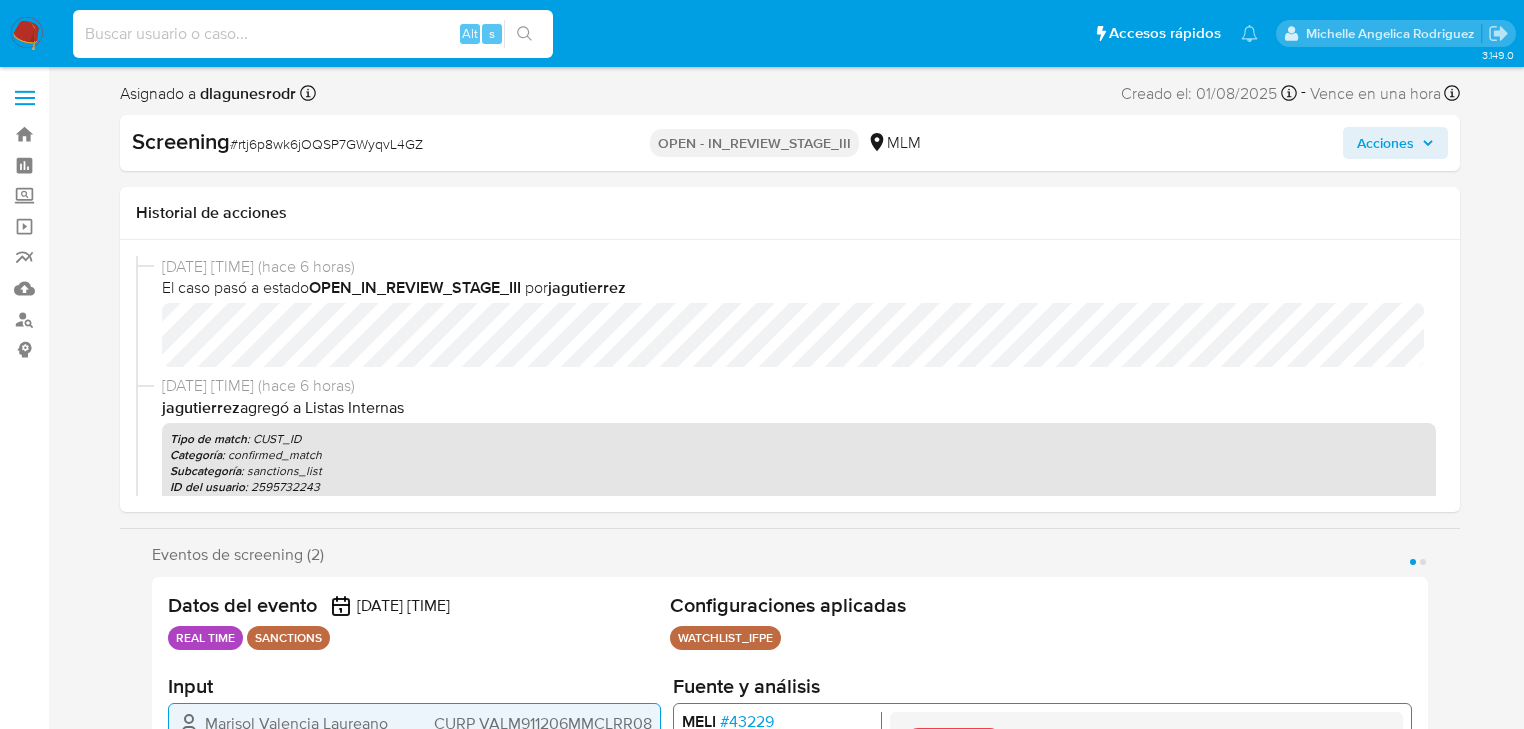 paste on "TfnaWGBNq6syPBa7nSgPwbvD" 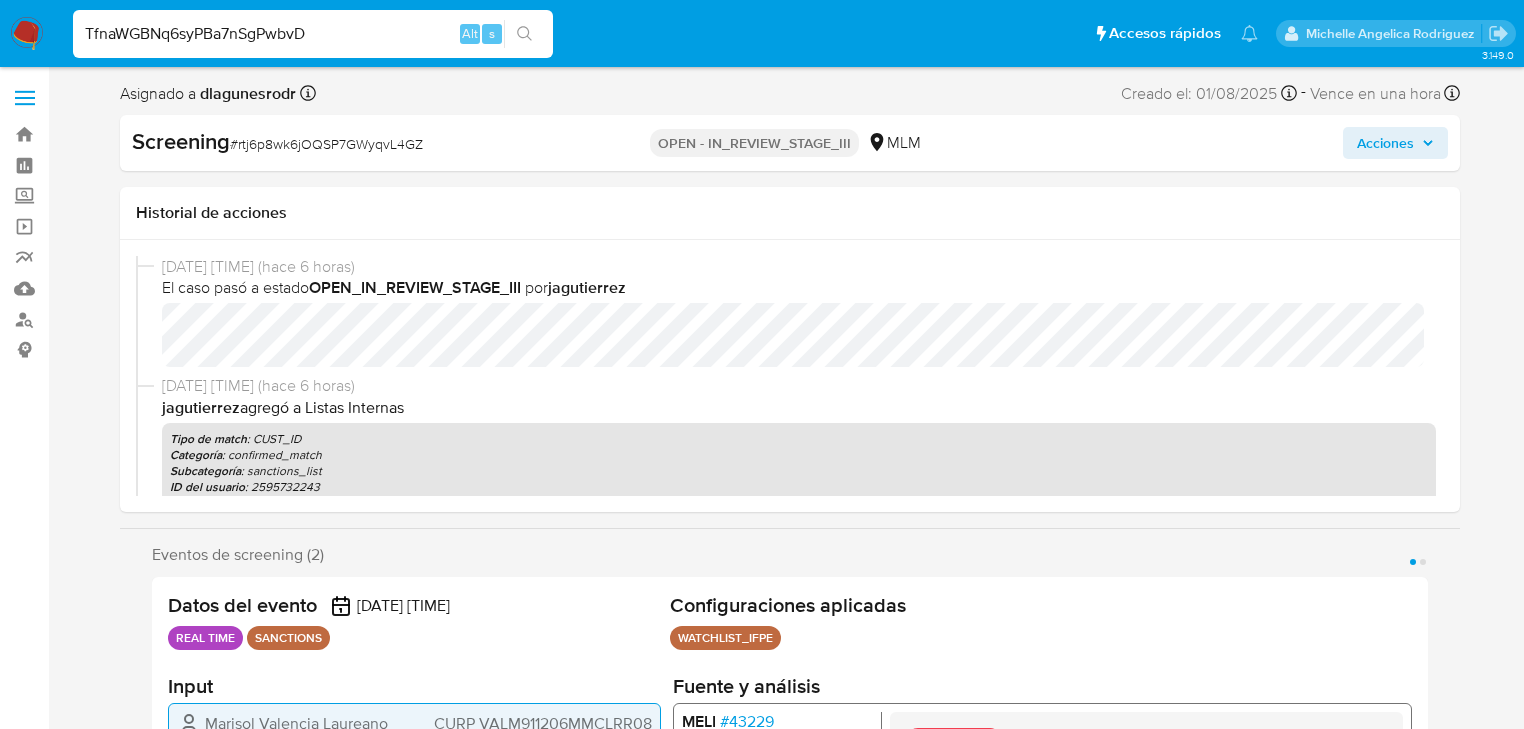 type on "TfnaWGBNq6syPBa7nSgPwbvD" 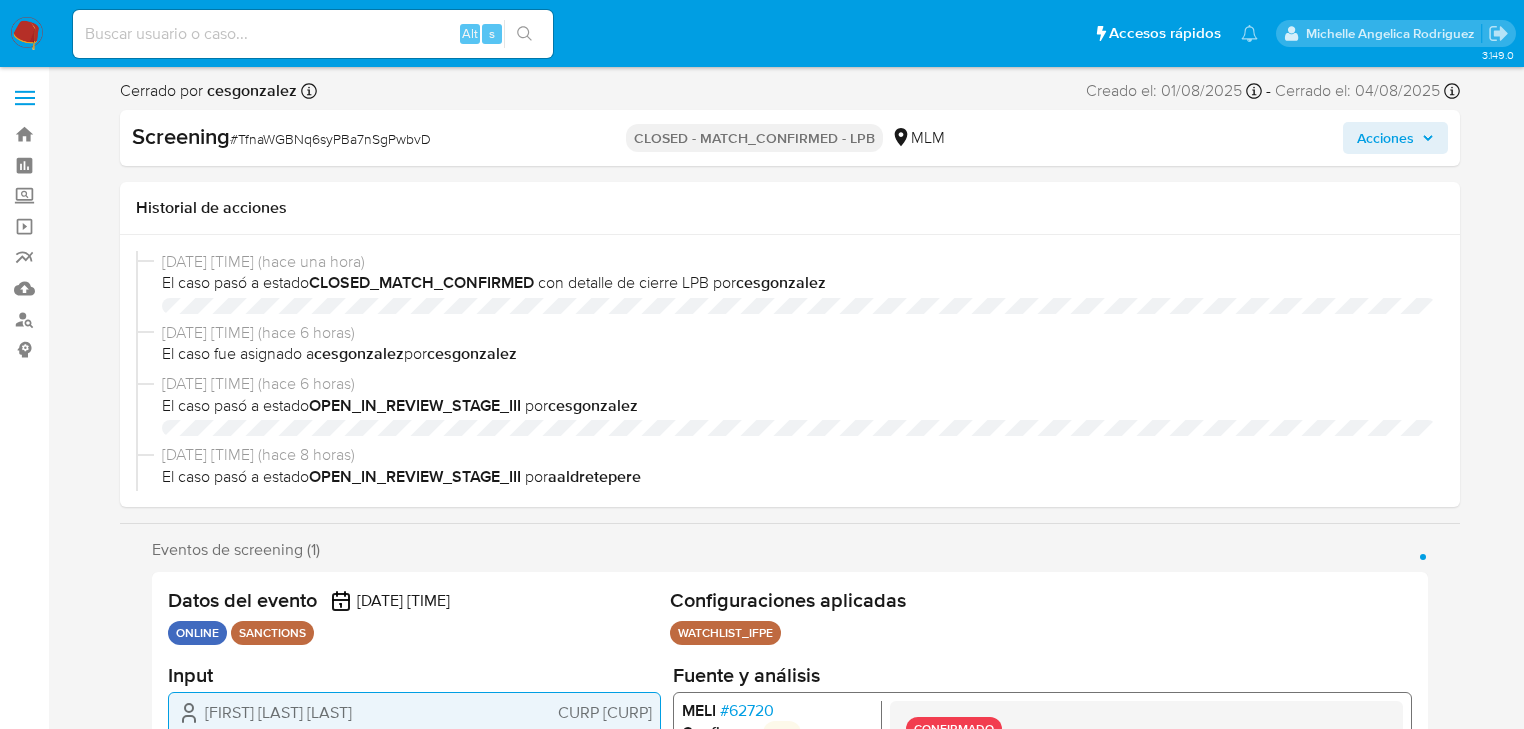 select on "10" 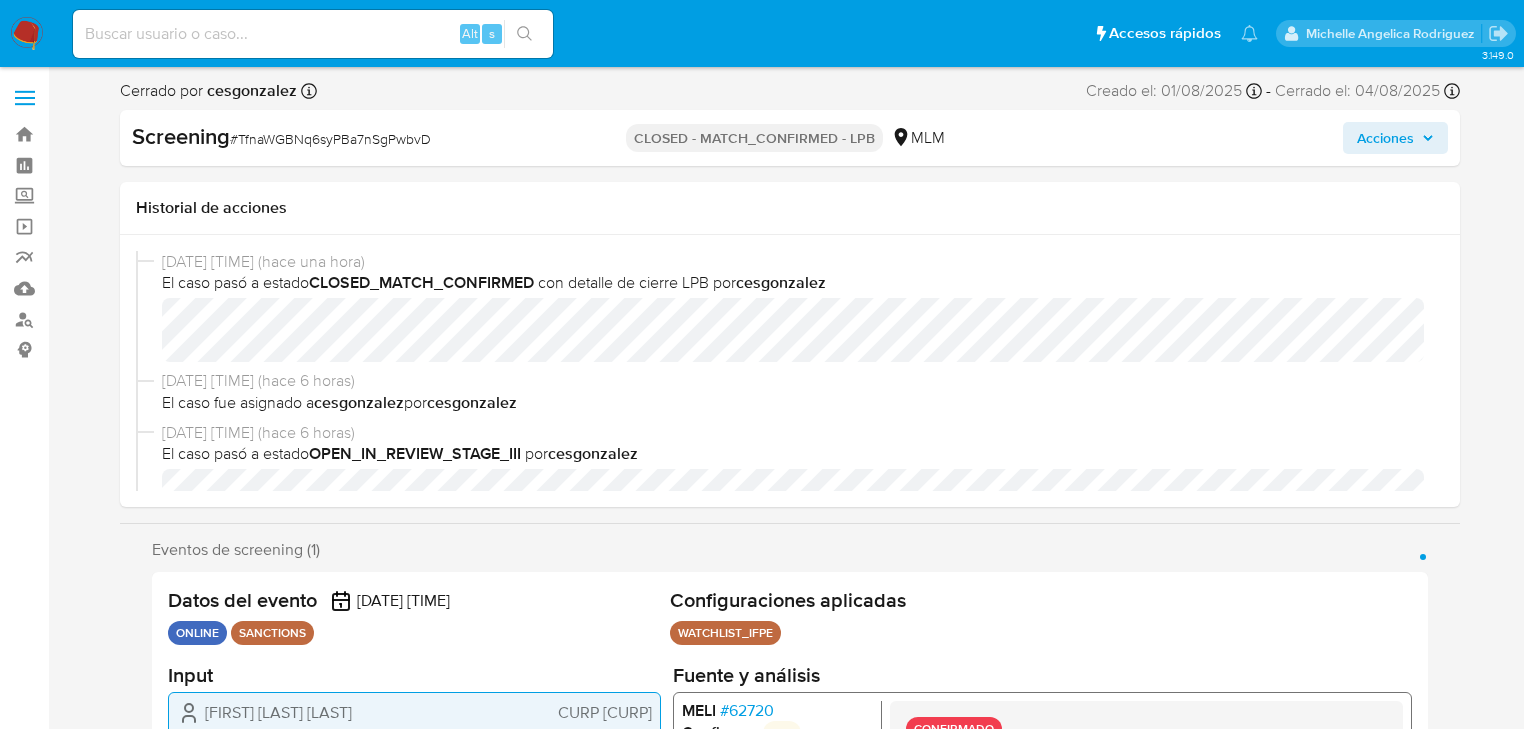 scroll, scrollTop: 0, scrollLeft: 0, axis: both 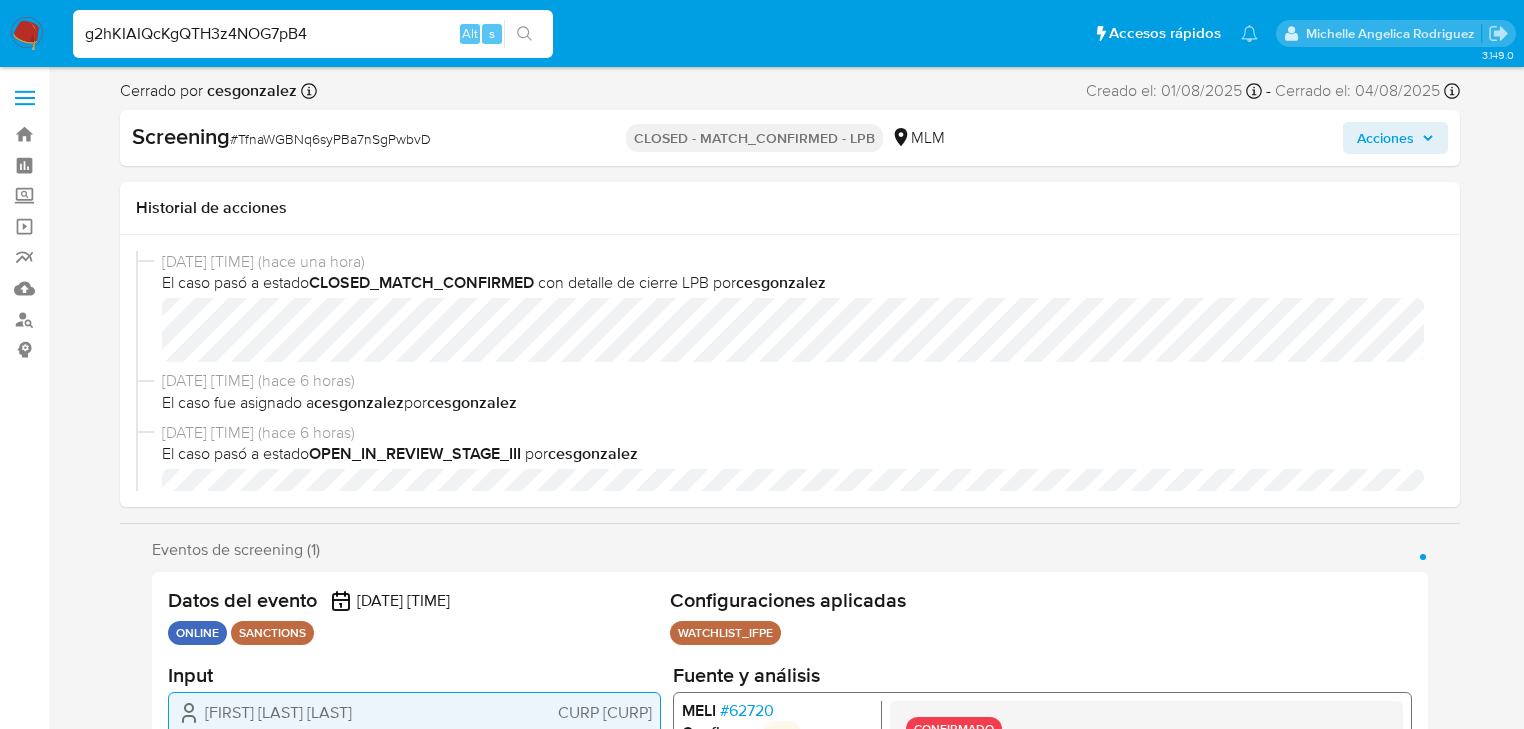 type on "g2hKIAIQcKgQTH3z4NOG7pB4" 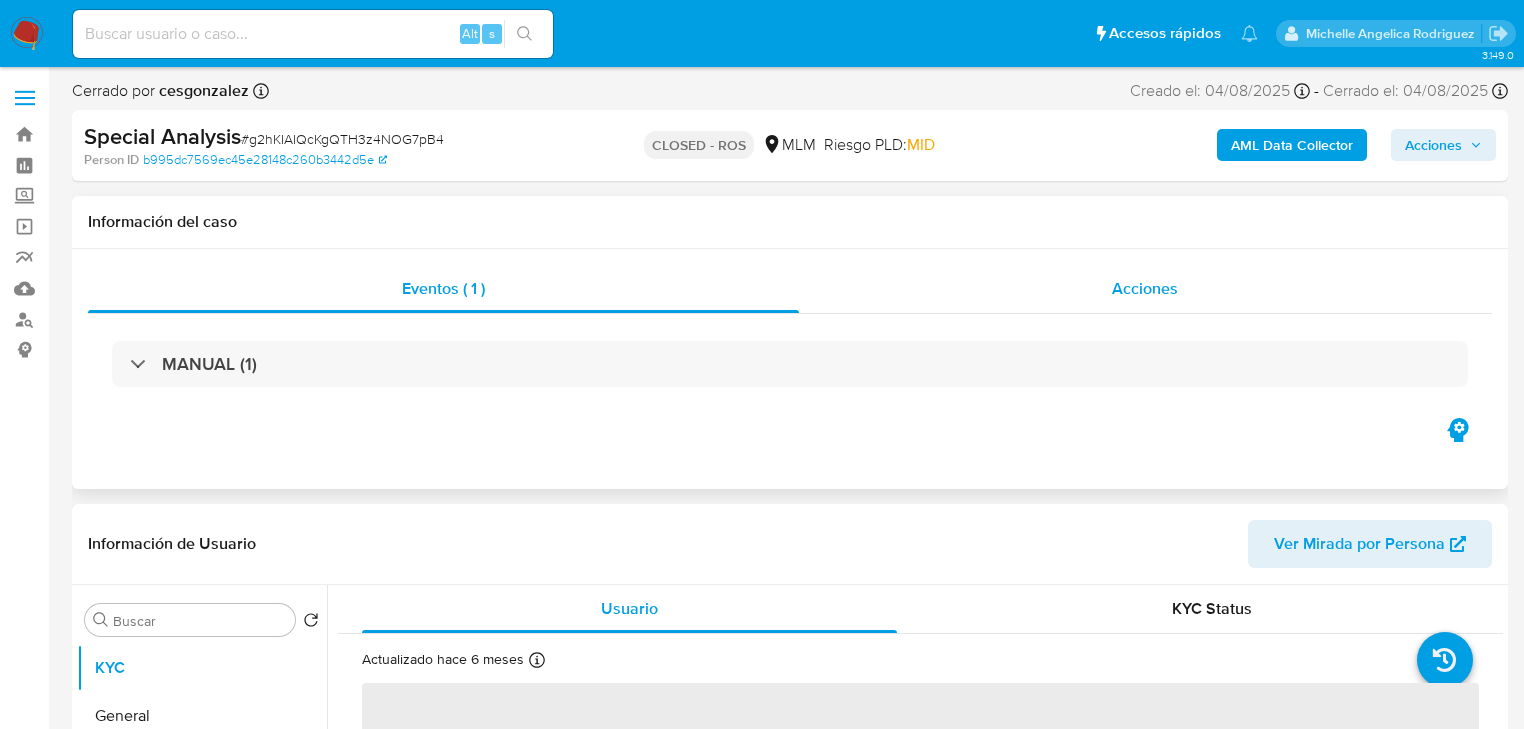 click on "Acciones" at bounding box center [1146, 289] 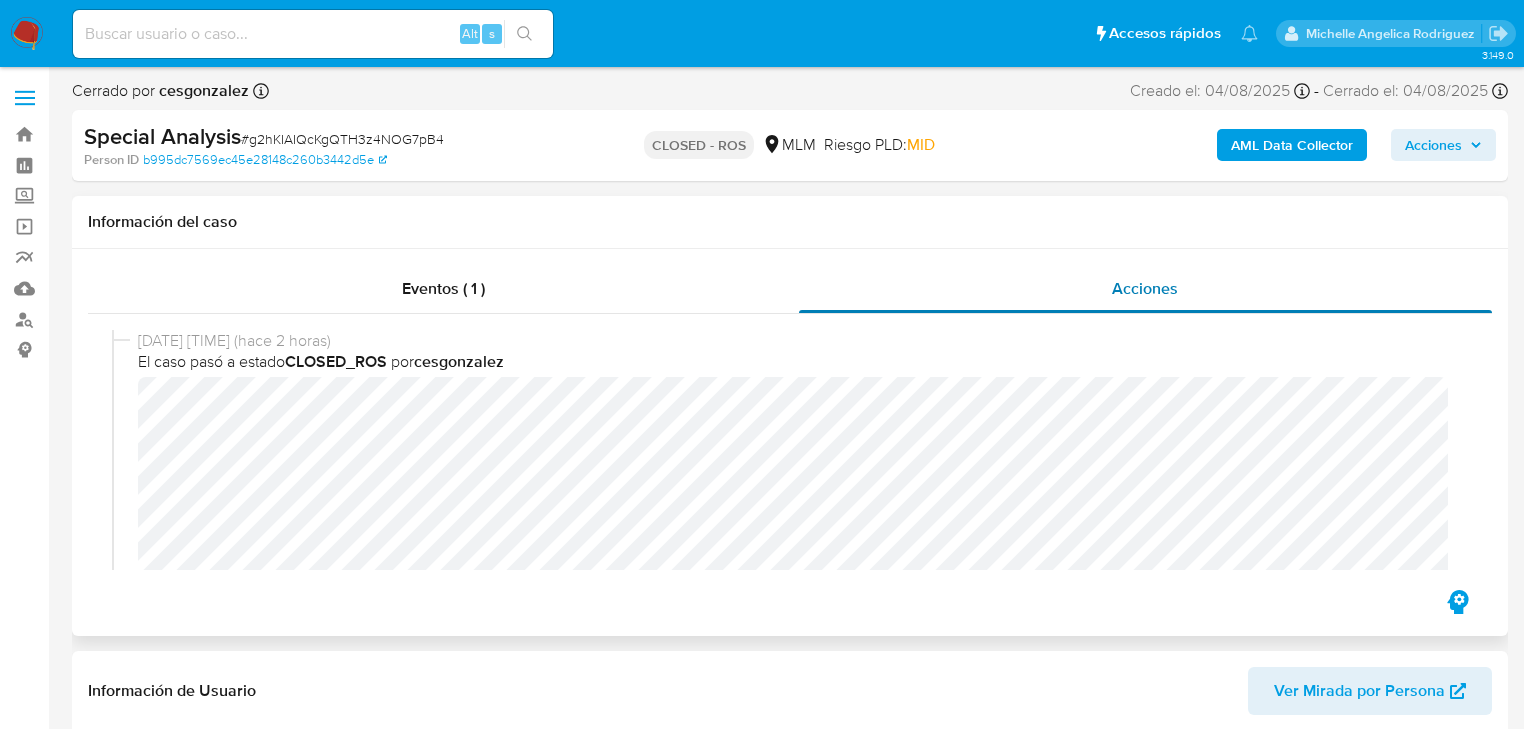 select on "10" 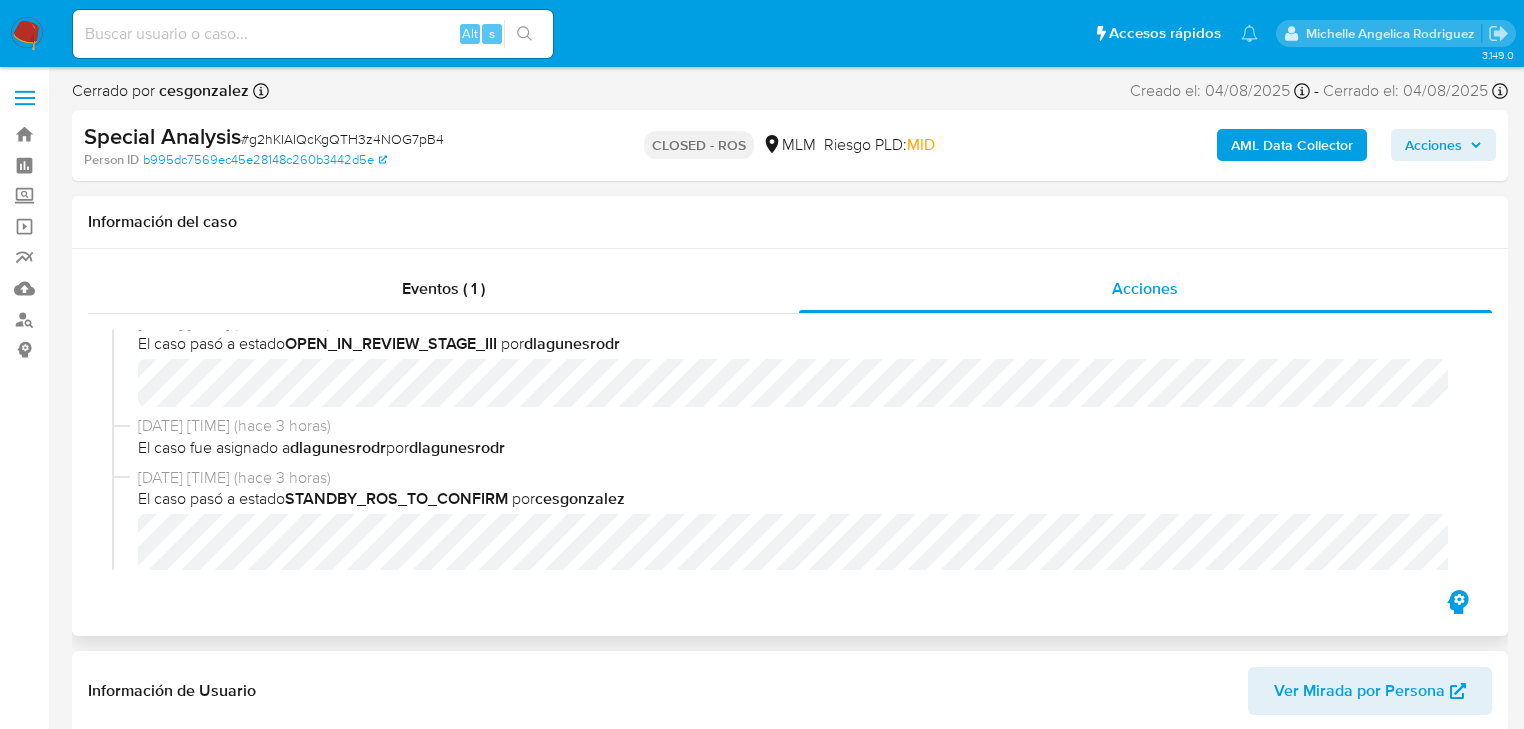 scroll, scrollTop: 720, scrollLeft: 0, axis: vertical 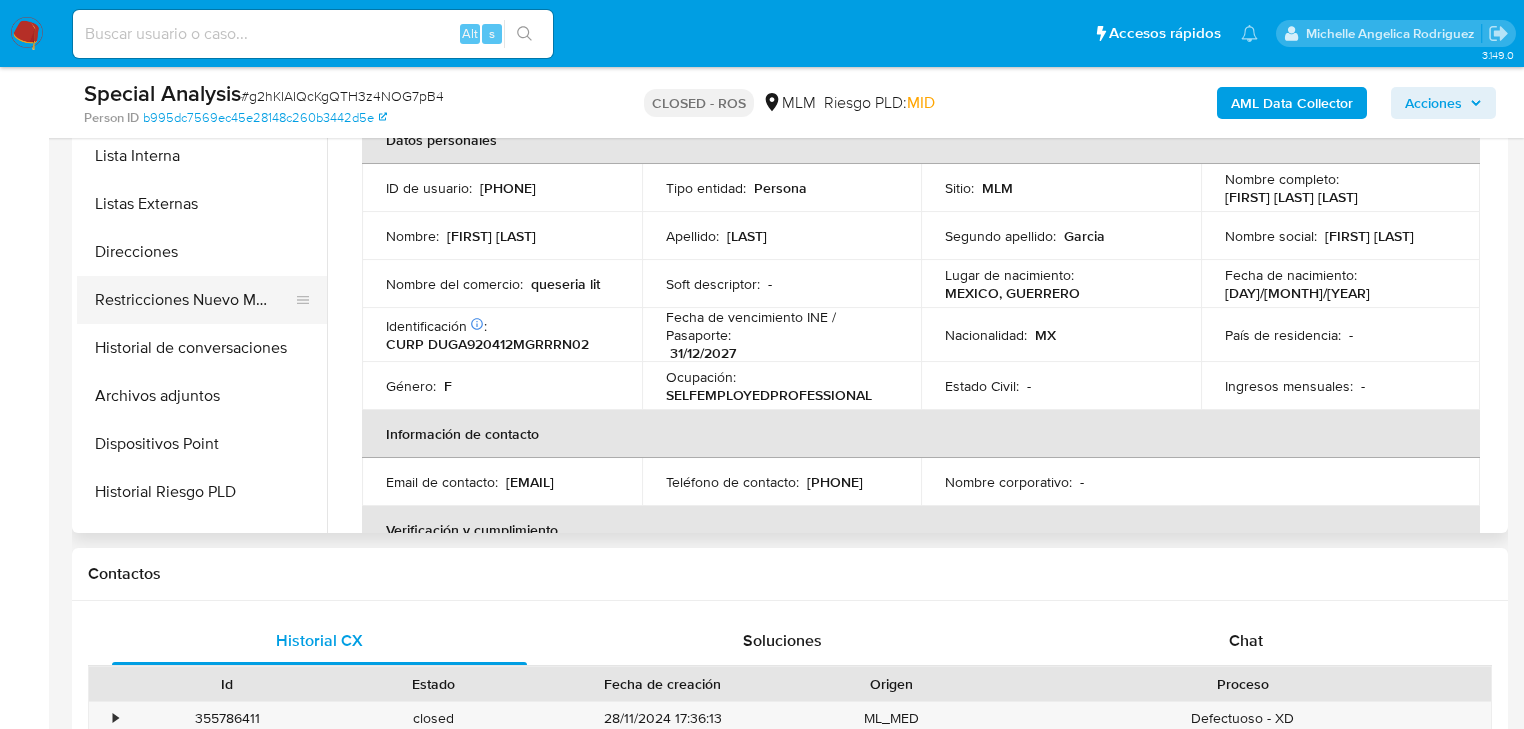 click on "Restricciones Nuevo Mundo" at bounding box center [194, 300] 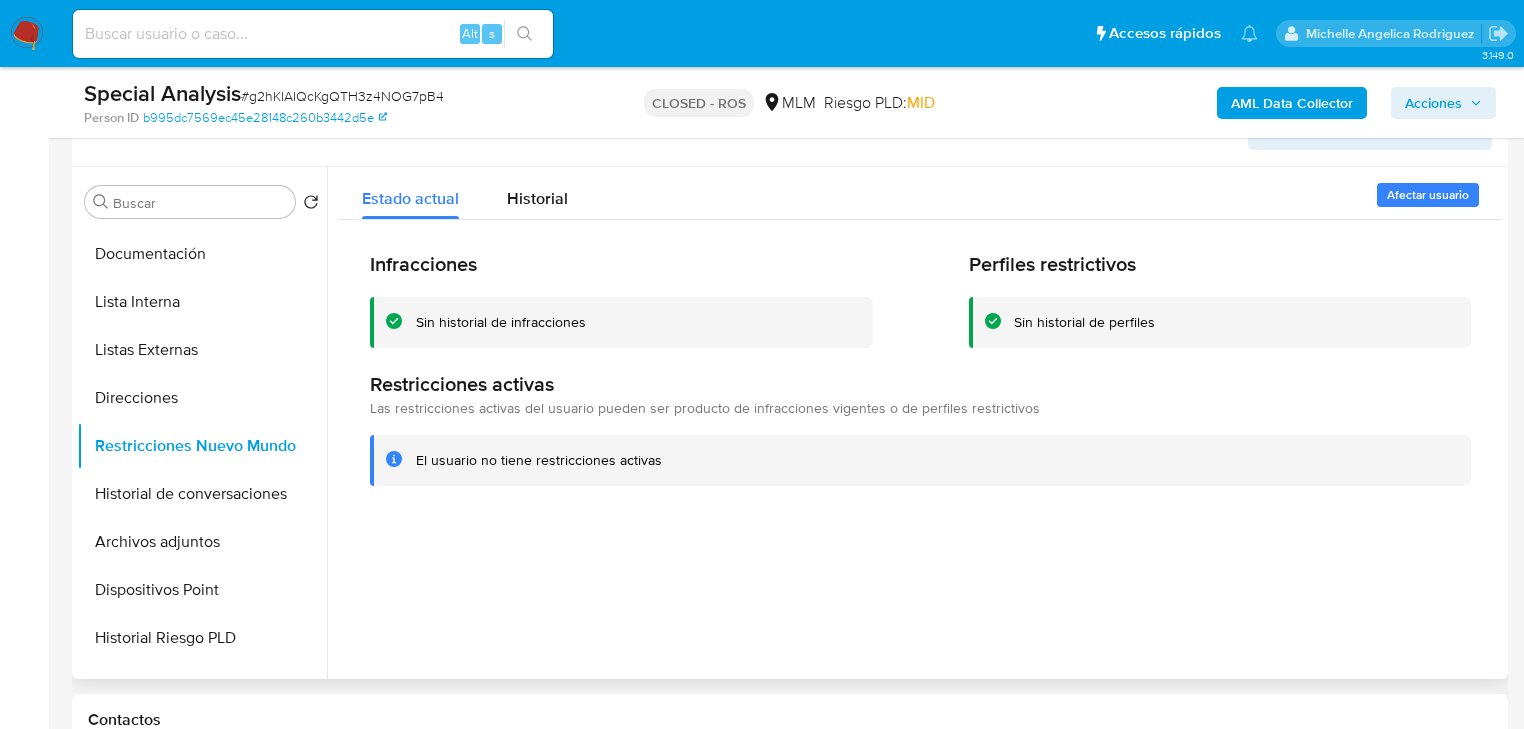 scroll, scrollTop: 400, scrollLeft: 0, axis: vertical 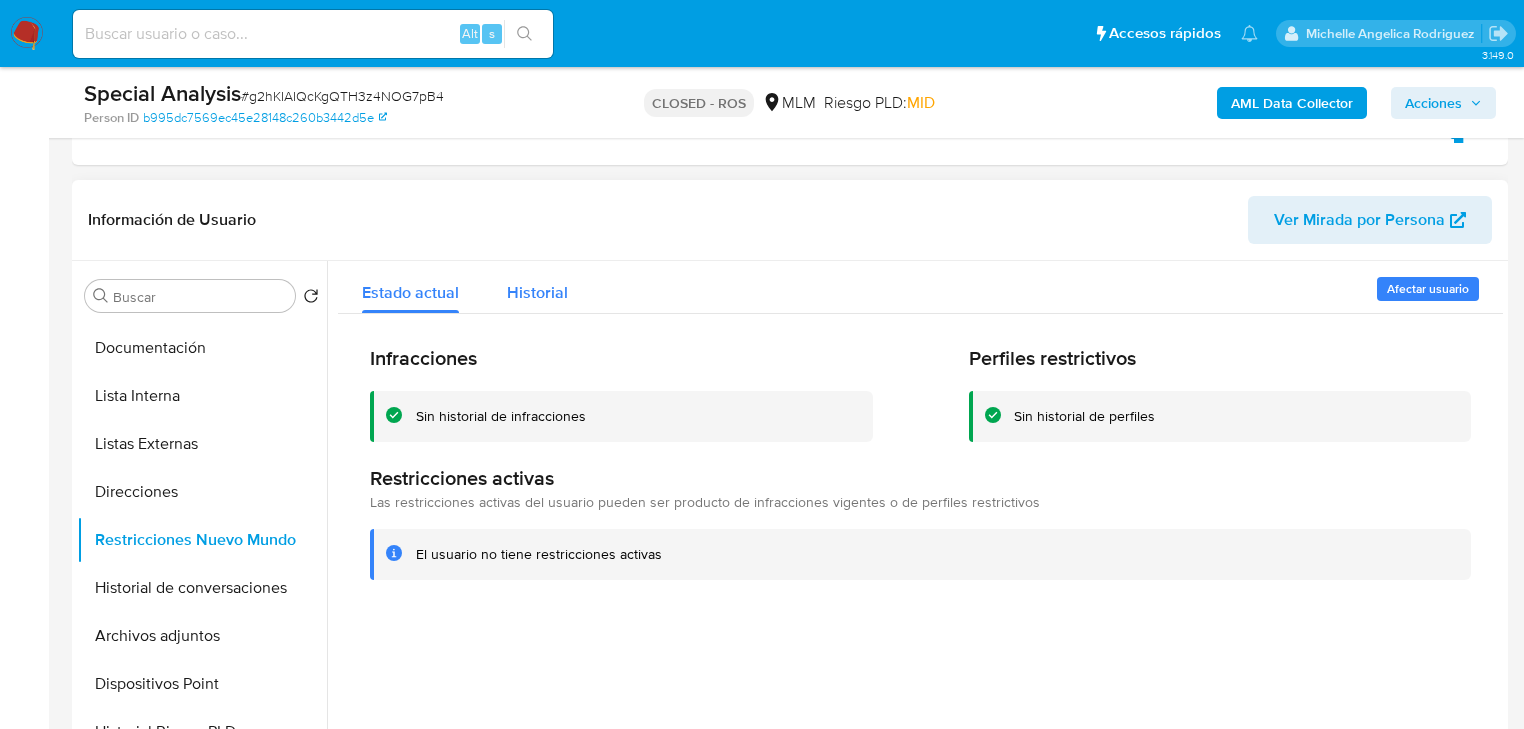 click on "Historial" at bounding box center [537, 292] 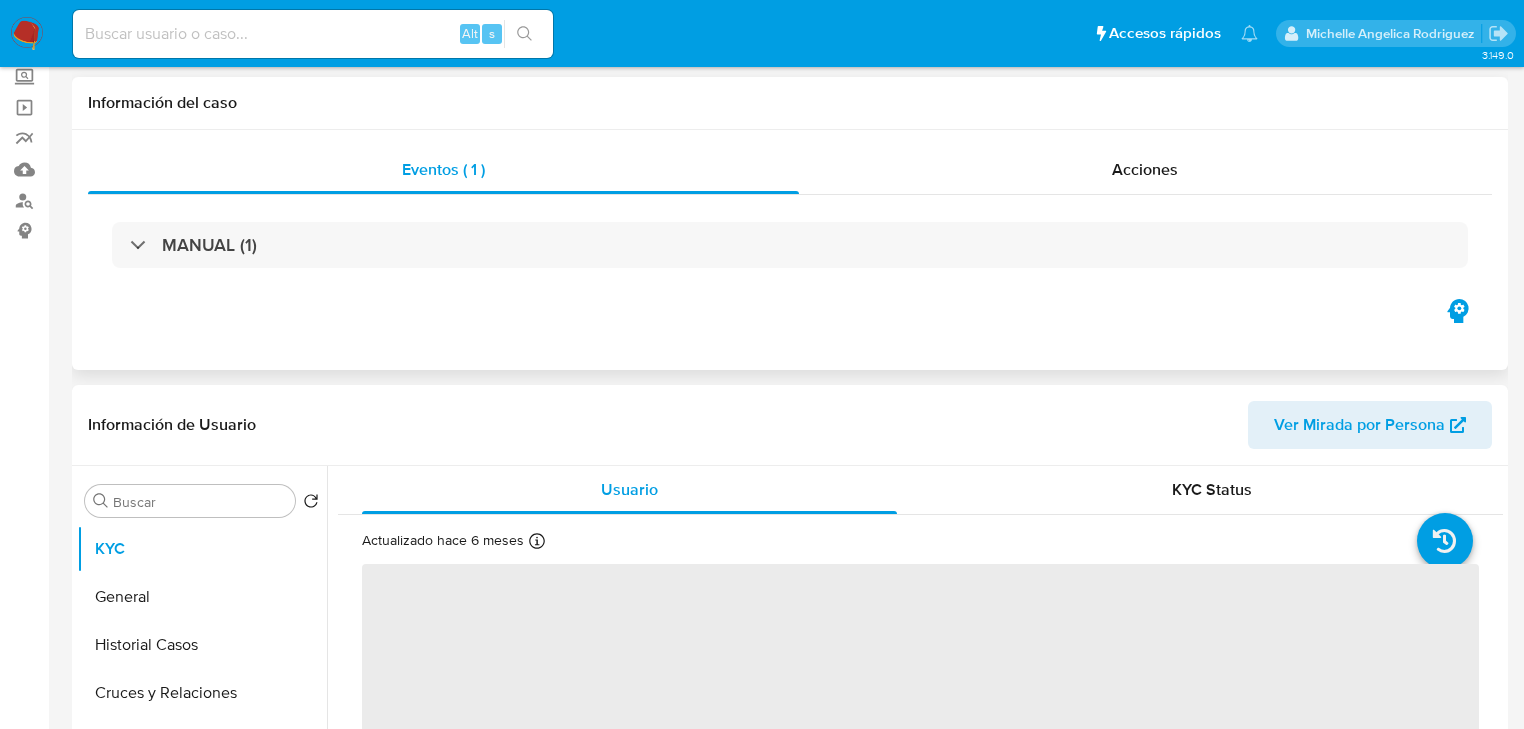 scroll, scrollTop: 320, scrollLeft: 0, axis: vertical 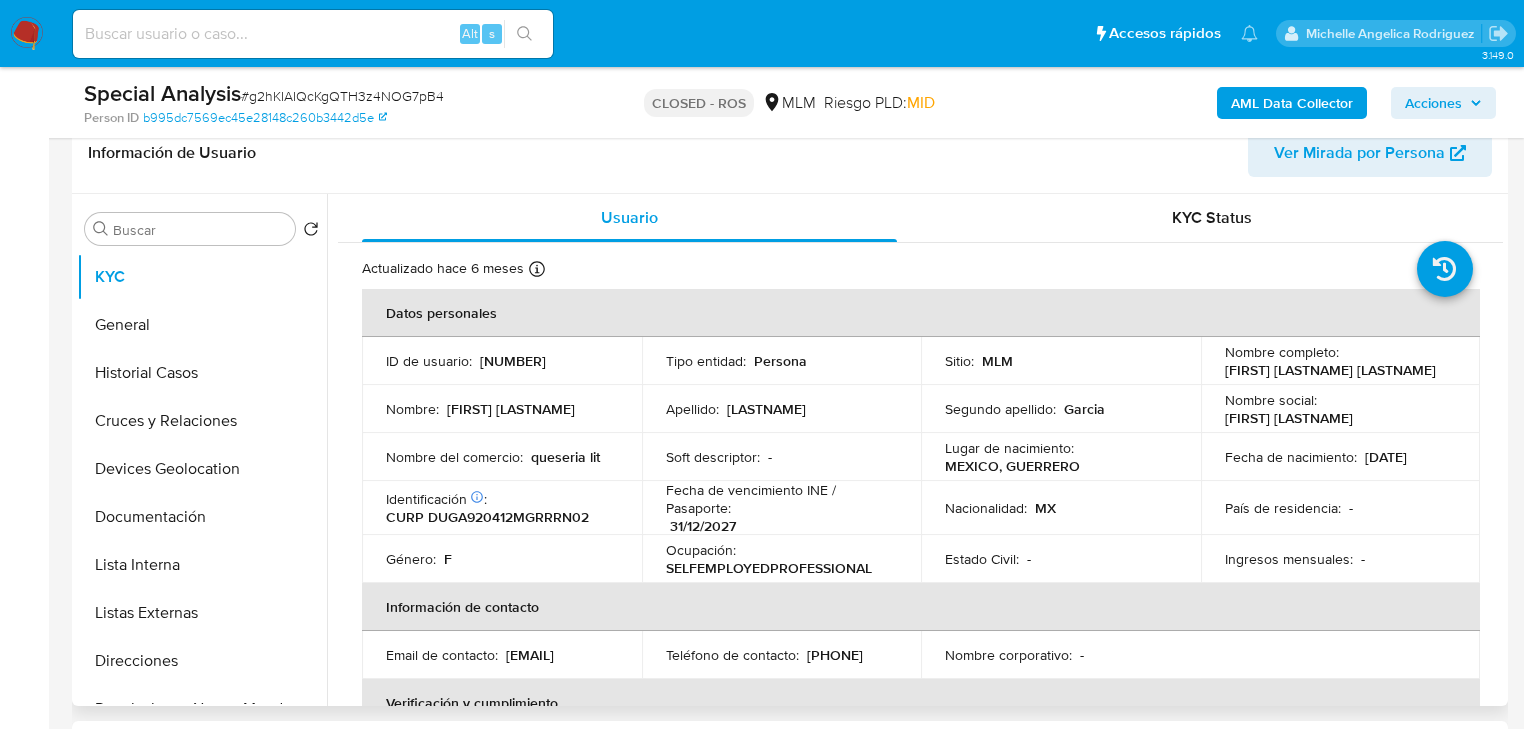 select on "10" 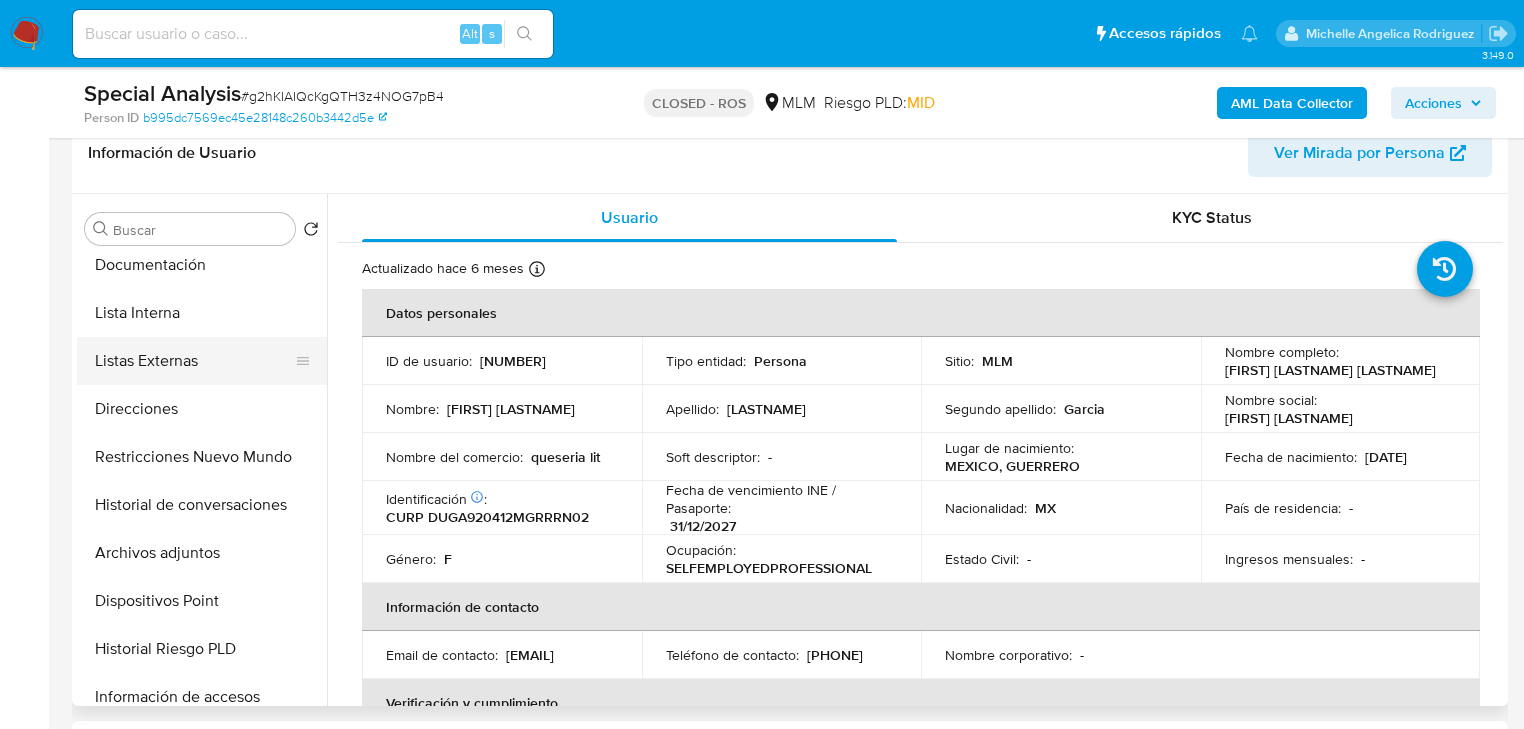 scroll, scrollTop: 240, scrollLeft: 0, axis: vertical 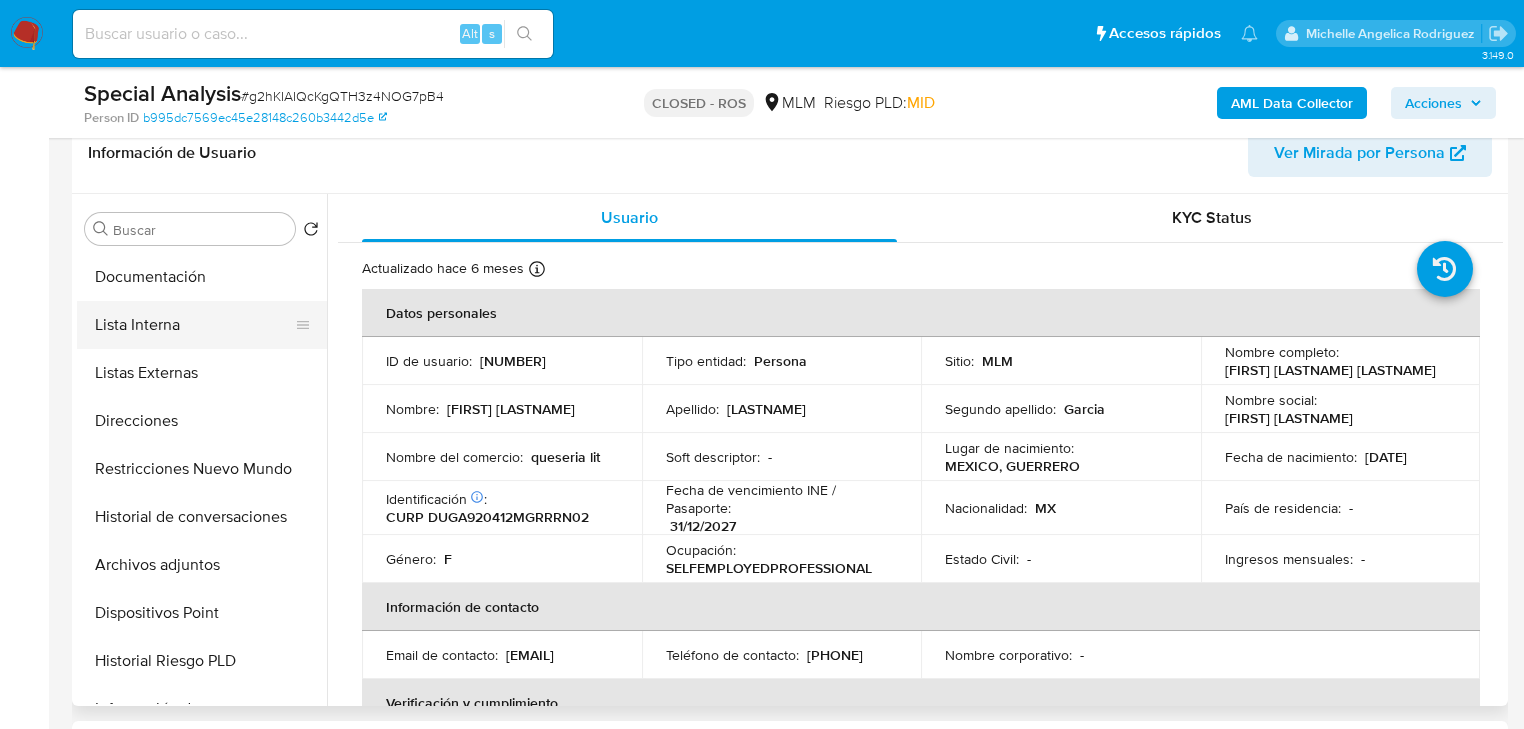 click on "Lista Interna" at bounding box center [194, 325] 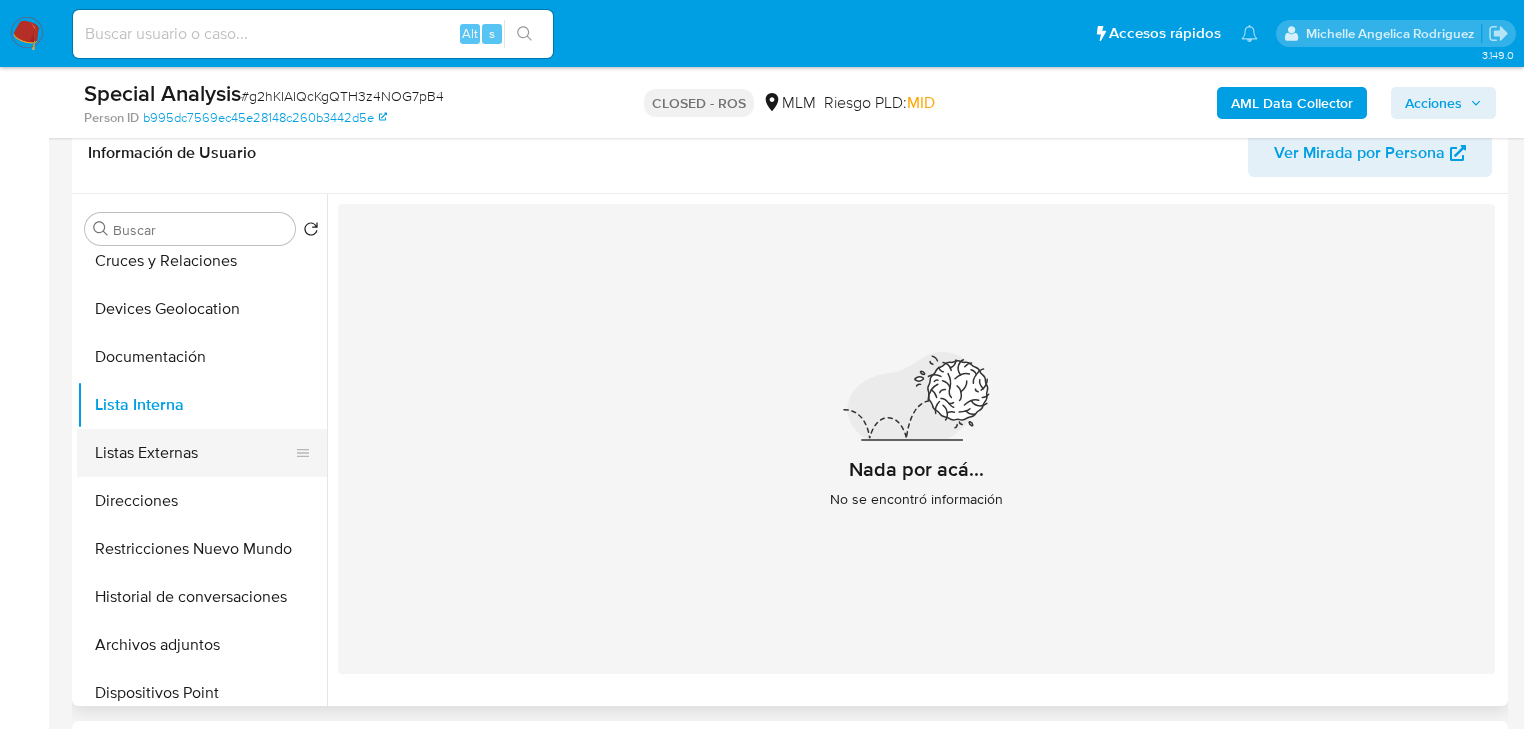 scroll, scrollTop: 0, scrollLeft: 0, axis: both 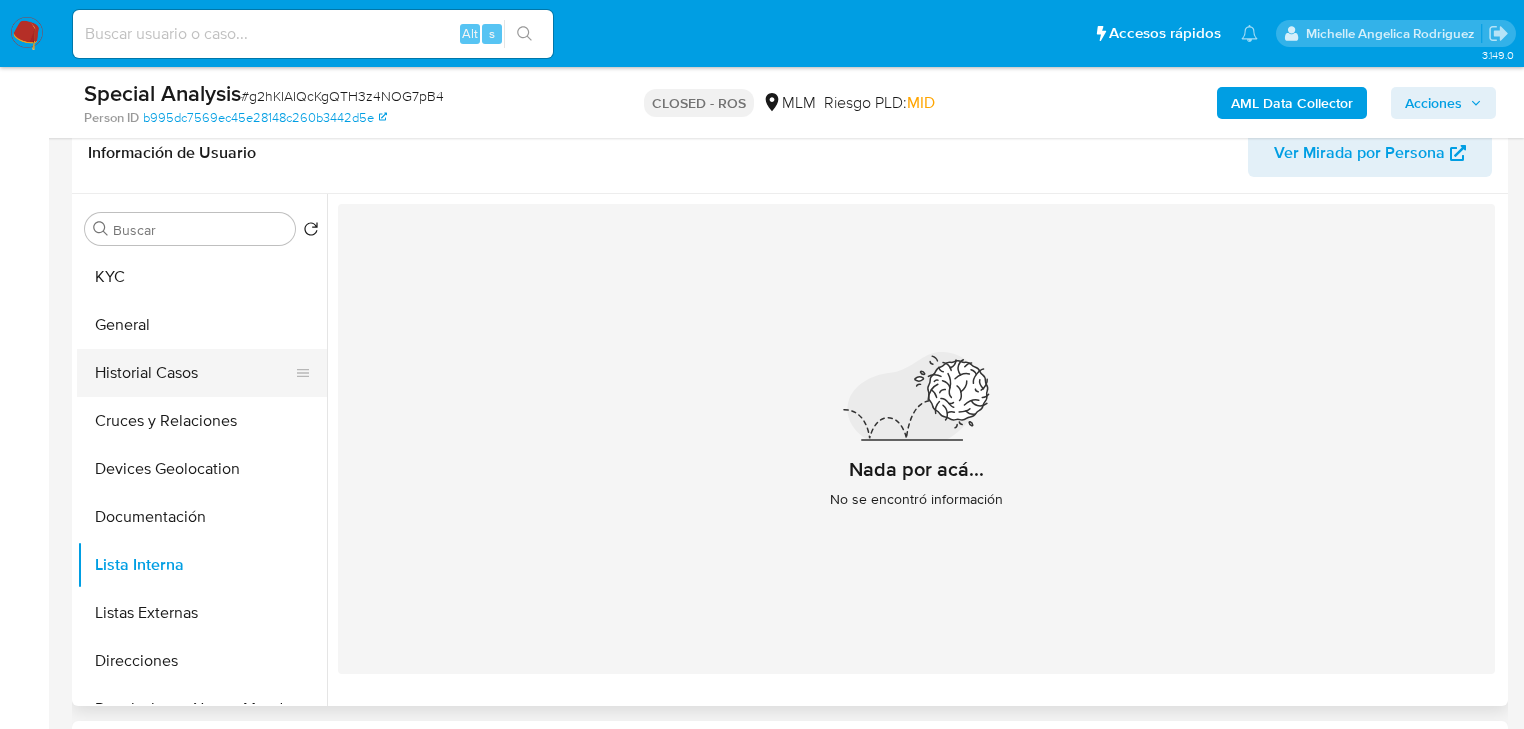 click on "Historial Casos" at bounding box center (194, 373) 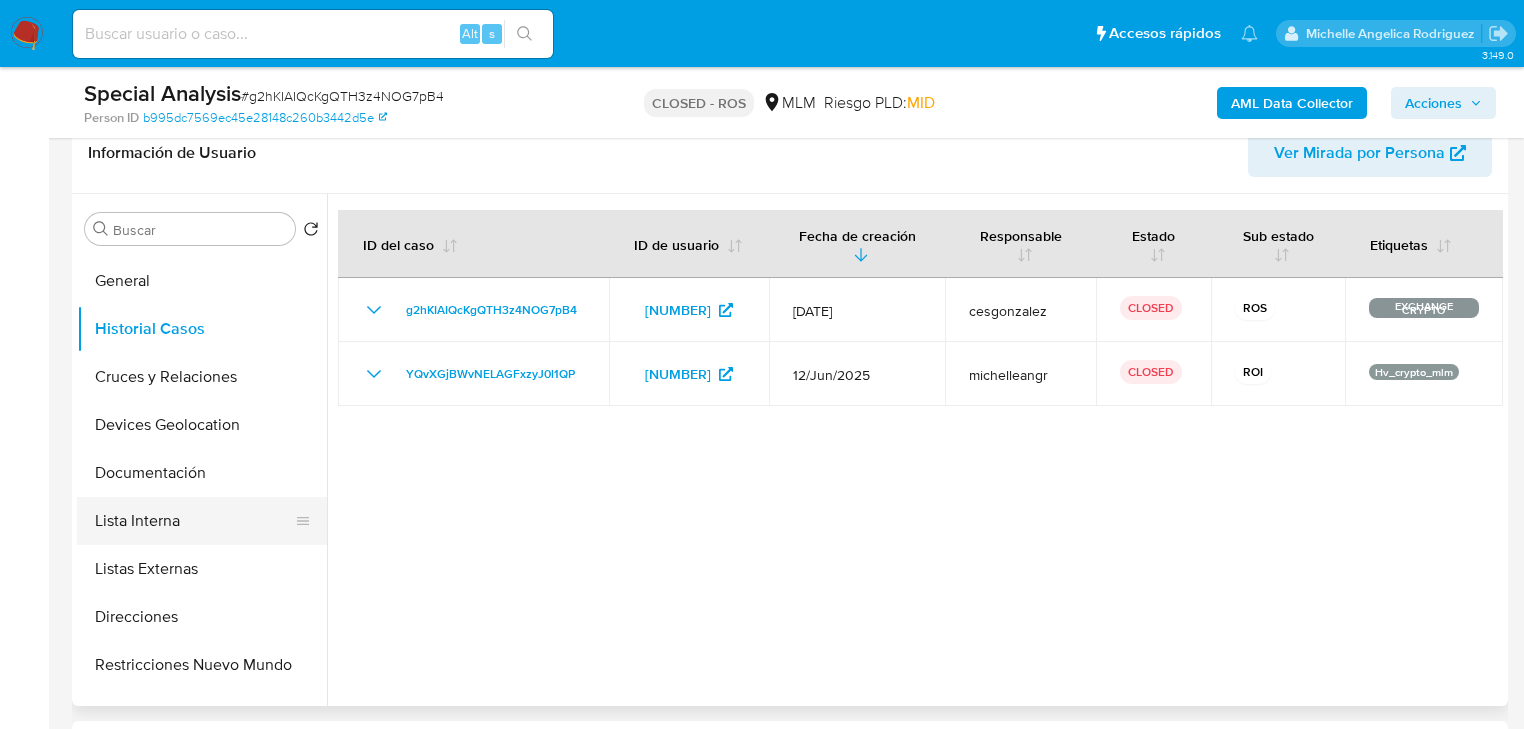 scroll, scrollTop: 80, scrollLeft: 0, axis: vertical 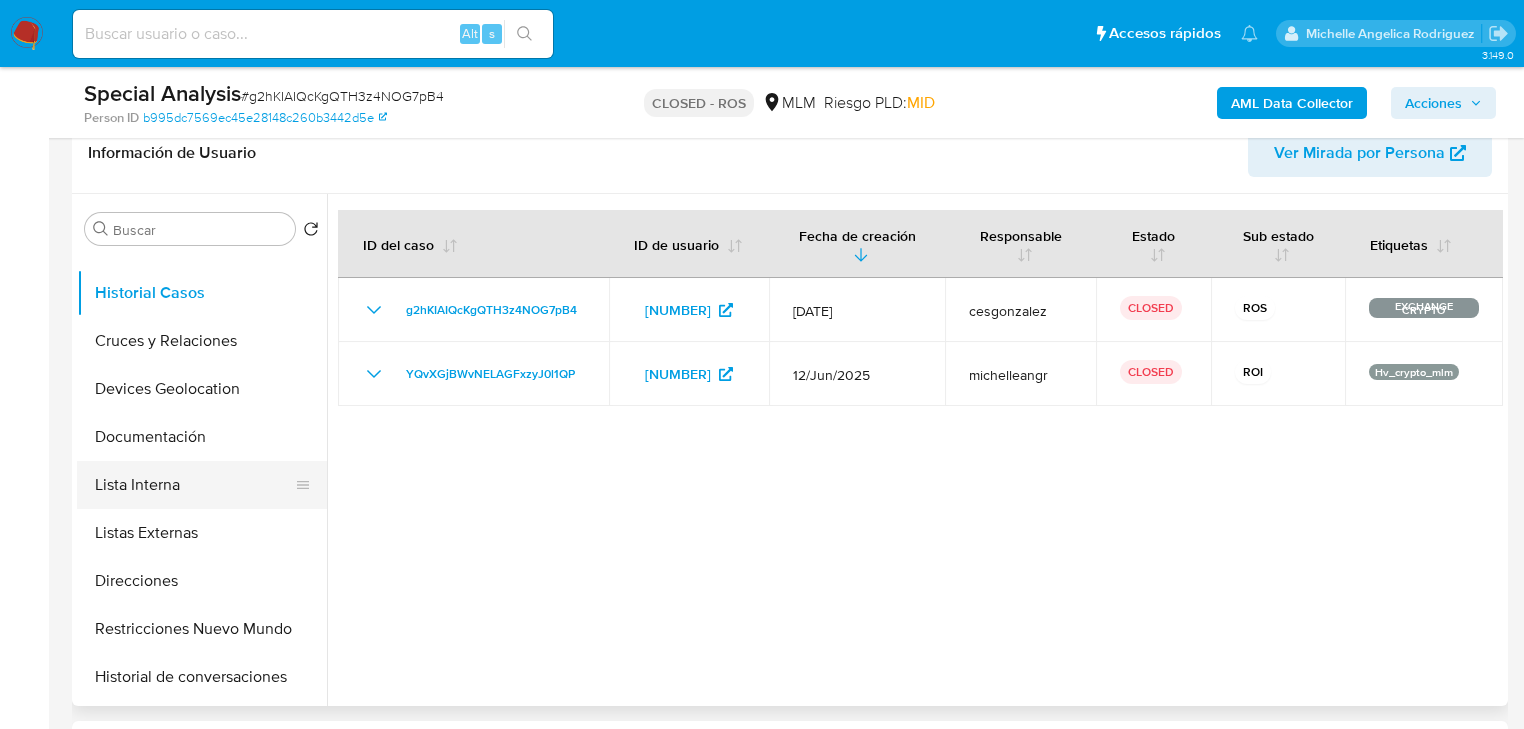 click on "Lista Interna" at bounding box center (194, 485) 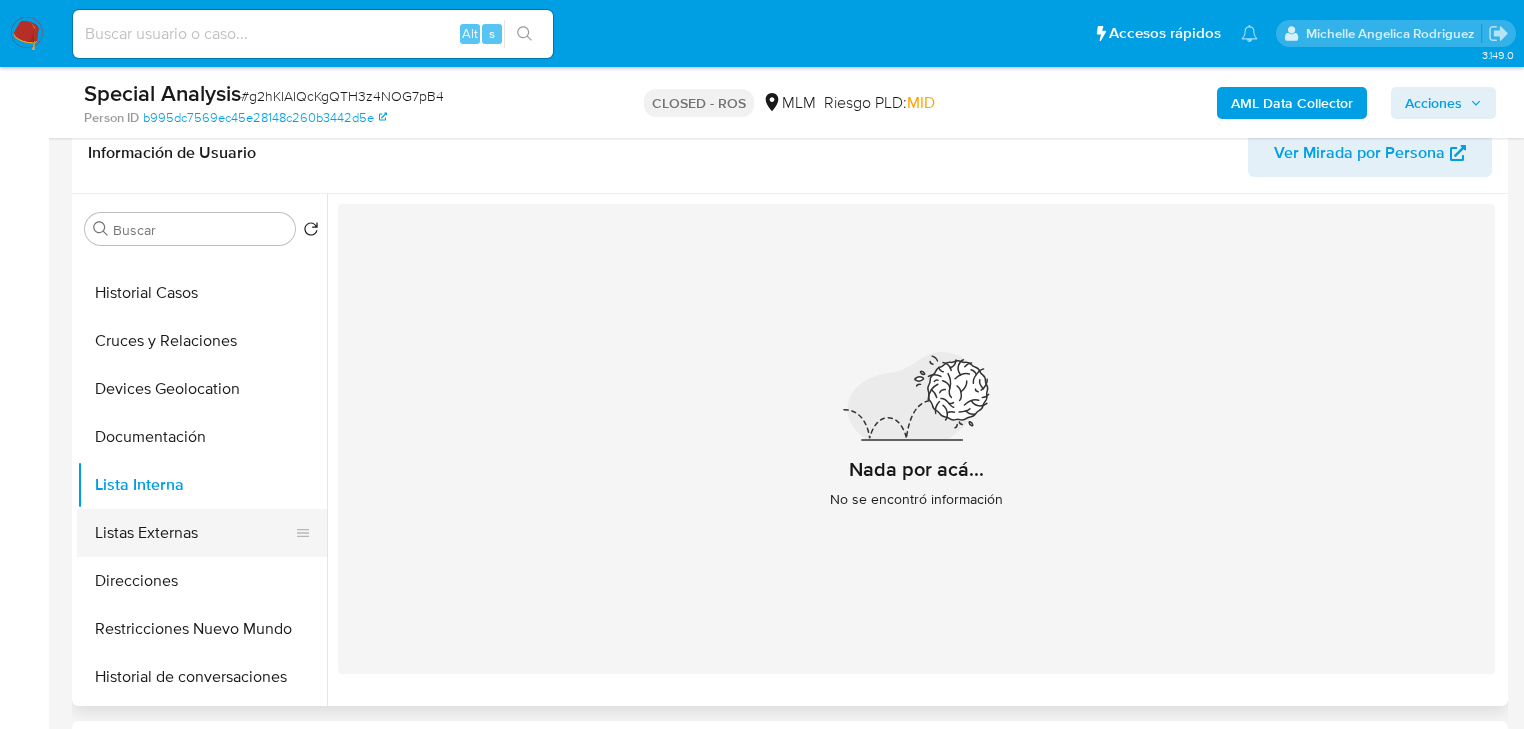 click on "Listas Externas" at bounding box center (194, 533) 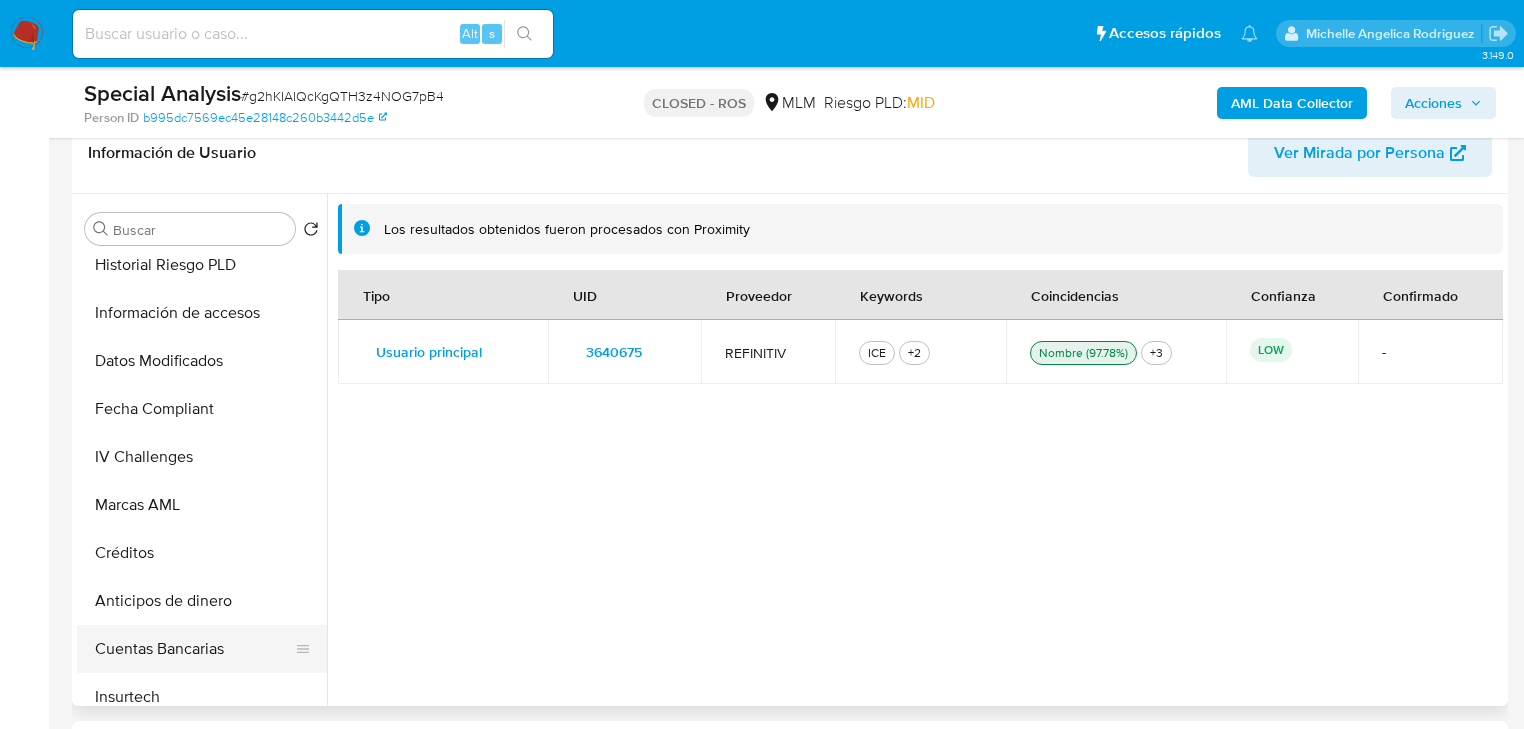 scroll, scrollTop: 796, scrollLeft: 0, axis: vertical 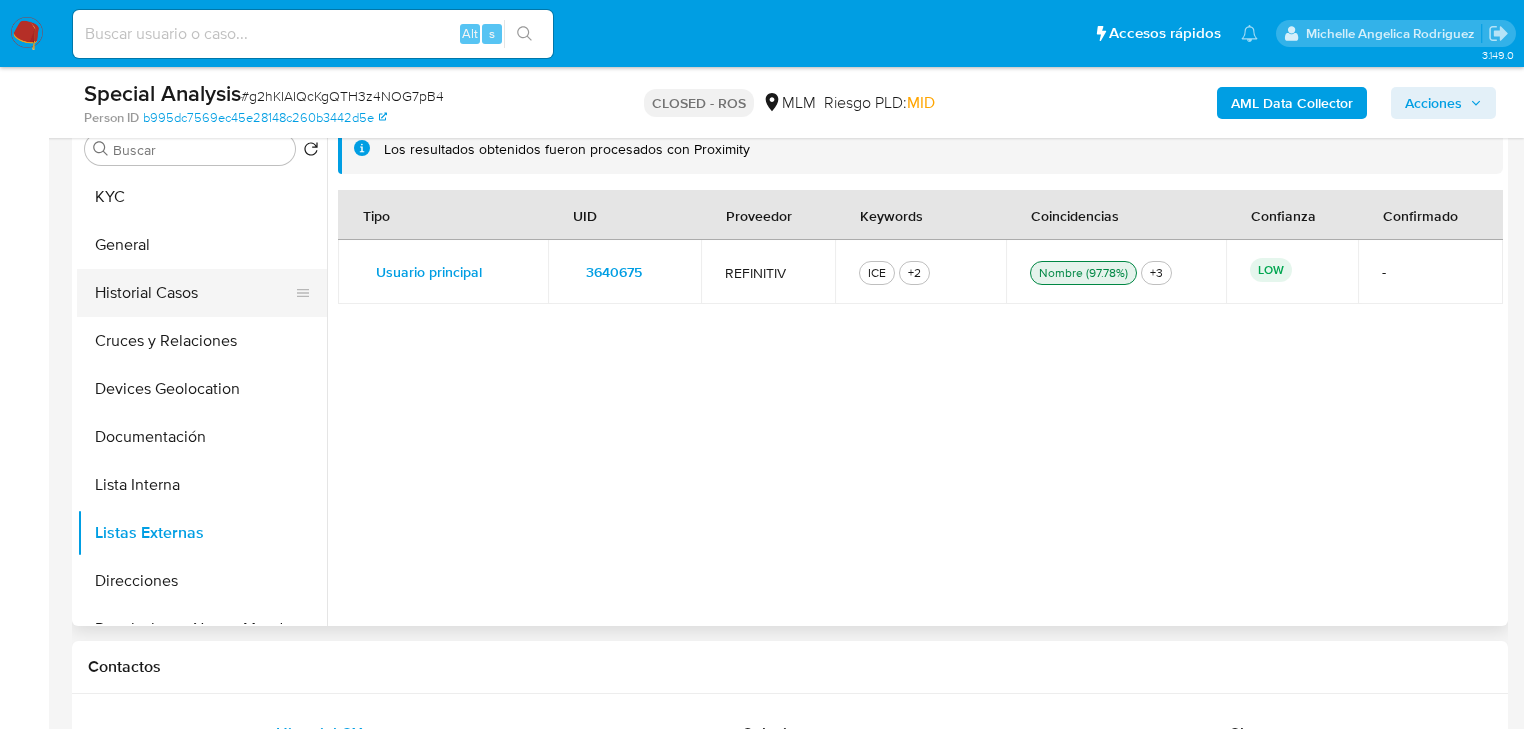 click on "Historial Casos" at bounding box center (194, 293) 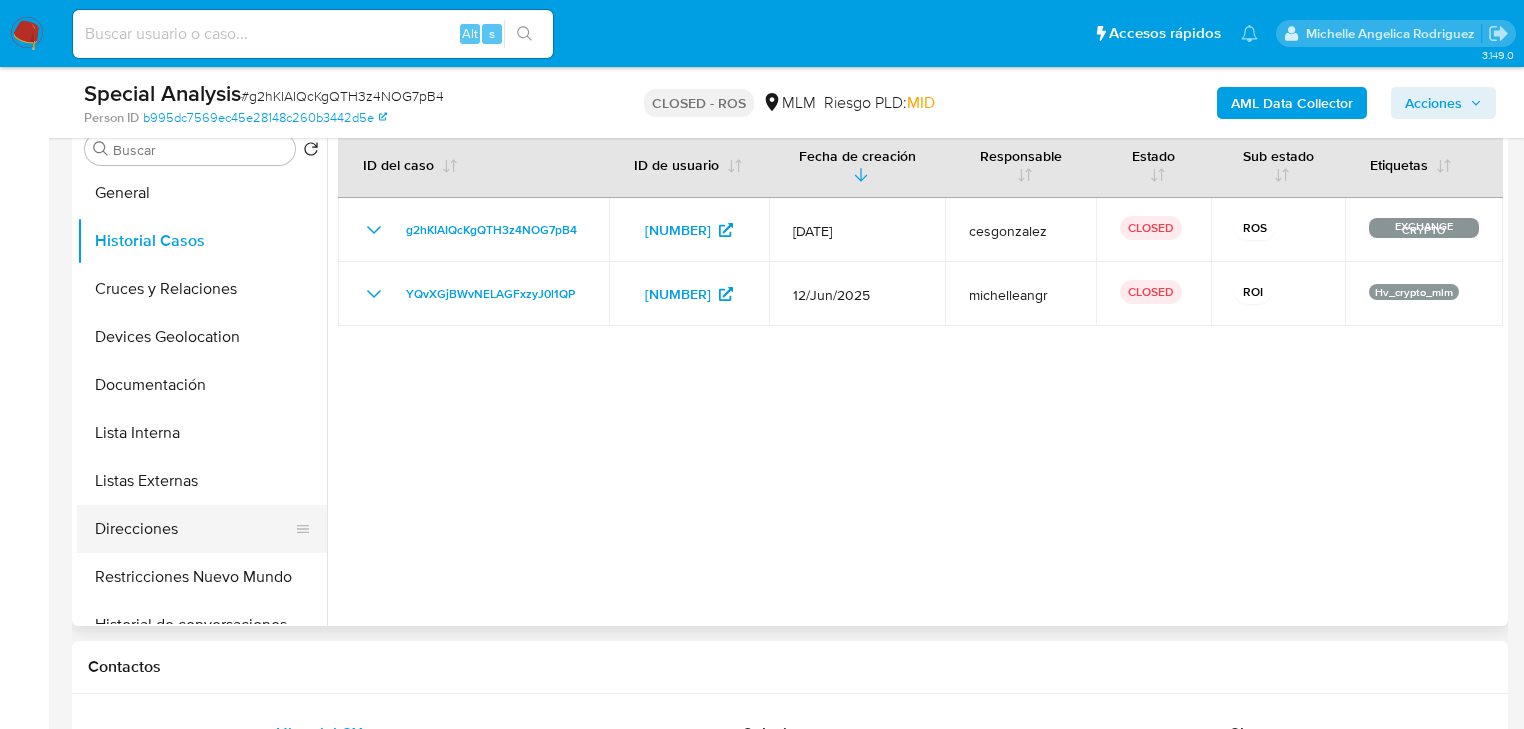 scroll, scrollTop: 80, scrollLeft: 0, axis: vertical 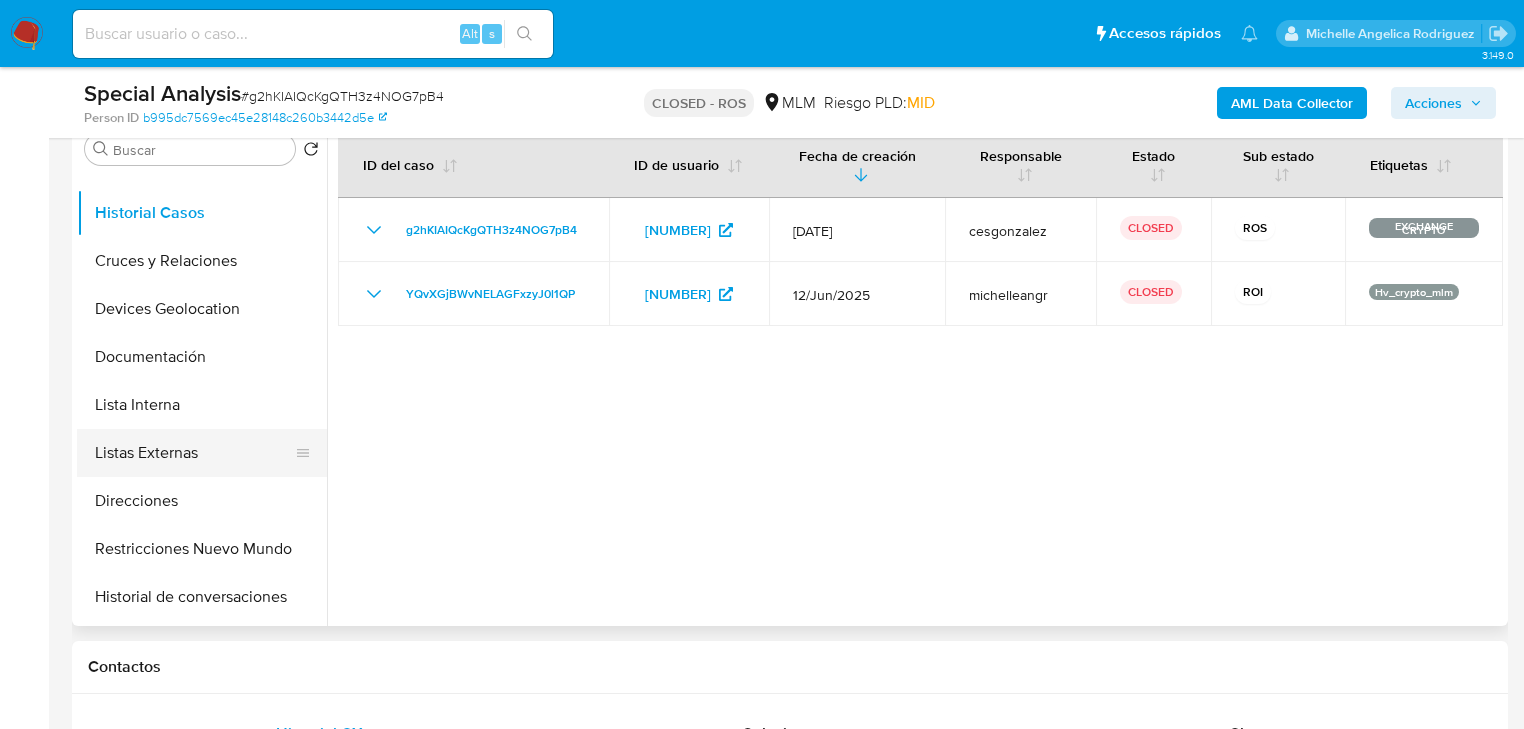 click on "Listas Externas" at bounding box center [194, 453] 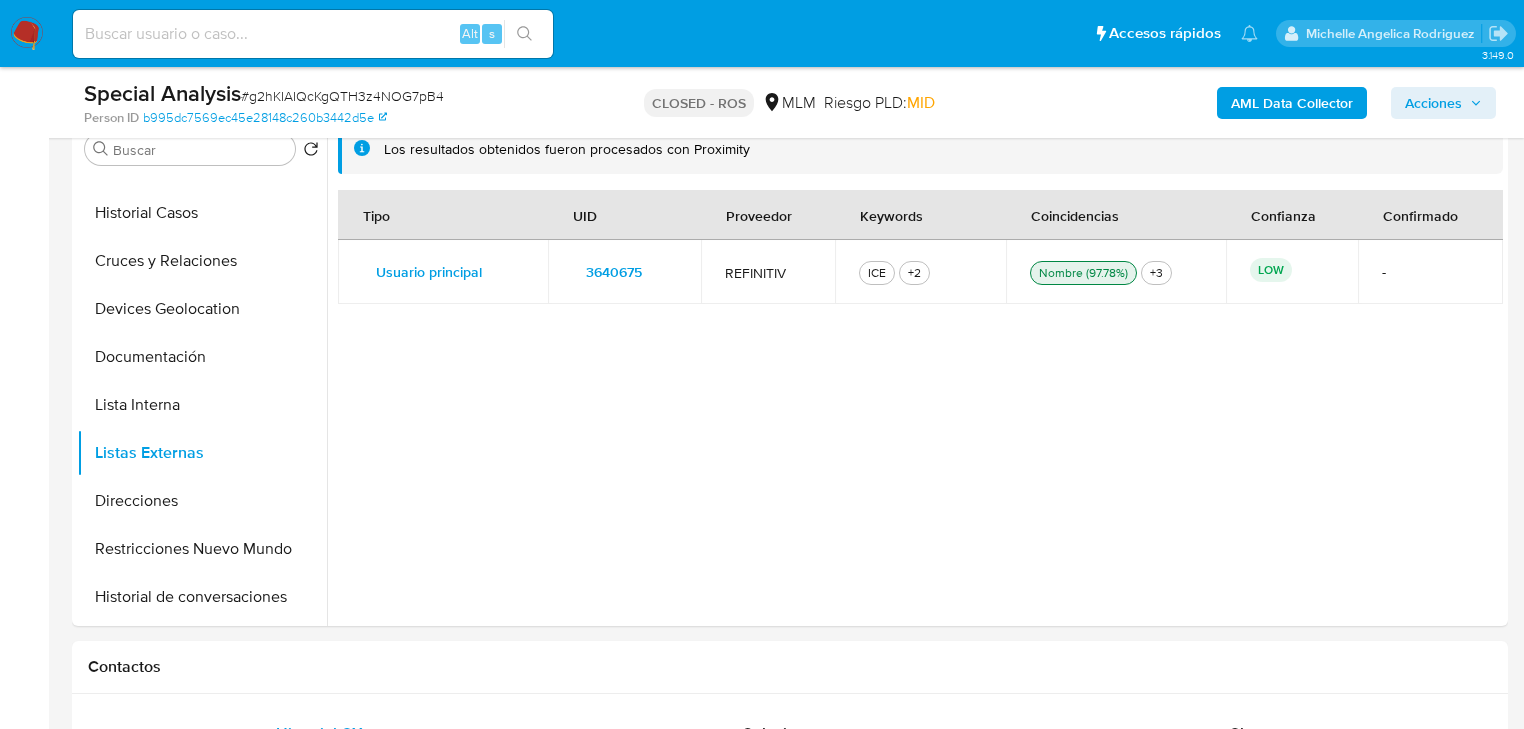 type 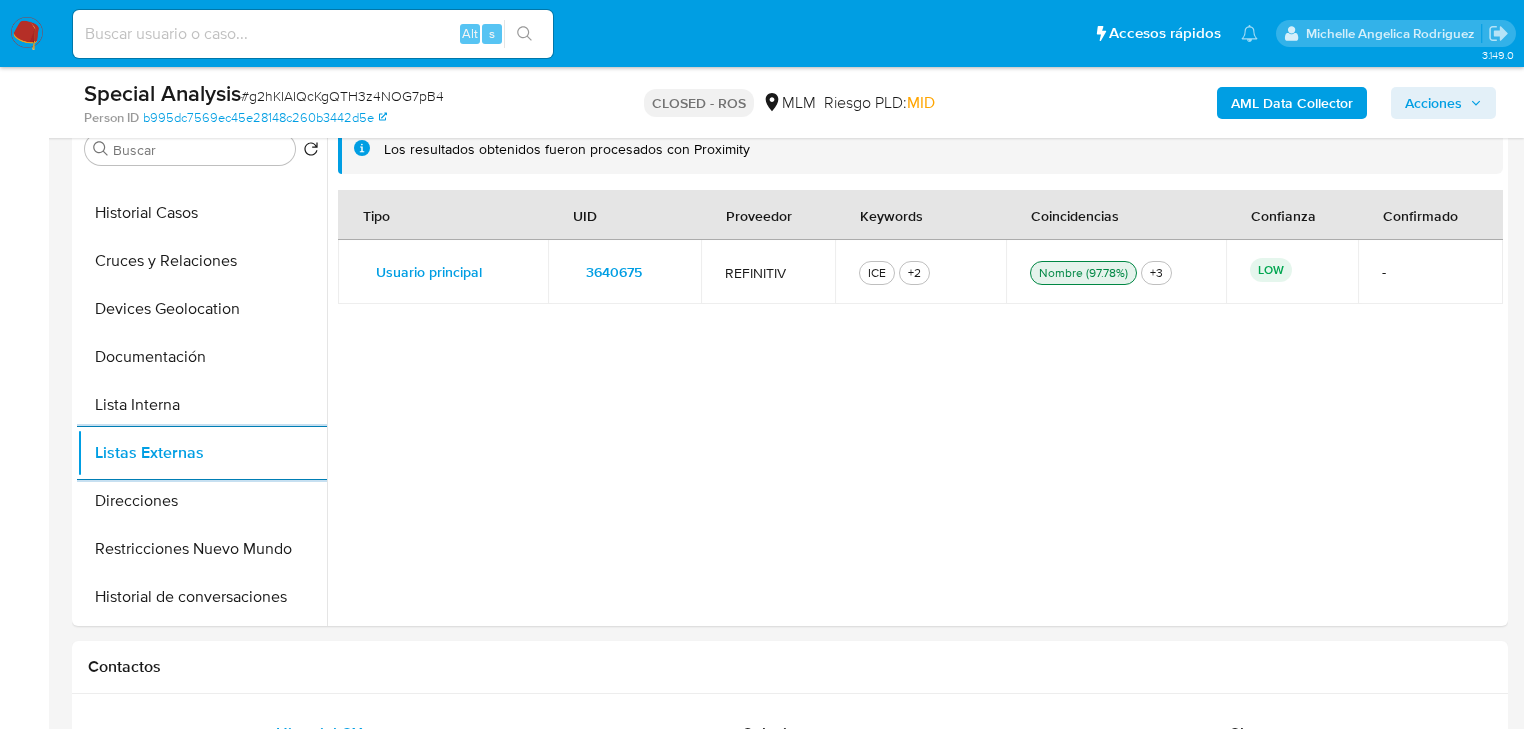 click at bounding box center [313, 34] 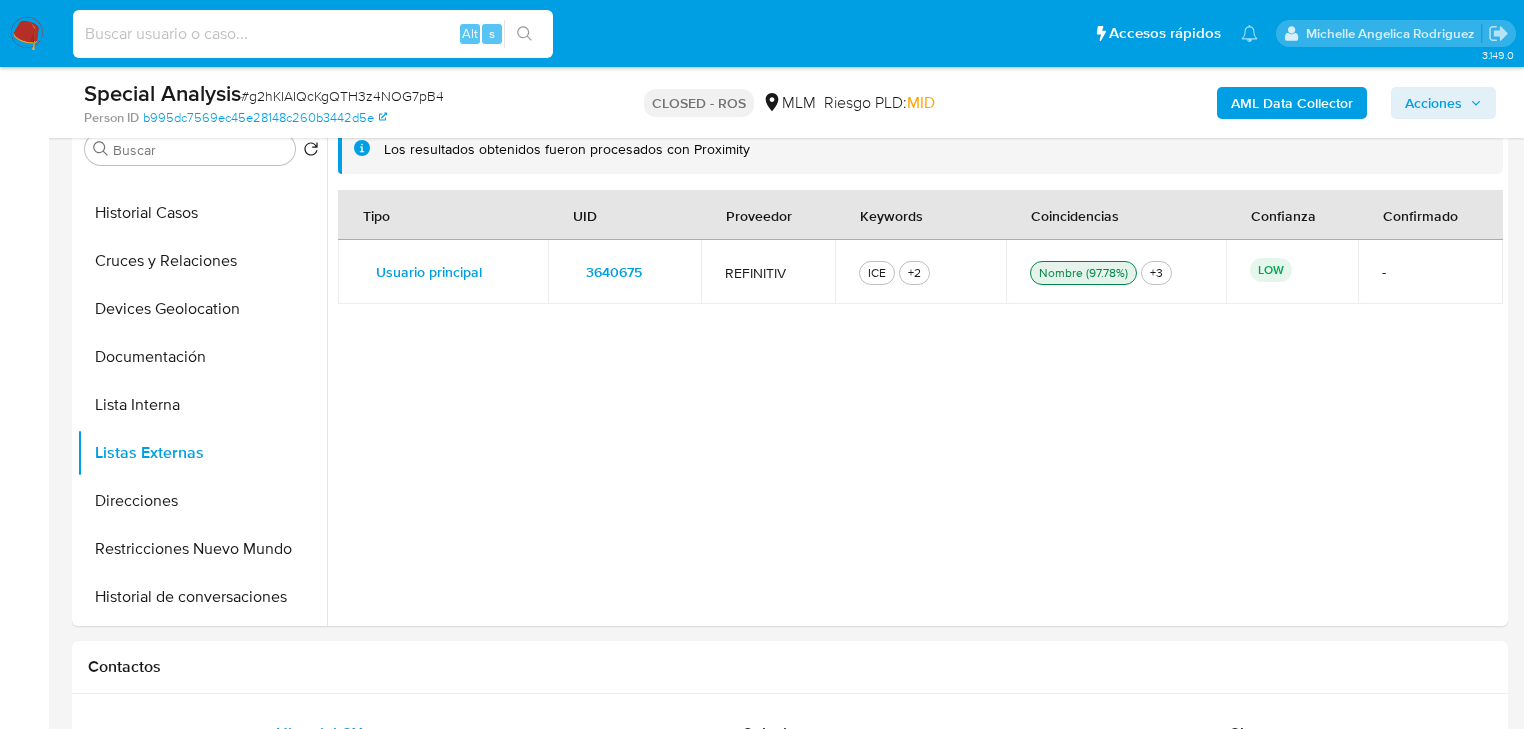 paste on "mN4lmzIwvMjwLKTG9vj8frVd" 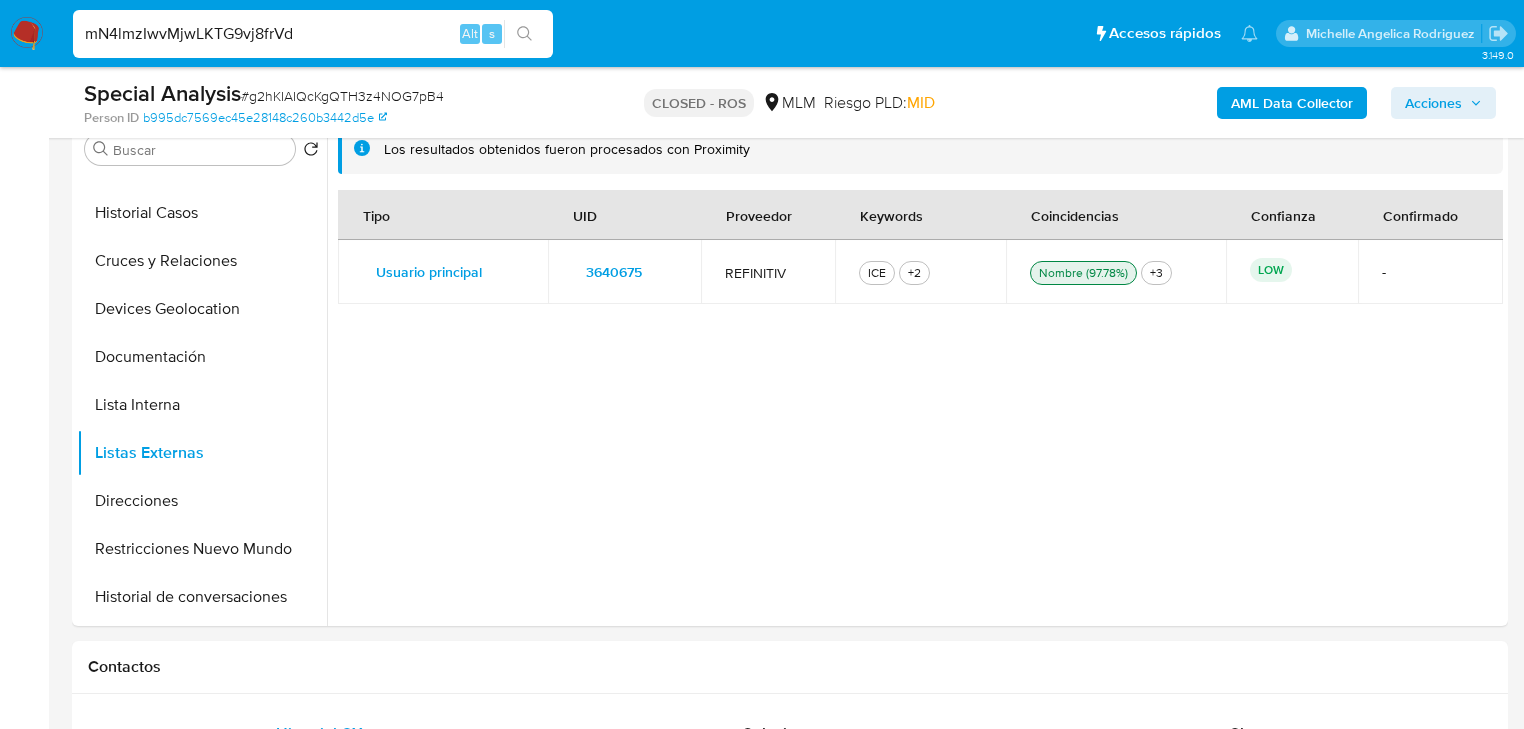 type on "mN4lmzIwvMjwLKTG9vj8frVd" 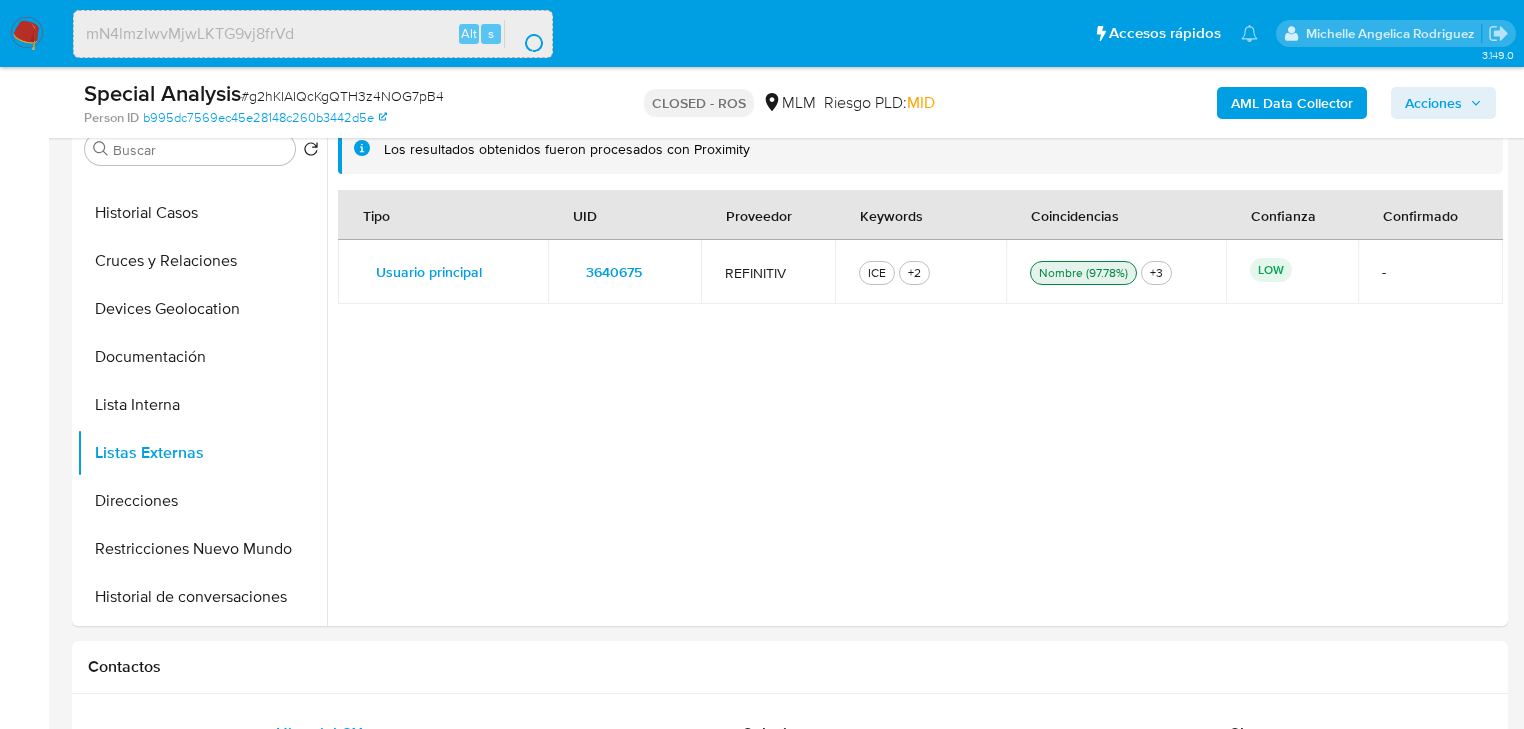 scroll, scrollTop: 0, scrollLeft: 0, axis: both 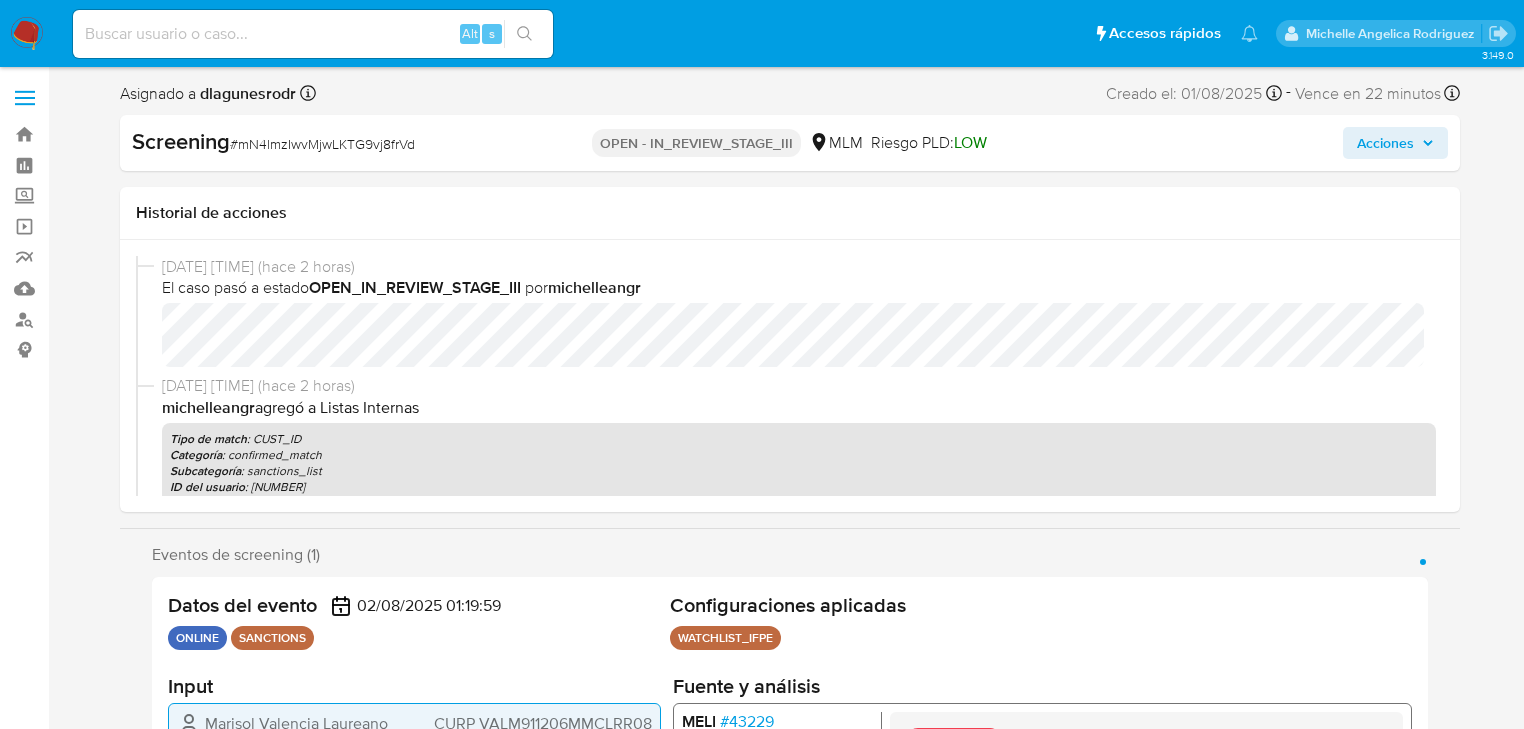 select on "10" 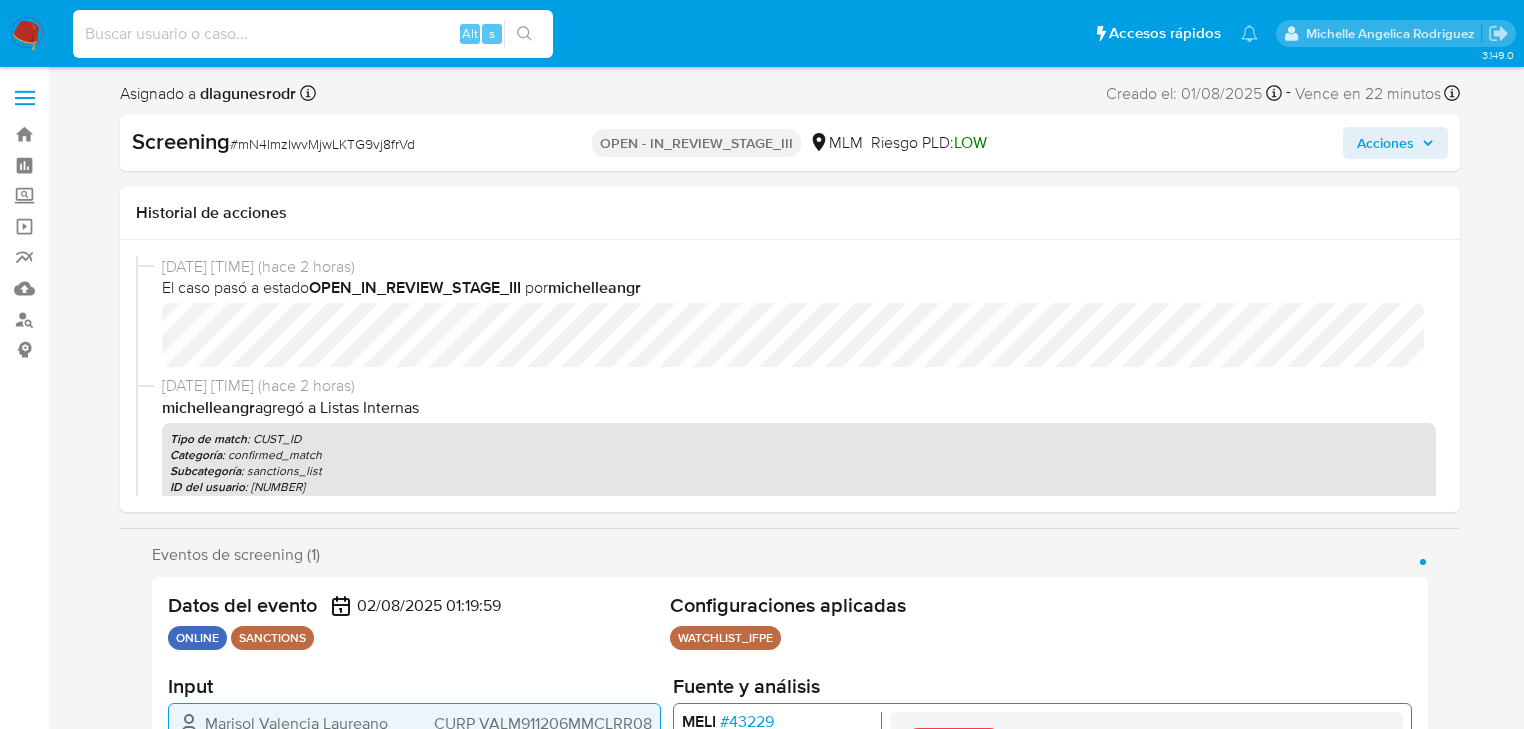 paste on "TfnaWGBNq6syPBa7nSgPwbvD" 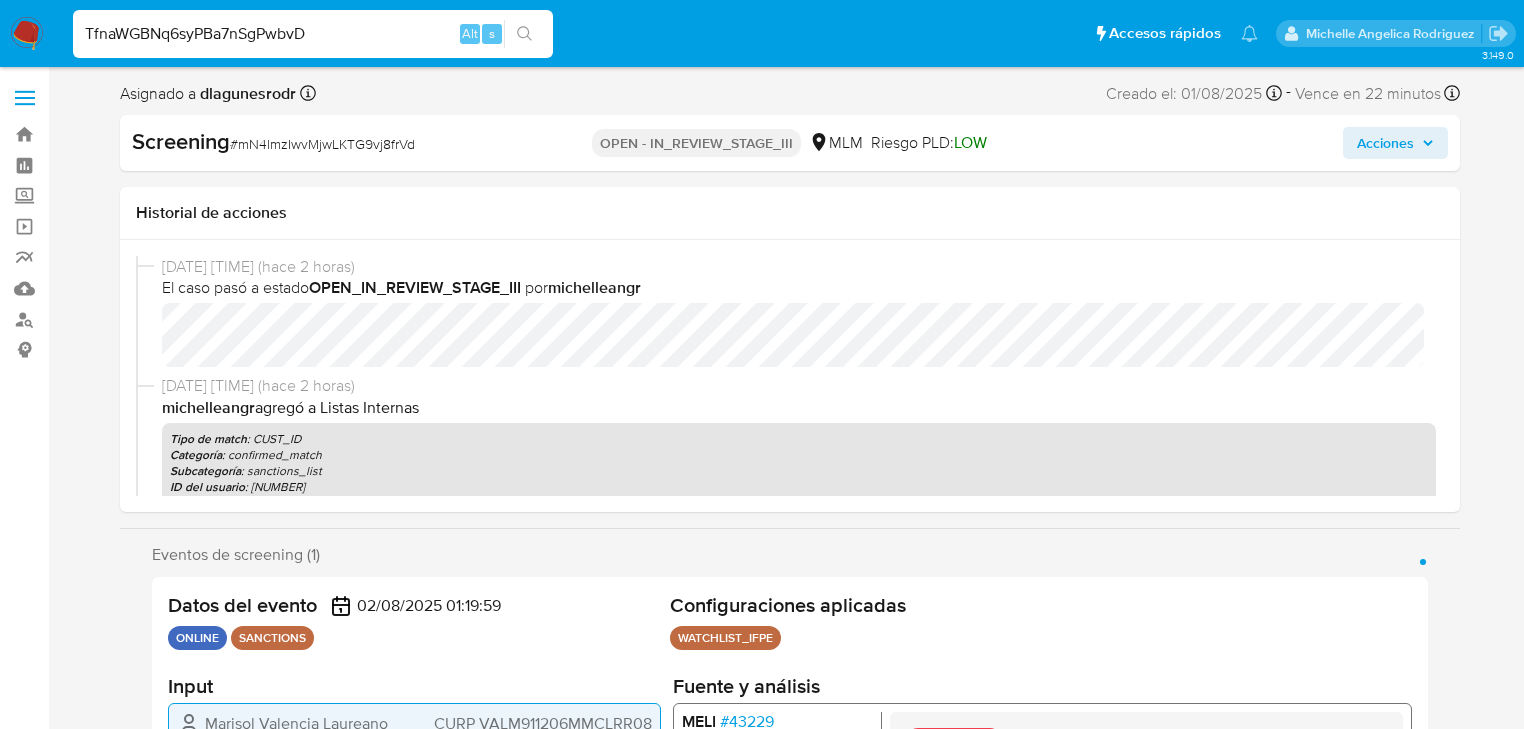 type on "TfnaWGBNq6syPBa7nSgPwbvD" 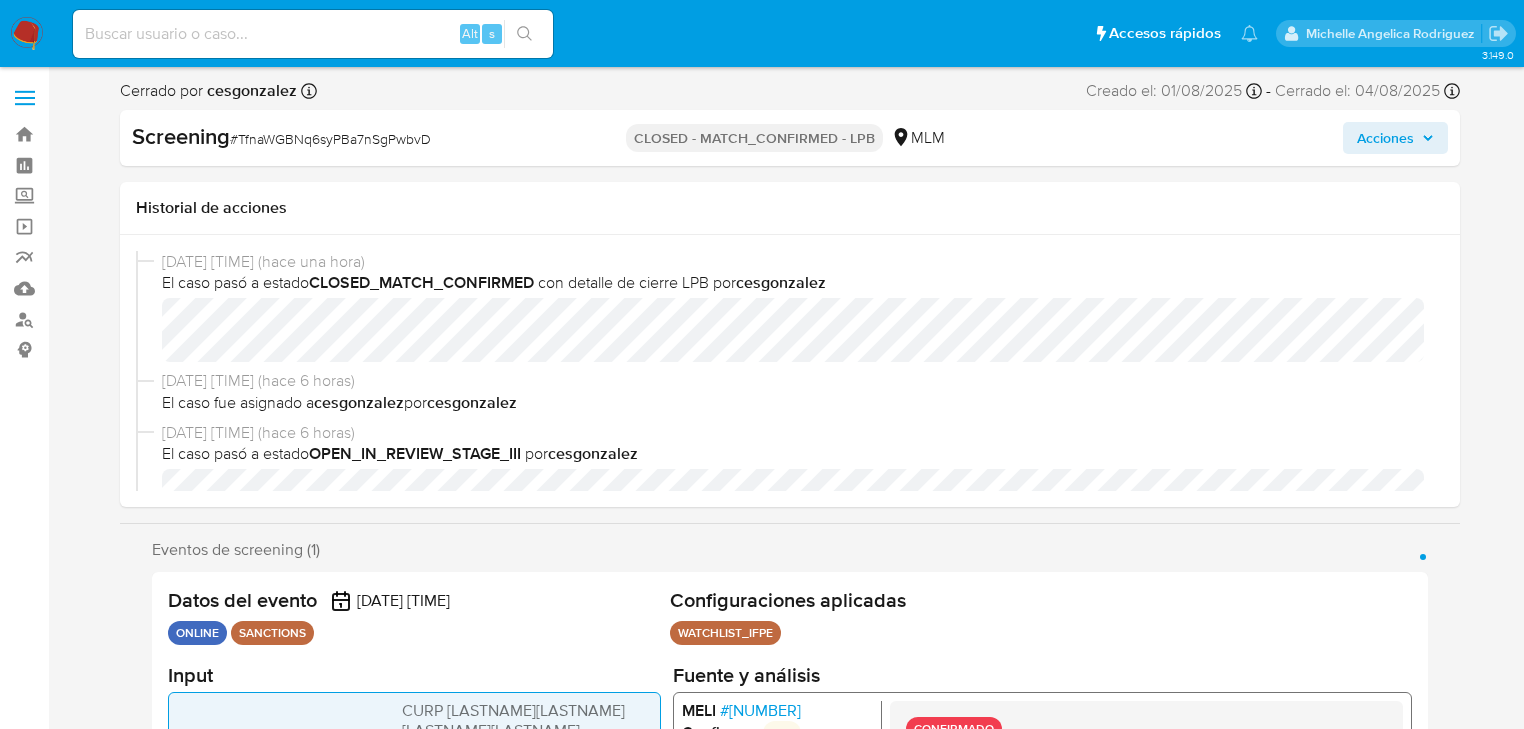 select on "10" 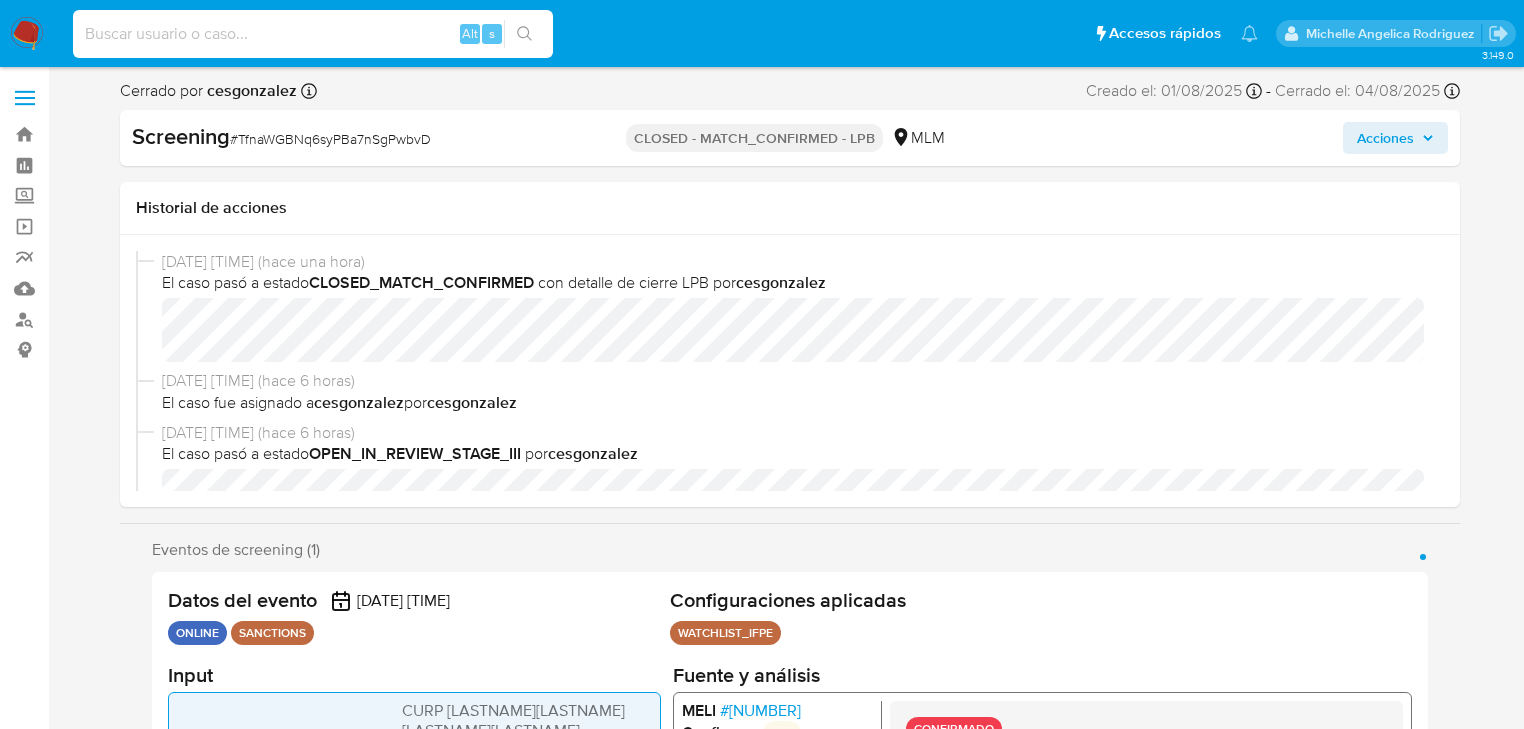 paste on "rtj6p8wk6jOQSP7GWyqvL4GZ" 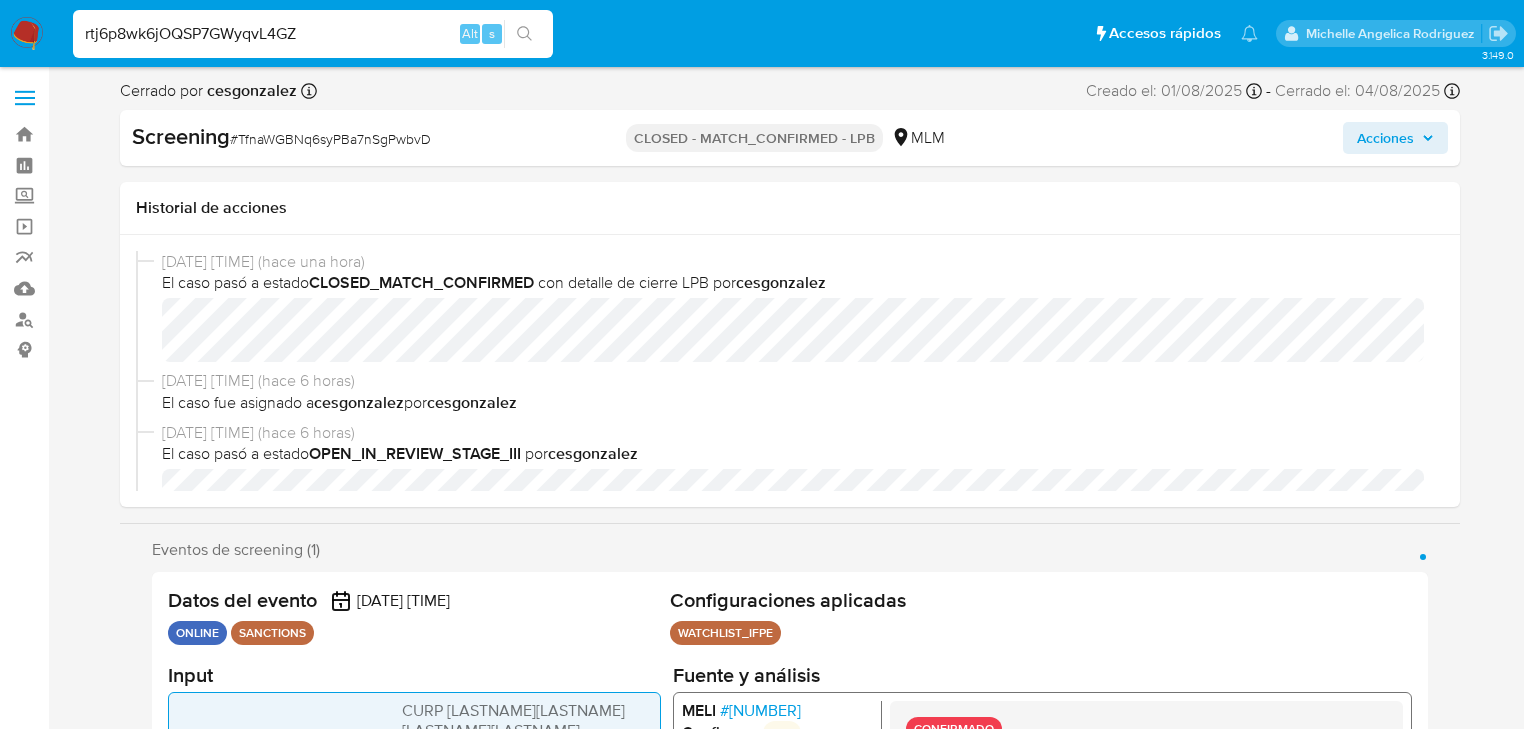 type on "rtj6p8wk6jOQSP7GWyqvL4GZ" 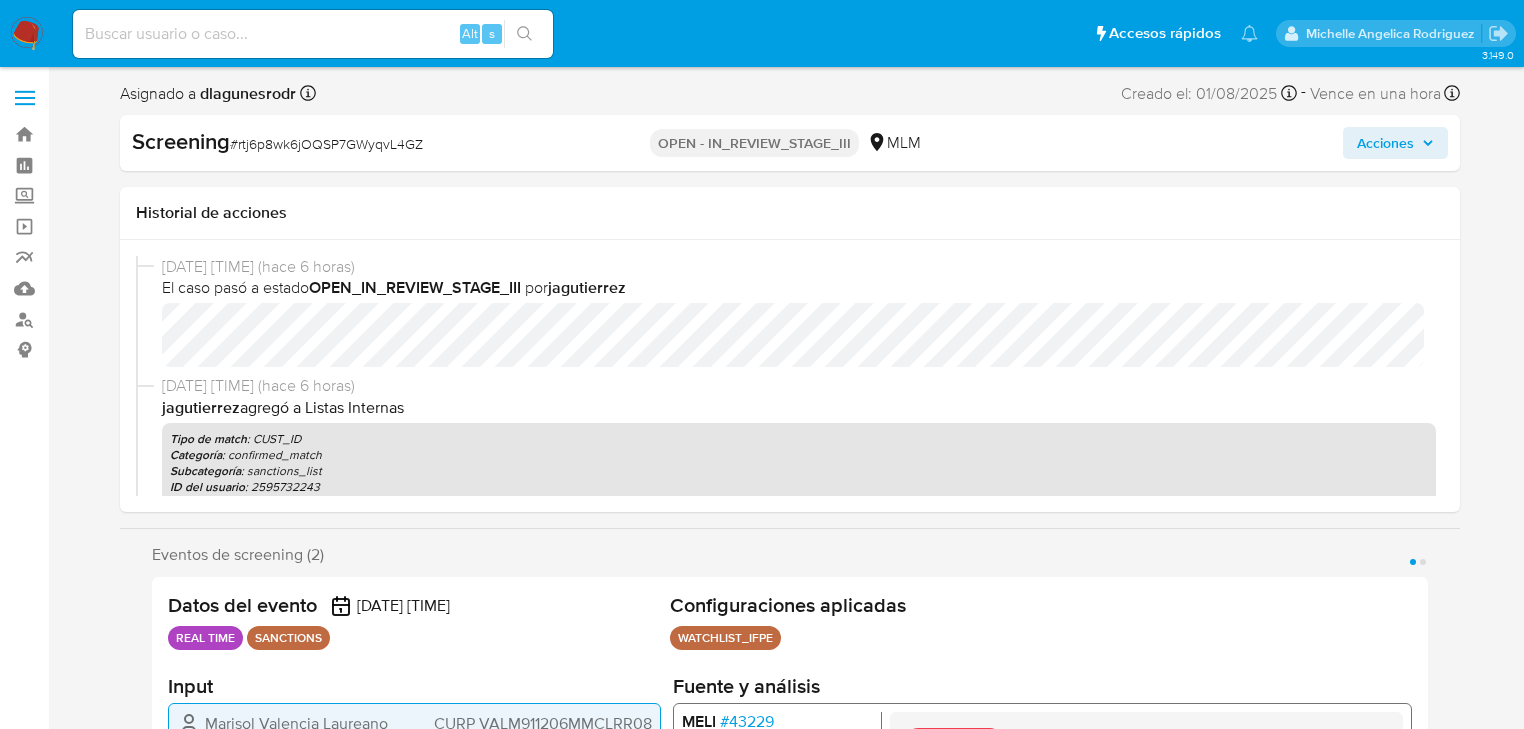 select on "10" 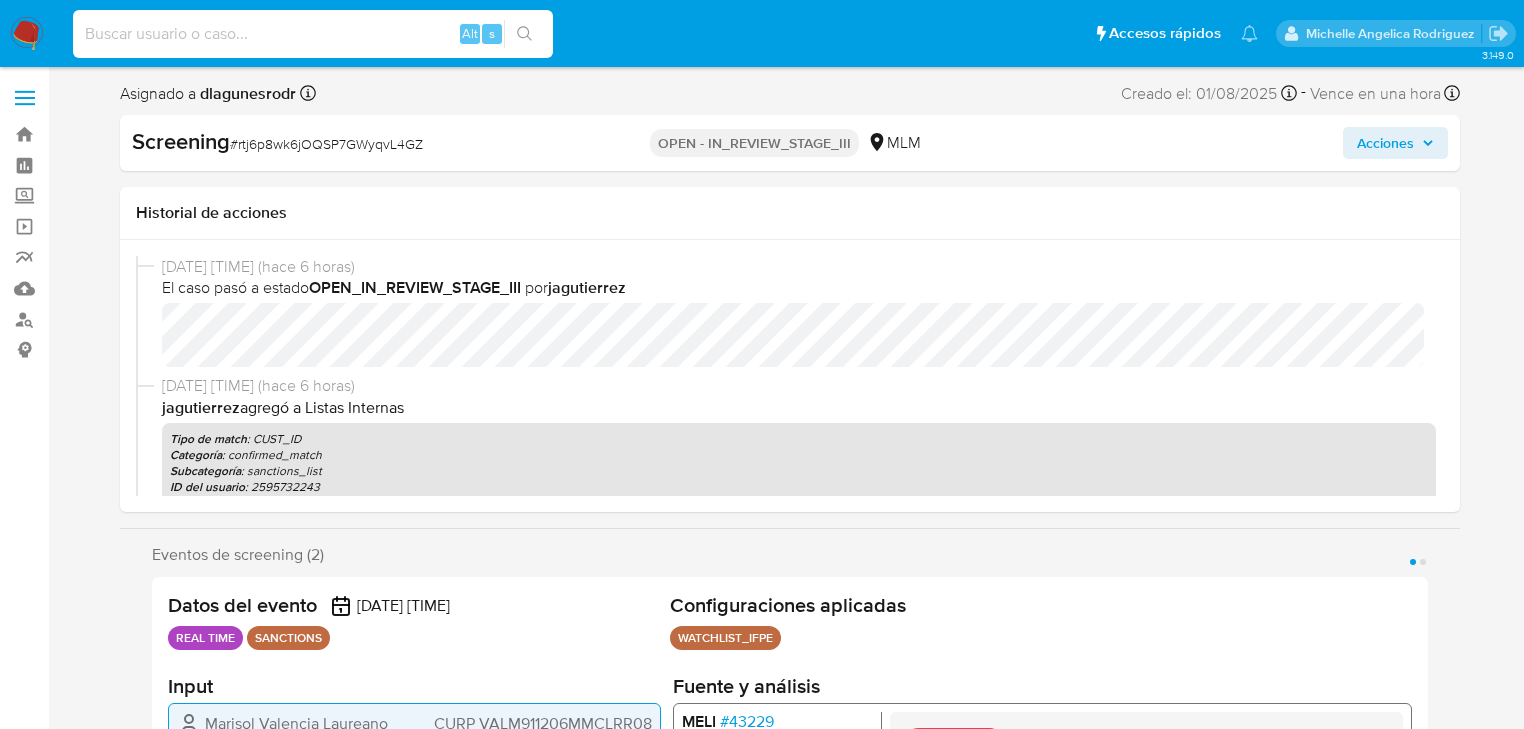 click at bounding box center [313, 34] 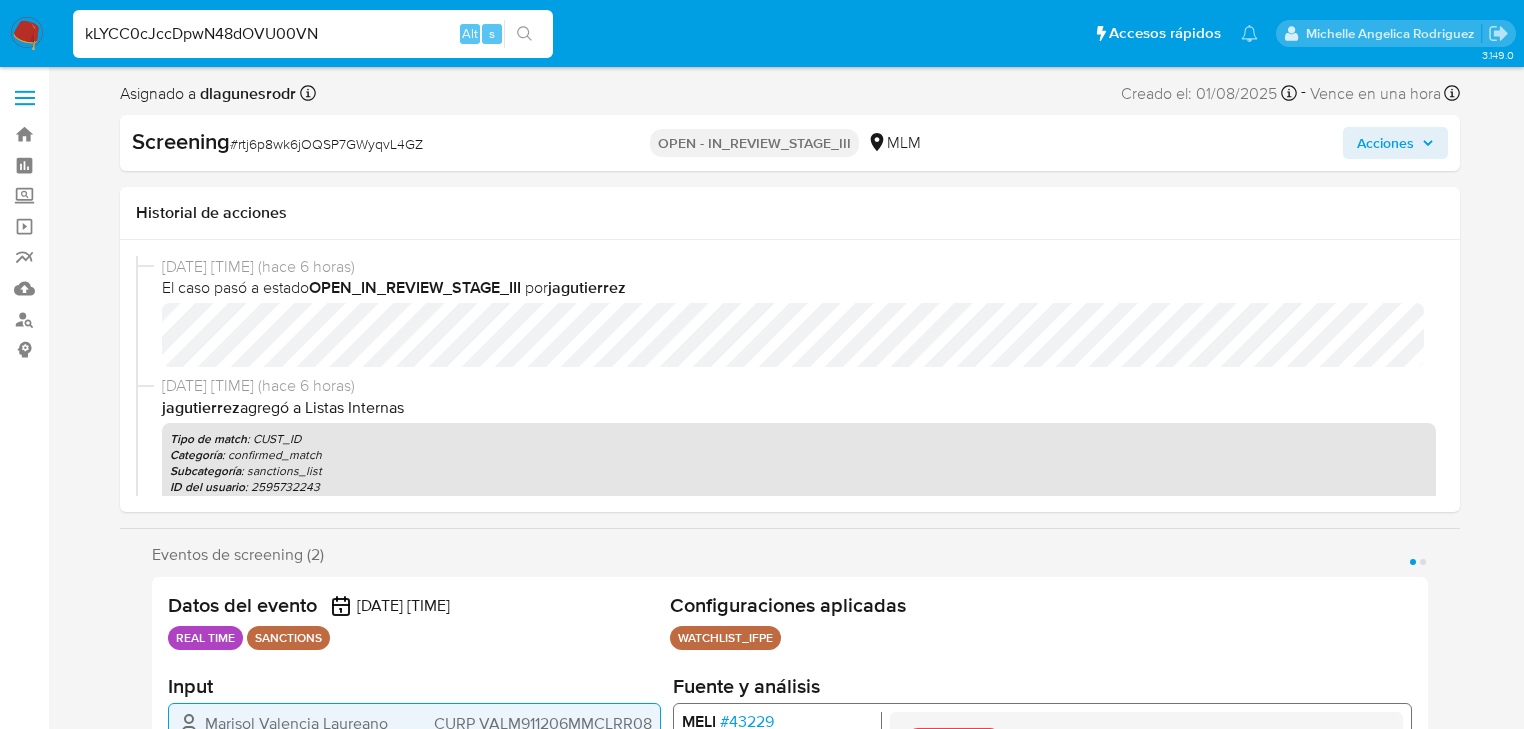 type on "kLYCC0cJccDpwN48dOVU00VN" 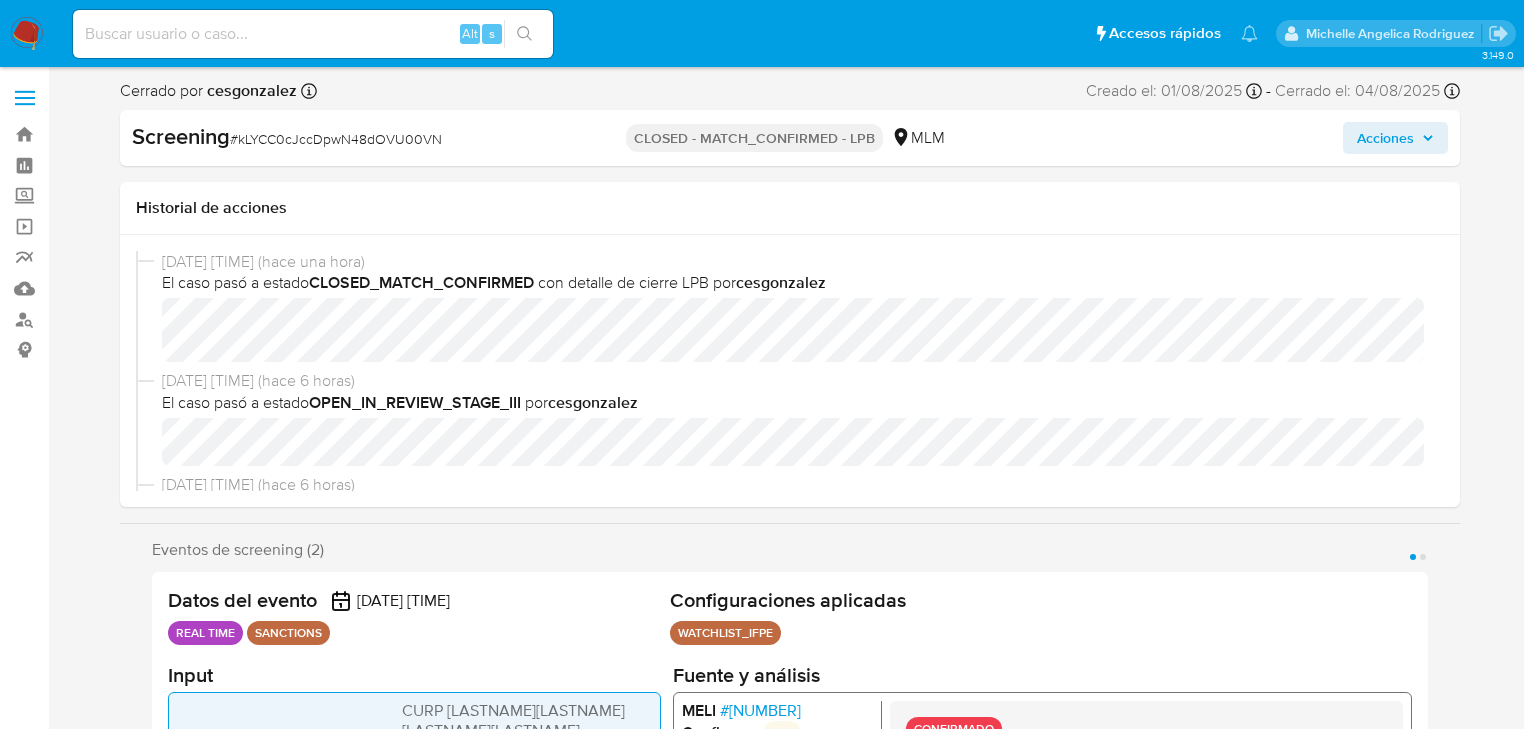 select on "10" 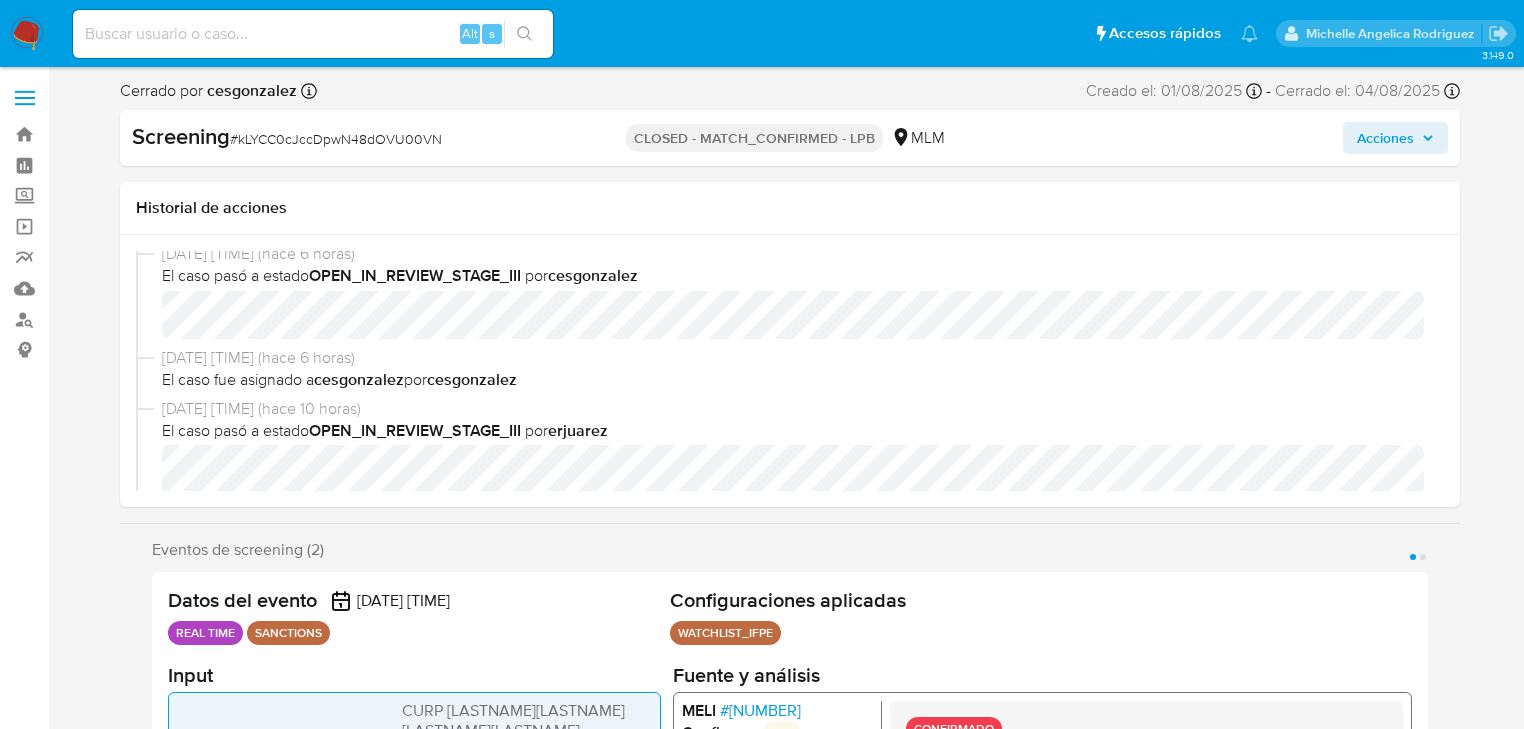 scroll, scrollTop: 160, scrollLeft: 0, axis: vertical 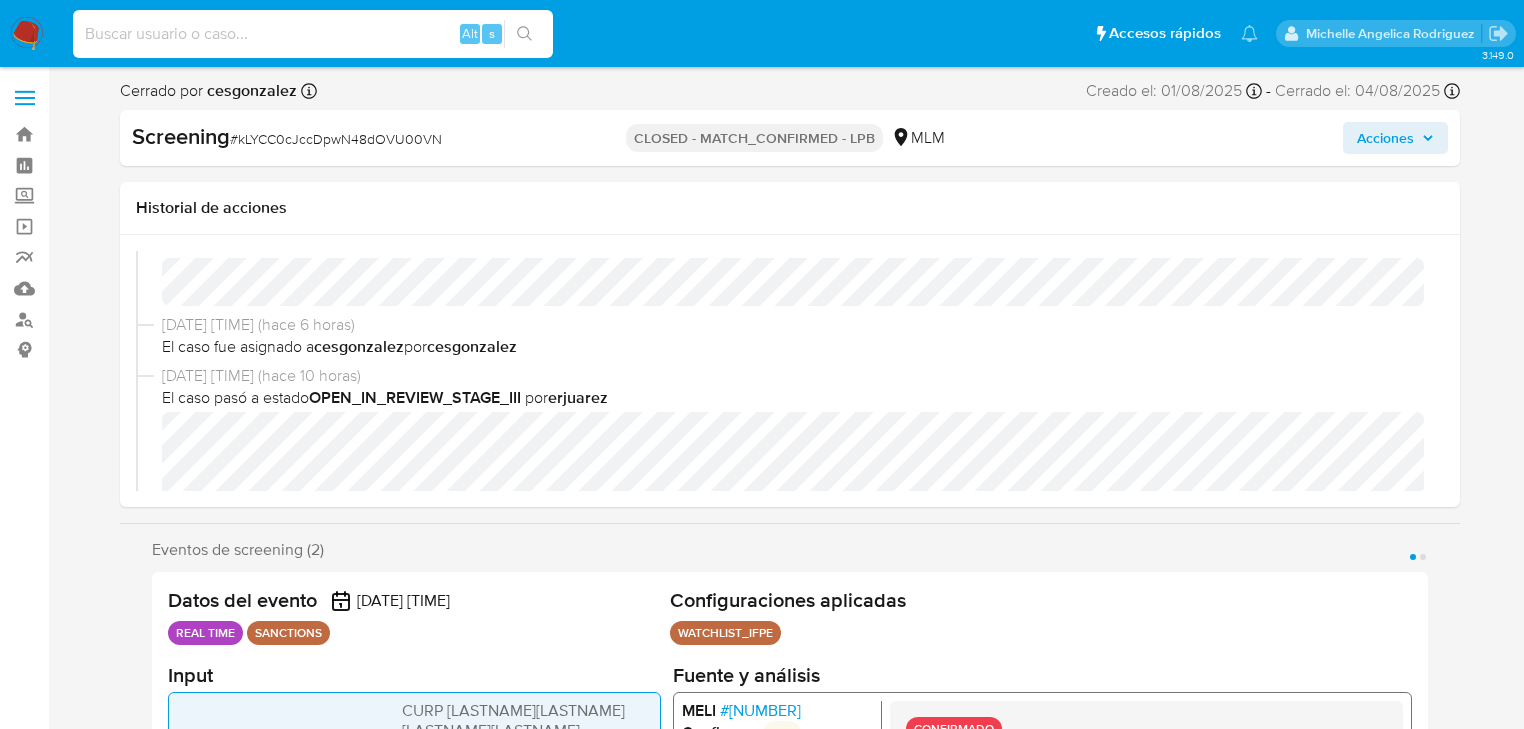 click at bounding box center (313, 34) 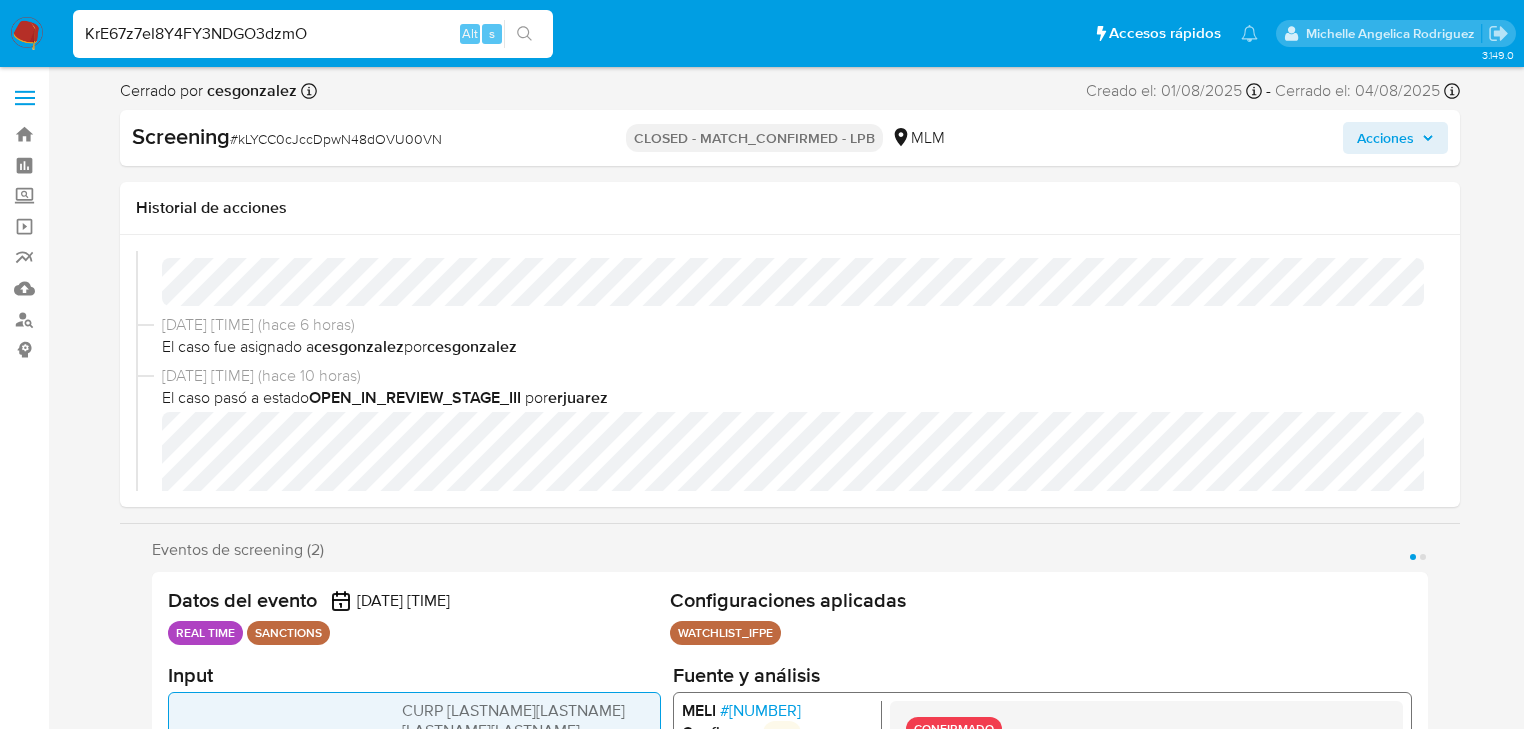 type on "KrE67z7eI8Y4FY3NDGO3dzmO" 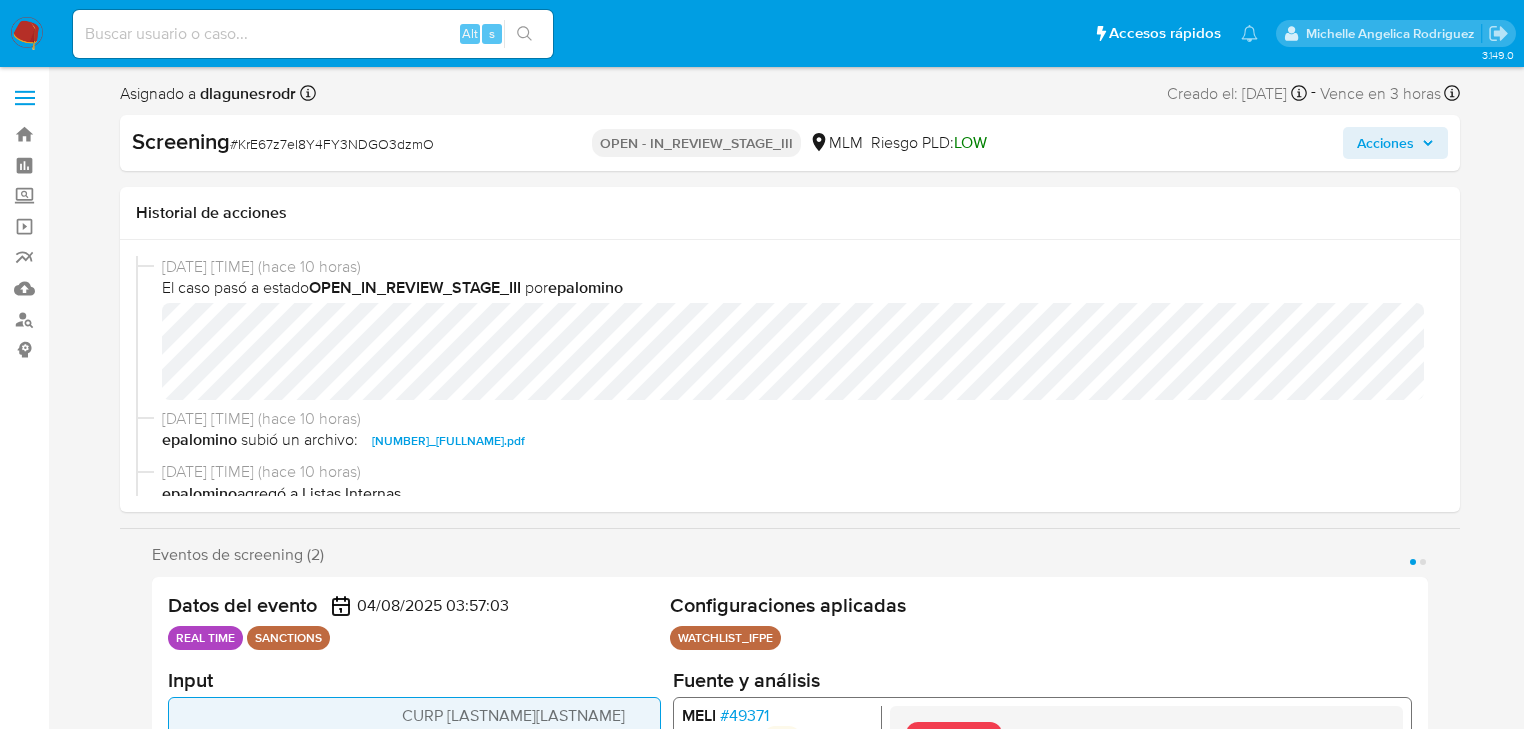 select on "10" 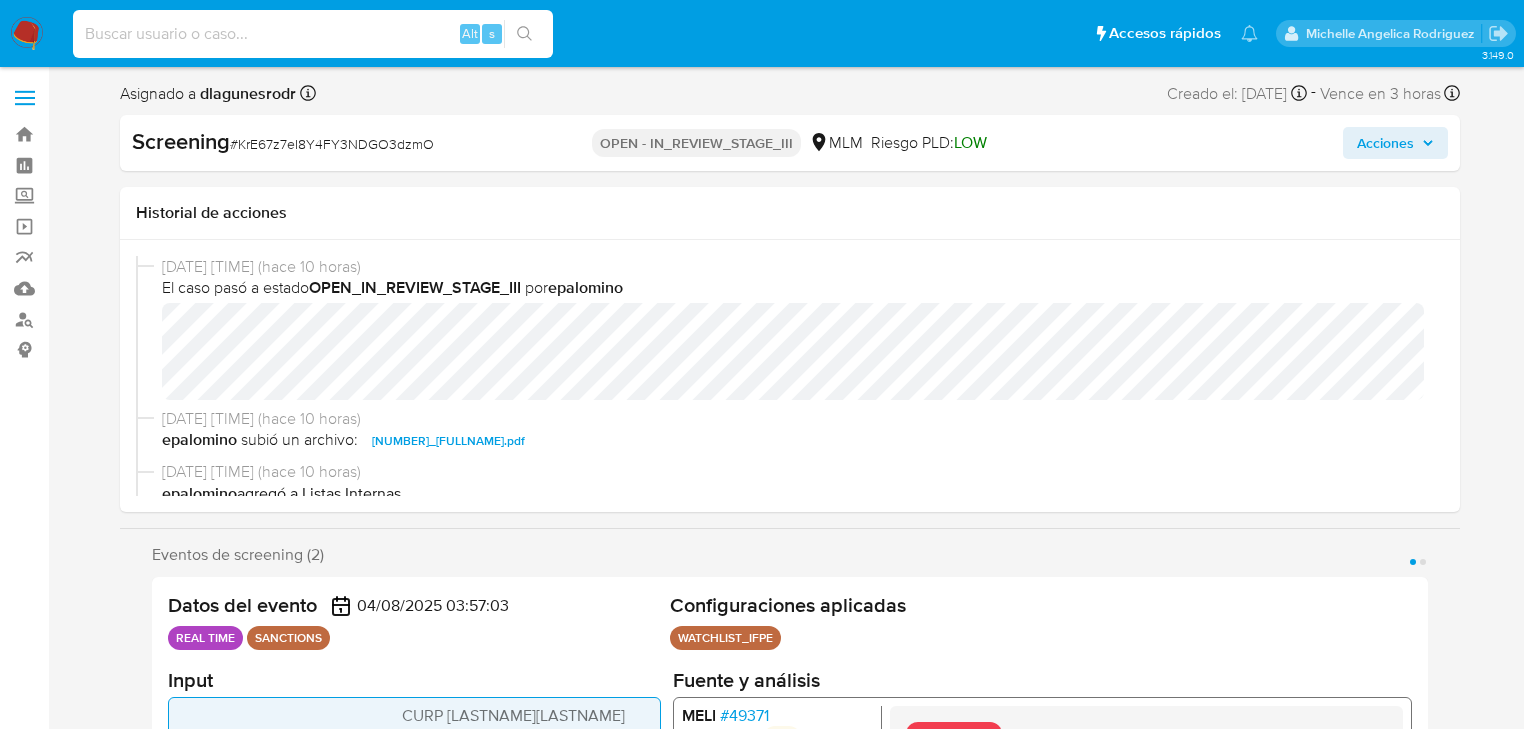 paste on "gdyxssebxTXbV575qRPxakwO" 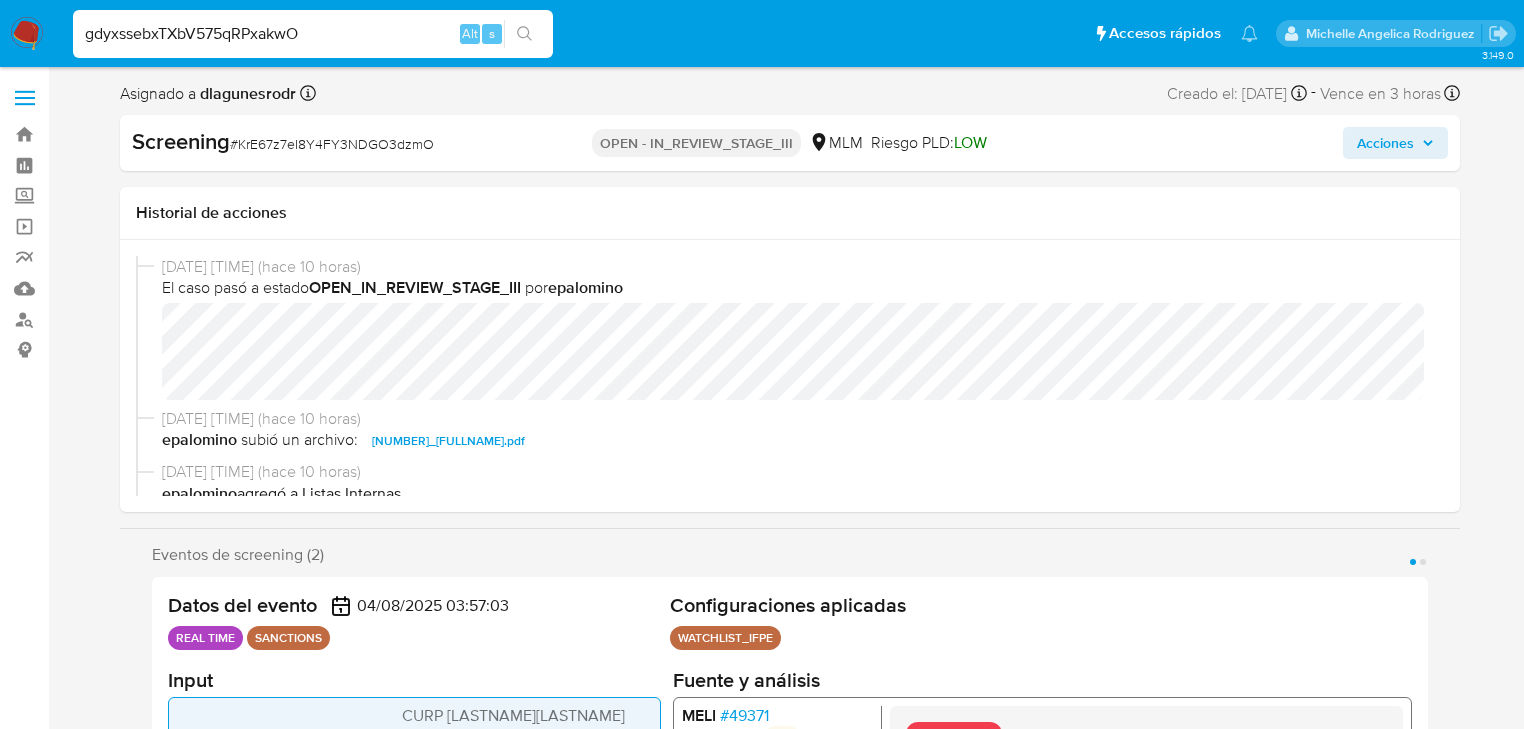 type on "gdyxssebxTXbV575qRPxakwO" 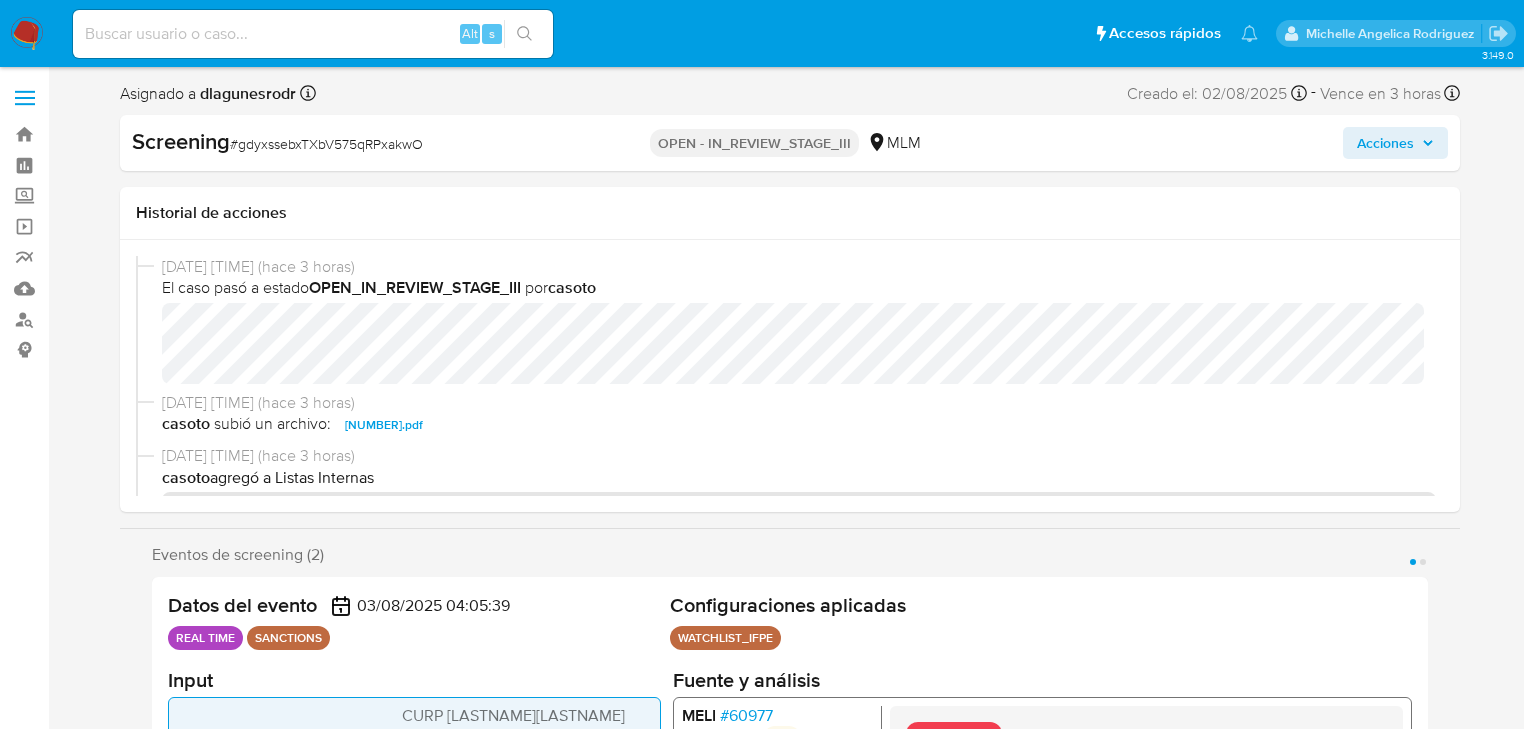 select on "10" 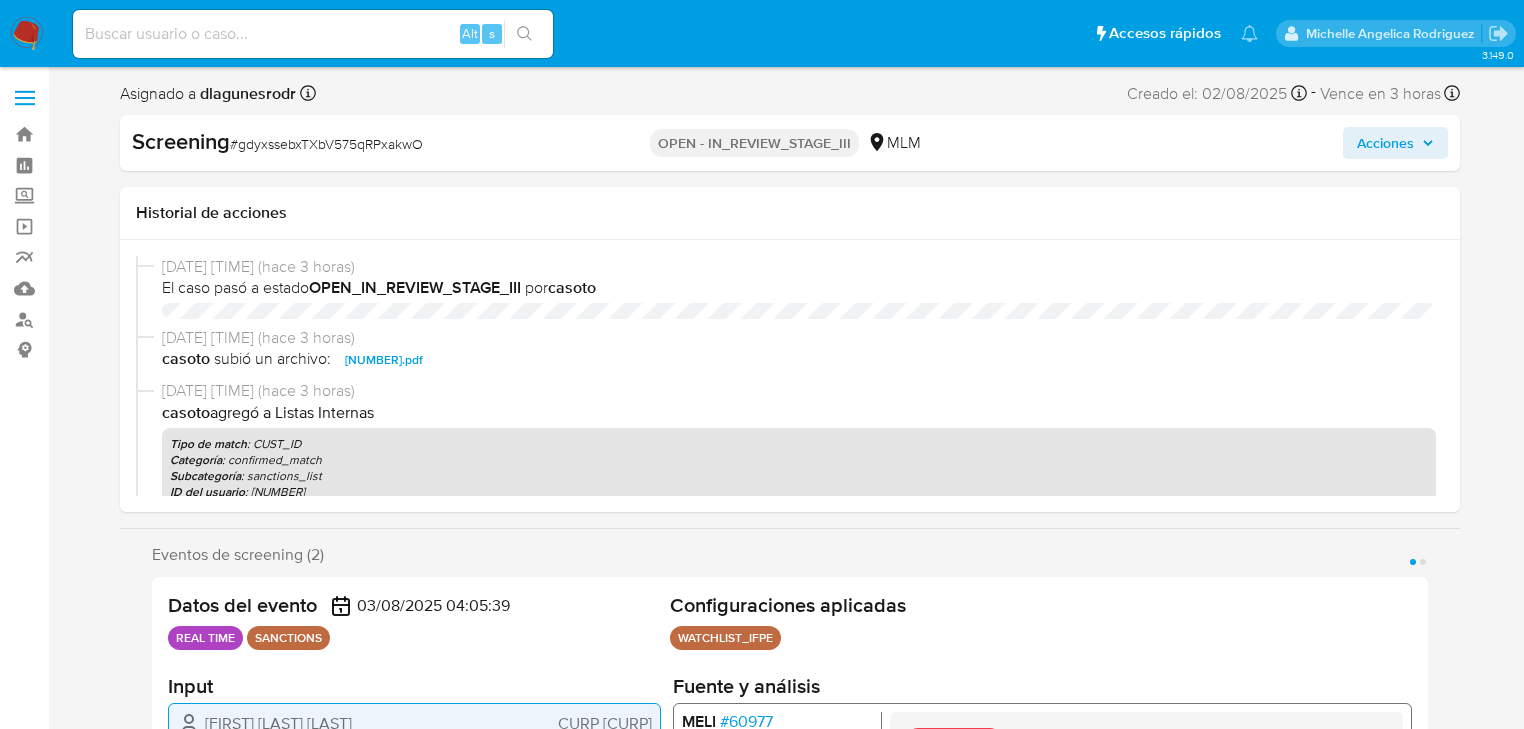 select on "10" 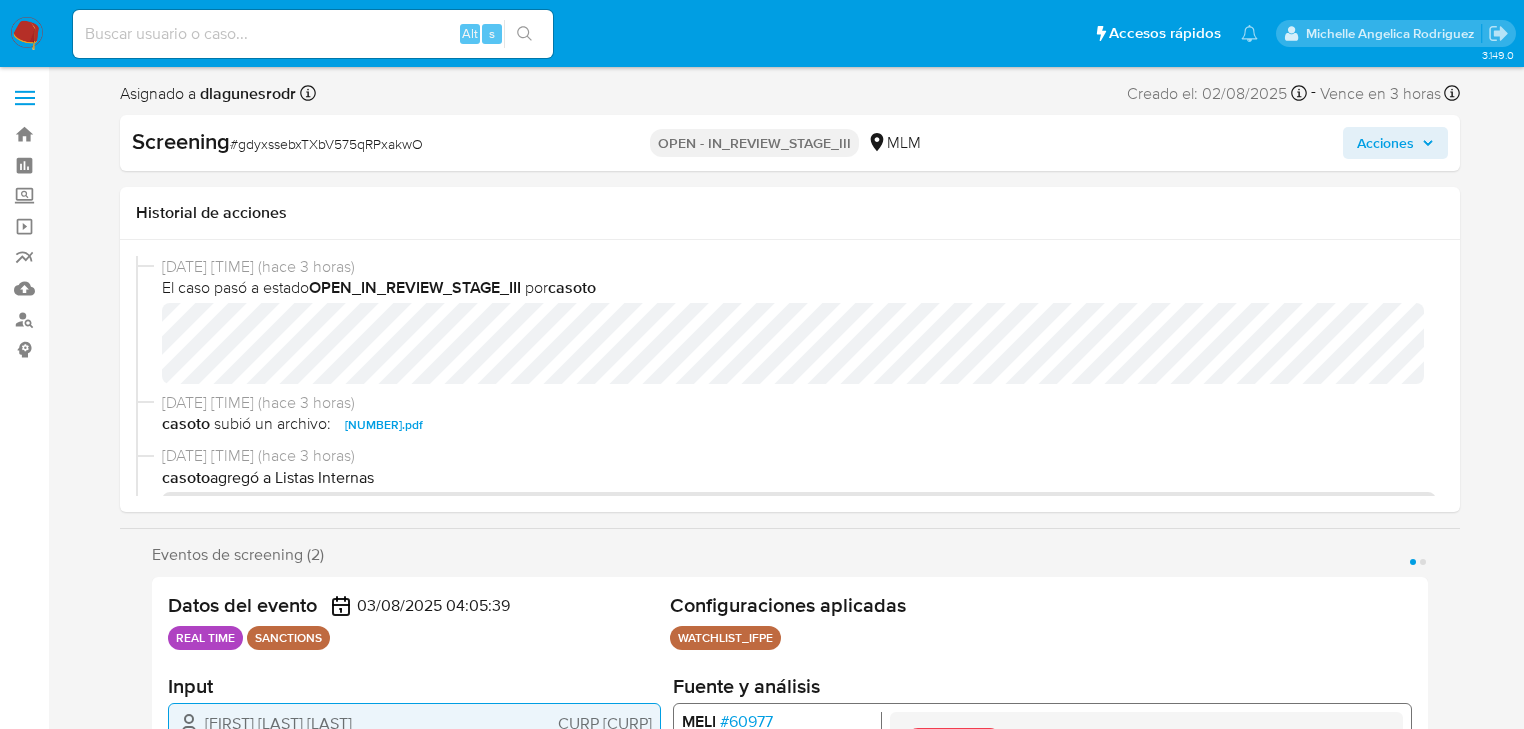 scroll, scrollTop: 0, scrollLeft: 0, axis: both 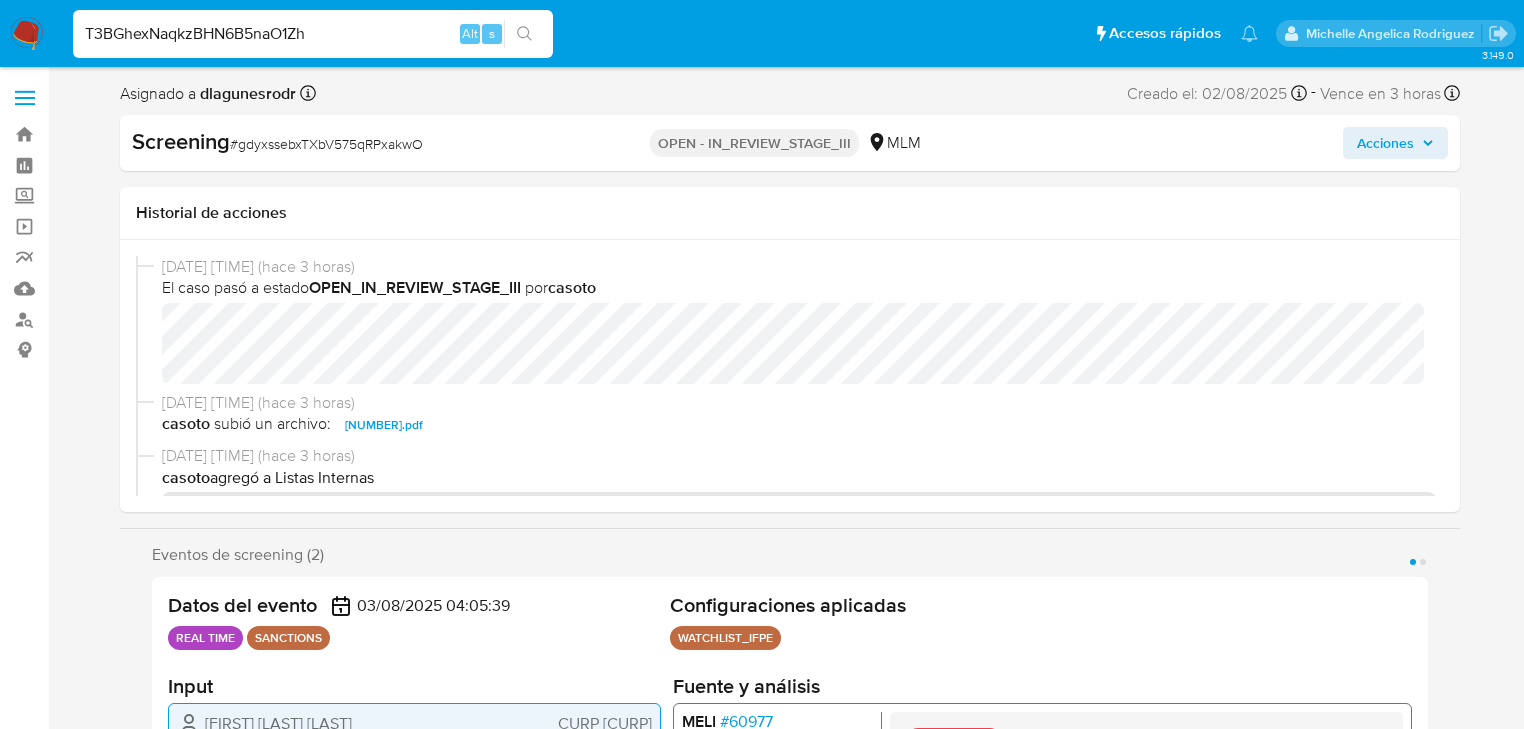type on "T3BGhexNaqkzBHN6B5naO1Zh" 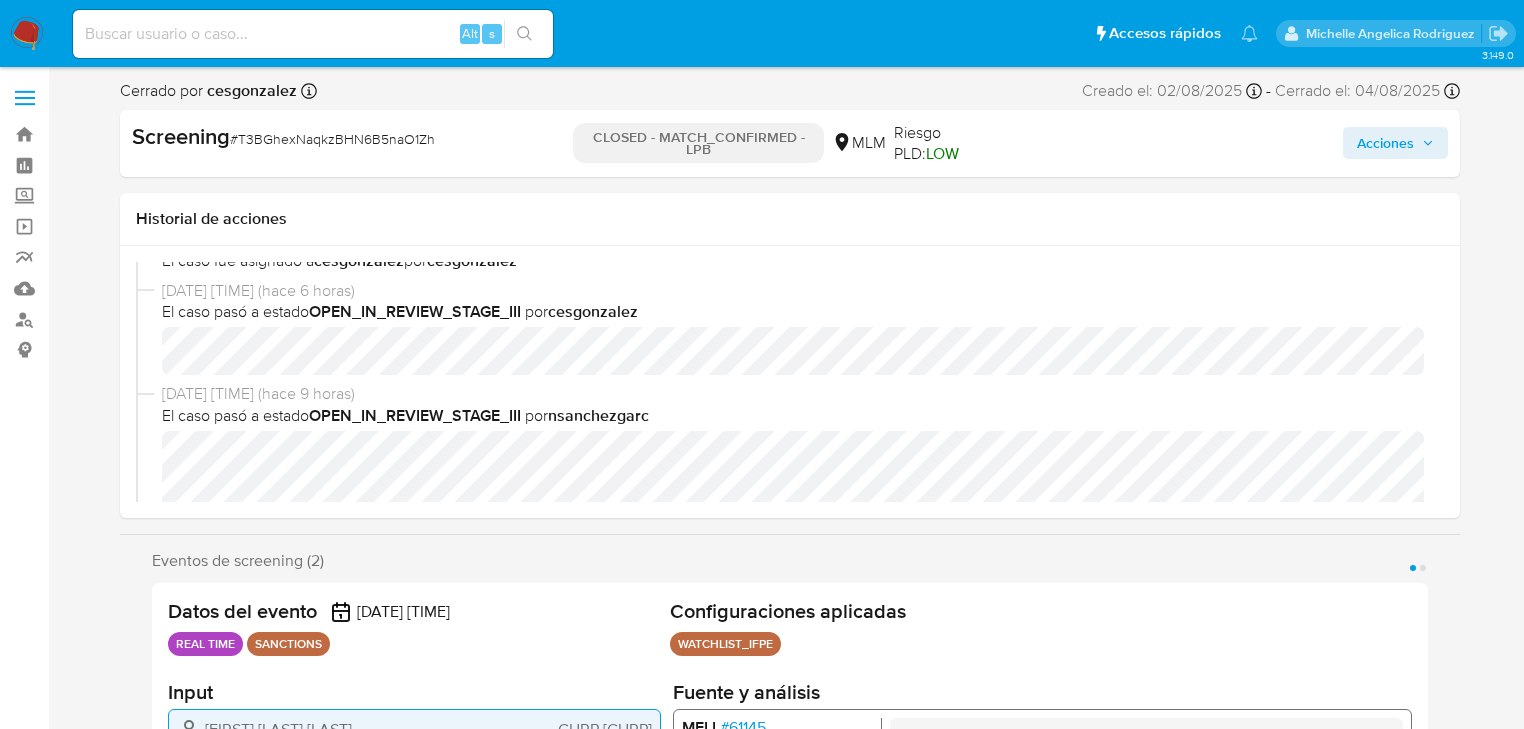 scroll, scrollTop: 160, scrollLeft: 0, axis: vertical 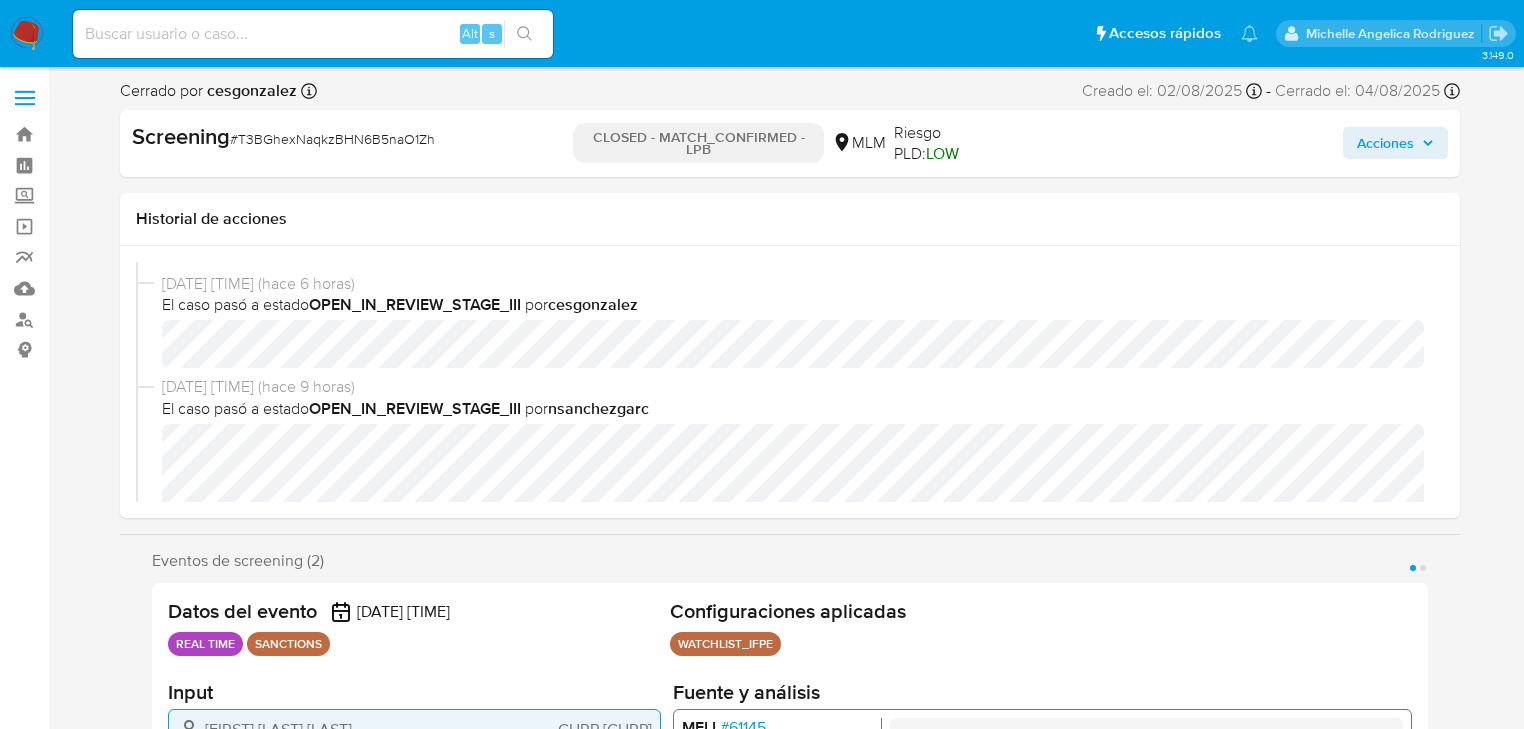 select on "10" 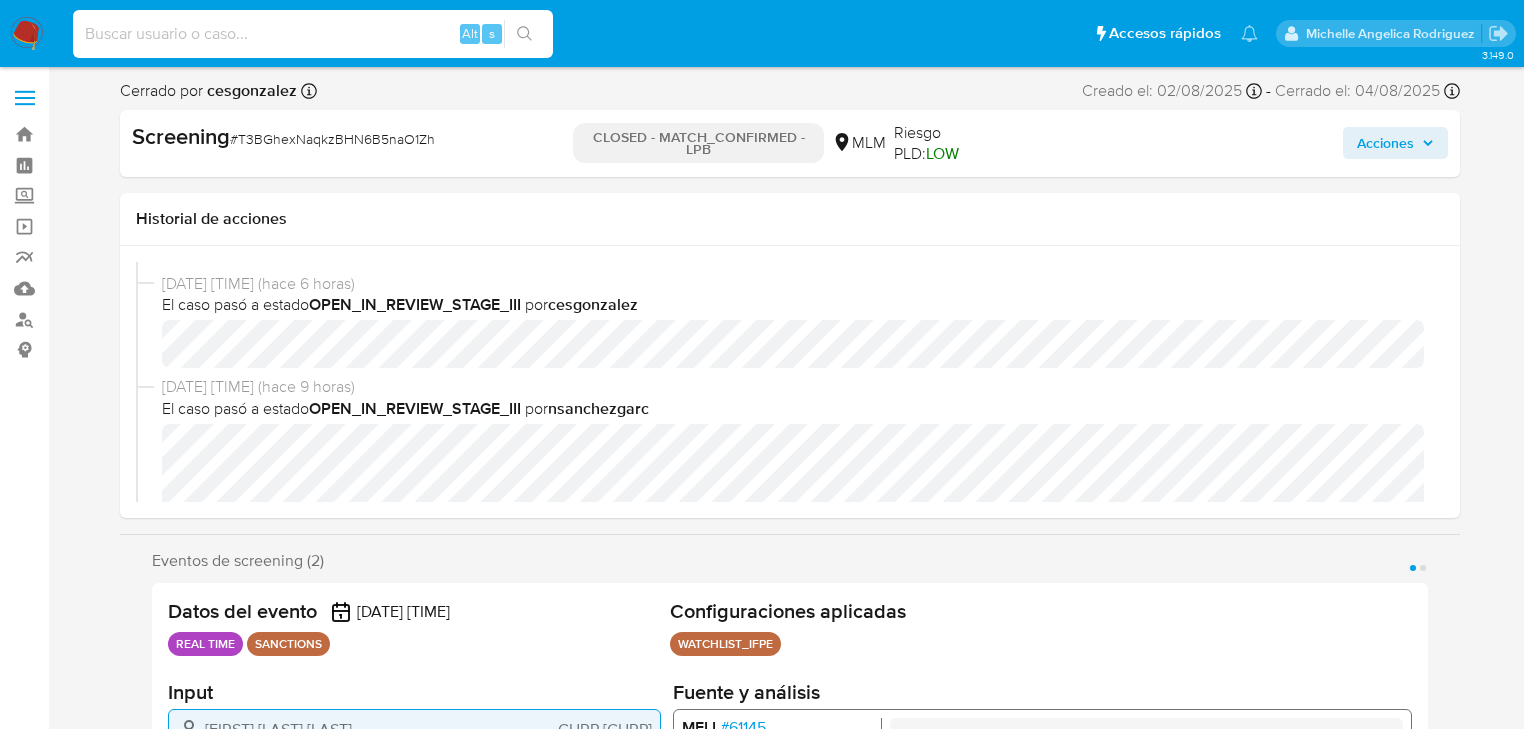 click at bounding box center (313, 34) 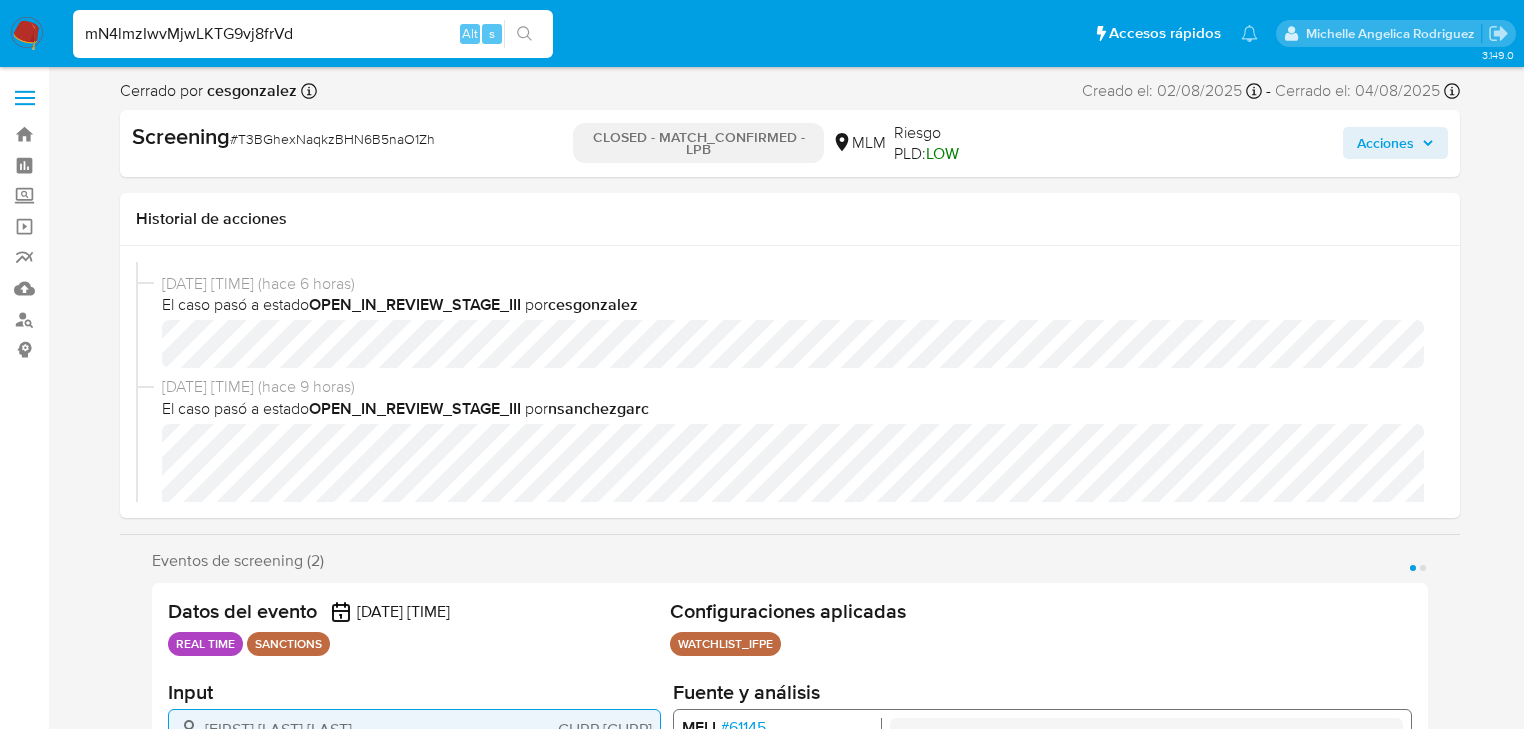 type on "mN4lmzIwvMjwLKTG9vj8frVd" 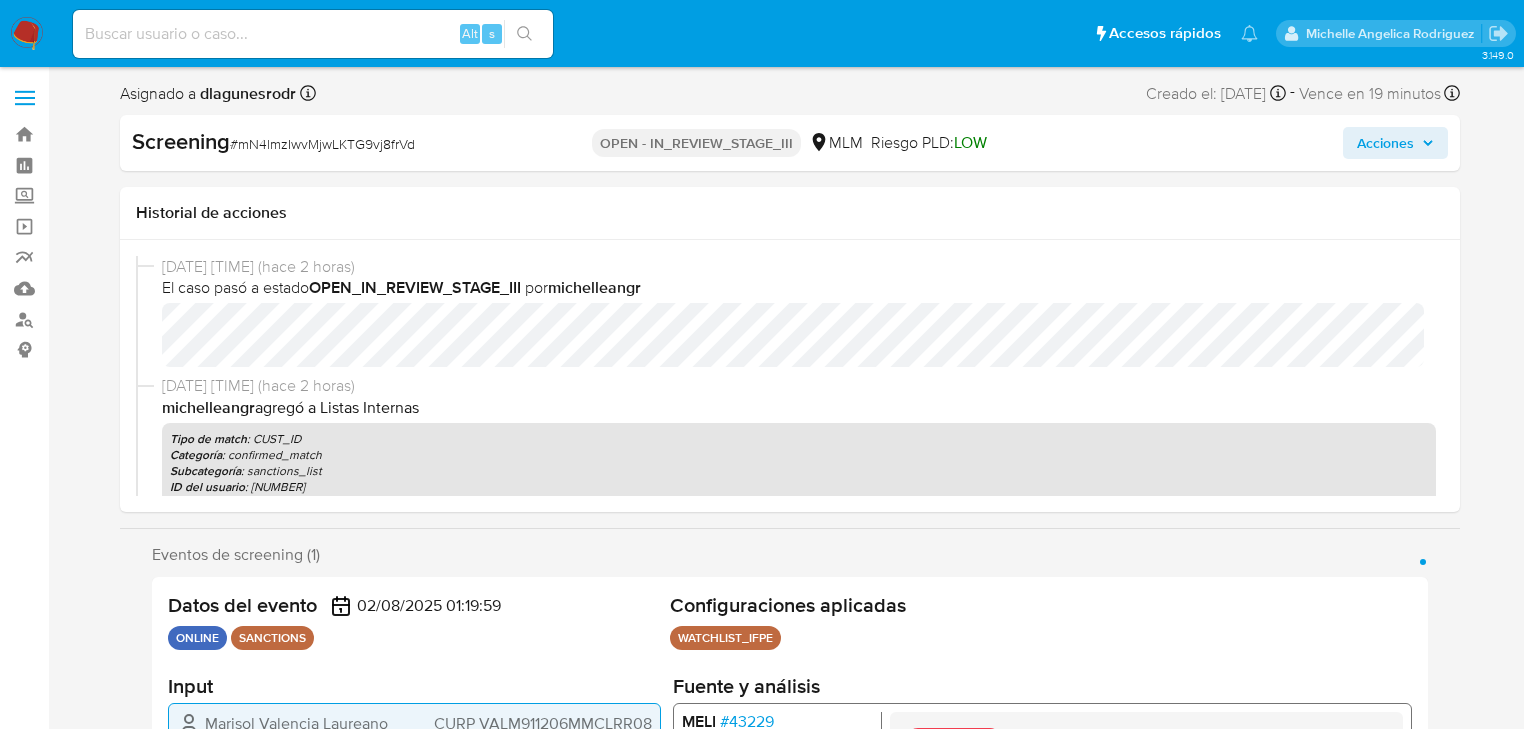 select on "10" 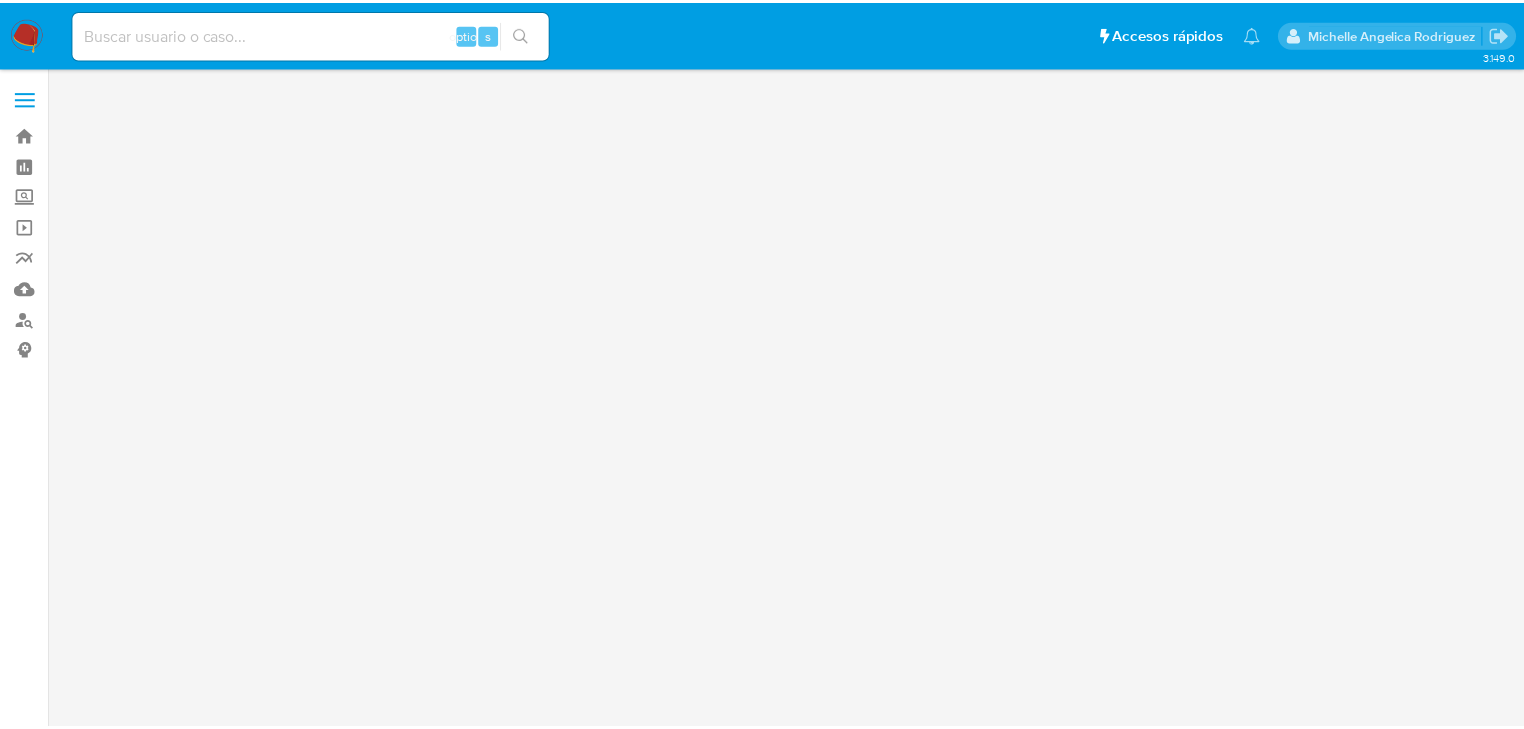 scroll, scrollTop: 0, scrollLeft: 0, axis: both 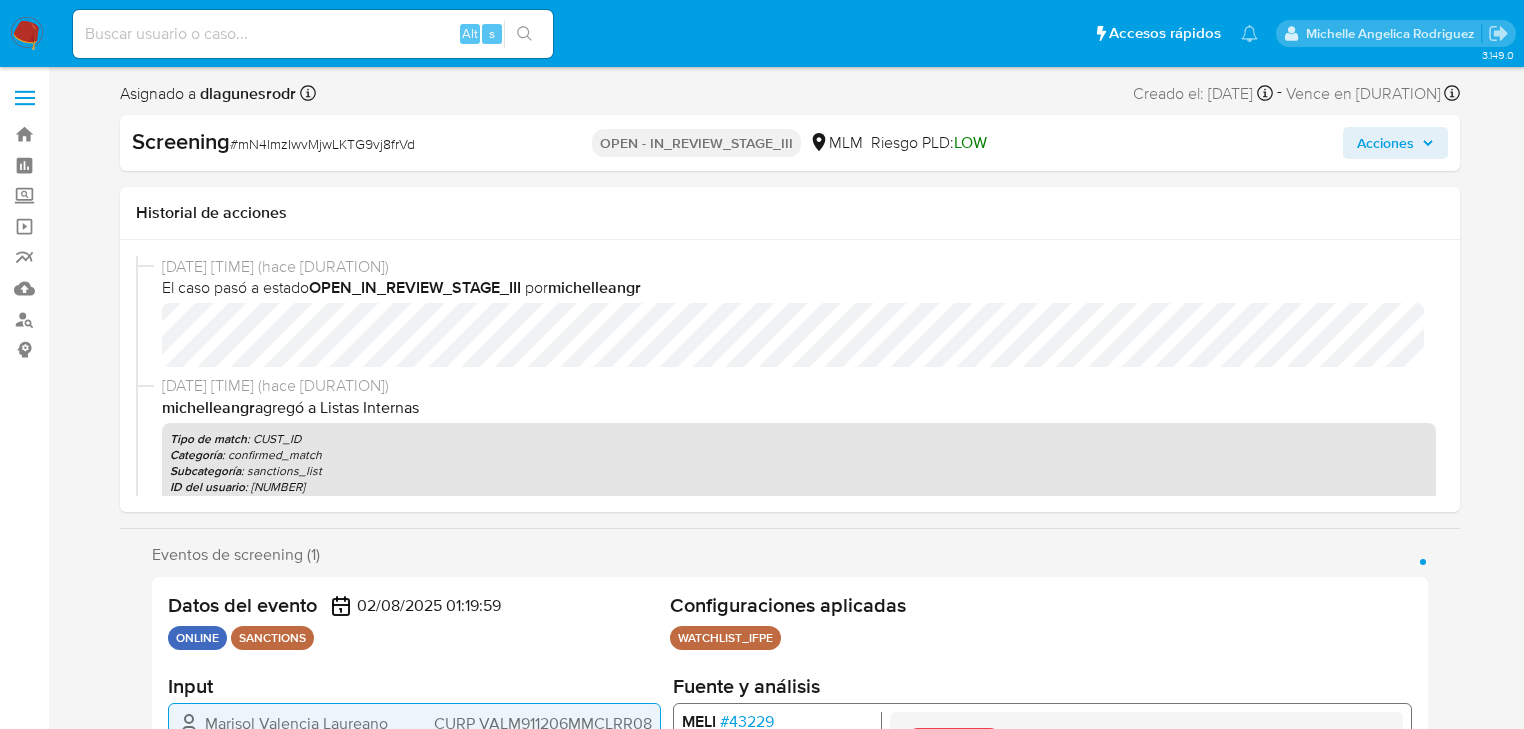 select on "10" 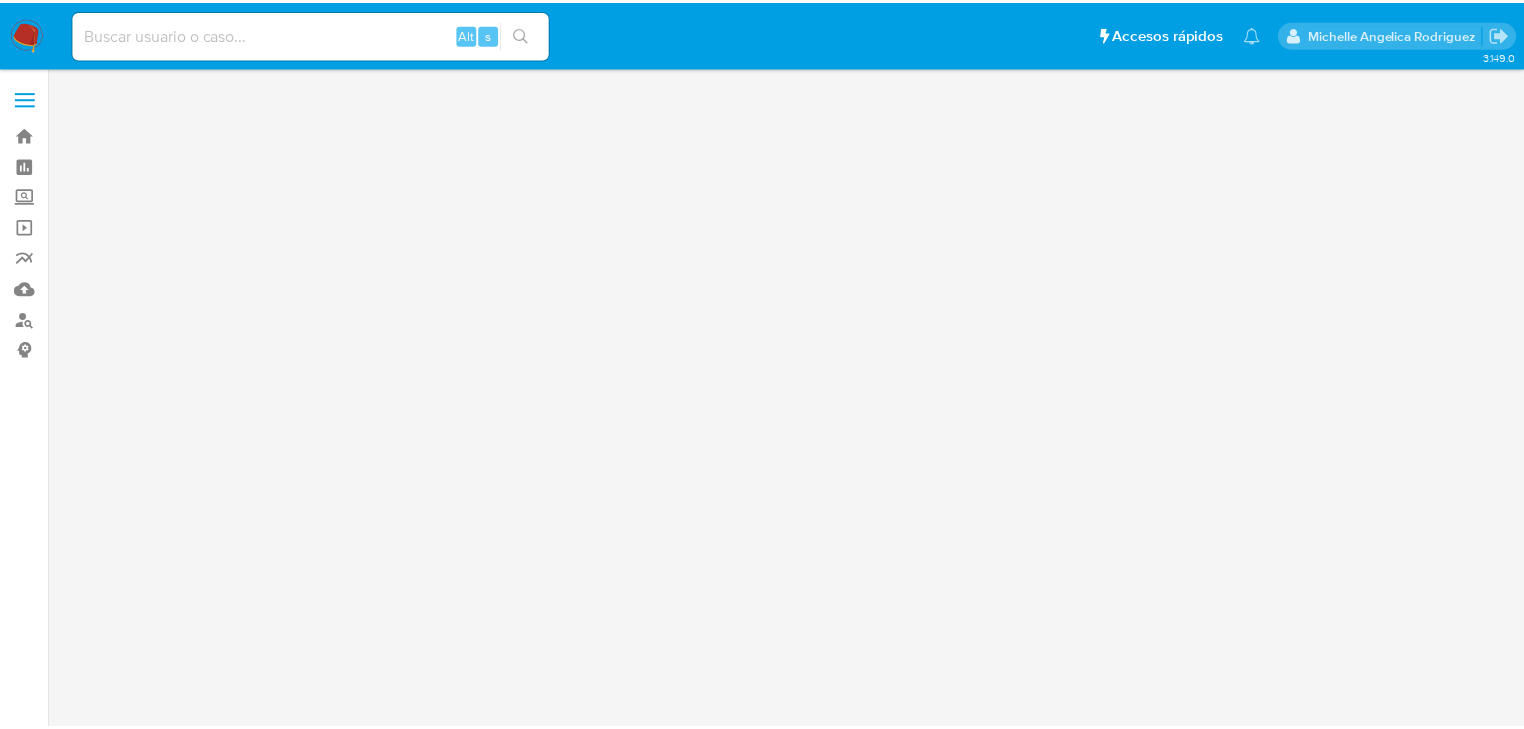 scroll, scrollTop: 0, scrollLeft: 0, axis: both 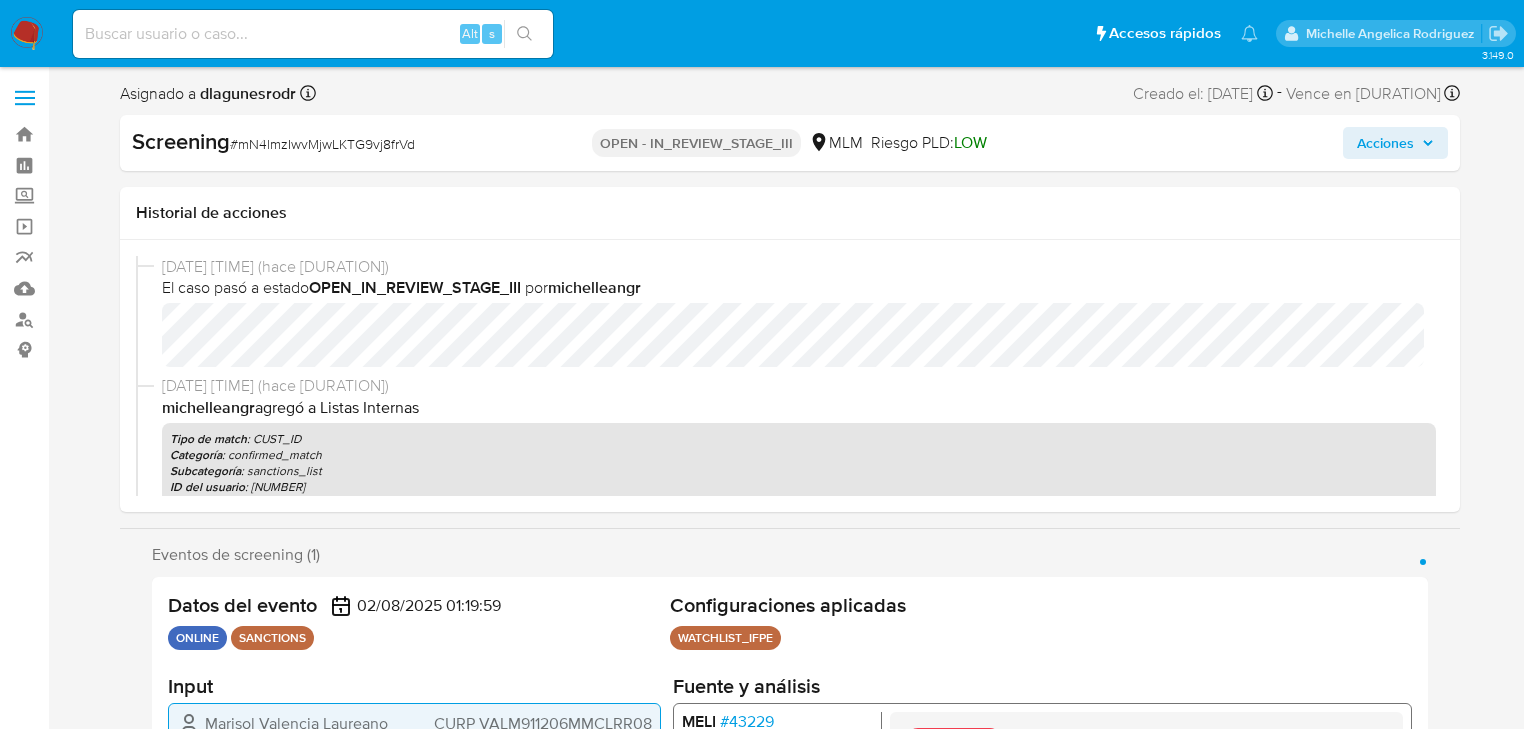 select on "10" 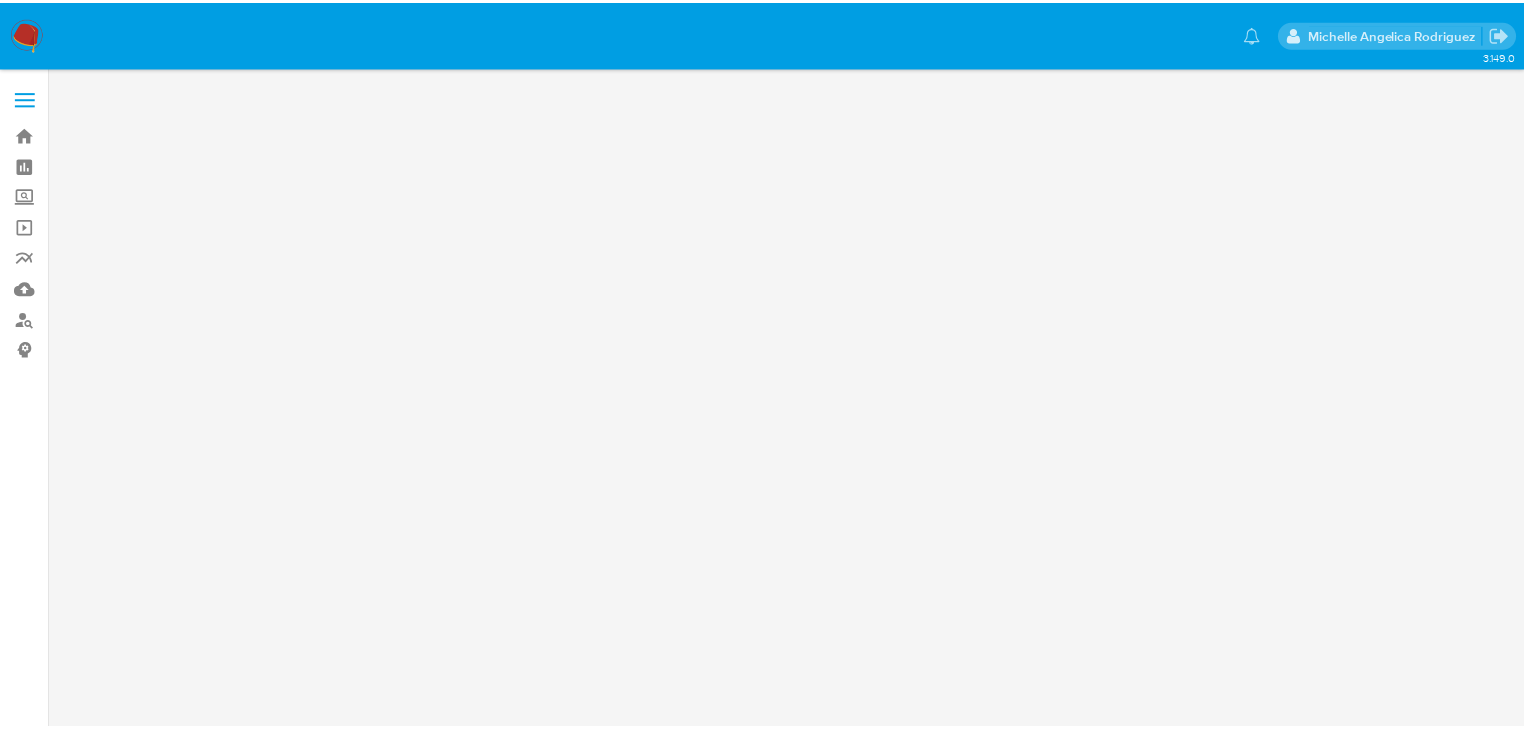 scroll, scrollTop: 0, scrollLeft: 0, axis: both 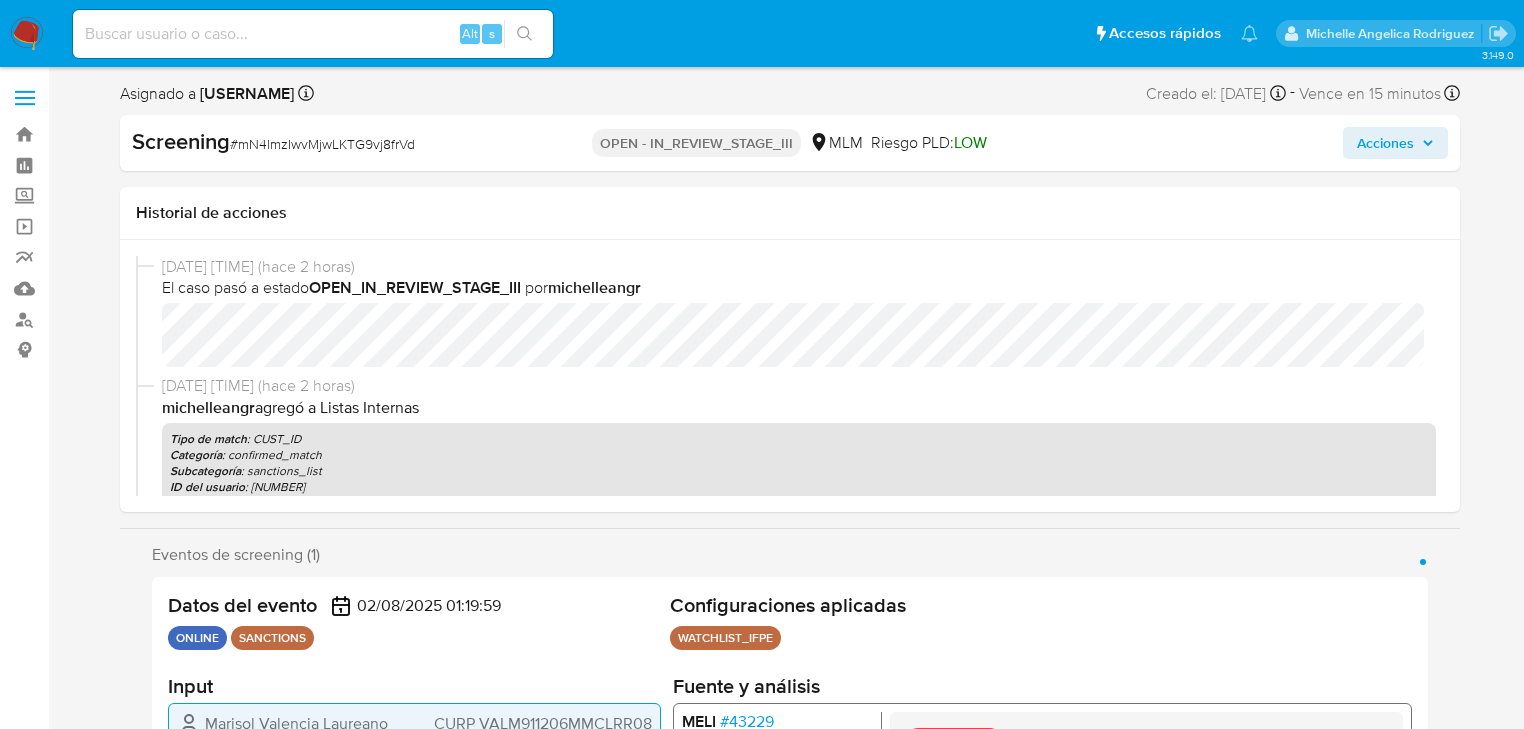 select on "10" 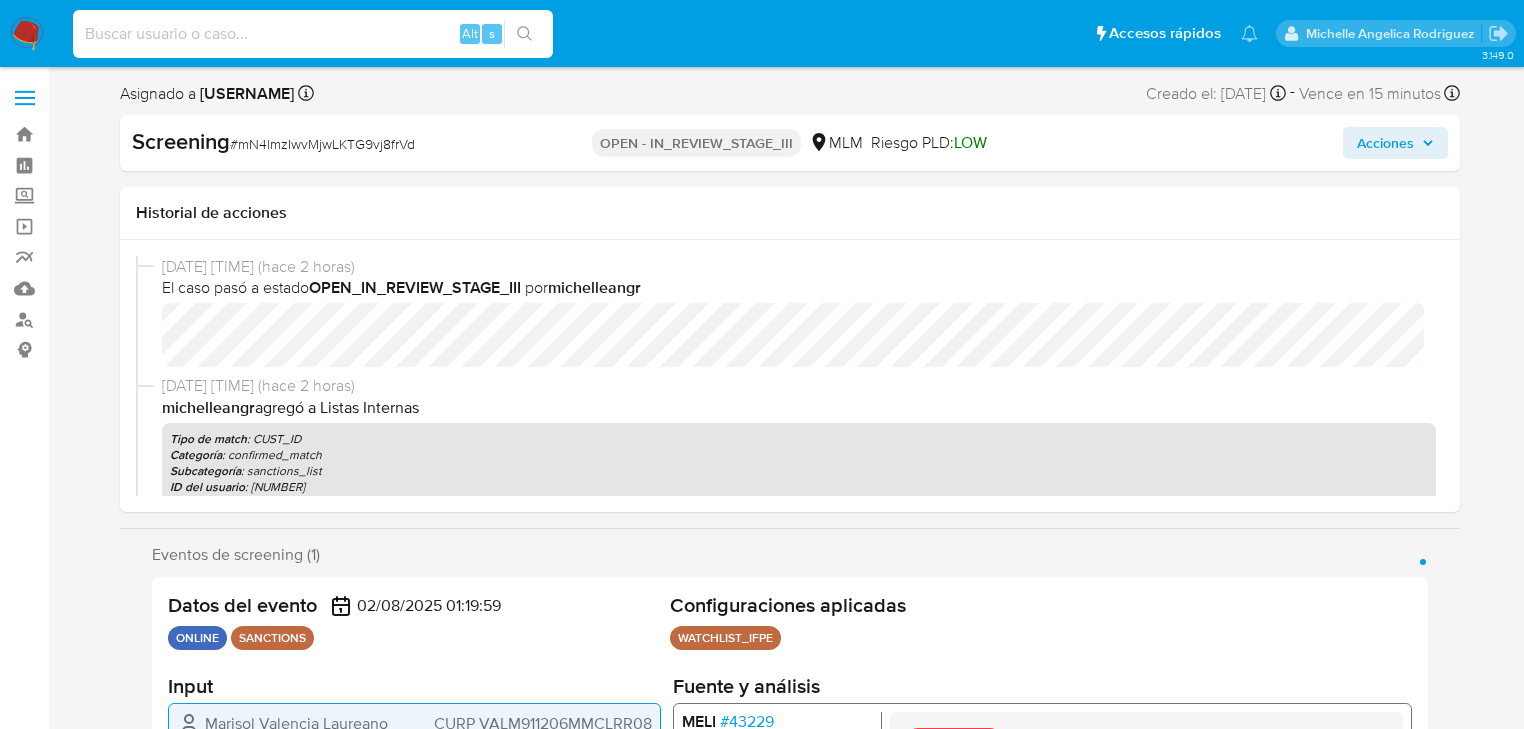 paste on "T3BGhexNaqkzBHN6B5naO1Zh" 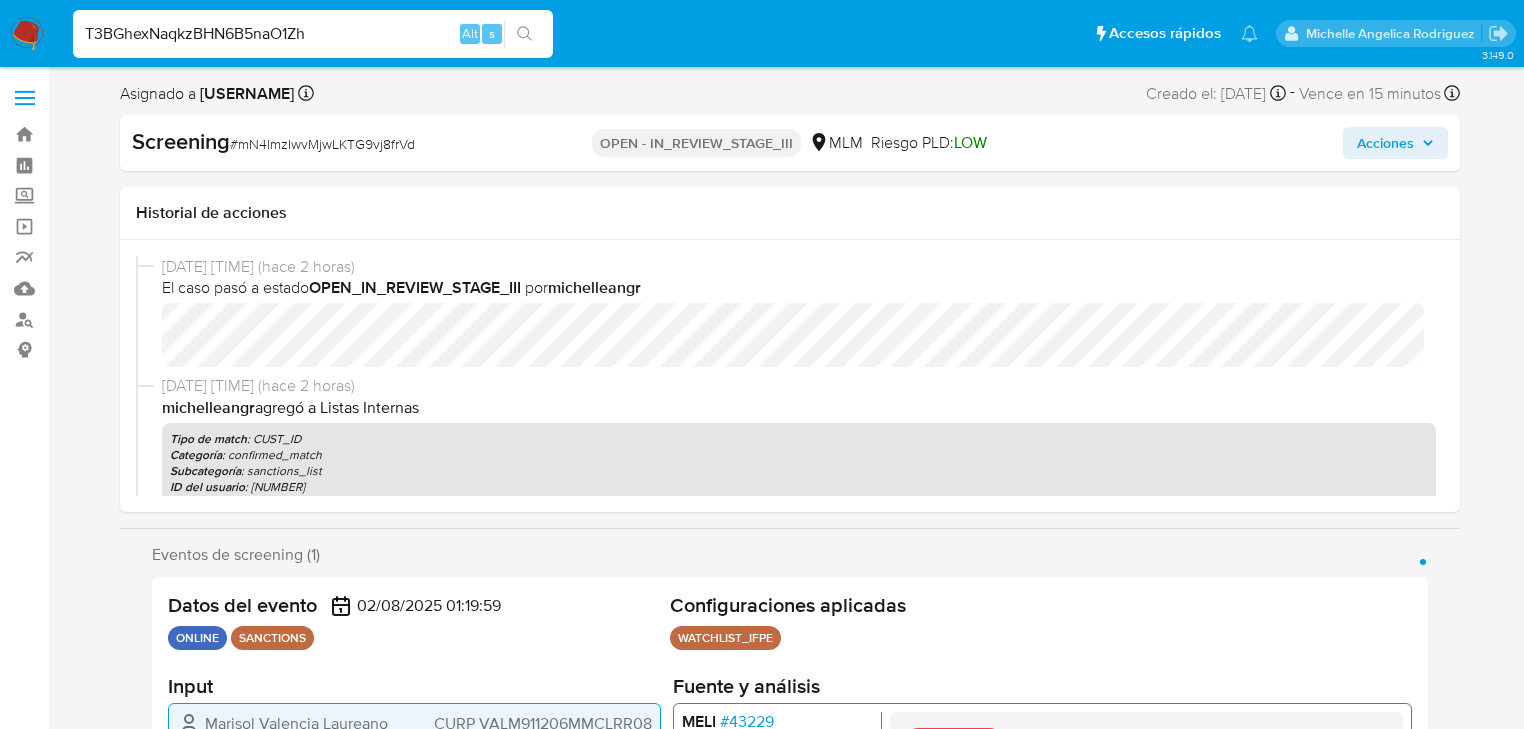 type on "T3BGhexNaqkzBHN6B5naO1Zh" 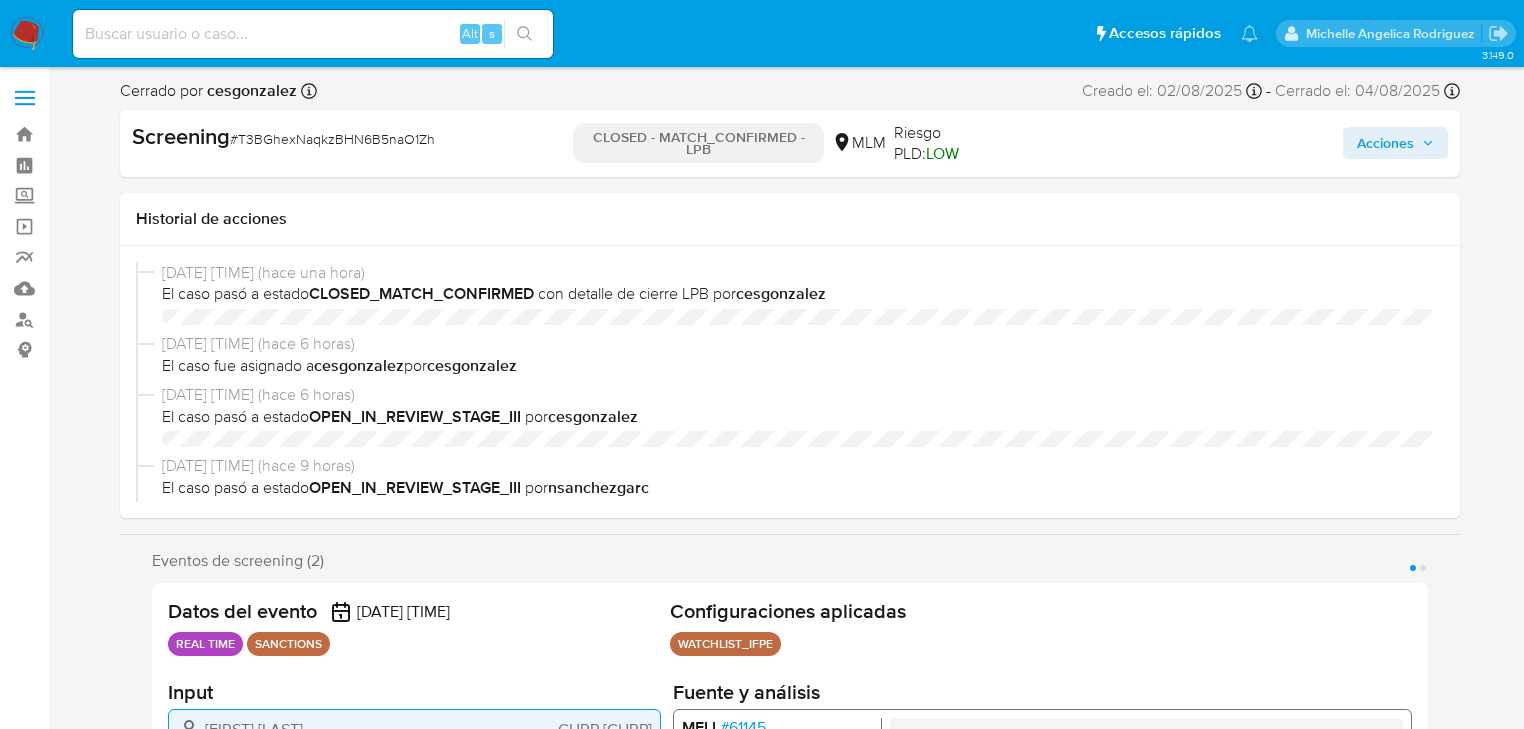 select on "10" 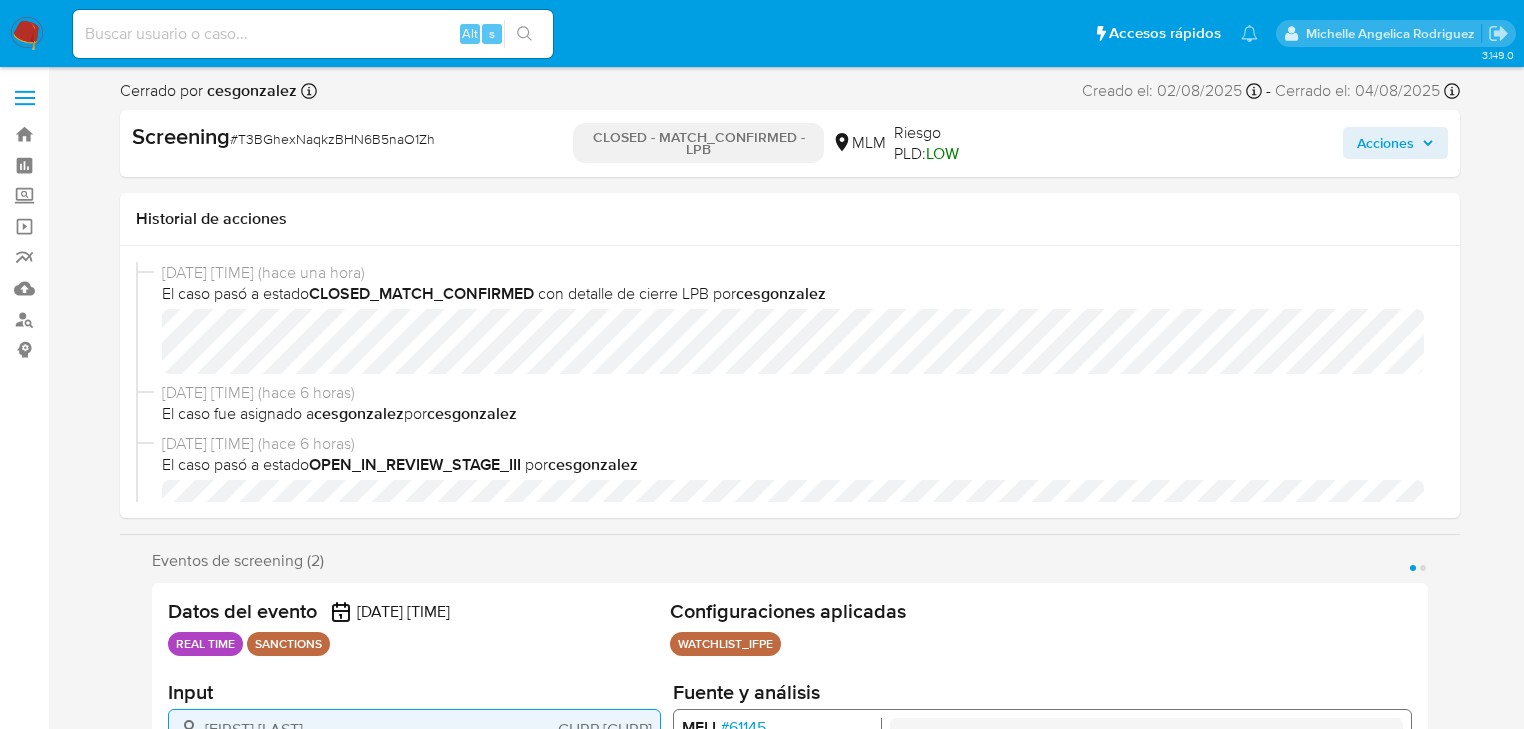 click at bounding box center [313, 34] 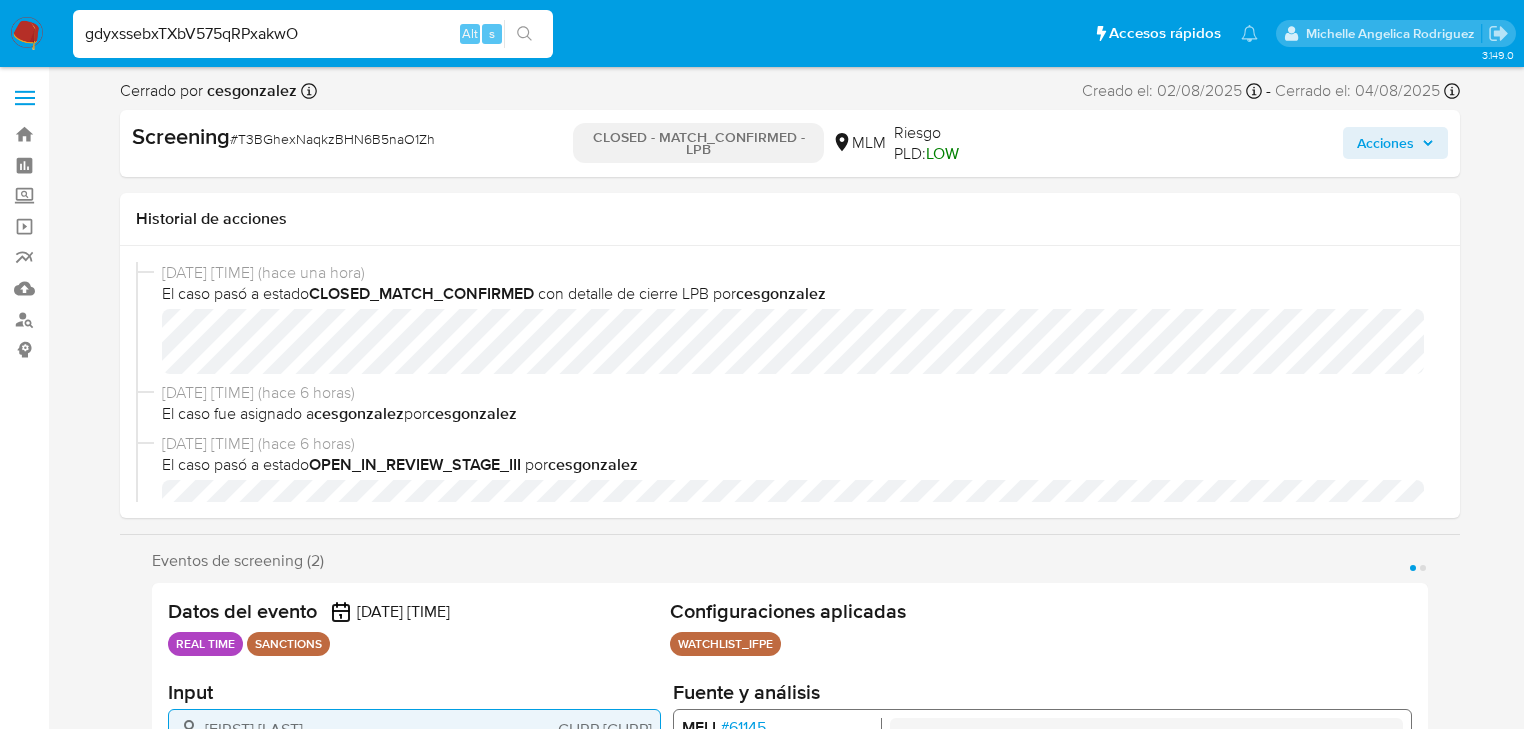 type on "gdyxssebxTXbV575qRPxakwO" 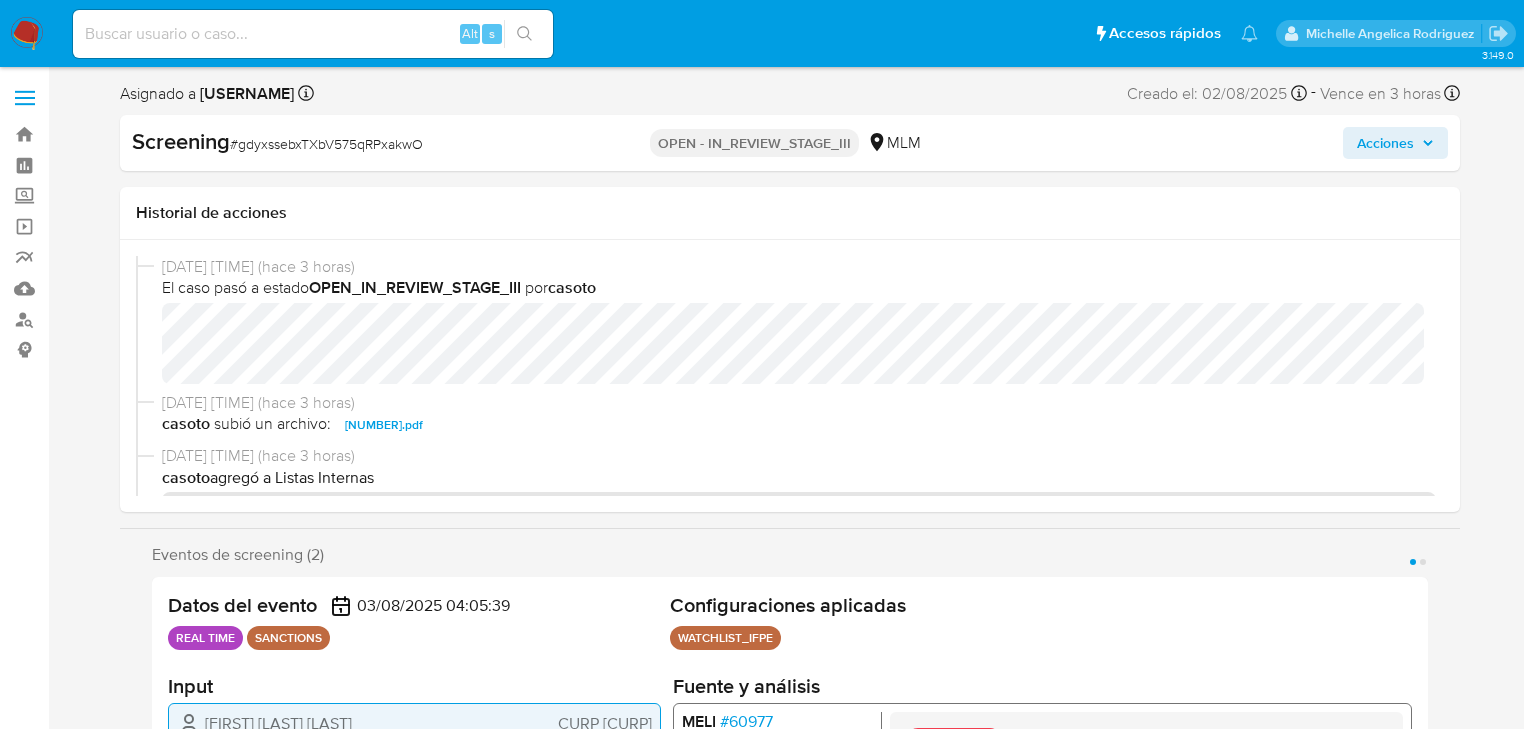 select on "10" 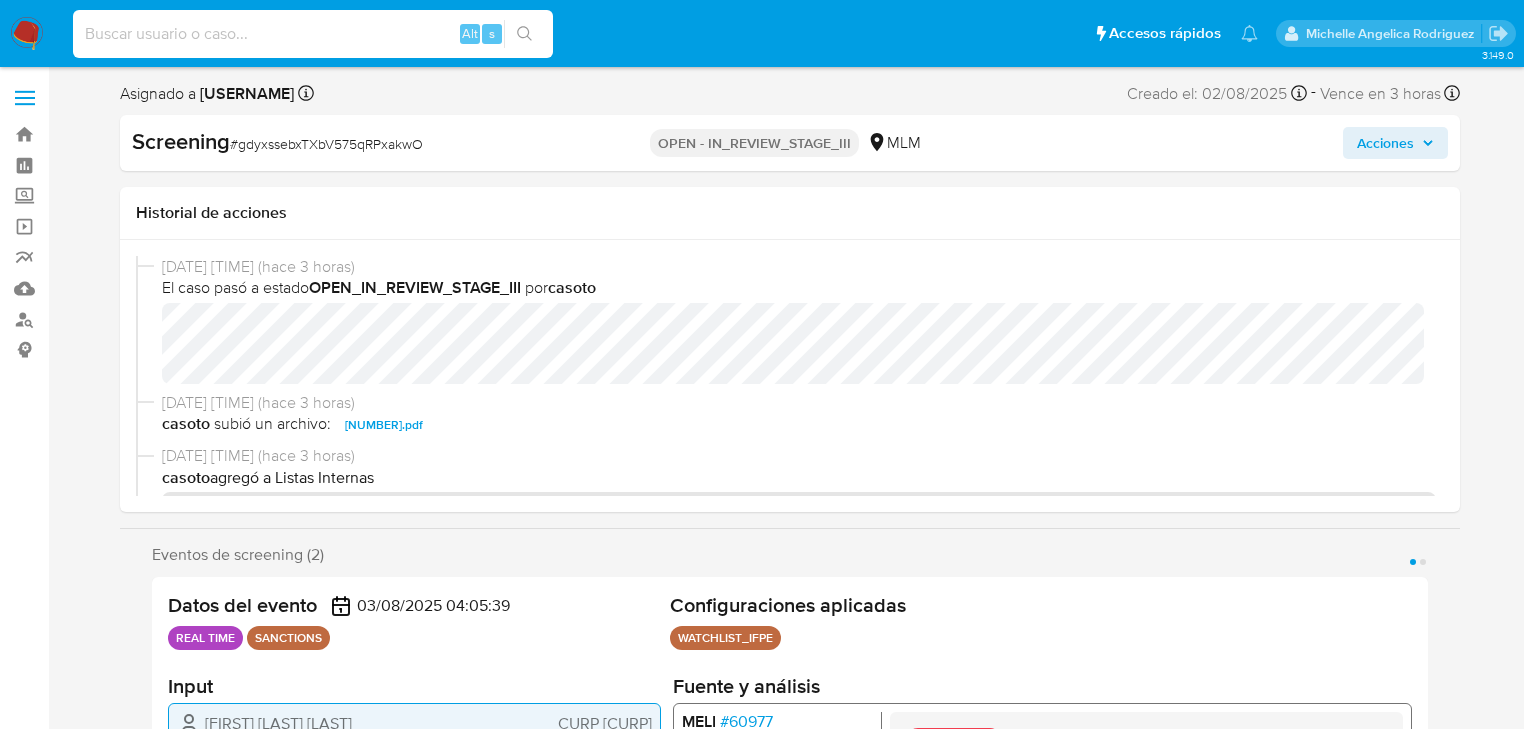 paste on "KrE67z7eI8Y4FY3NDGO3dzmO" 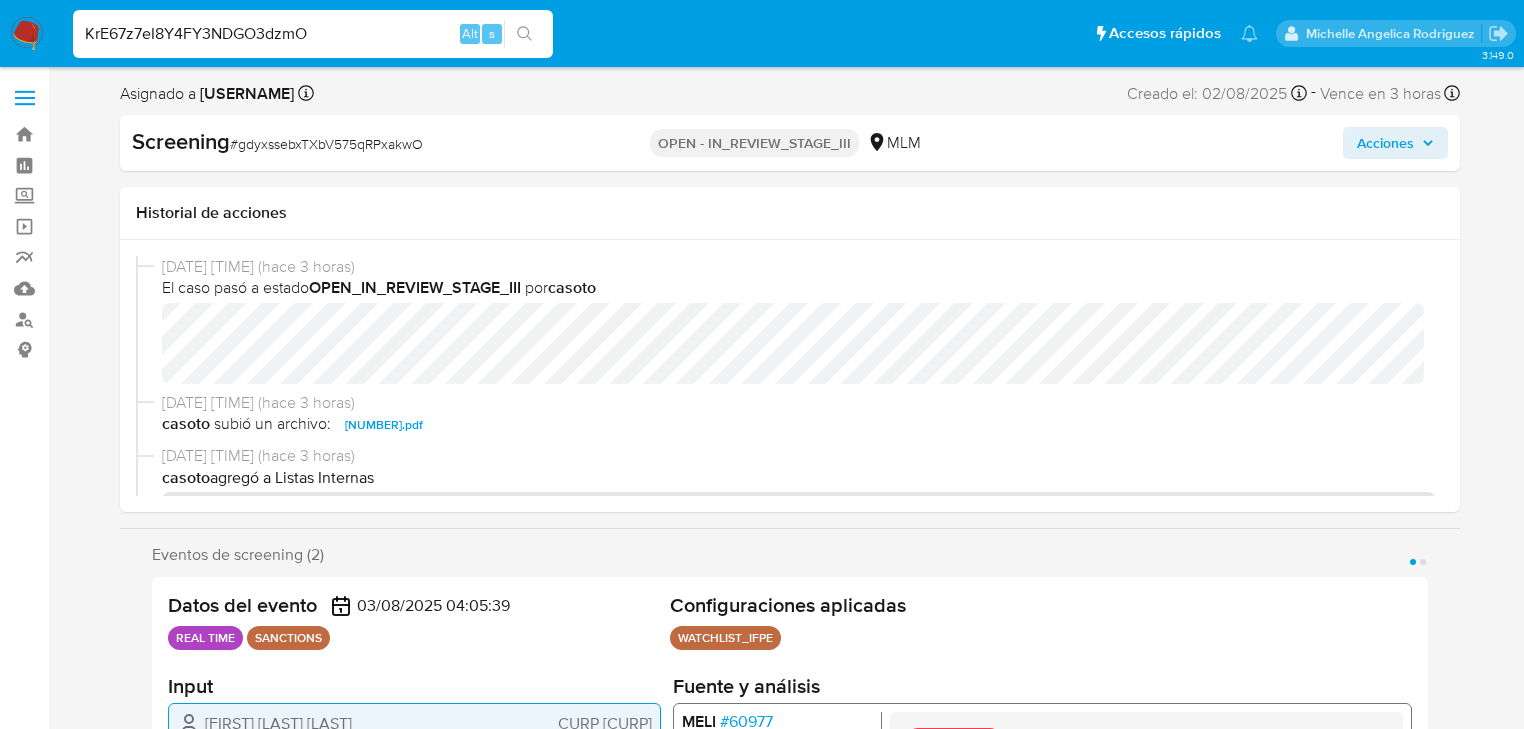 type on "KrE67z7eI8Y4FY3NDGO3dzmO" 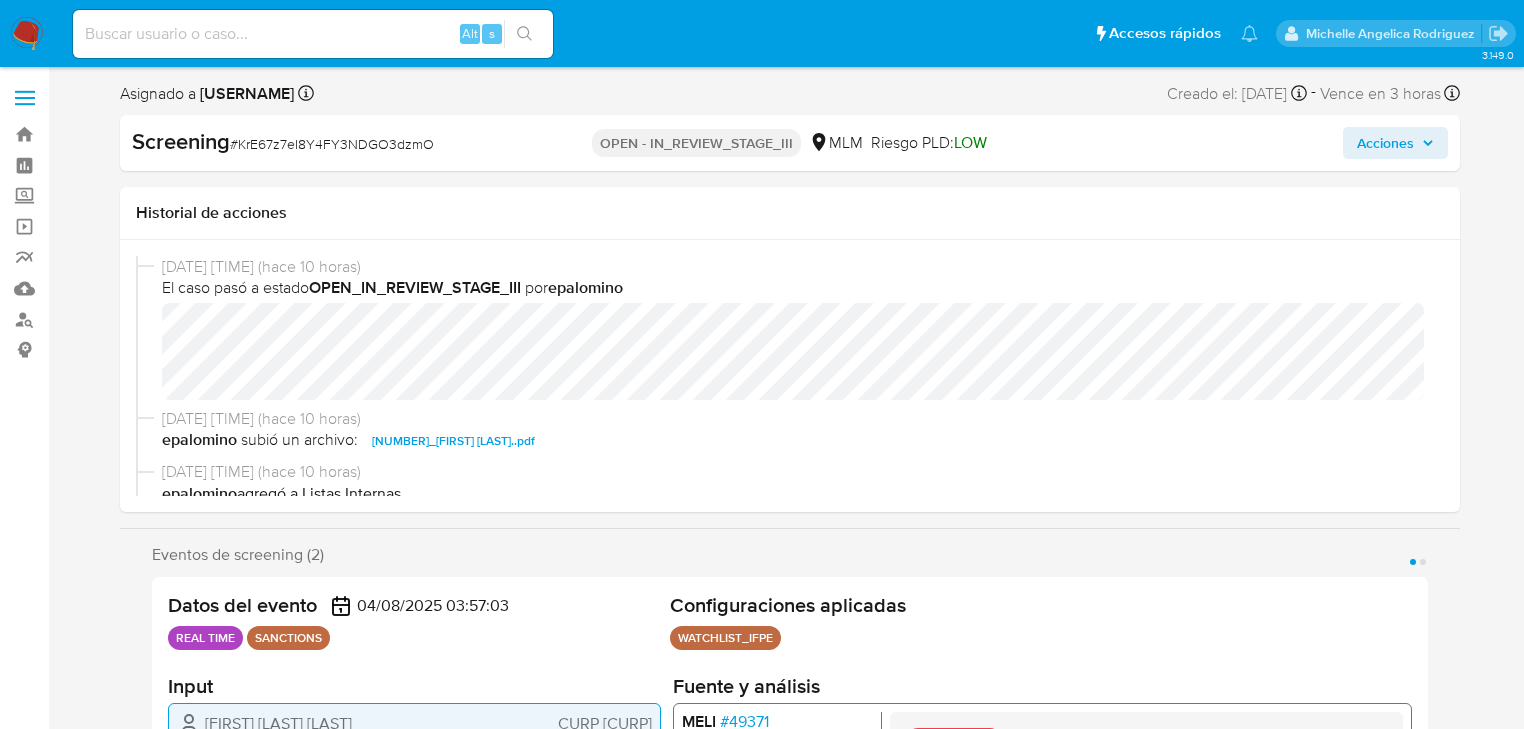 select on "10" 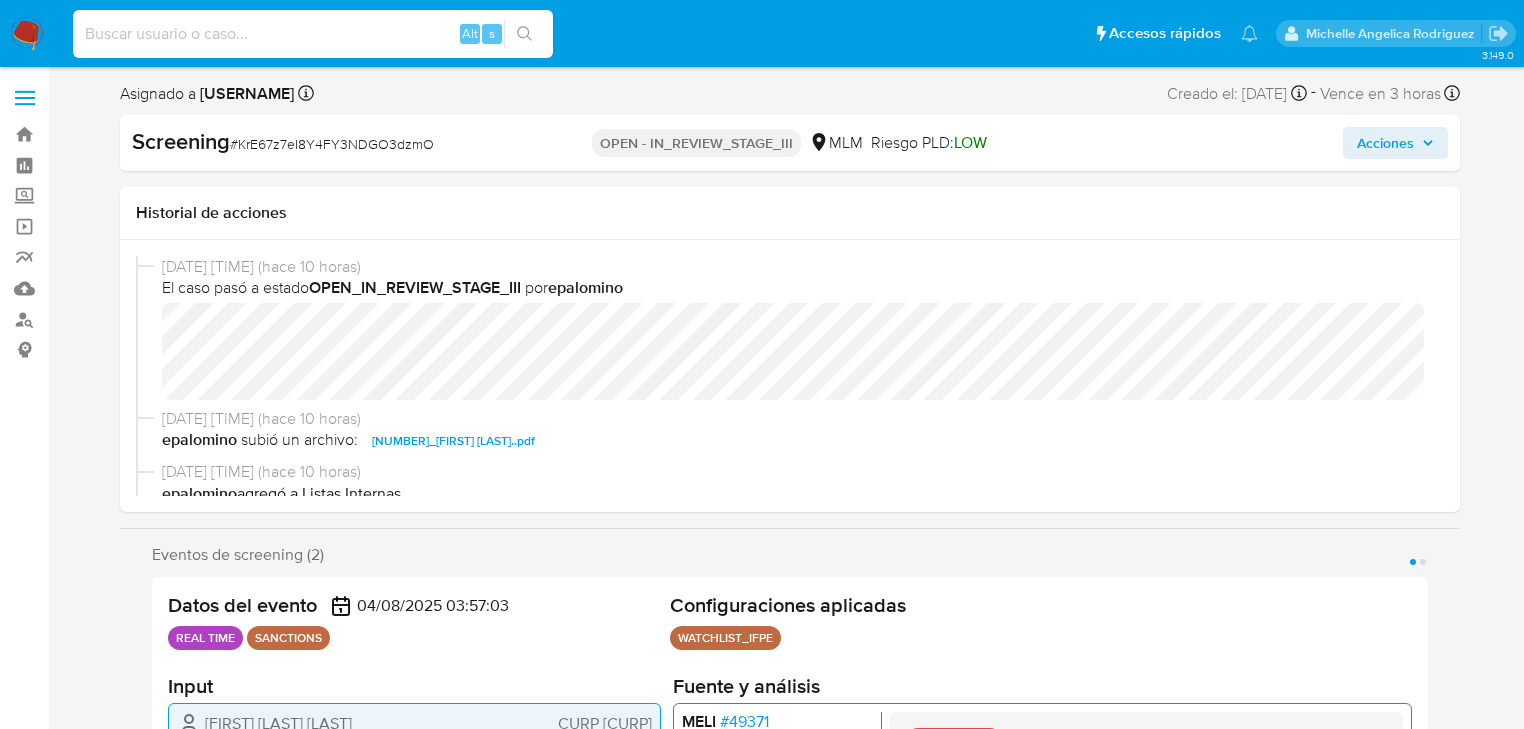 click at bounding box center (313, 34) 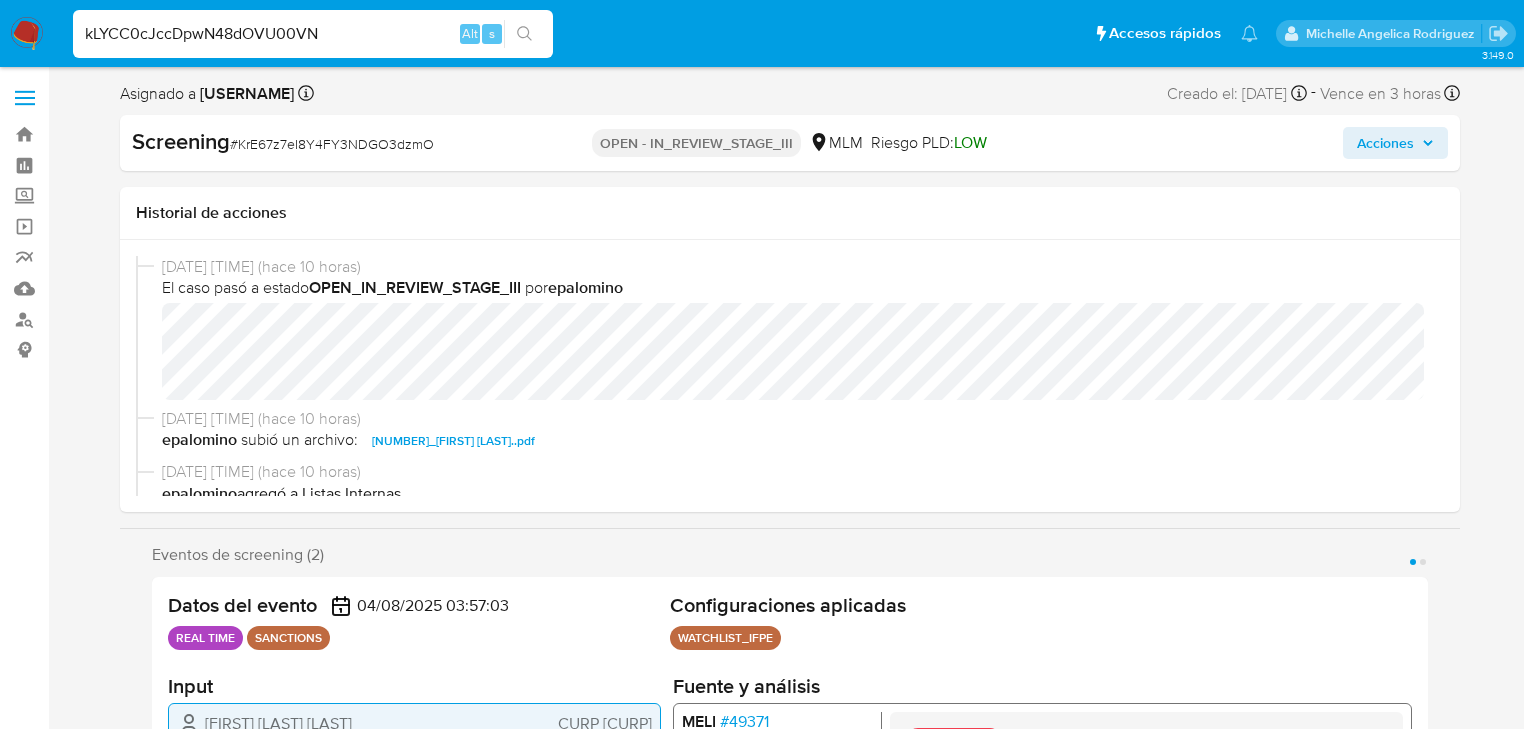 type on "kLYCC0cJccDpwN48dOVU00VN" 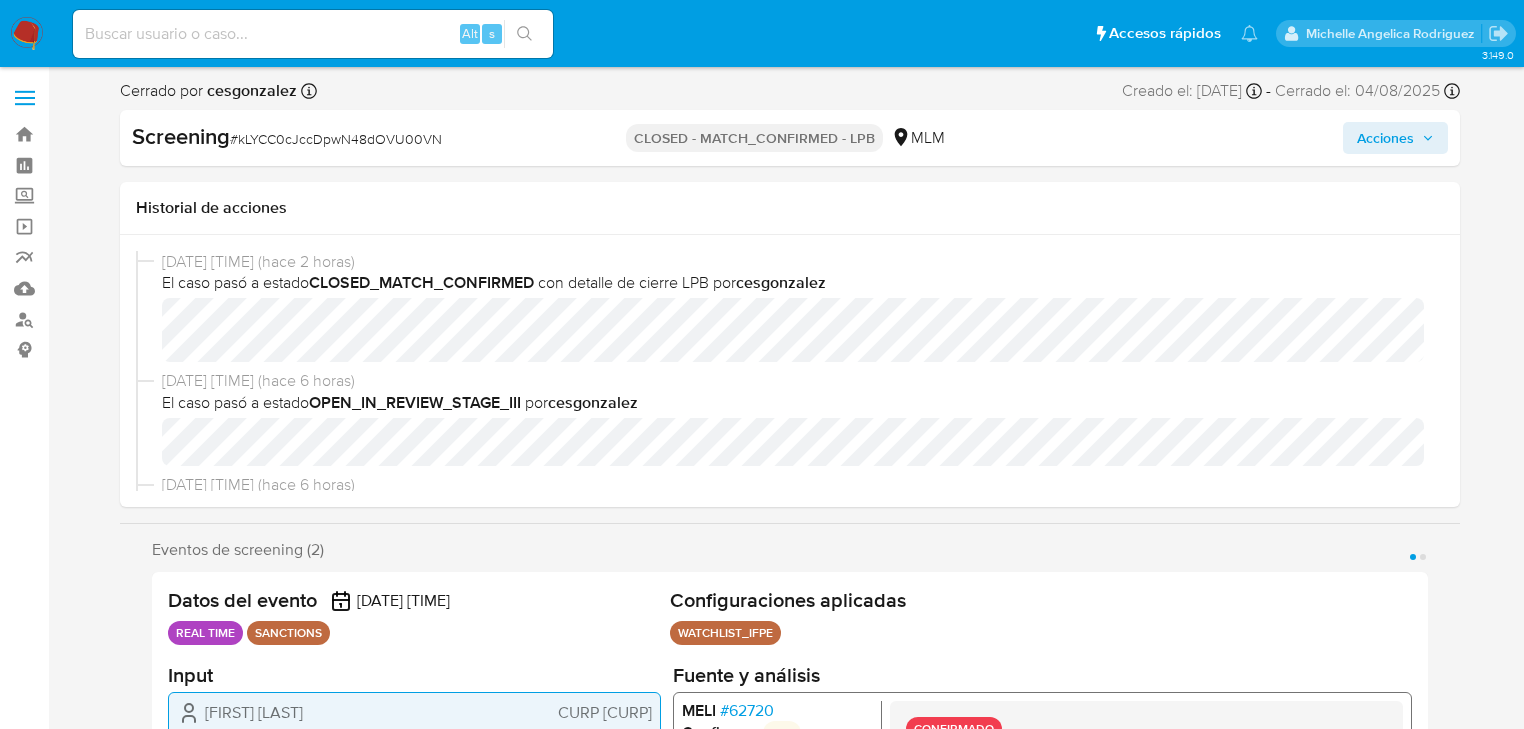select on "10" 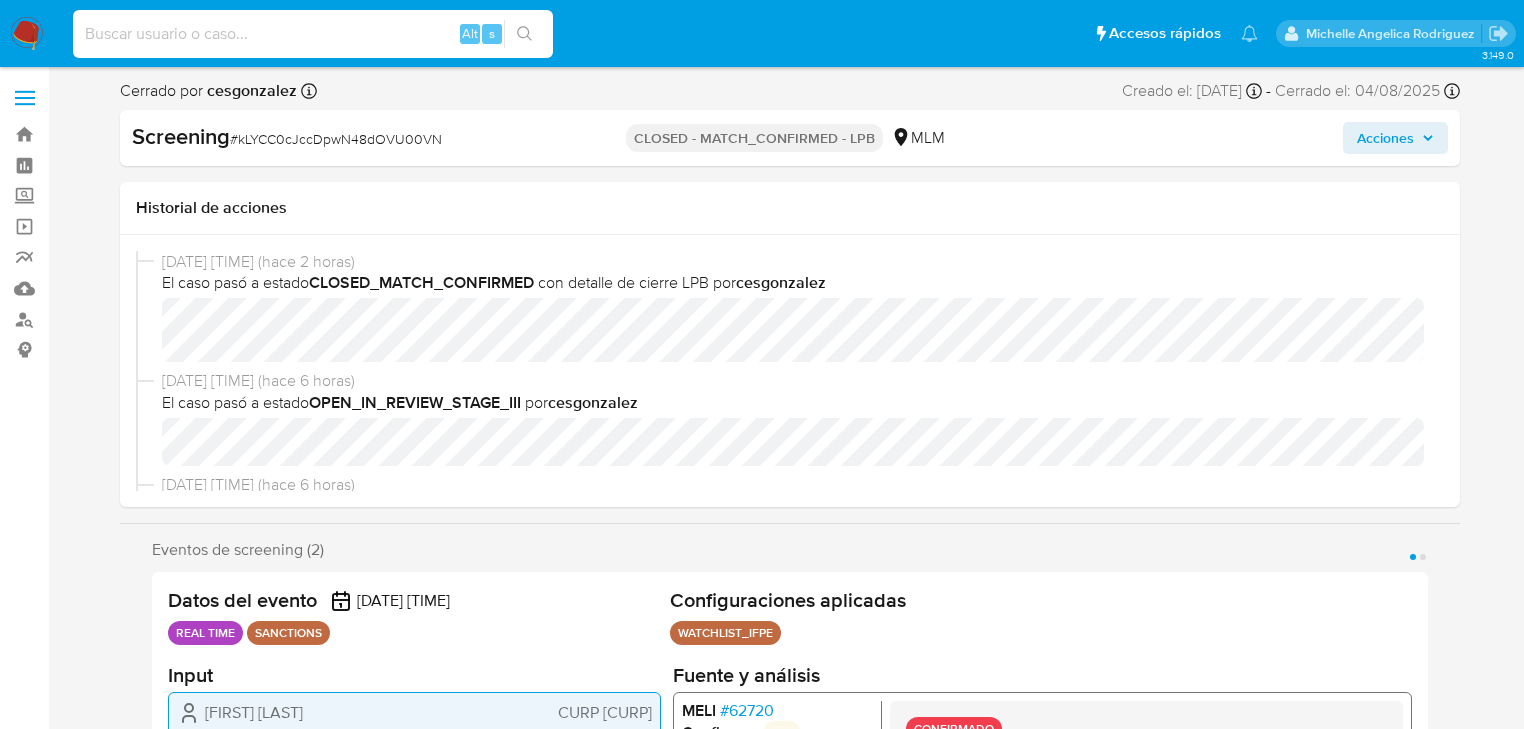 click at bounding box center (313, 34) 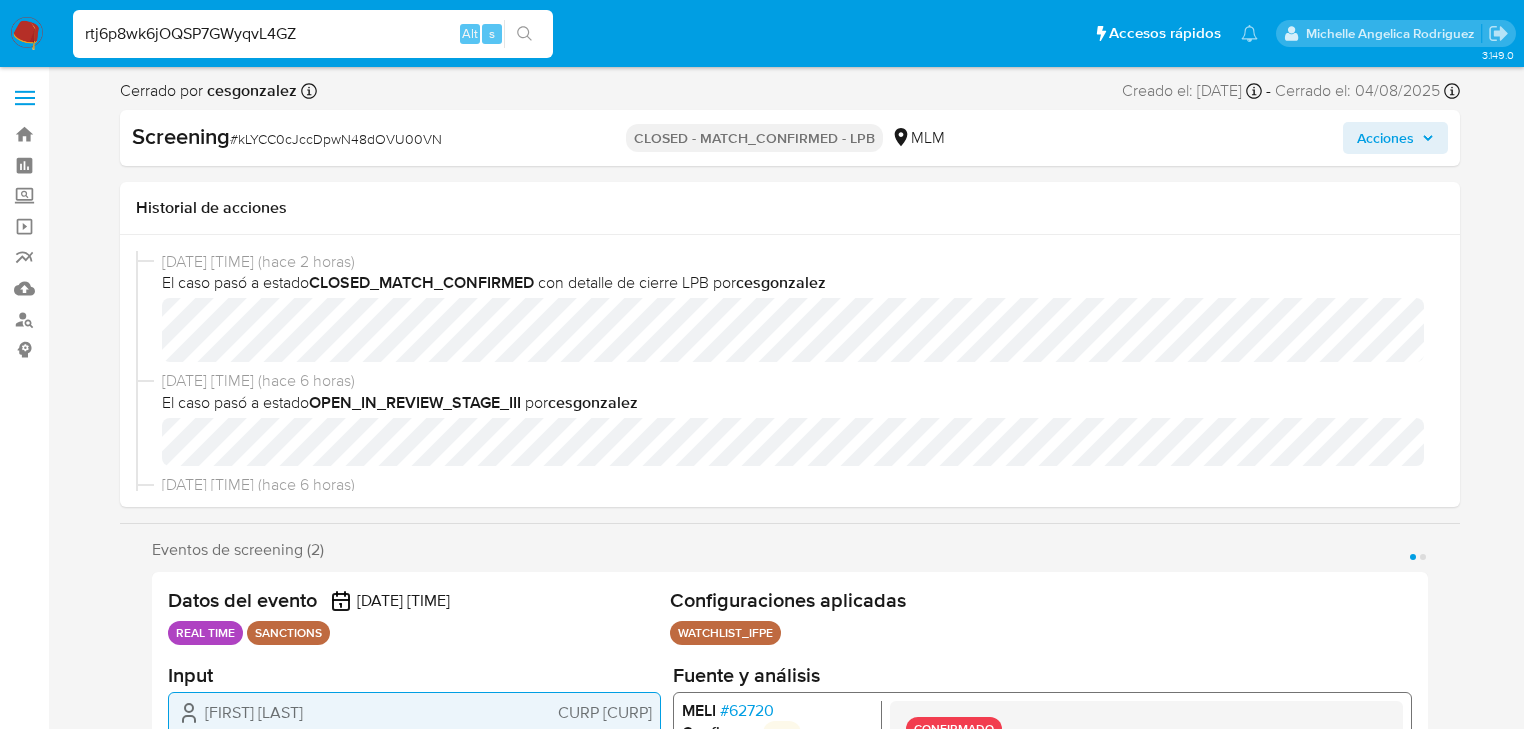 type on "rtj6p8wk6jOQSP7GWyqvL4GZ" 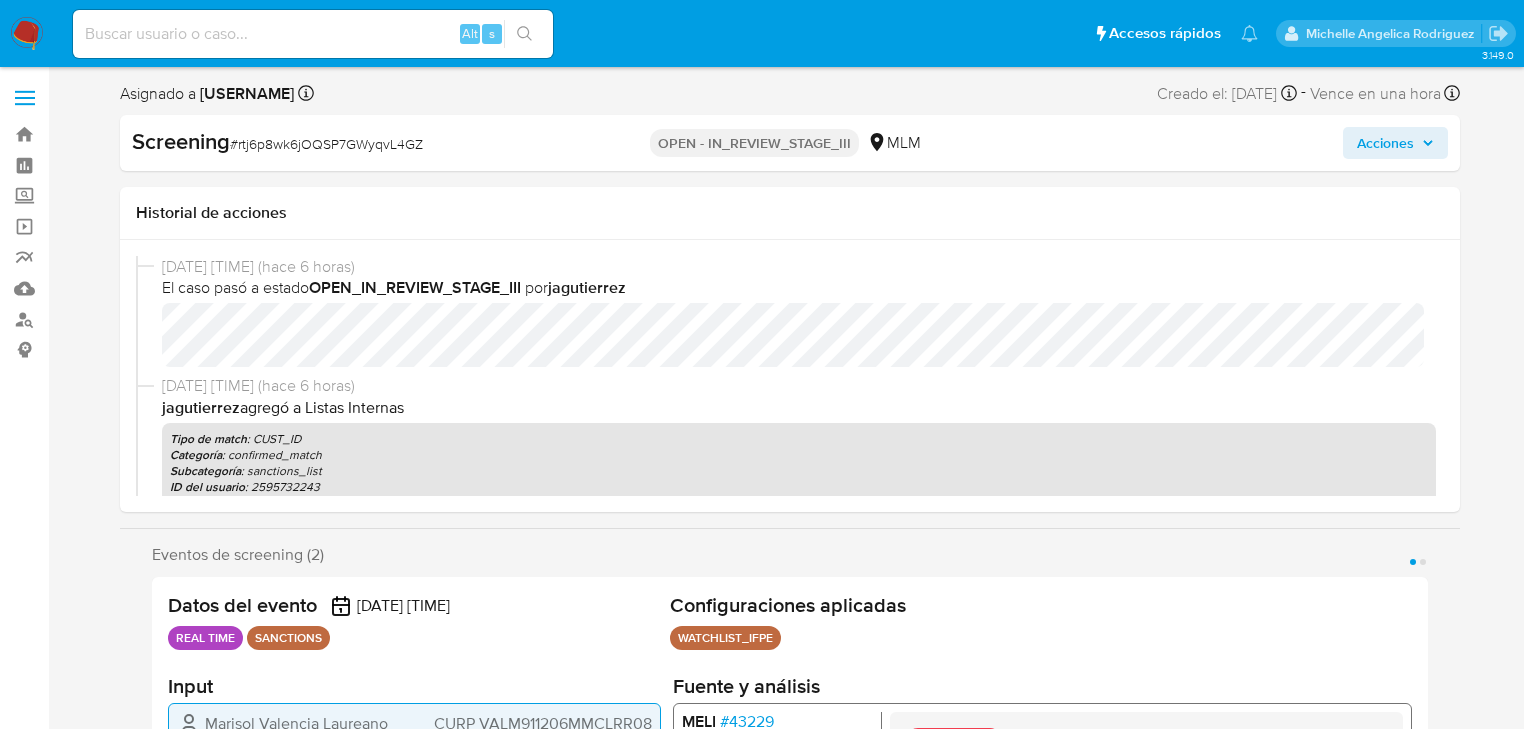 select on "10" 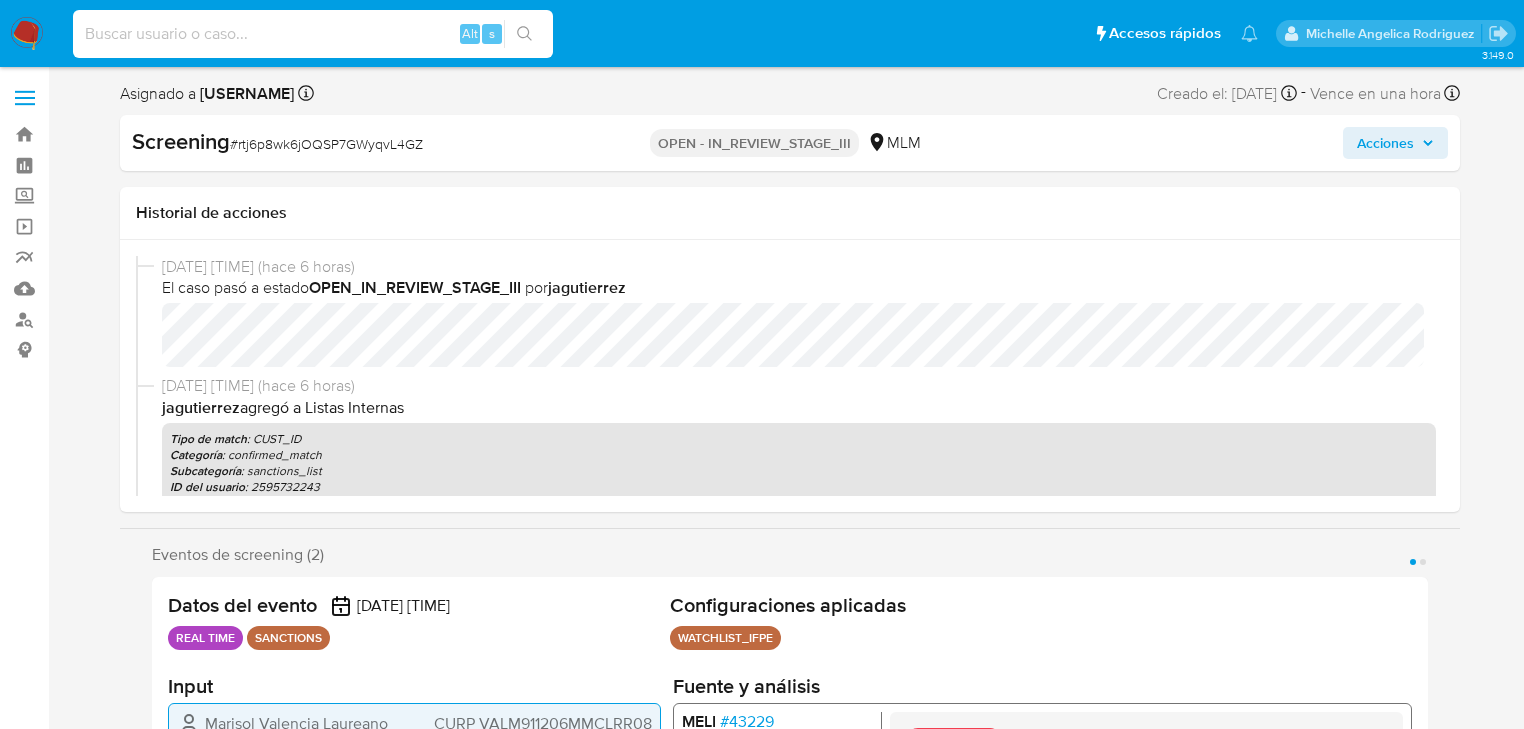 paste on "TfnaWGBNq6syPBa7nSgPwbvD" 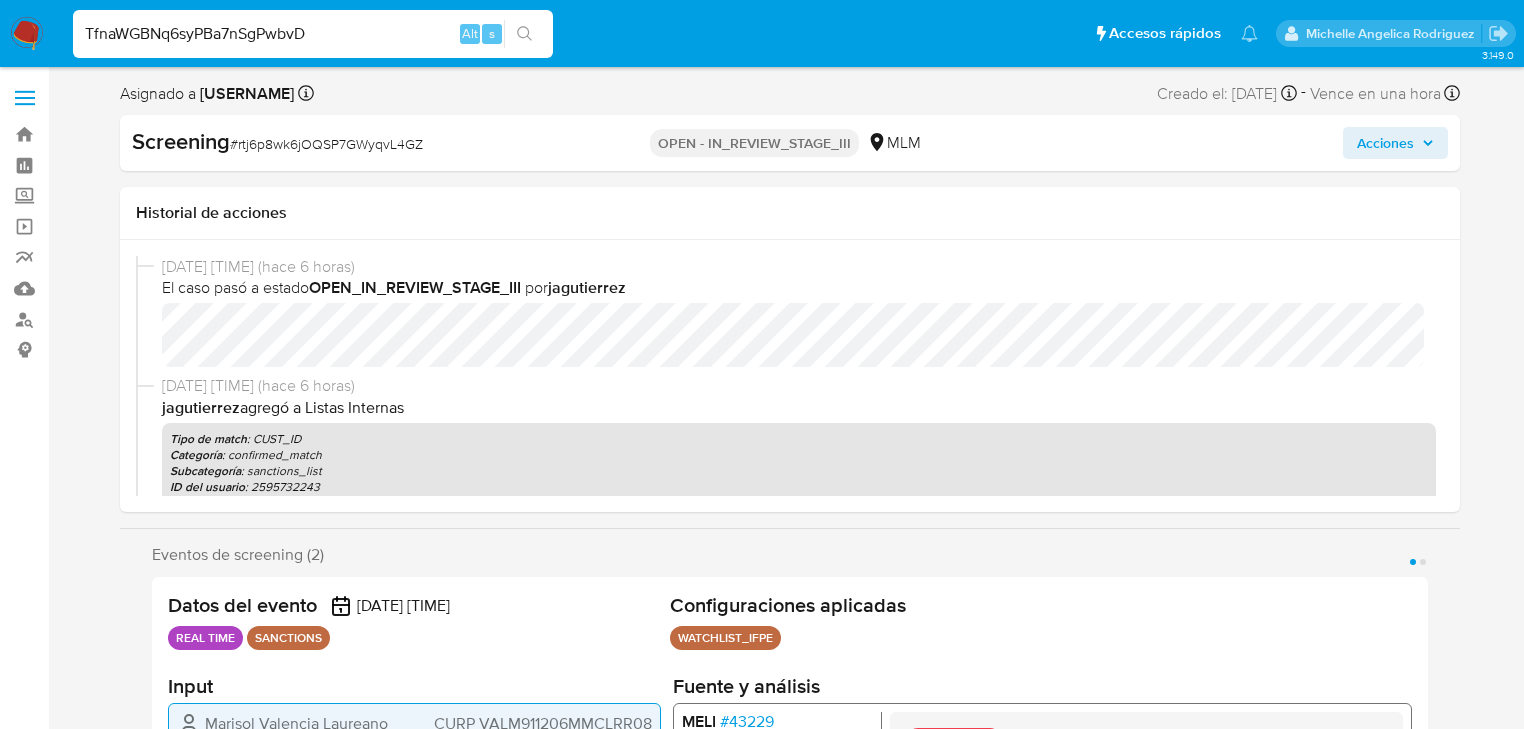 type on "TfnaWGBNq6syPBa7nSgPwbvD" 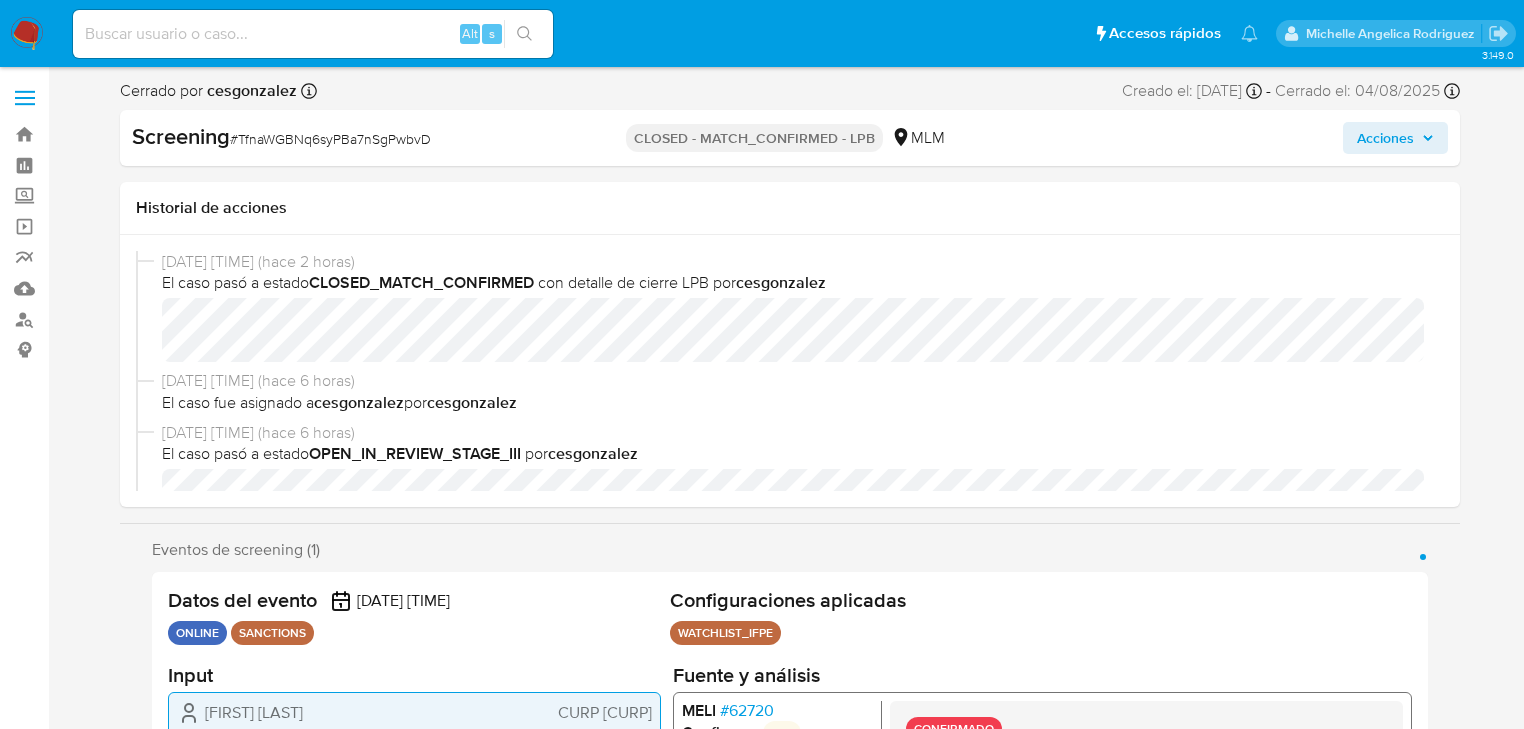 select on "10" 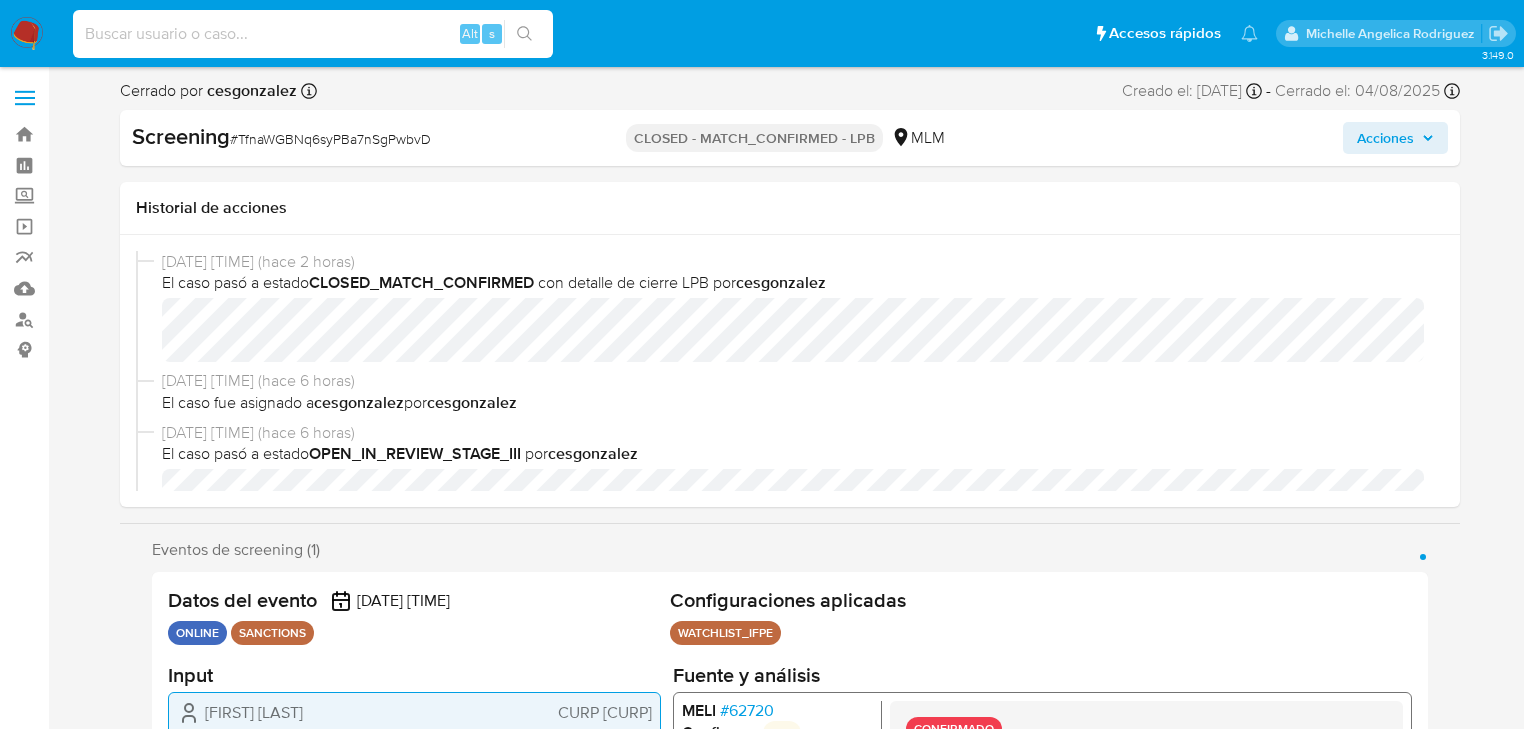 paste on "mN4lmzIwvMjwLKTG9vj8frVd" 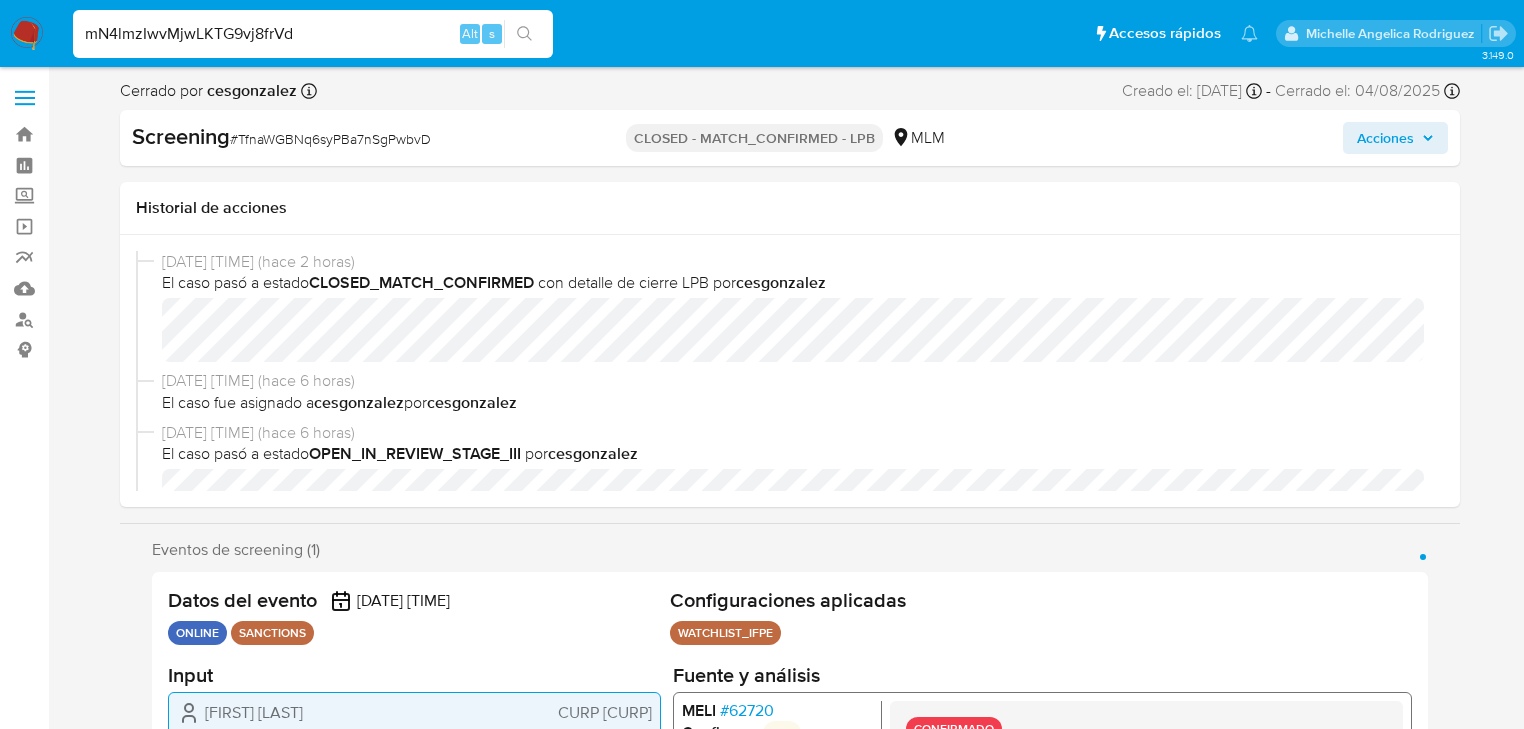 type on "mN4lmzIwvMjwLKTG9vj8frVd" 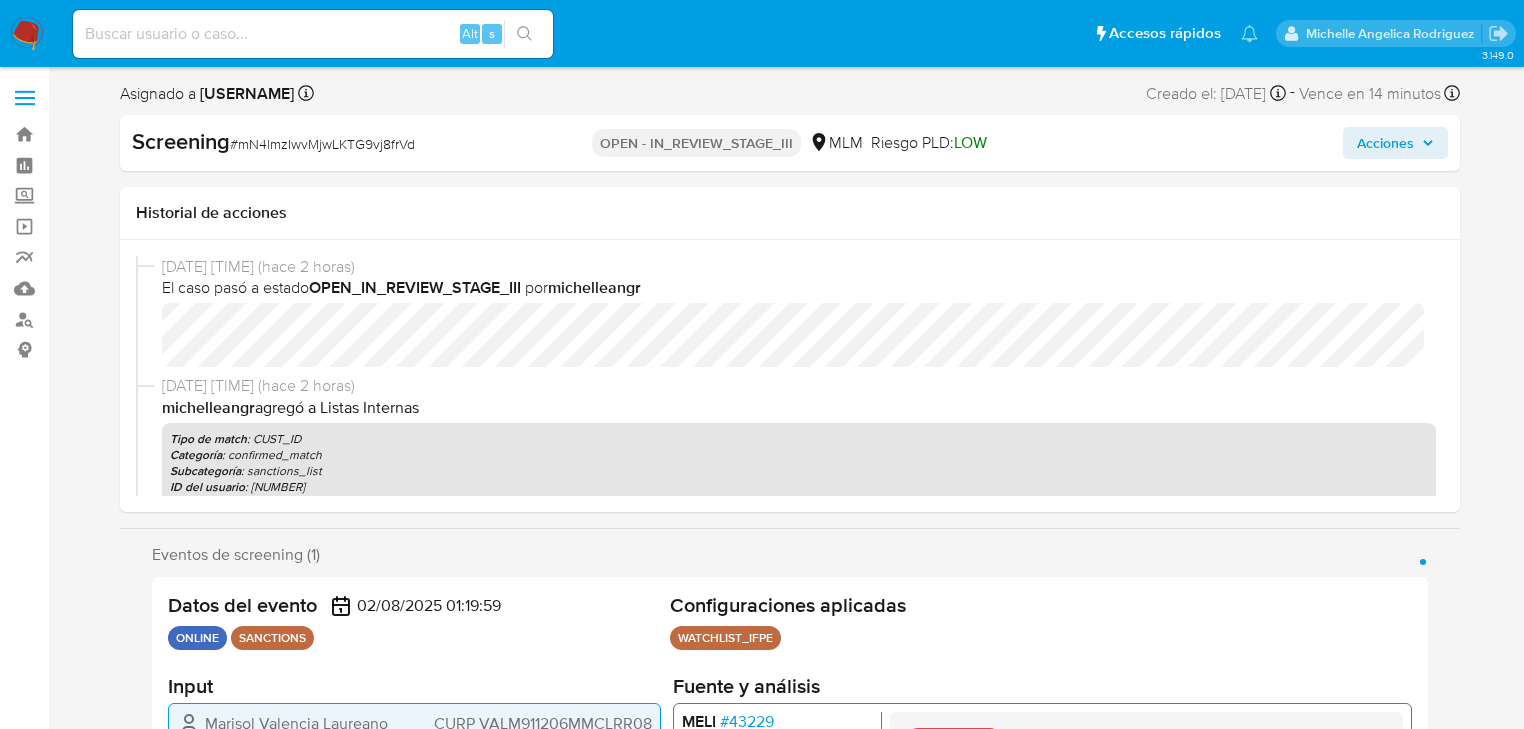 select on "10" 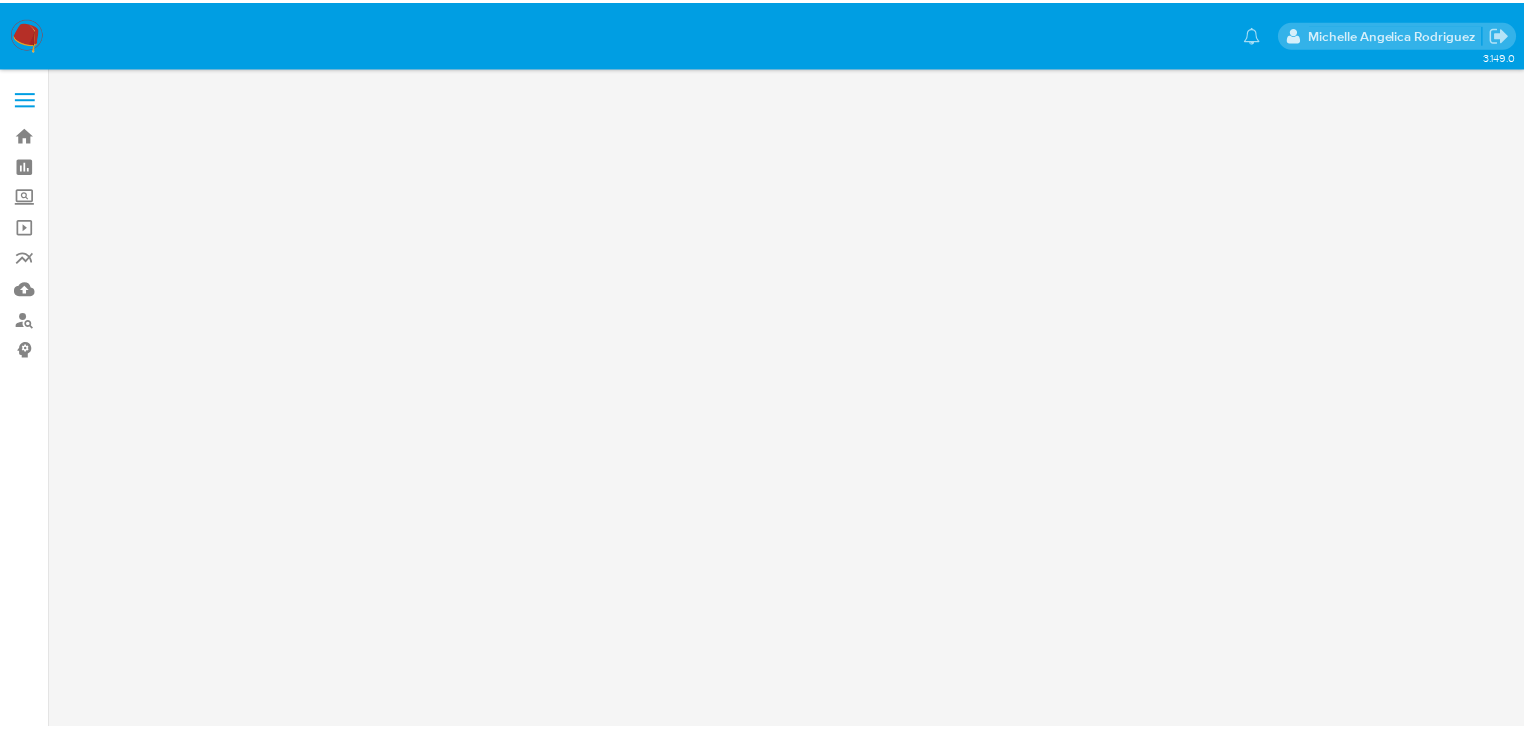 scroll, scrollTop: 0, scrollLeft: 0, axis: both 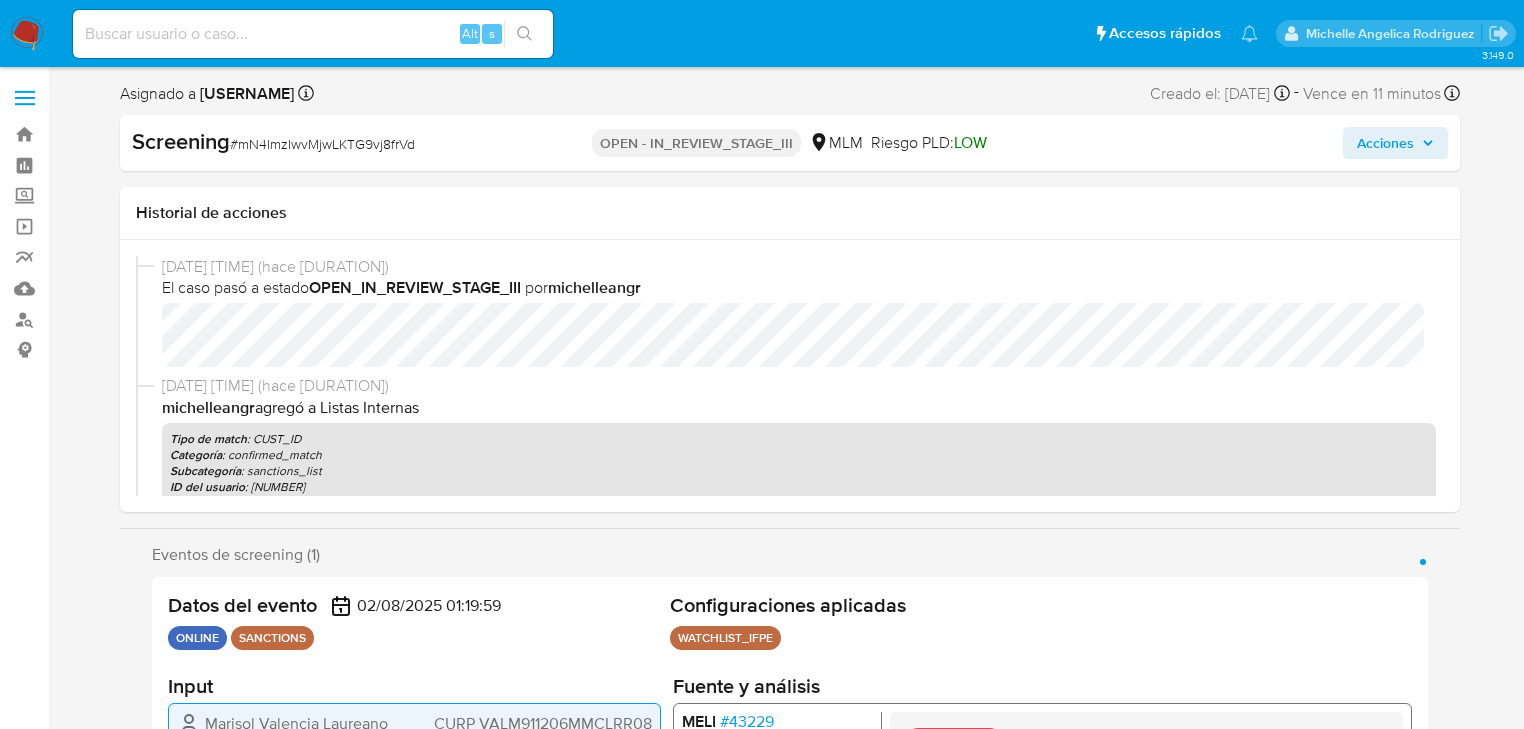 select on "10" 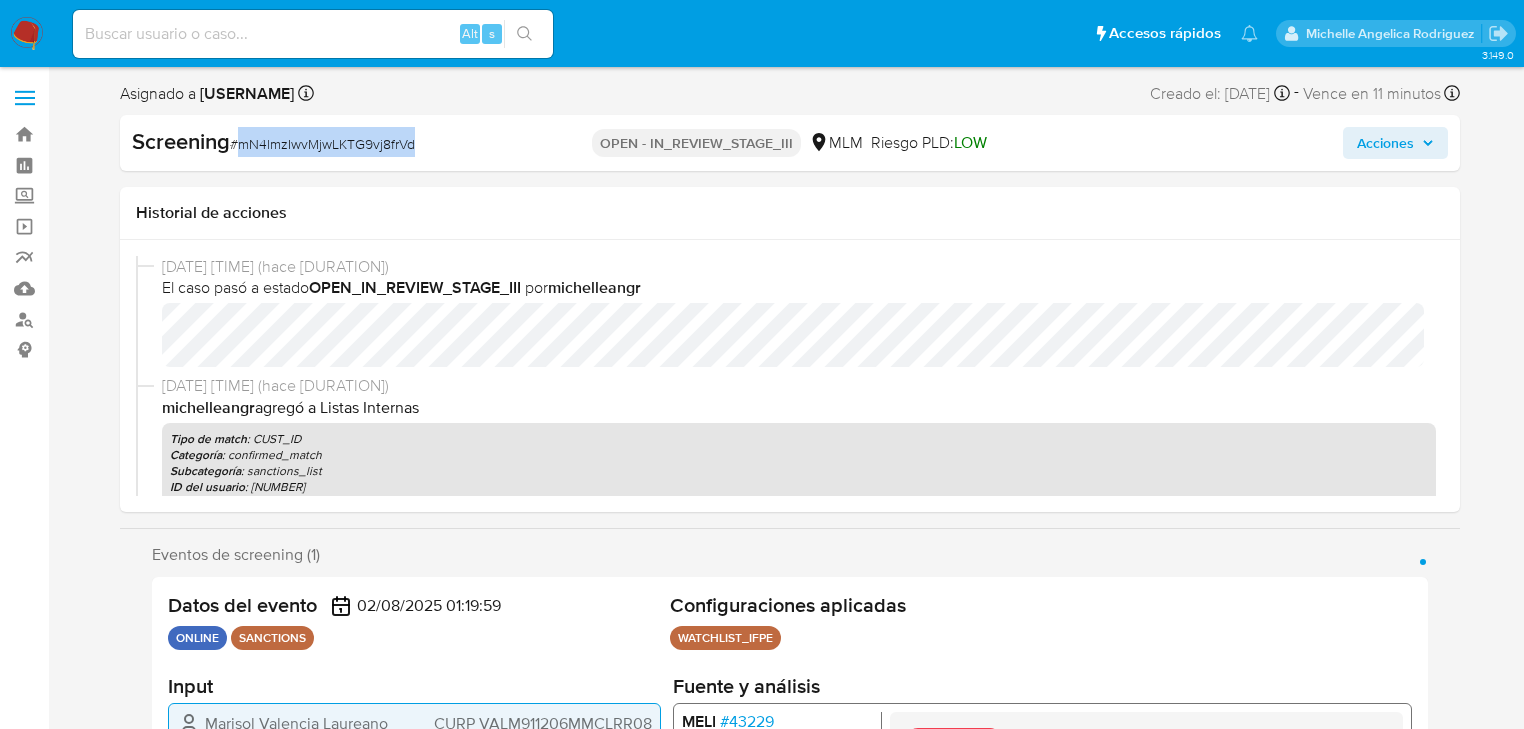 click on "# mN4lmzIwvMjwLKTG9vj8frVd" at bounding box center [322, 144] 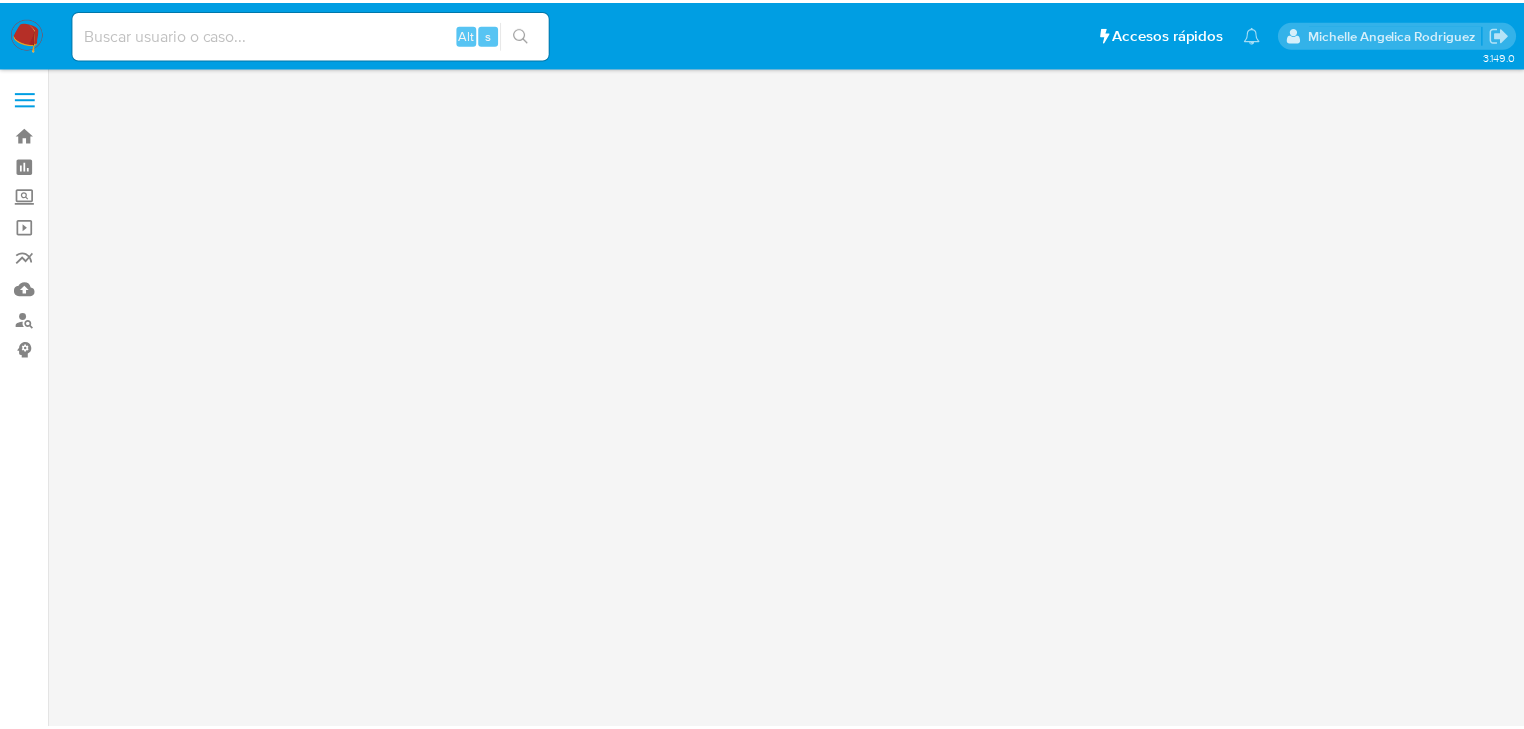 scroll, scrollTop: 0, scrollLeft: 0, axis: both 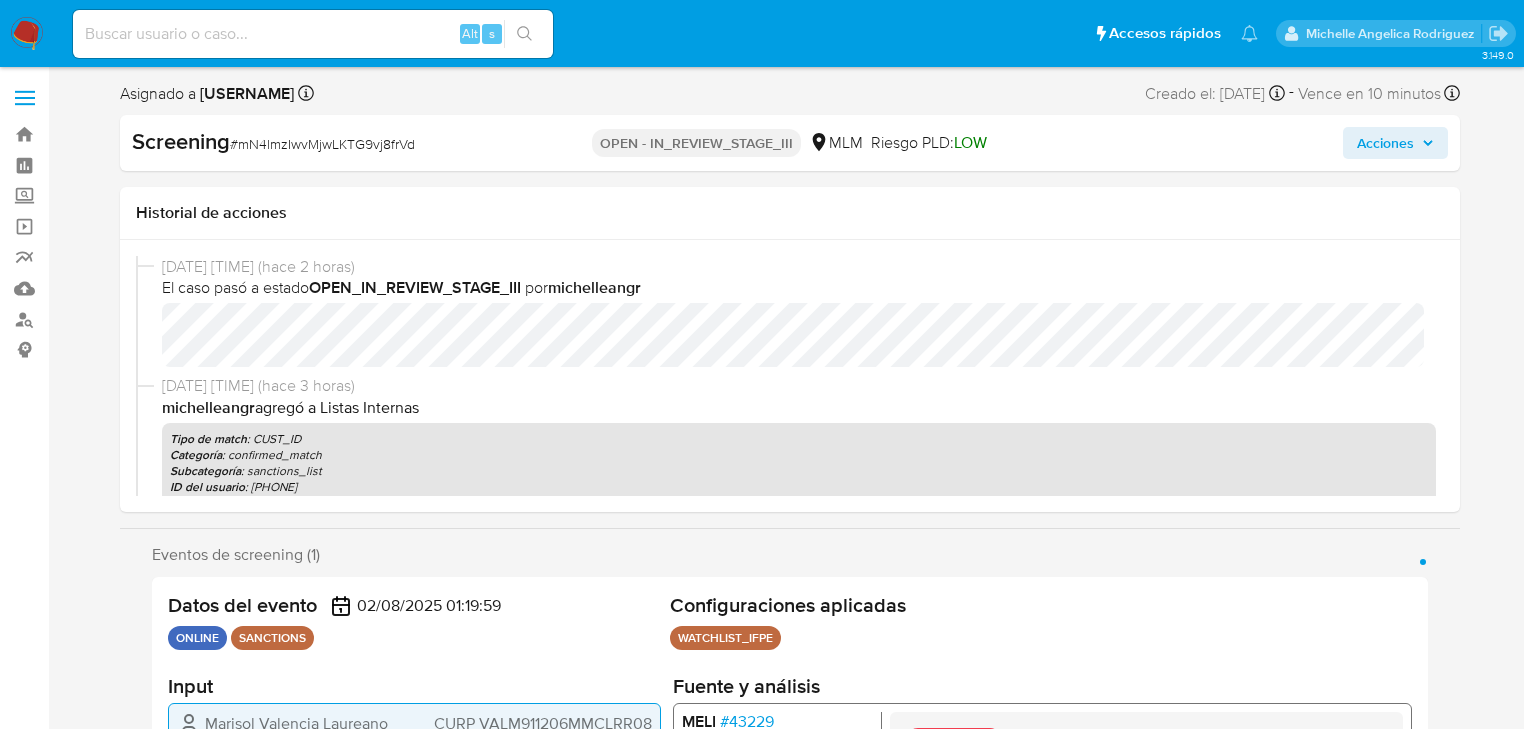 select on "10" 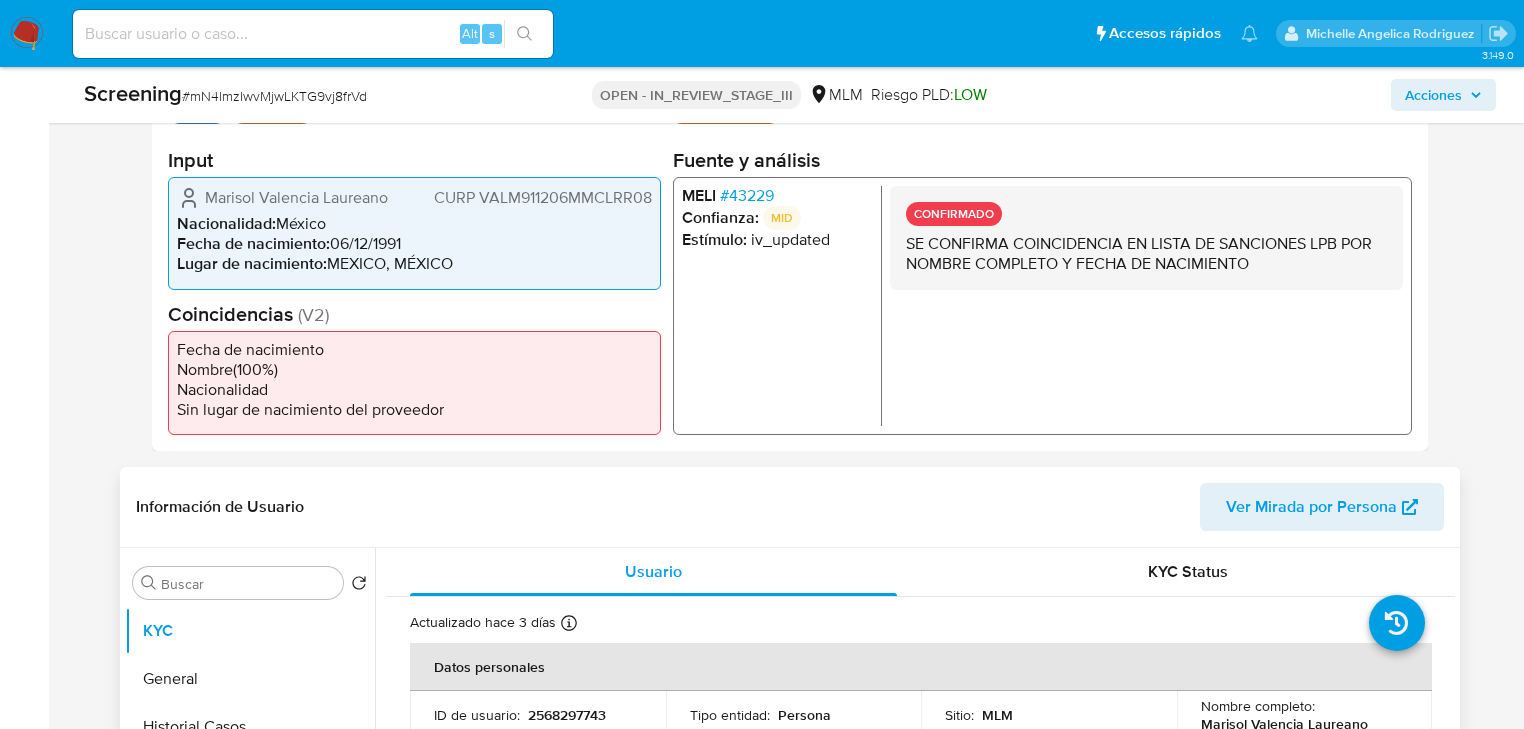 scroll, scrollTop: 480, scrollLeft: 0, axis: vertical 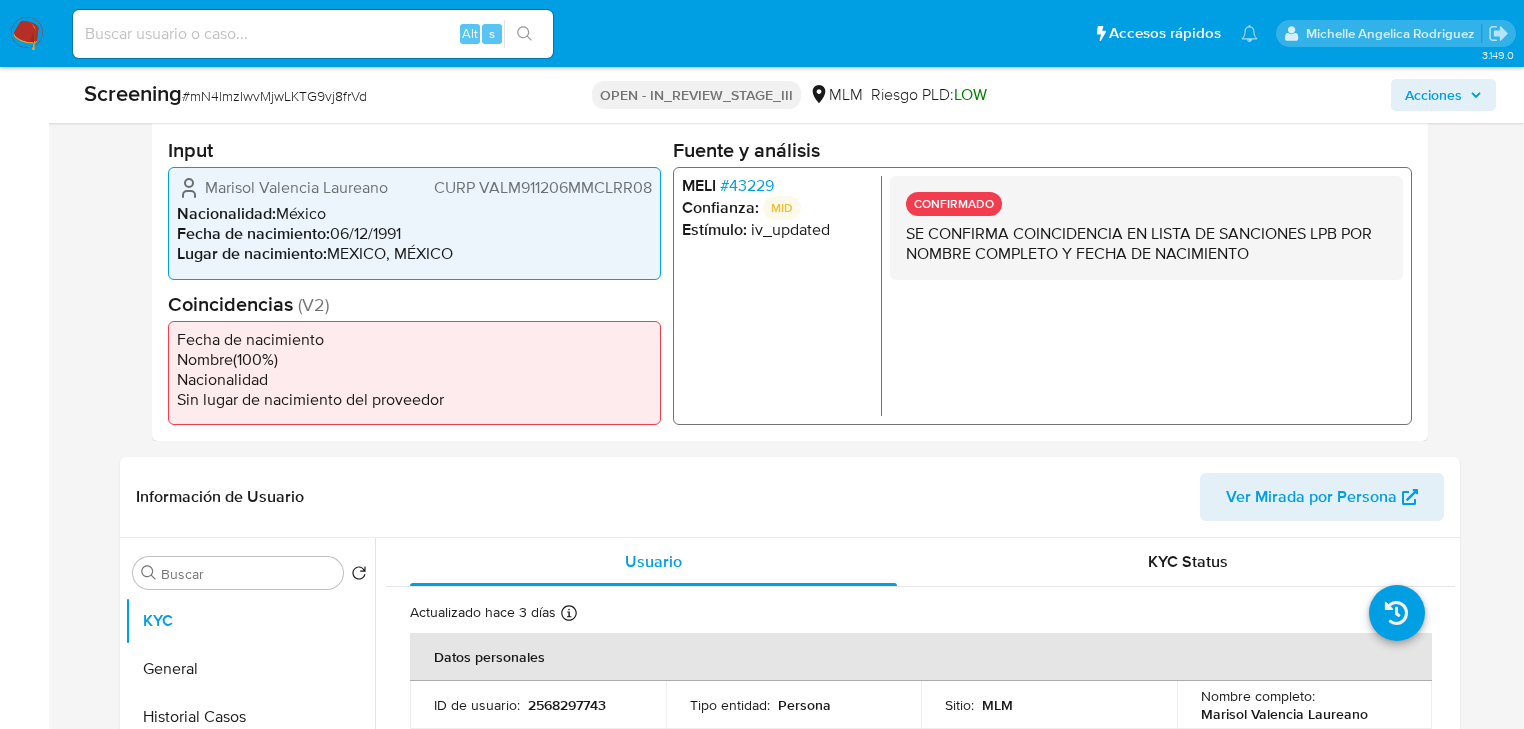 click at bounding box center (313, 34) 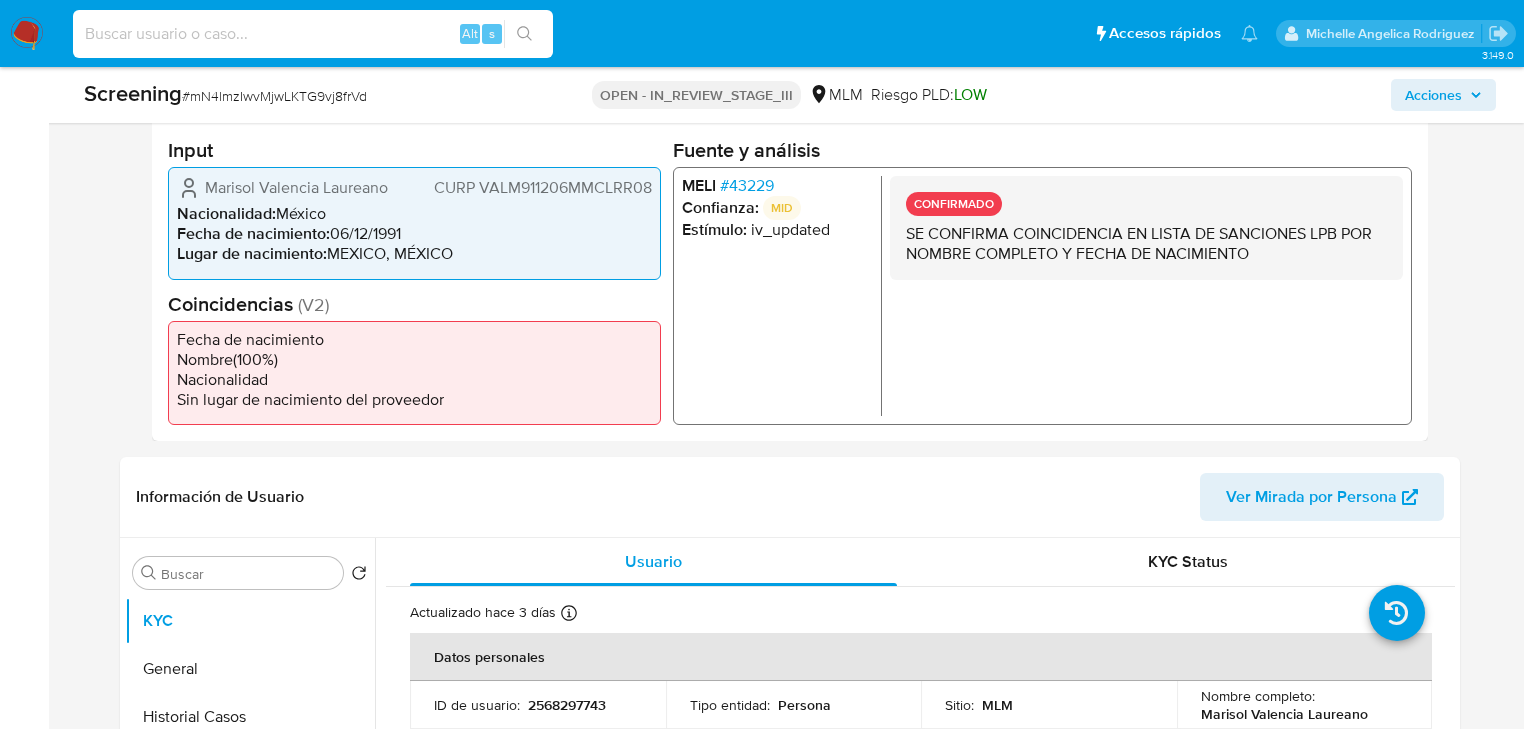 paste on "R1aVEcbIrbbFNLmqTaDW2aQY" 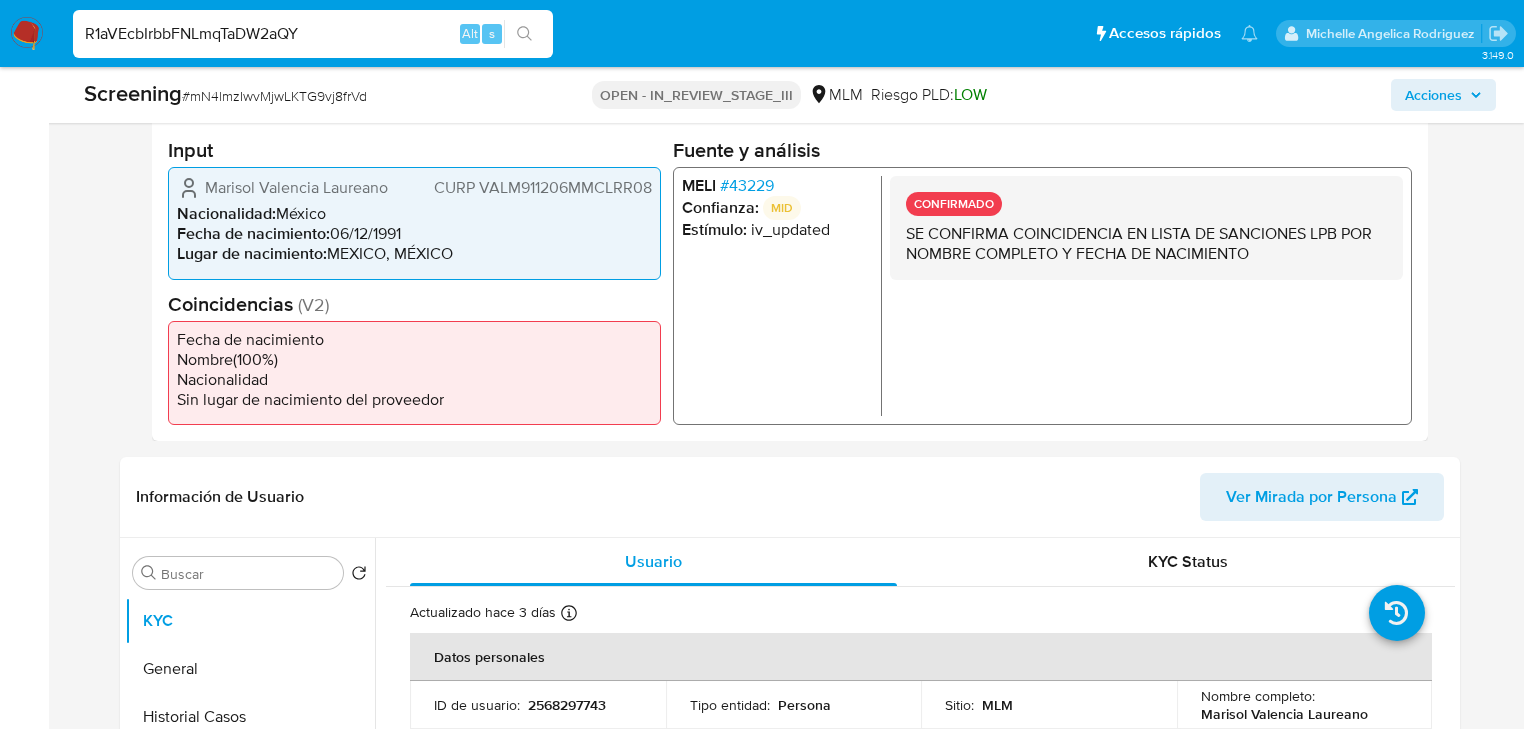 type on "R1aVEcbIrbbFNLmqTaDW2aQY" 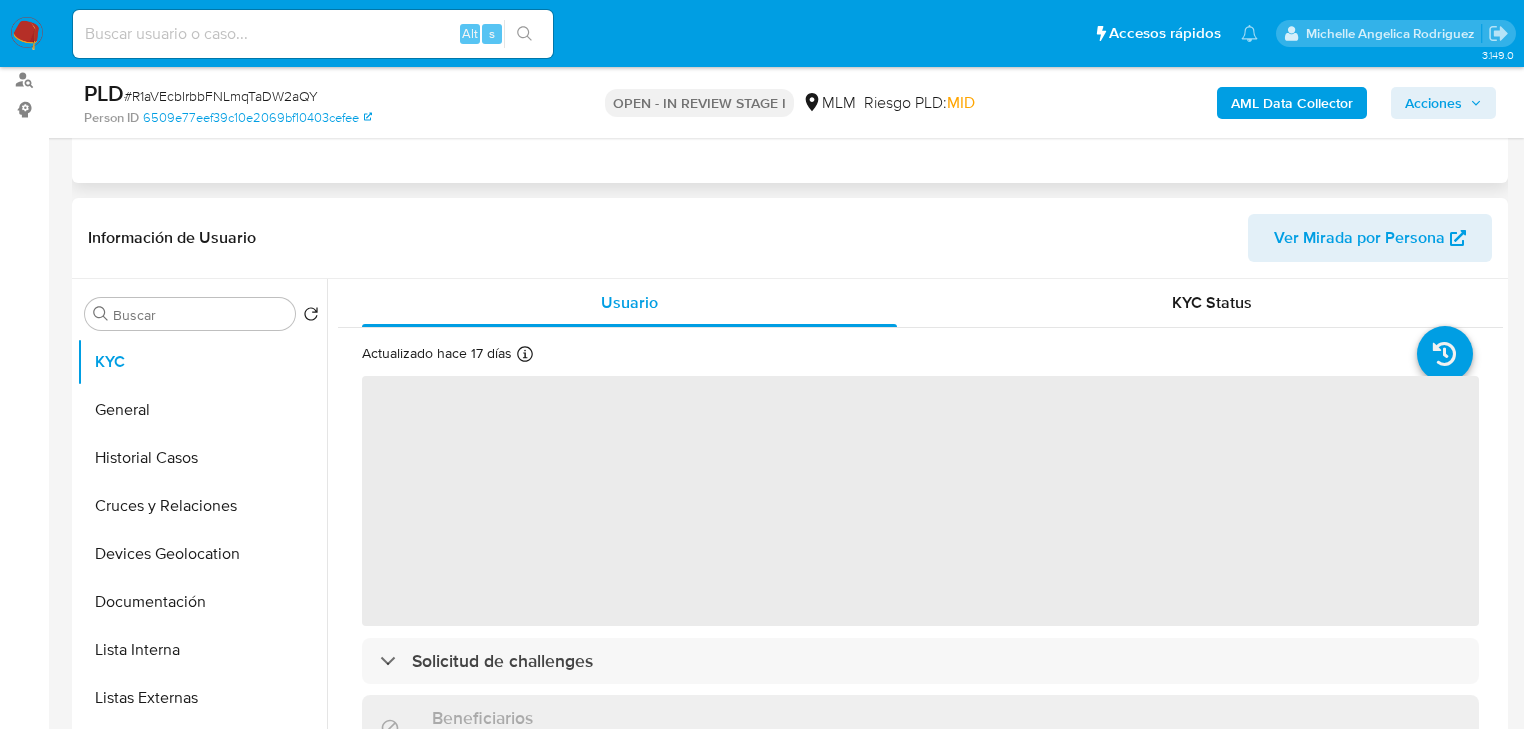 scroll, scrollTop: 0, scrollLeft: 0, axis: both 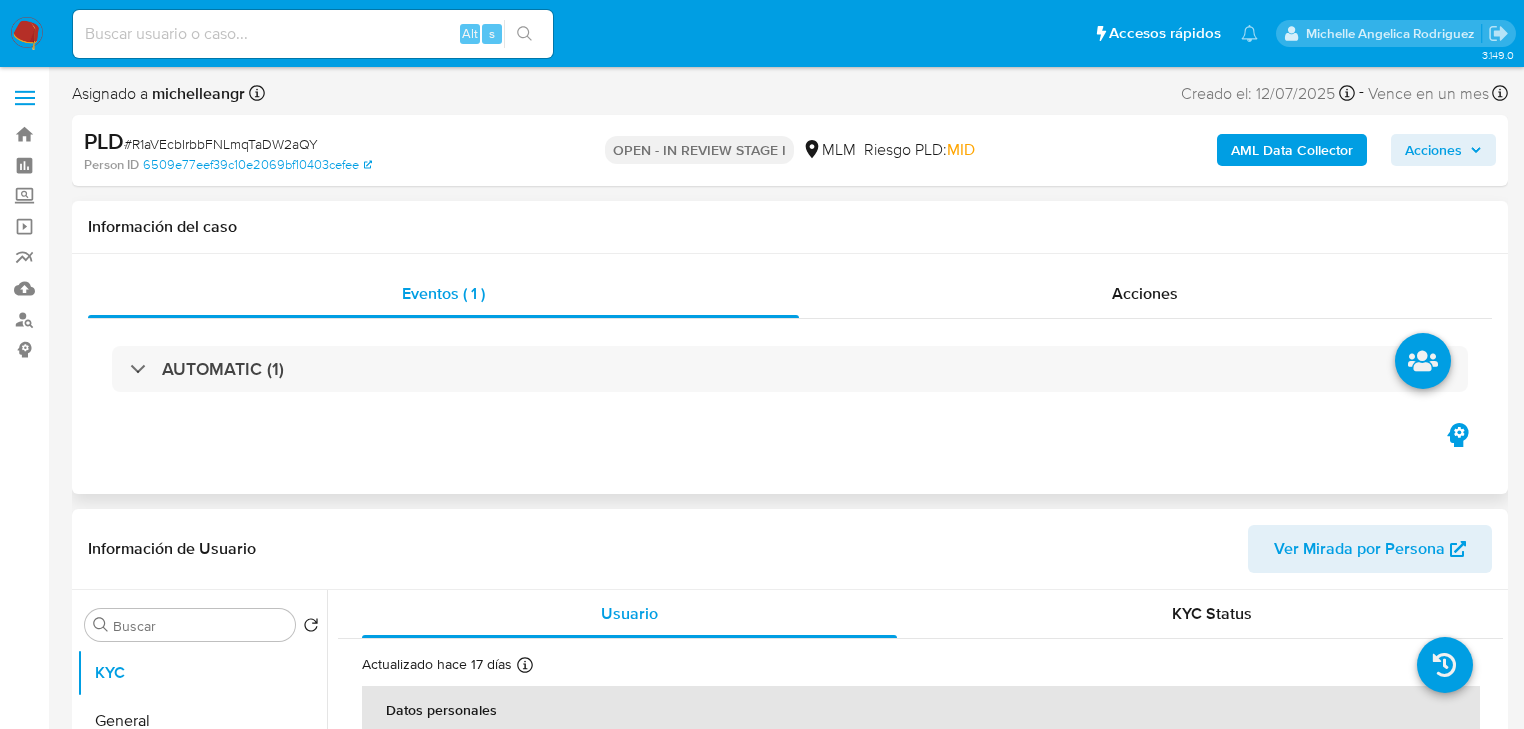 select on "10" 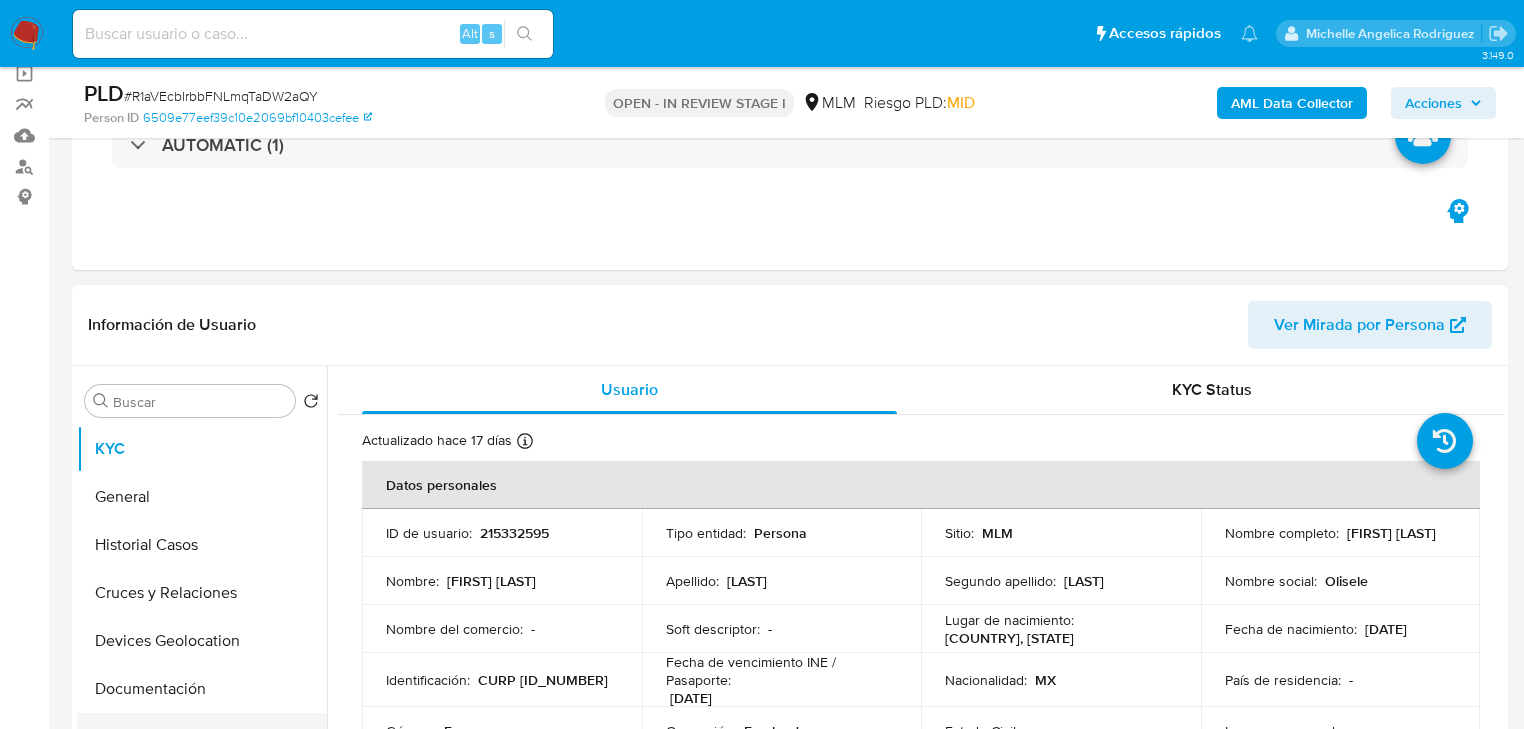 scroll, scrollTop: 240, scrollLeft: 0, axis: vertical 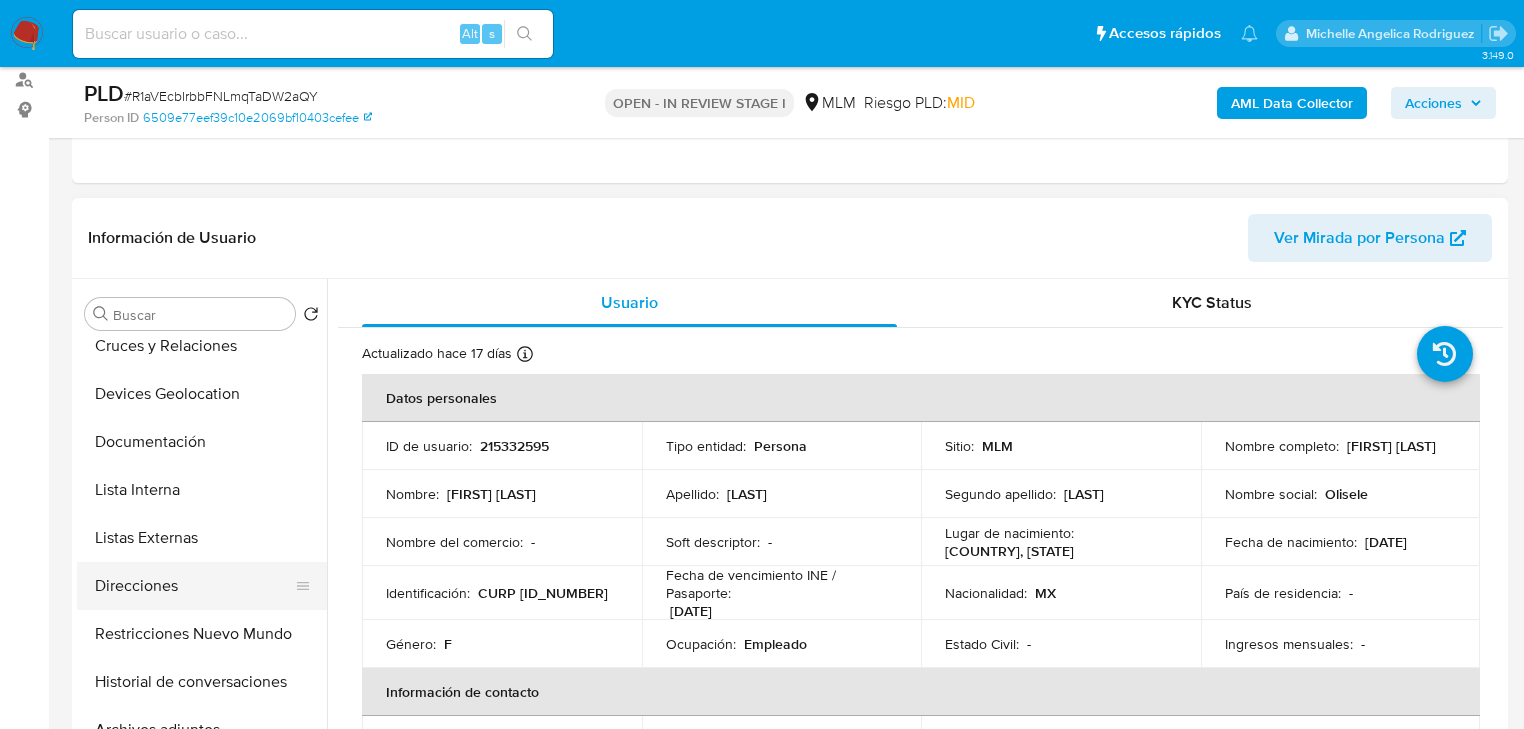 click on "Direcciones" at bounding box center (194, 586) 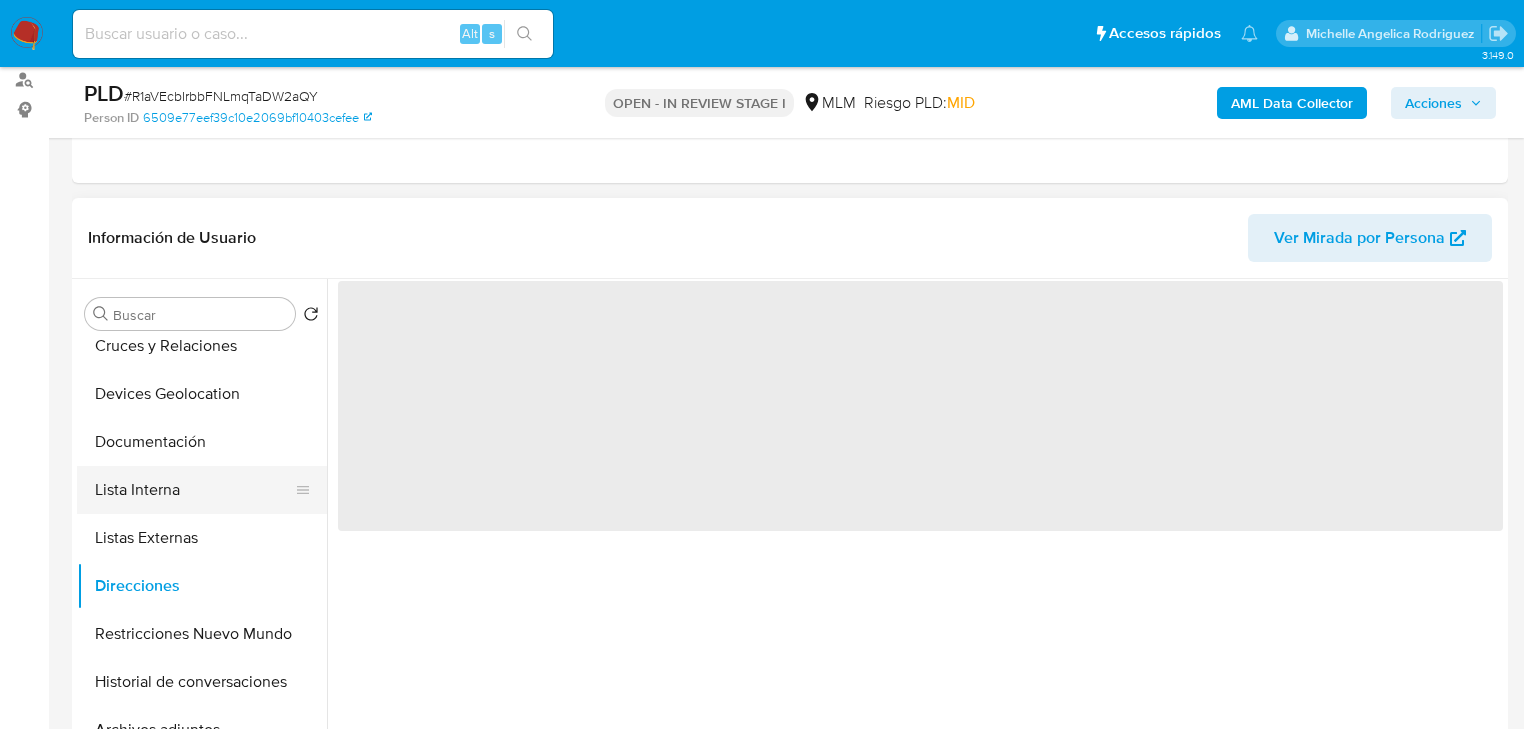 click on "Lista Interna" at bounding box center (194, 490) 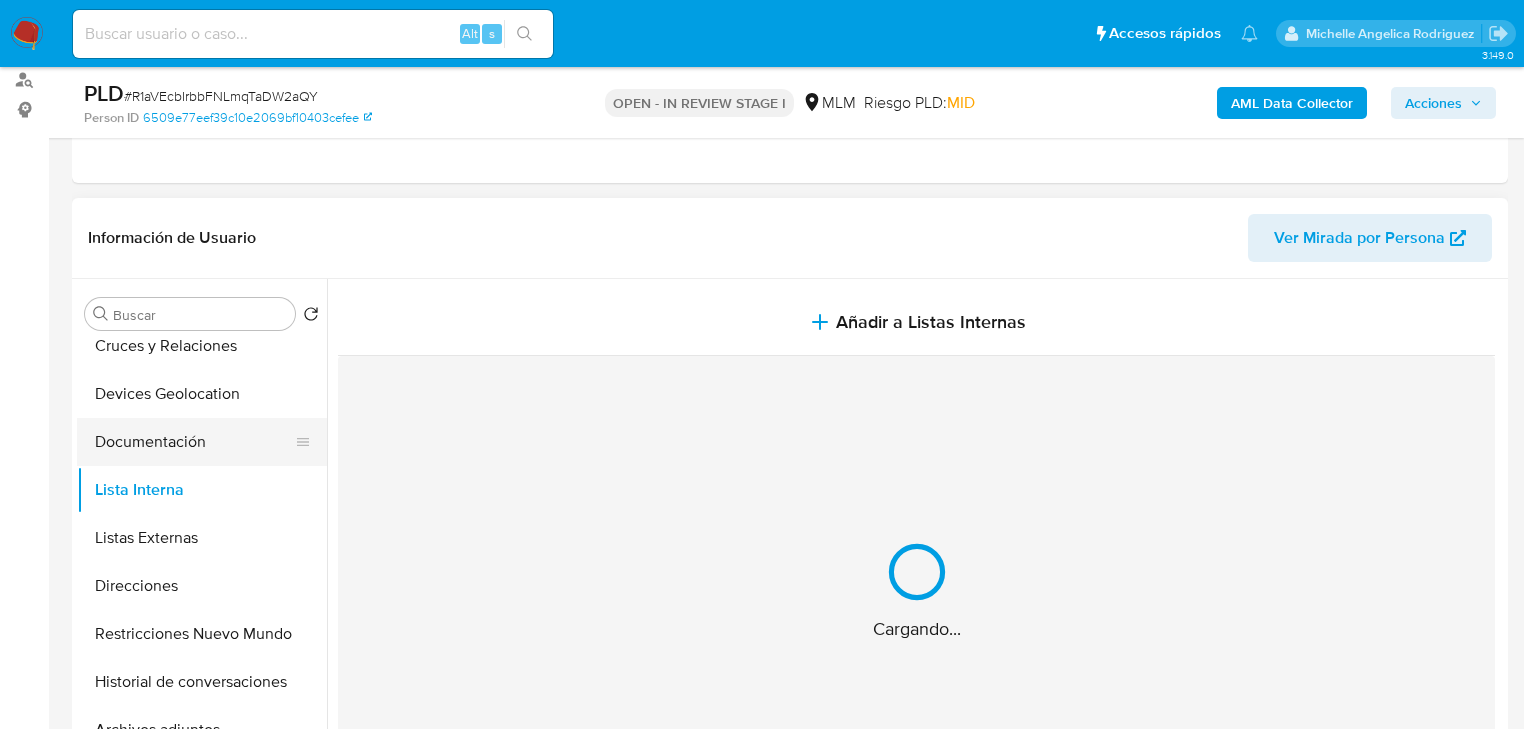 click on "Documentación" at bounding box center [194, 442] 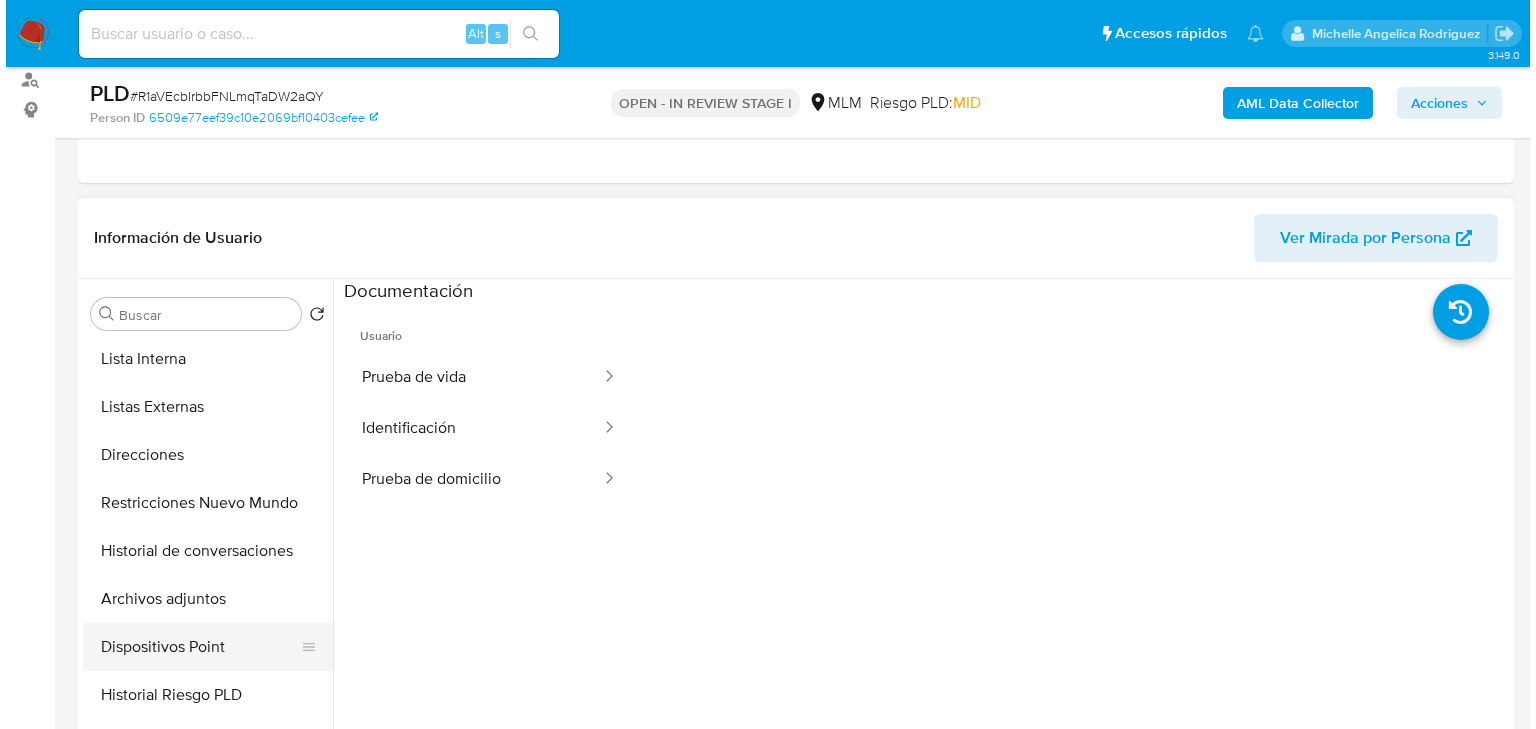 scroll, scrollTop: 400, scrollLeft: 0, axis: vertical 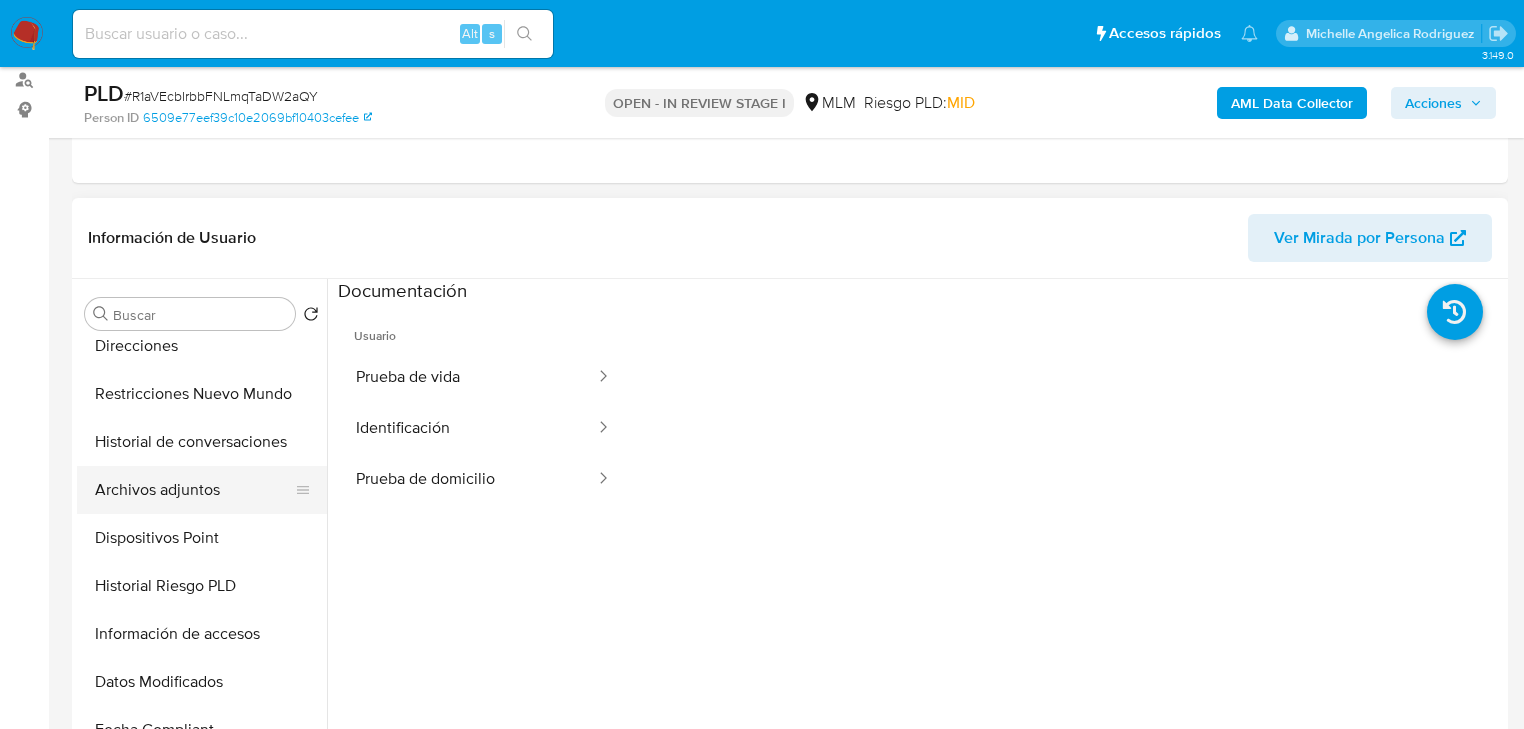 click on "Archivos adjuntos" at bounding box center (194, 490) 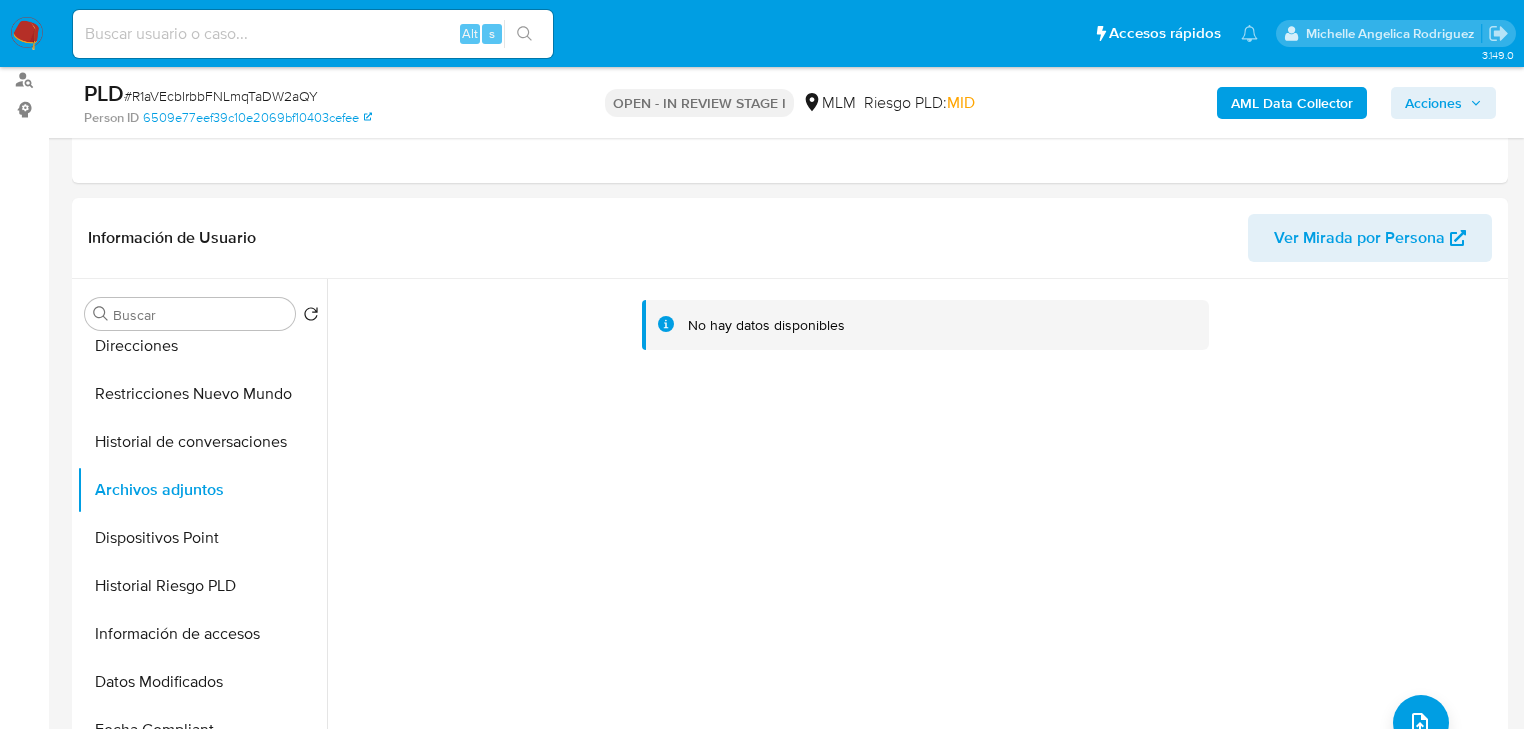 click on "AML Data Collector" at bounding box center [1292, 103] 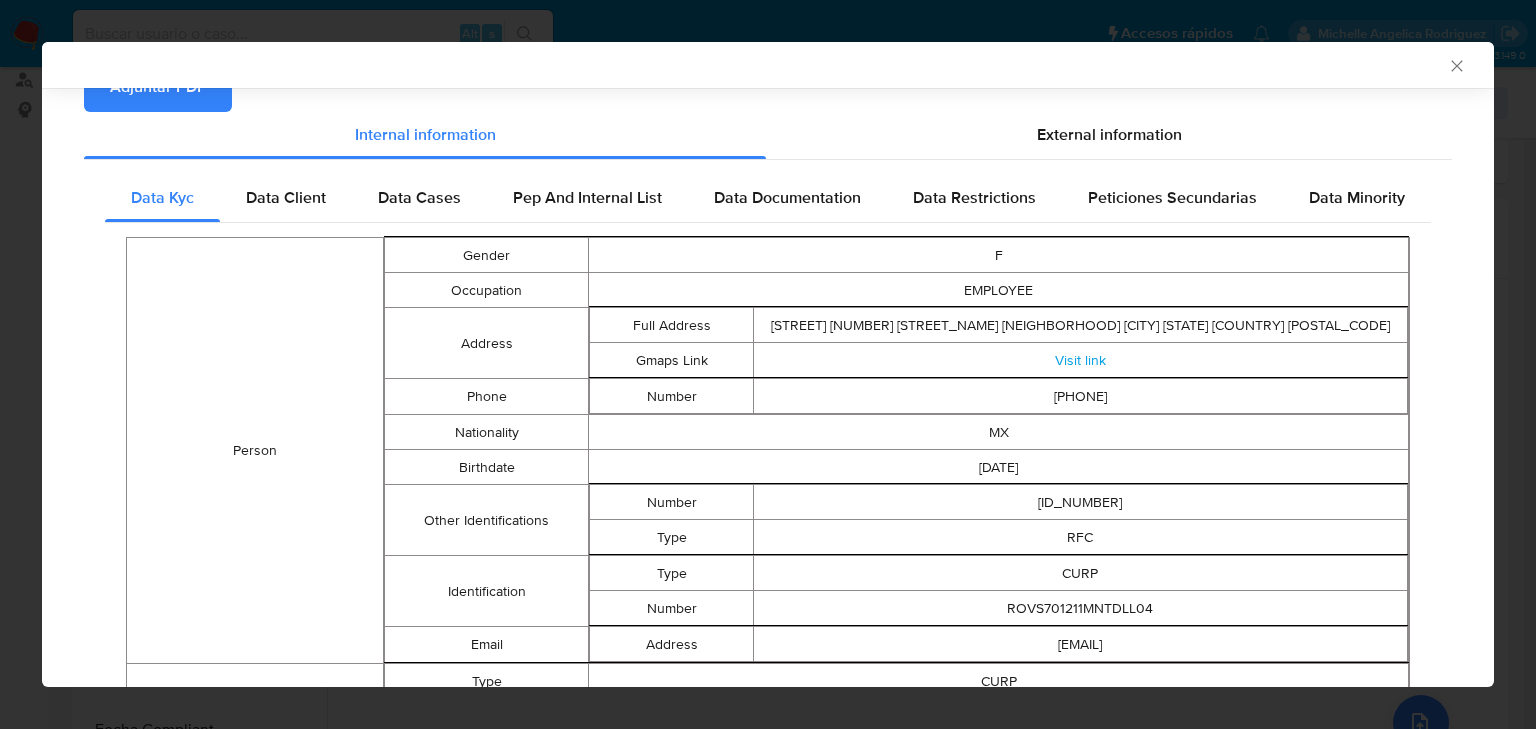scroll, scrollTop: 236, scrollLeft: 0, axis: vertical 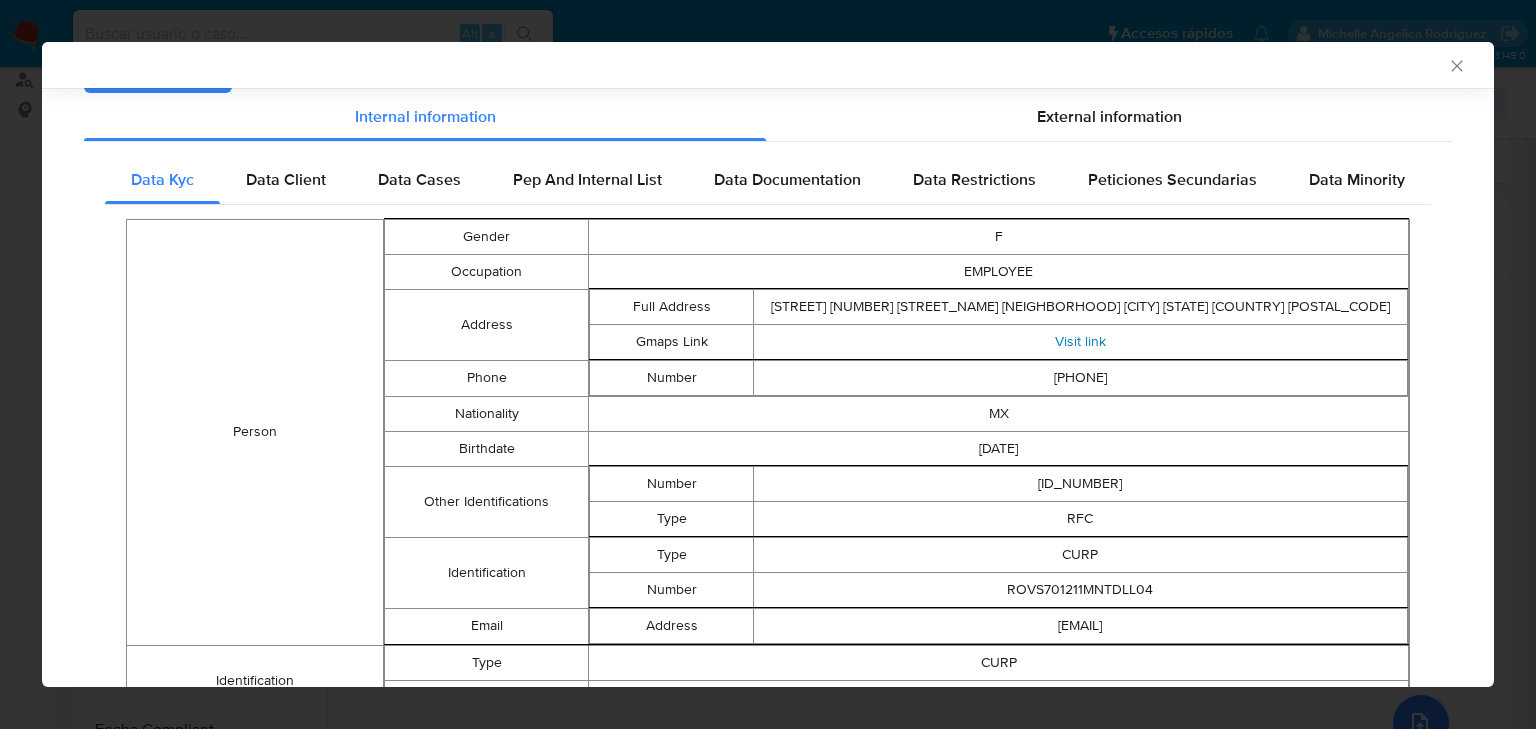 click on "Visit link" at bounding box center (1080, 341) 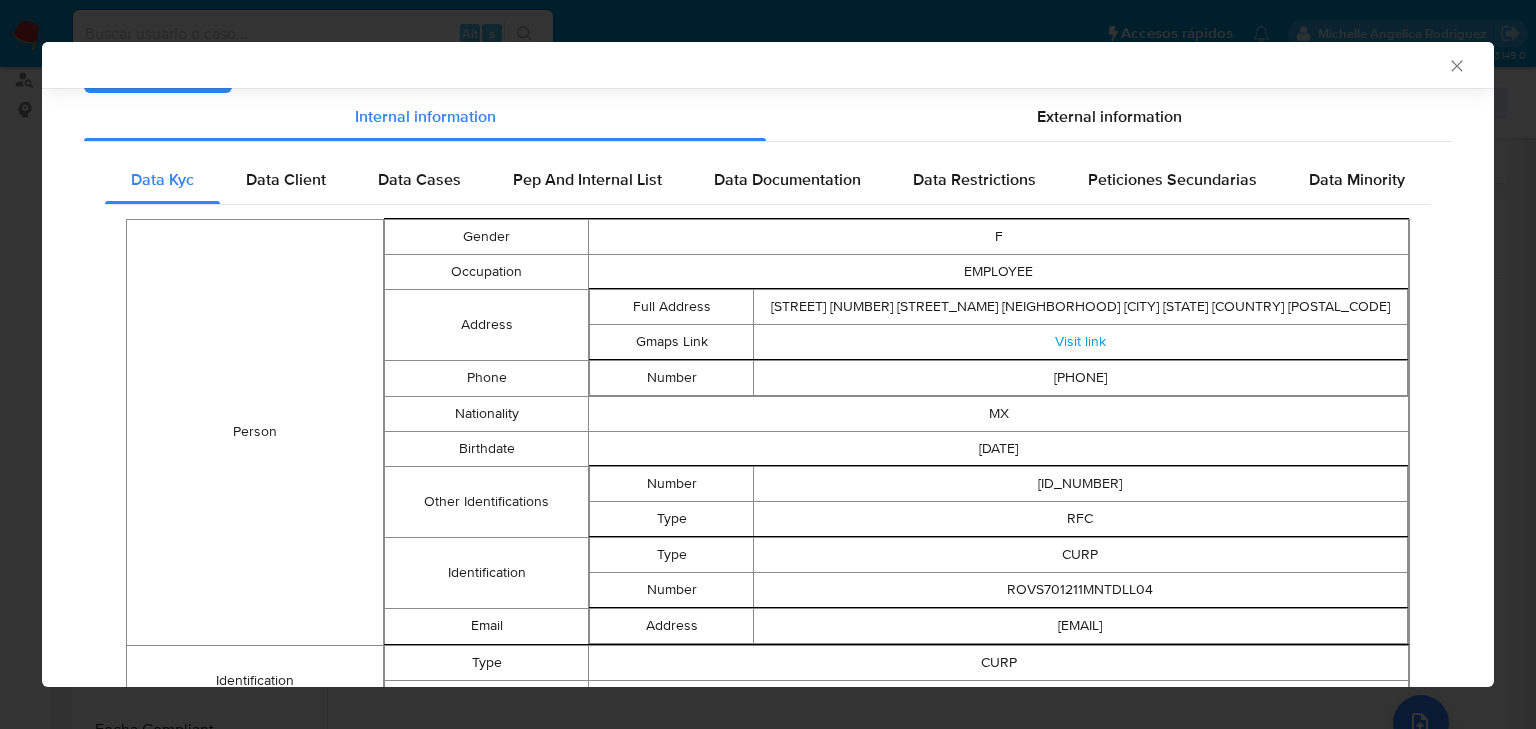 click on "Person" at bounding box center [255, 432] 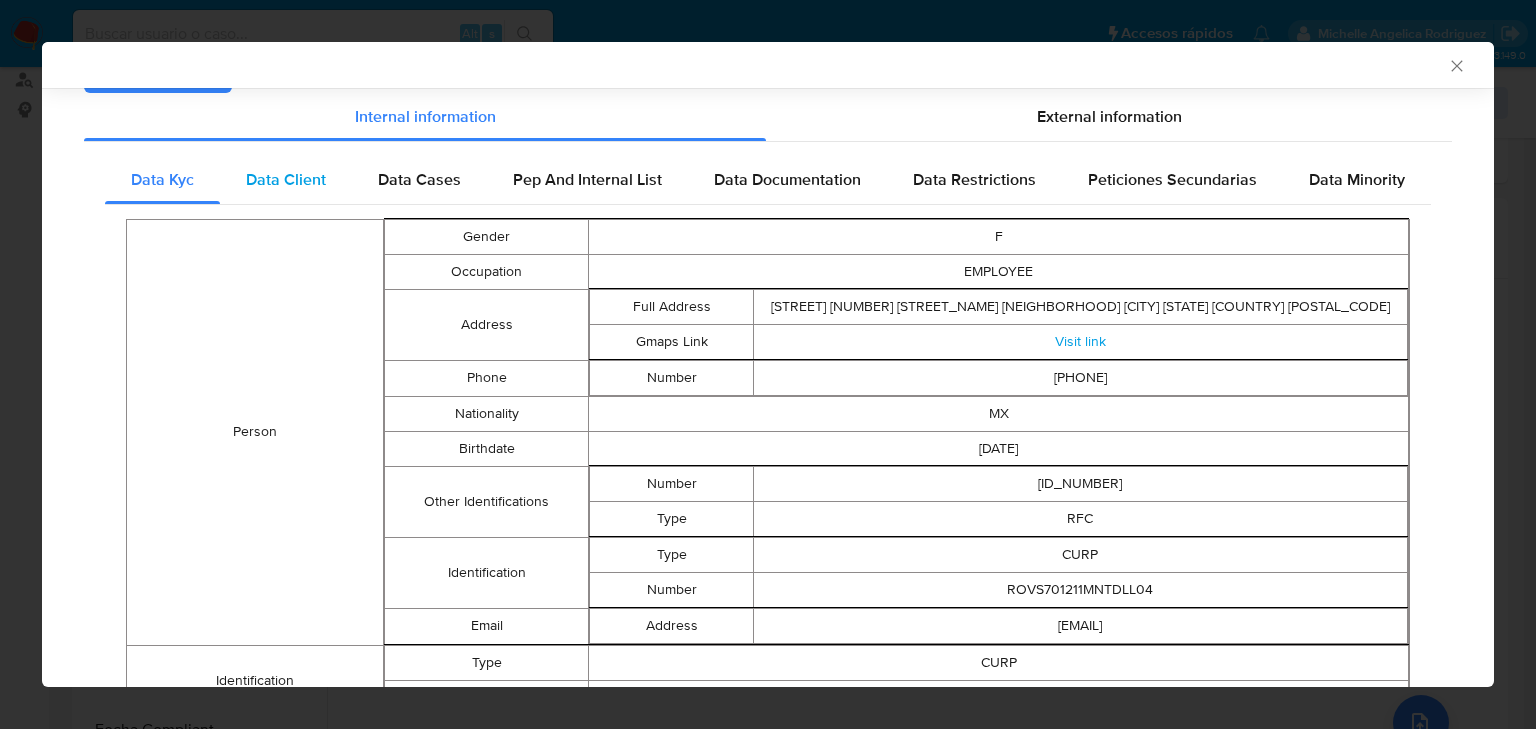 click on "Data Client" at bounding box center [286, 179] 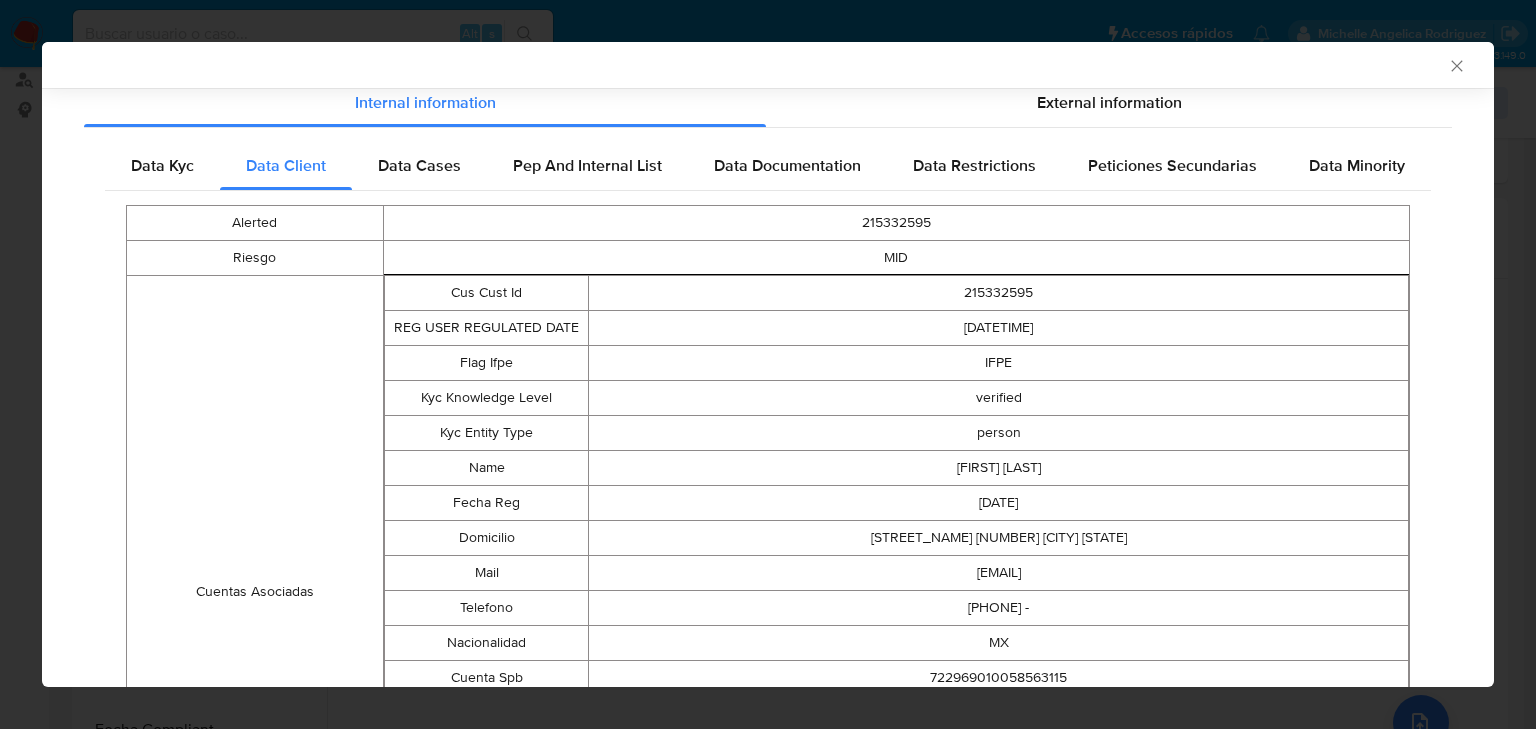 scroll, scrollTop: 97, scrollLeft: 0, axis: vertical 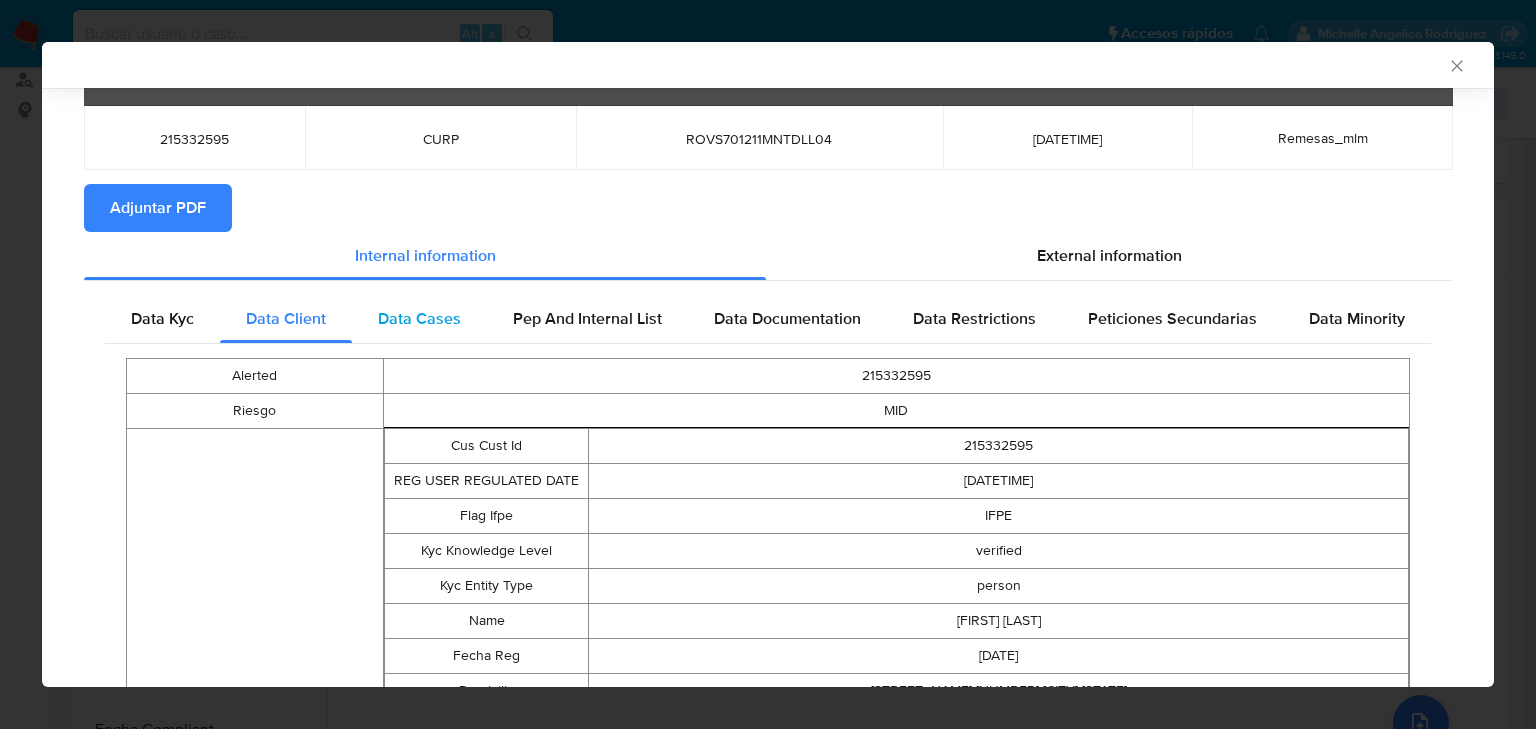 click on "Data Cases" at bounding box center [419, 318] 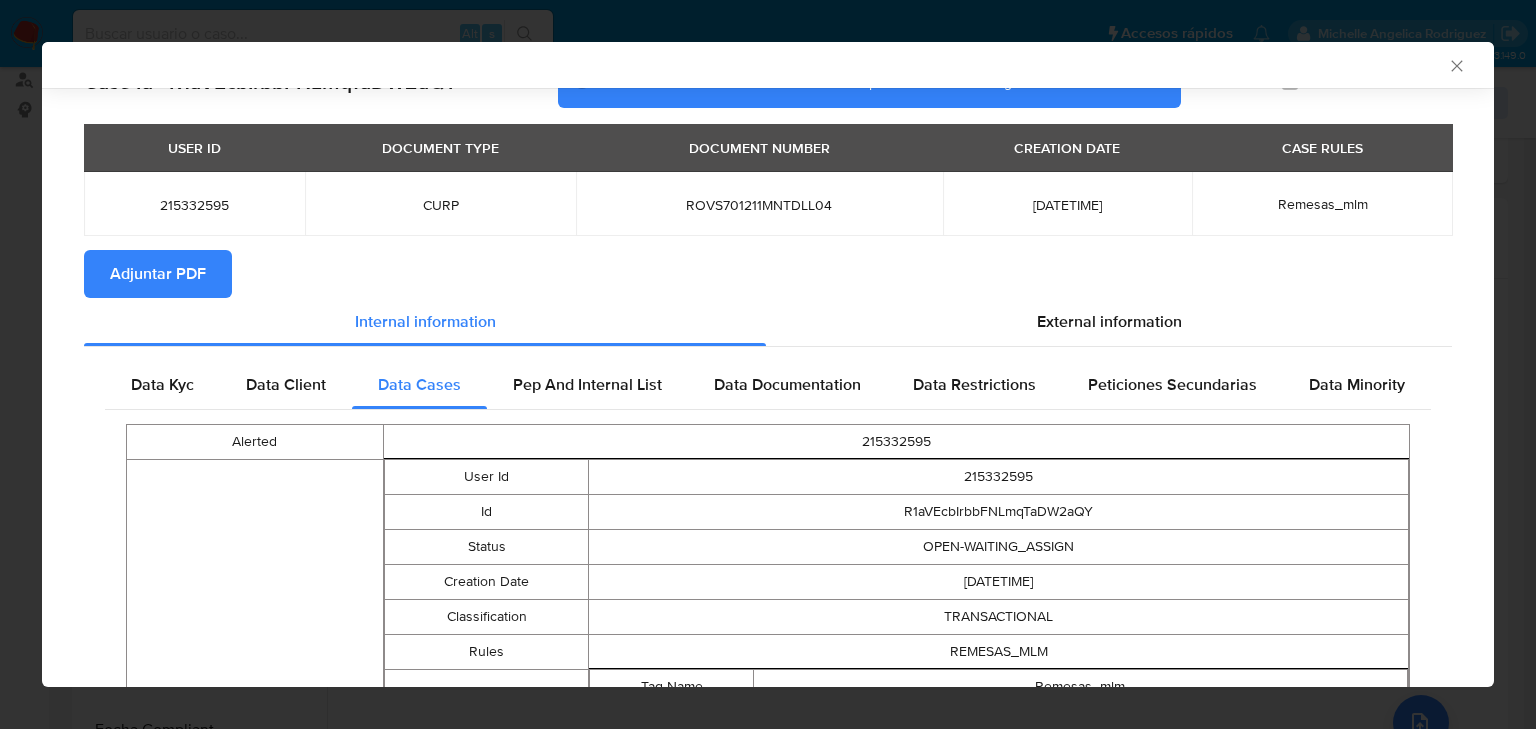 scroll, scrollTop: 17, scrollLeft: 0, axis: vertical 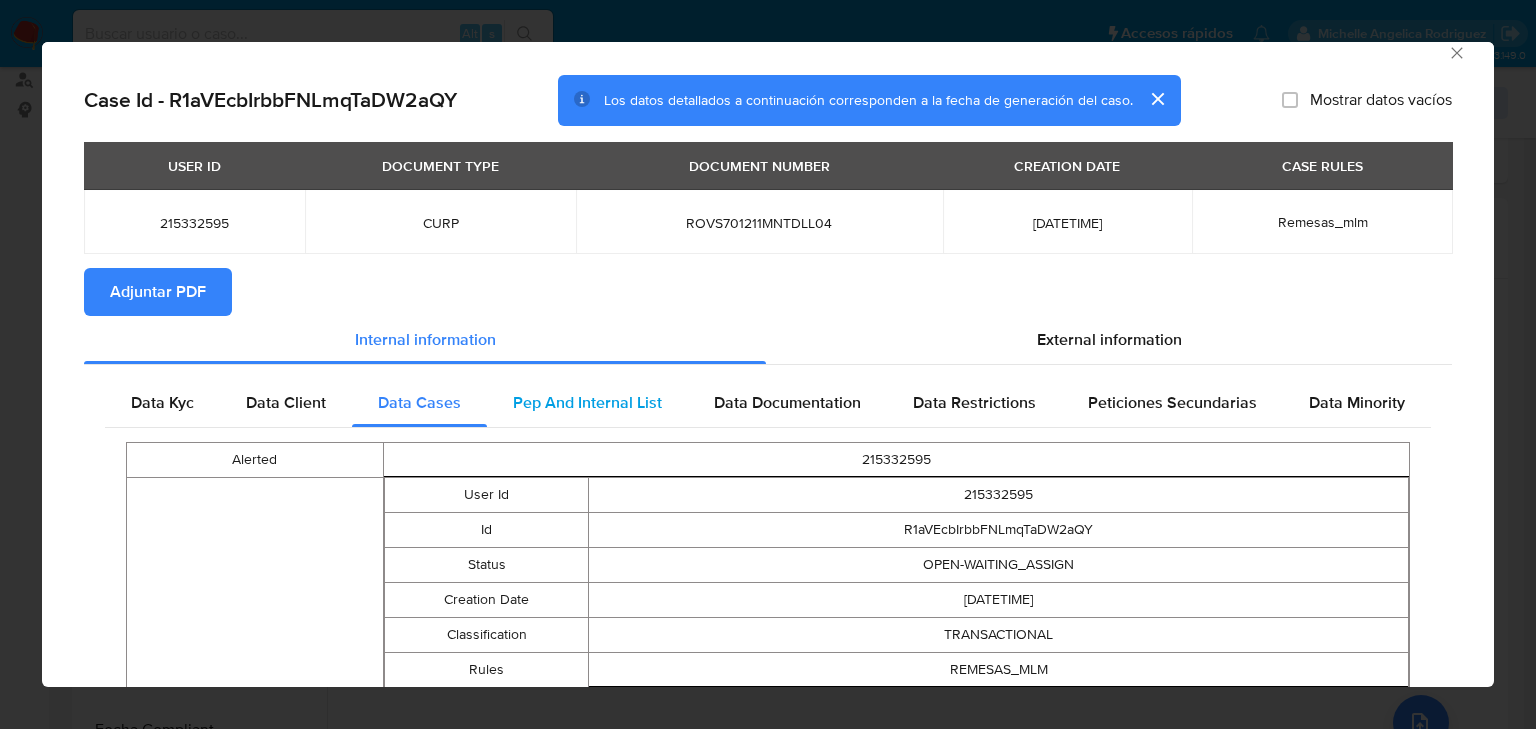 drag, startPoint x: 552, startPoint y: 419, endPoint x: 612, endPoint y: 411, distance: 60.530983 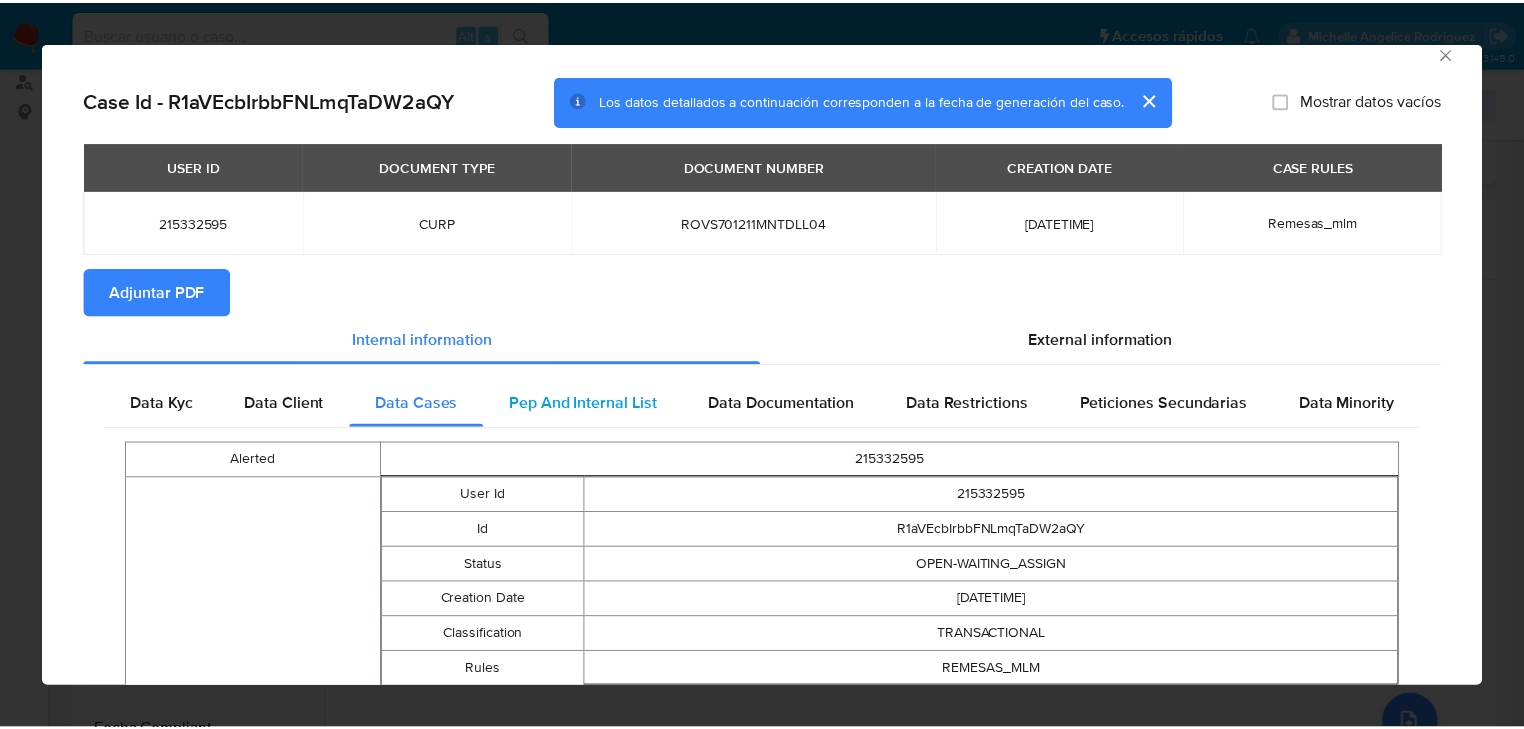 scroll, scrollTop: 0, scrollLeft: 0, axis: both 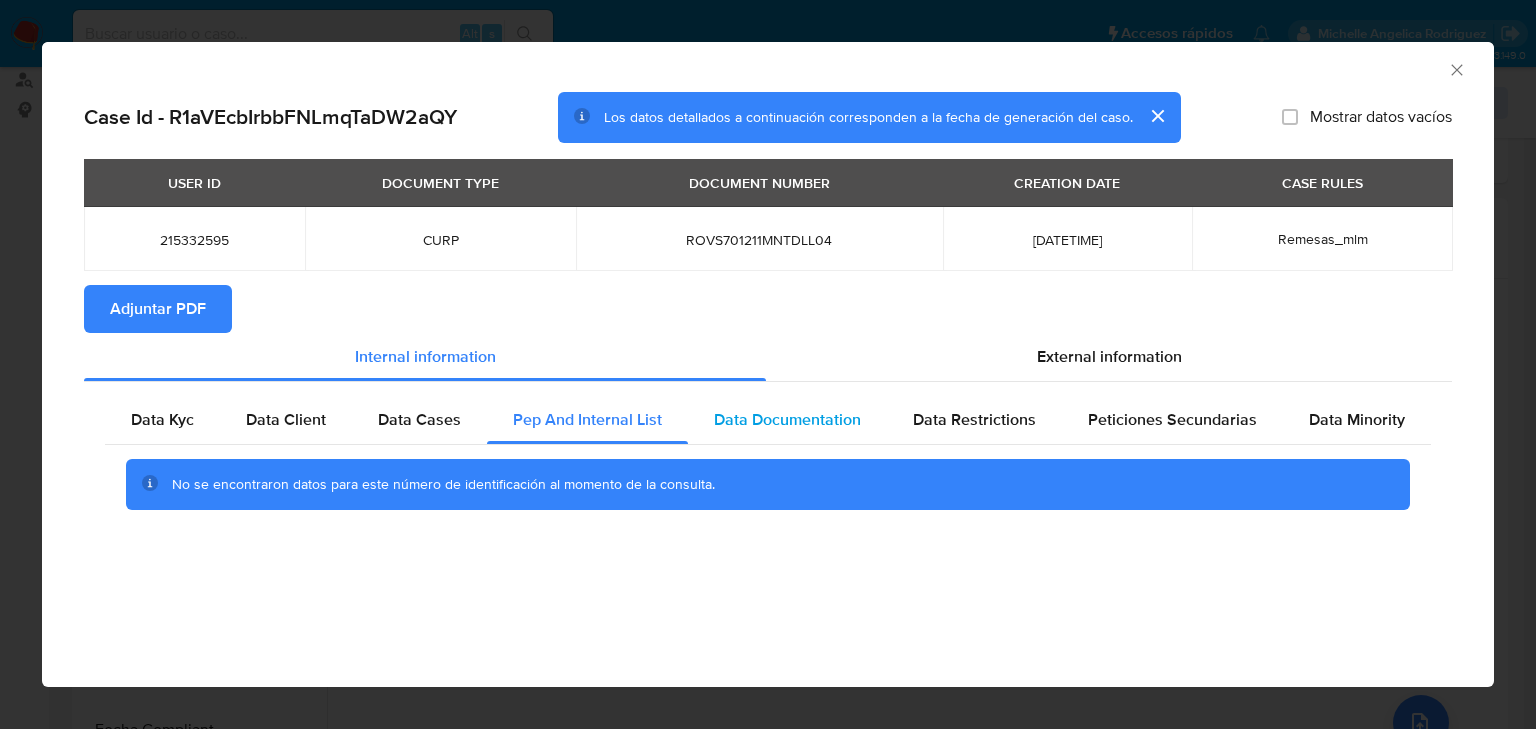 click on "Data Documentation" at bounding box center (787, 419) 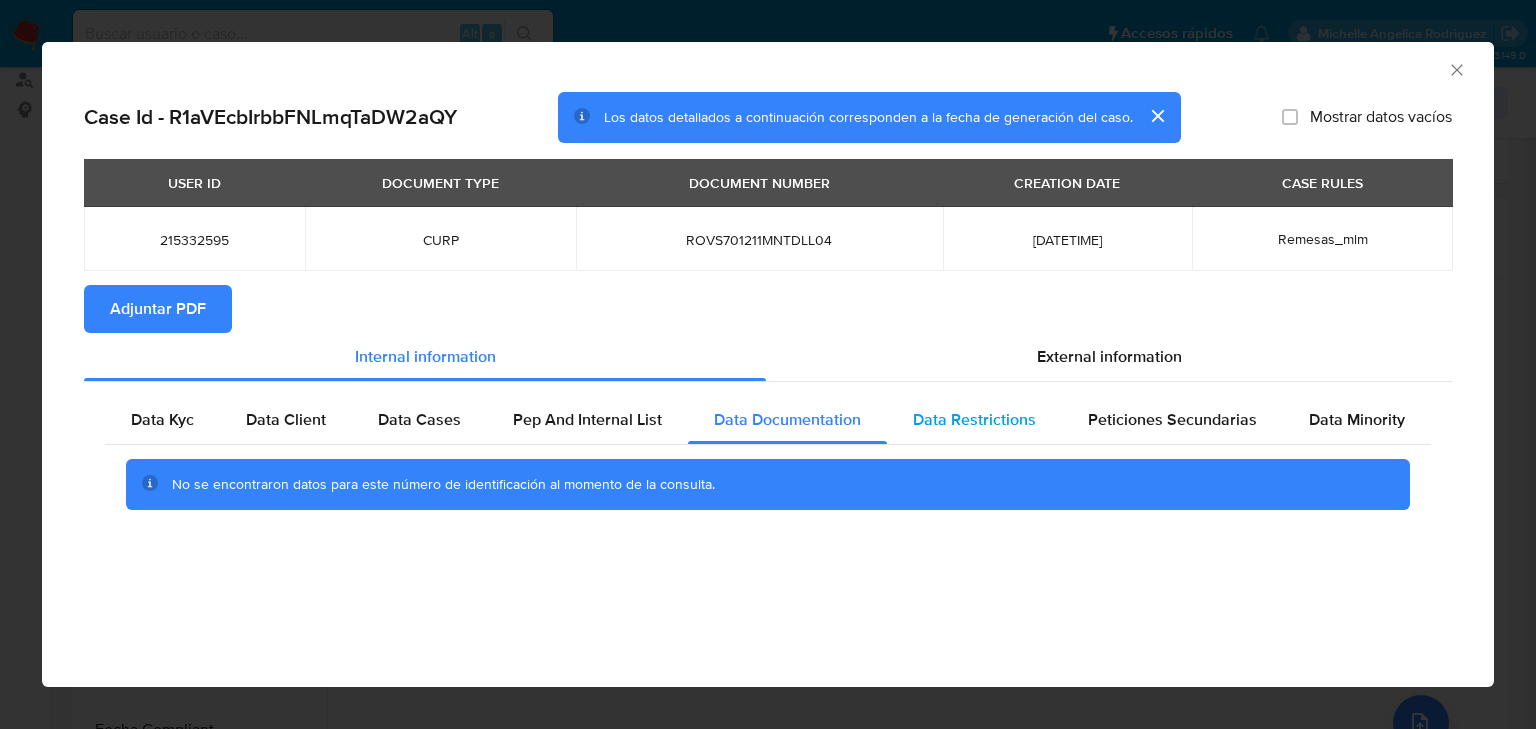 click on "Data Restrictions" at bounding box center [974, 419] 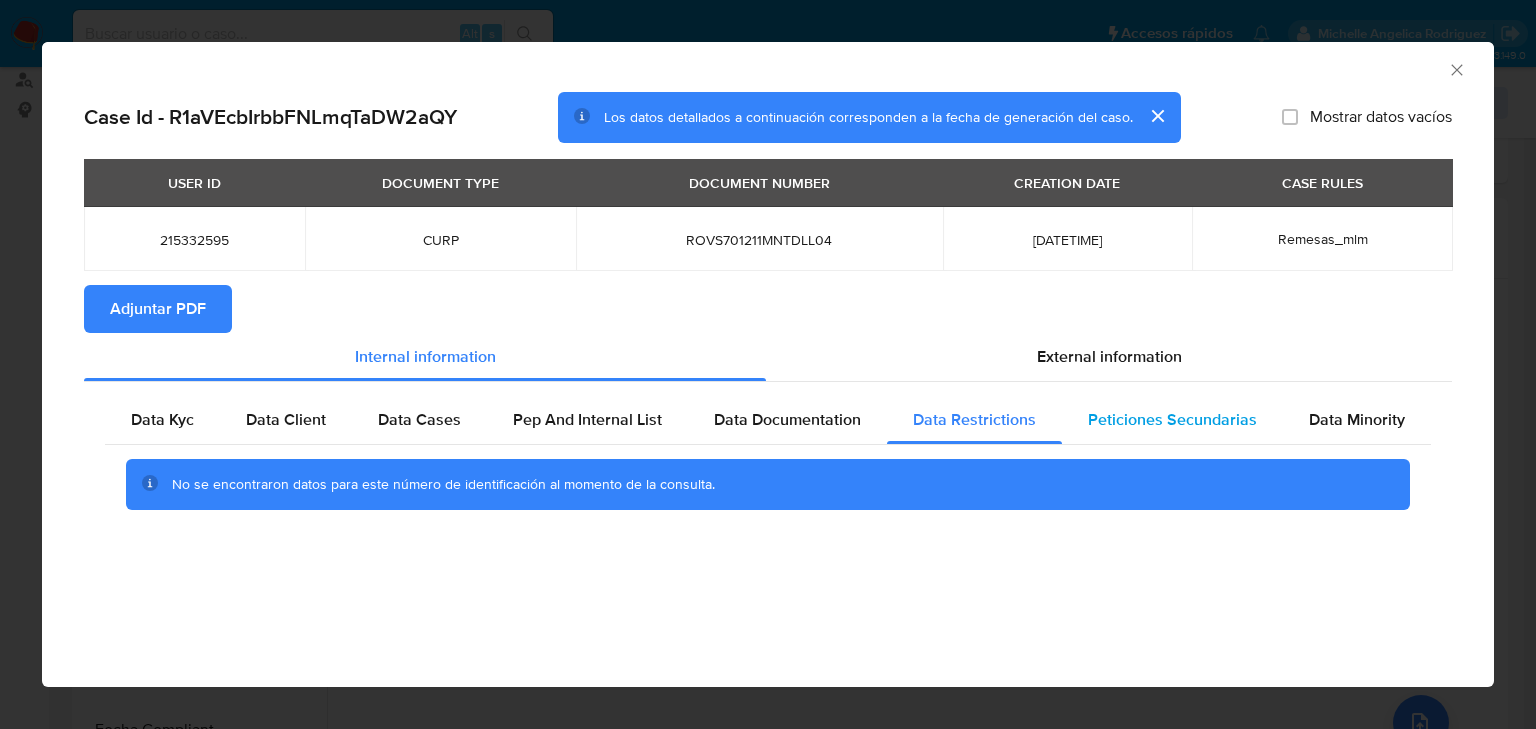 click on "Peticiones Secundarias" at bounding box center (1172, 419) 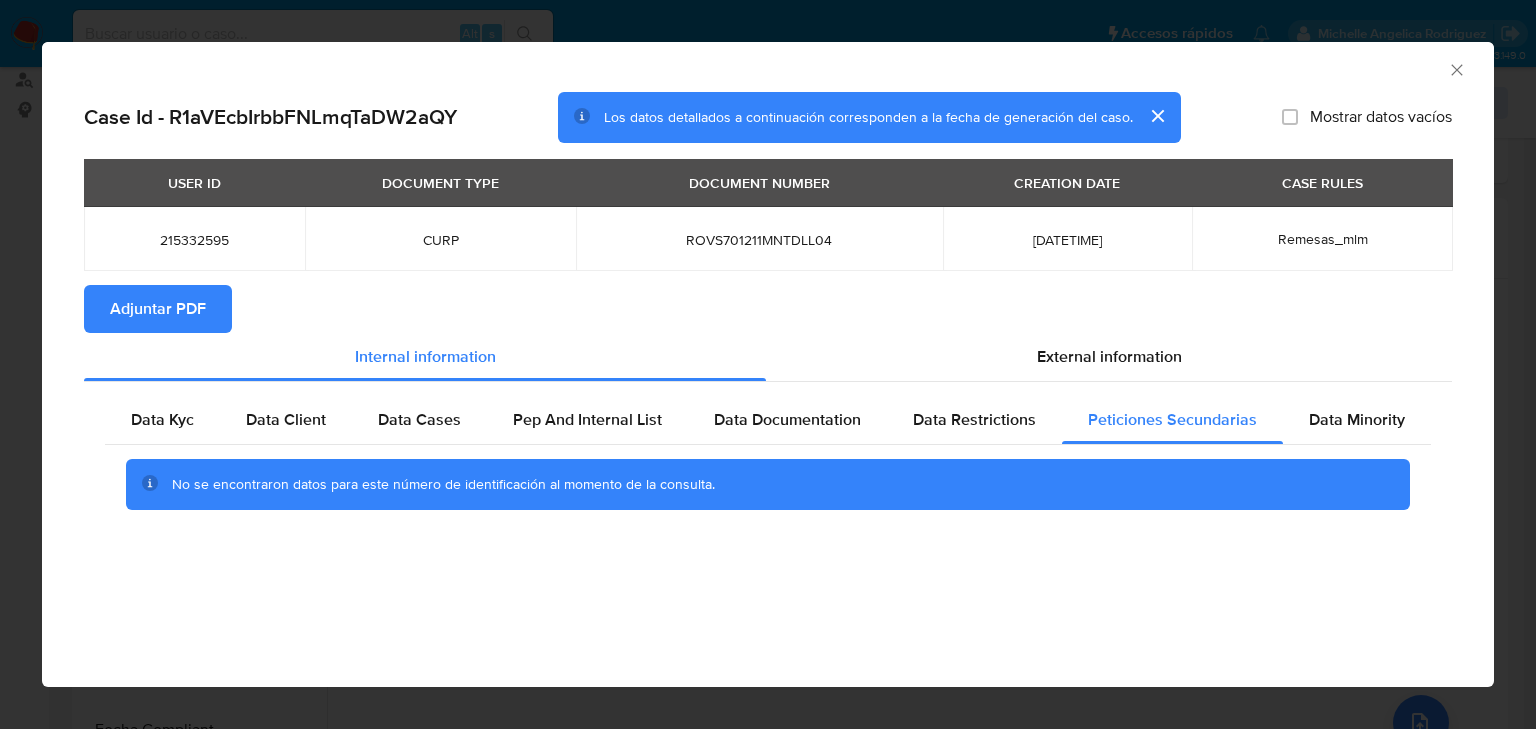 click on "Adjuntar PDF" at bounding box center (158, 309) 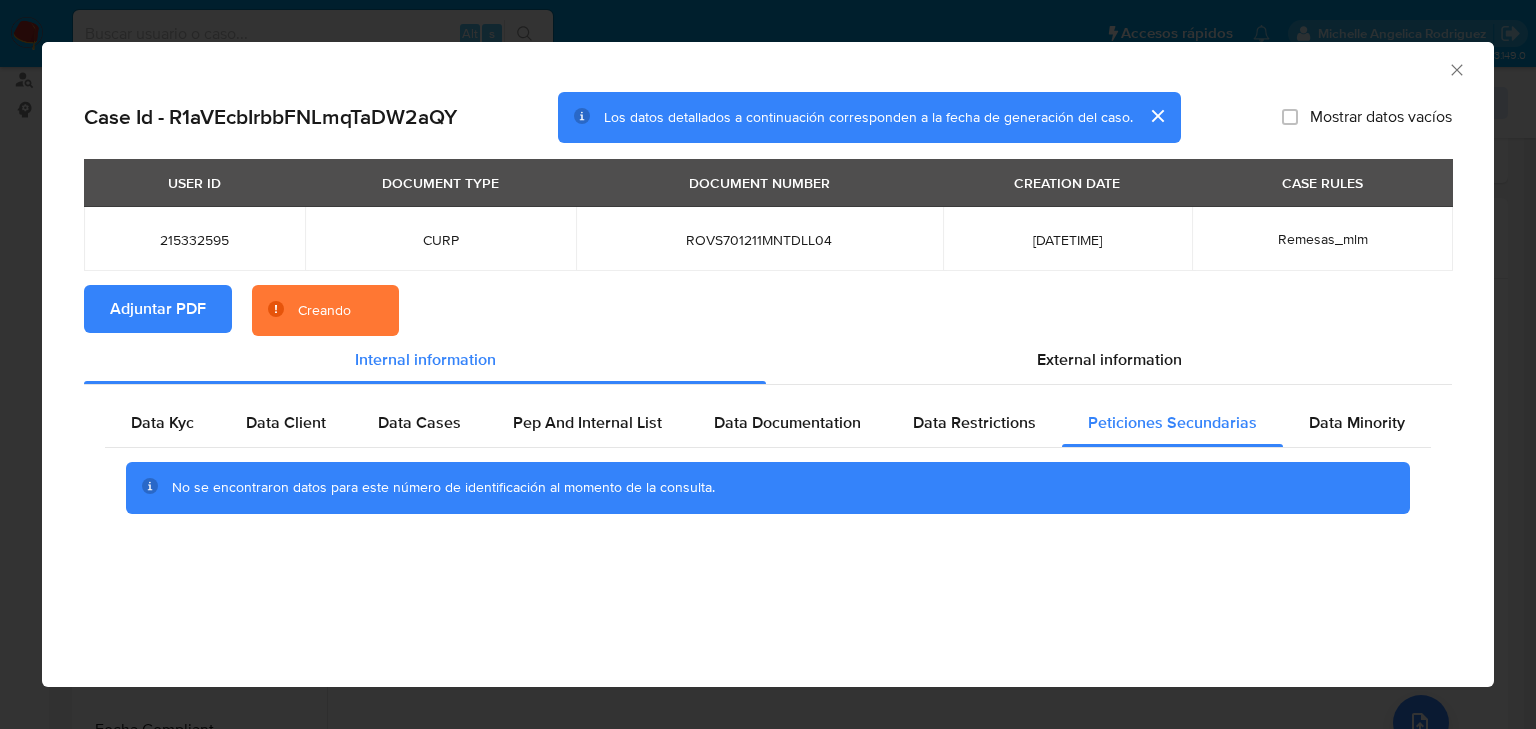 type 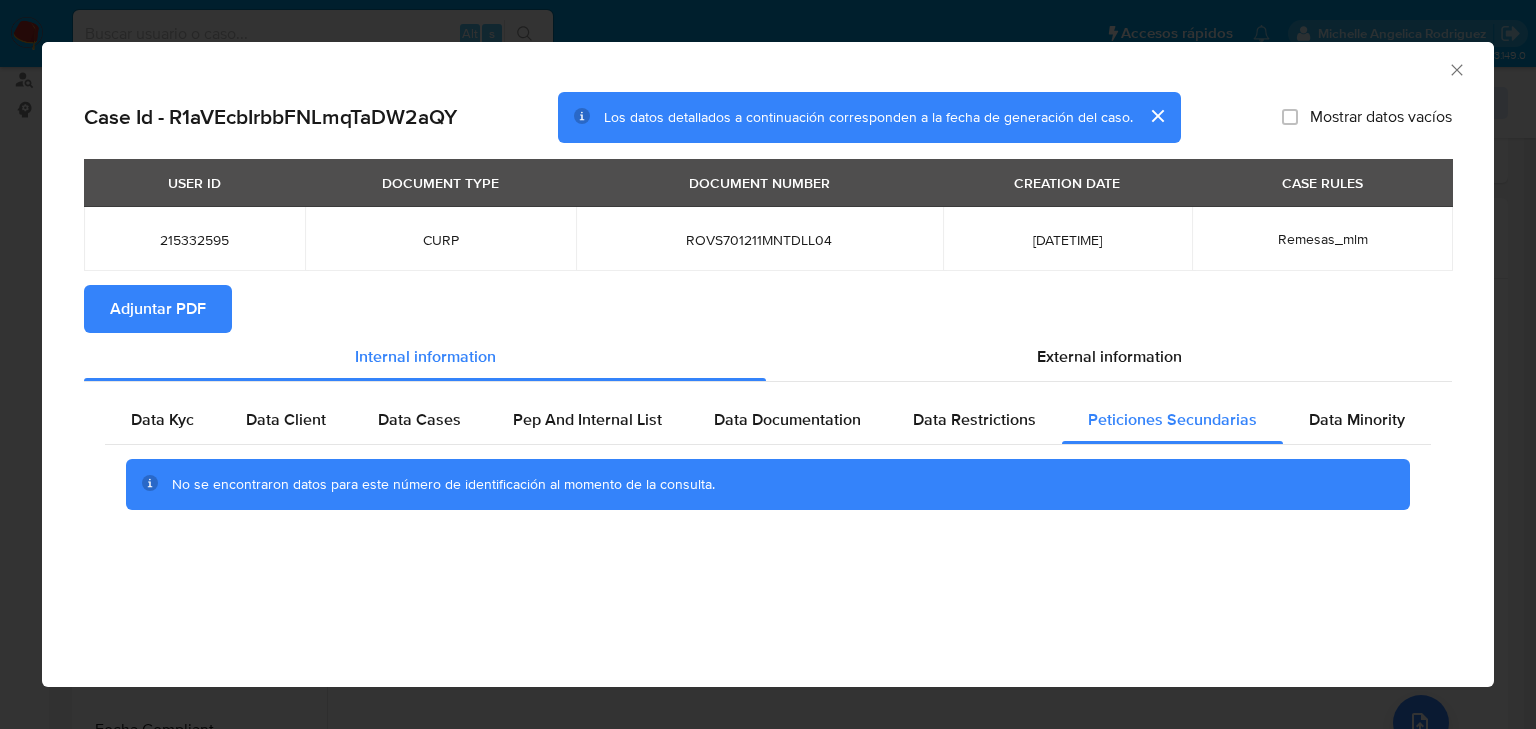 drag, startPoint x: 1452, startPoint y: 72, endPoint x: 515, endPoint y: 401, distance: 993.08105 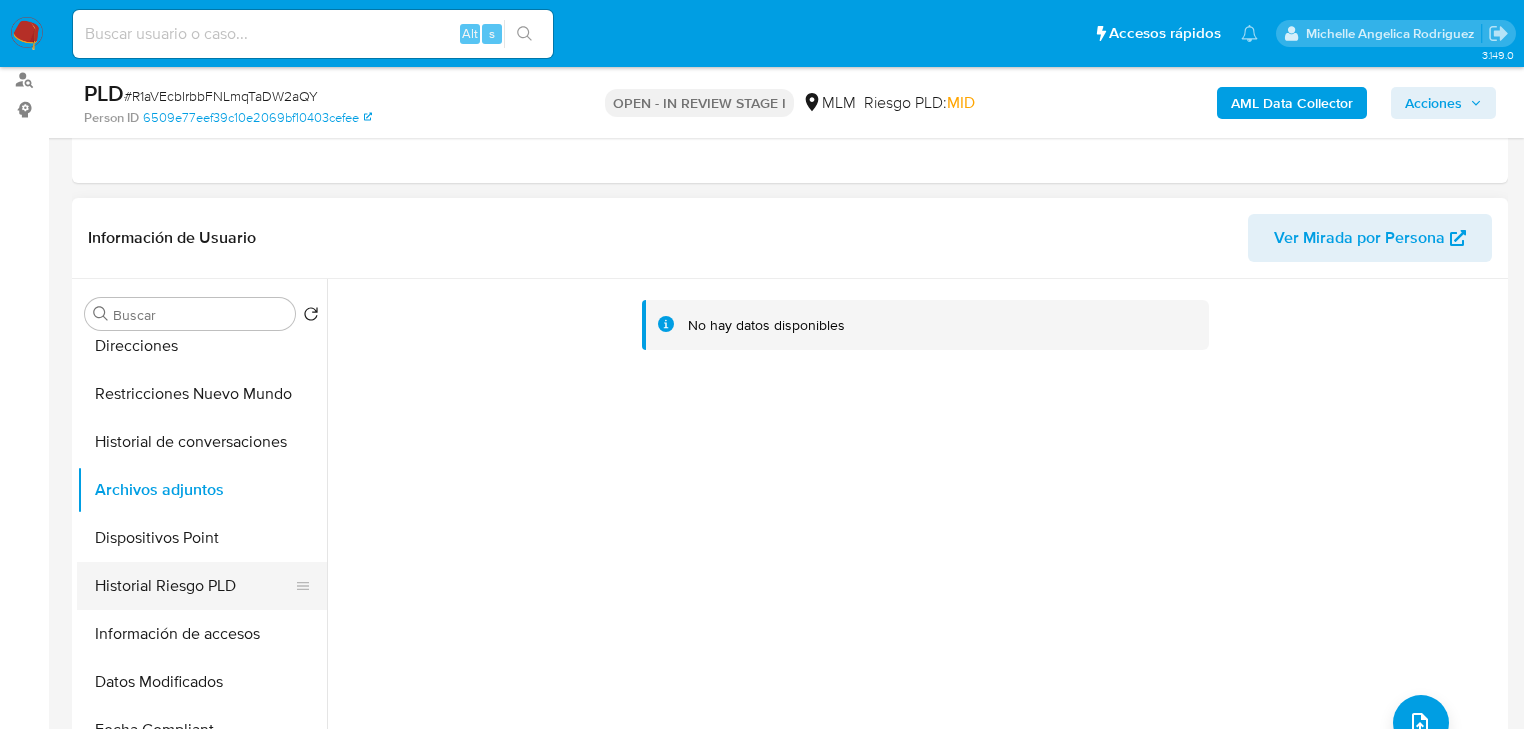 click on "Historial Riesgo PLD" at bounding box center [194, 586] 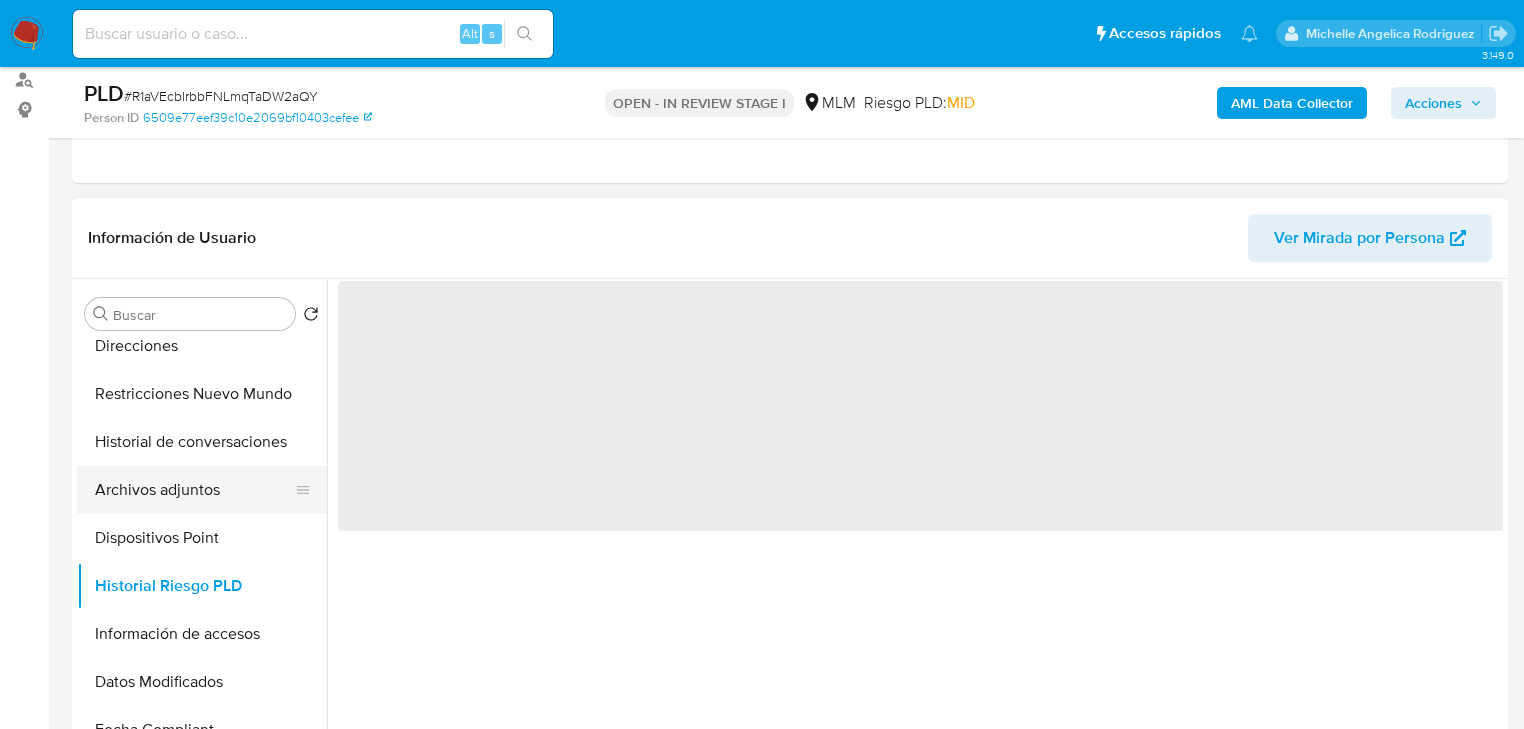 click on "Archivos adjuntos" at bounding box center [194, 490] 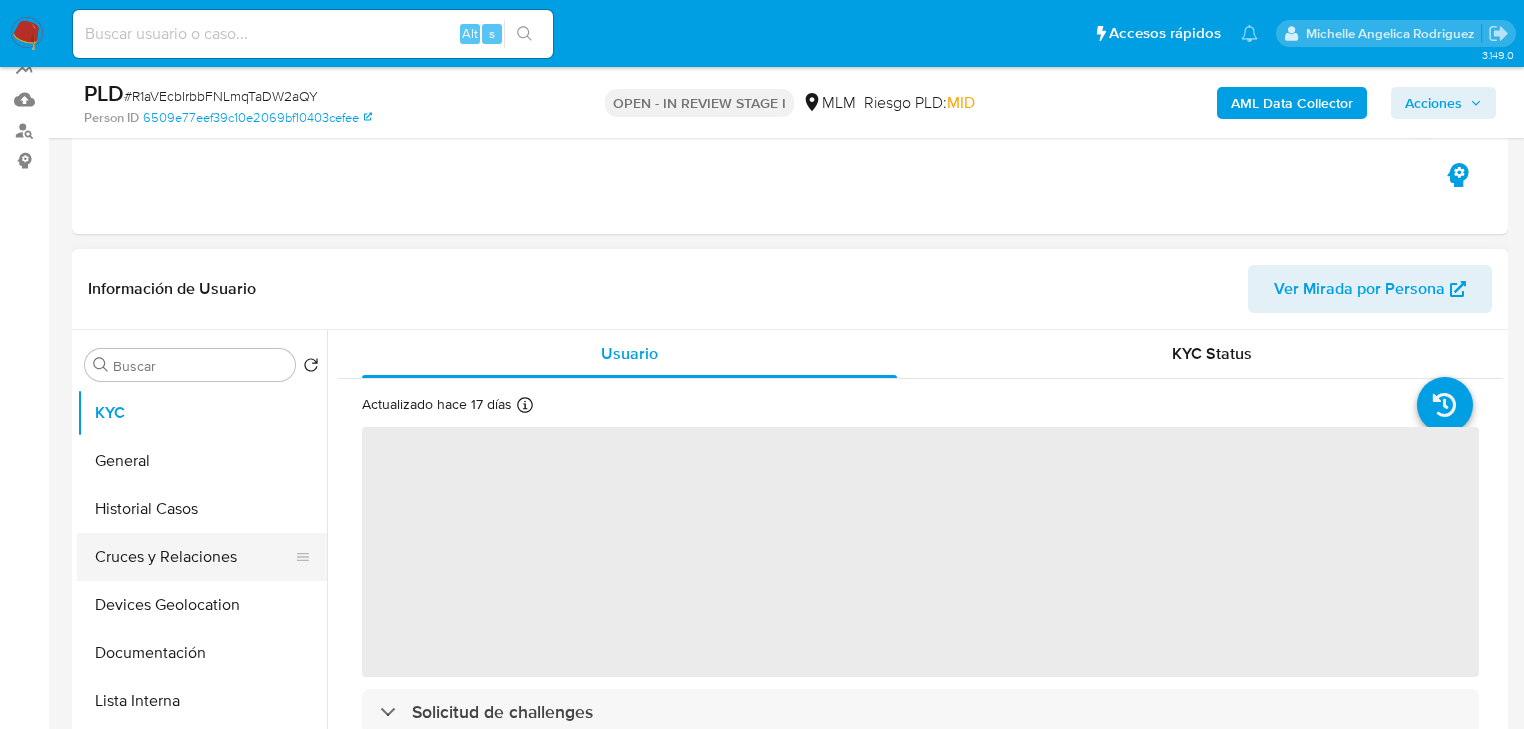 scroll, scrollTop: 240, scrollLeft: 0, axis: vertical 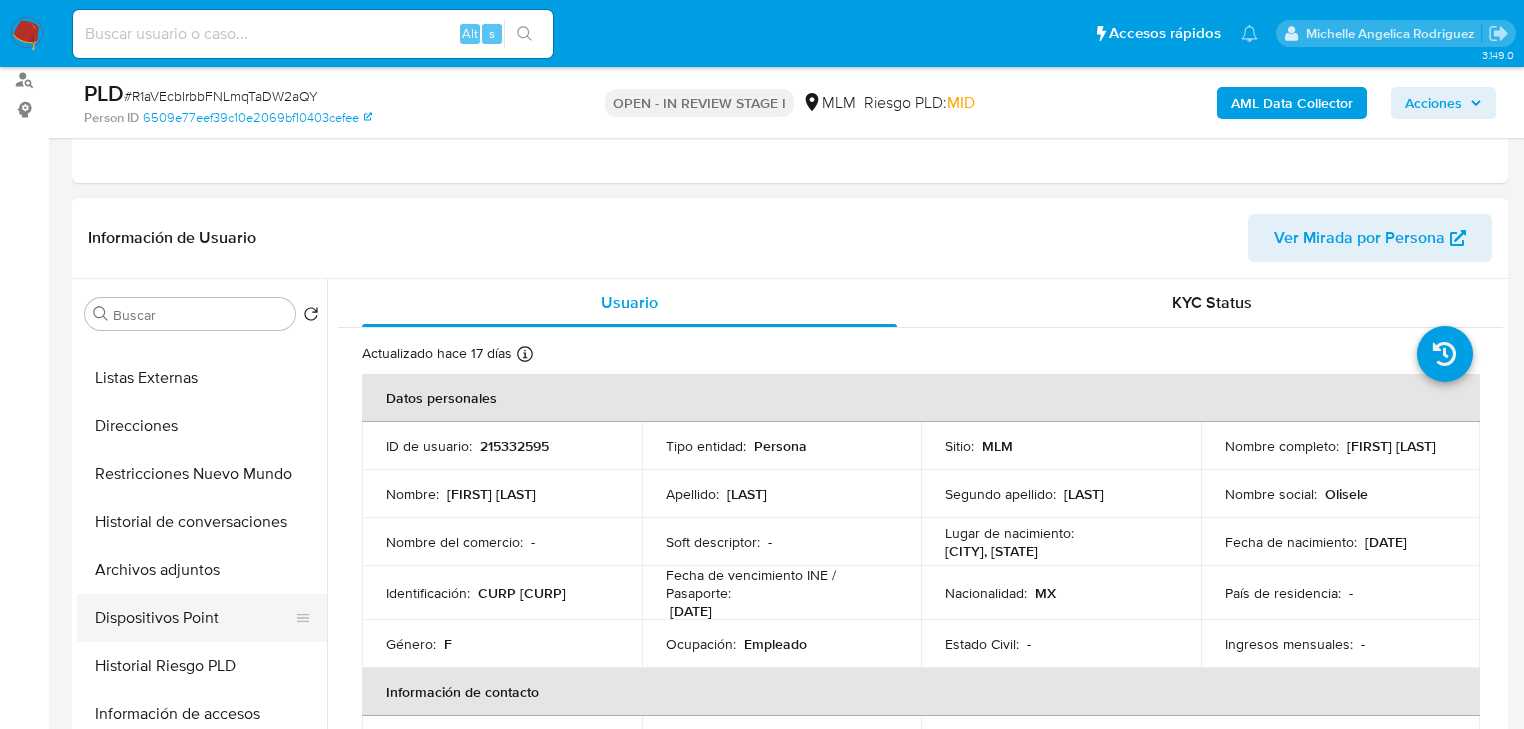 select on "10" 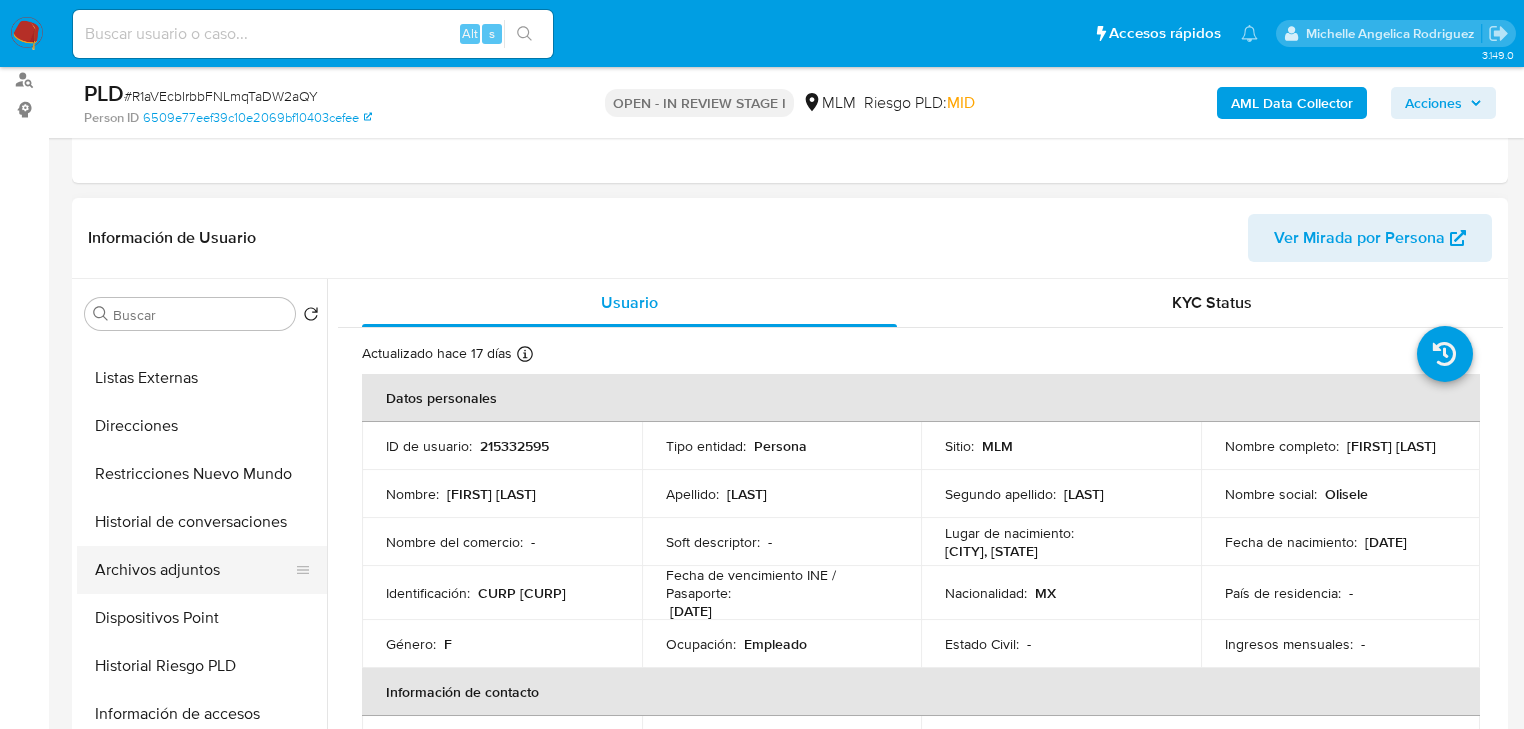 click on "Archivos adjuntos" at bounding box center [194, 570] 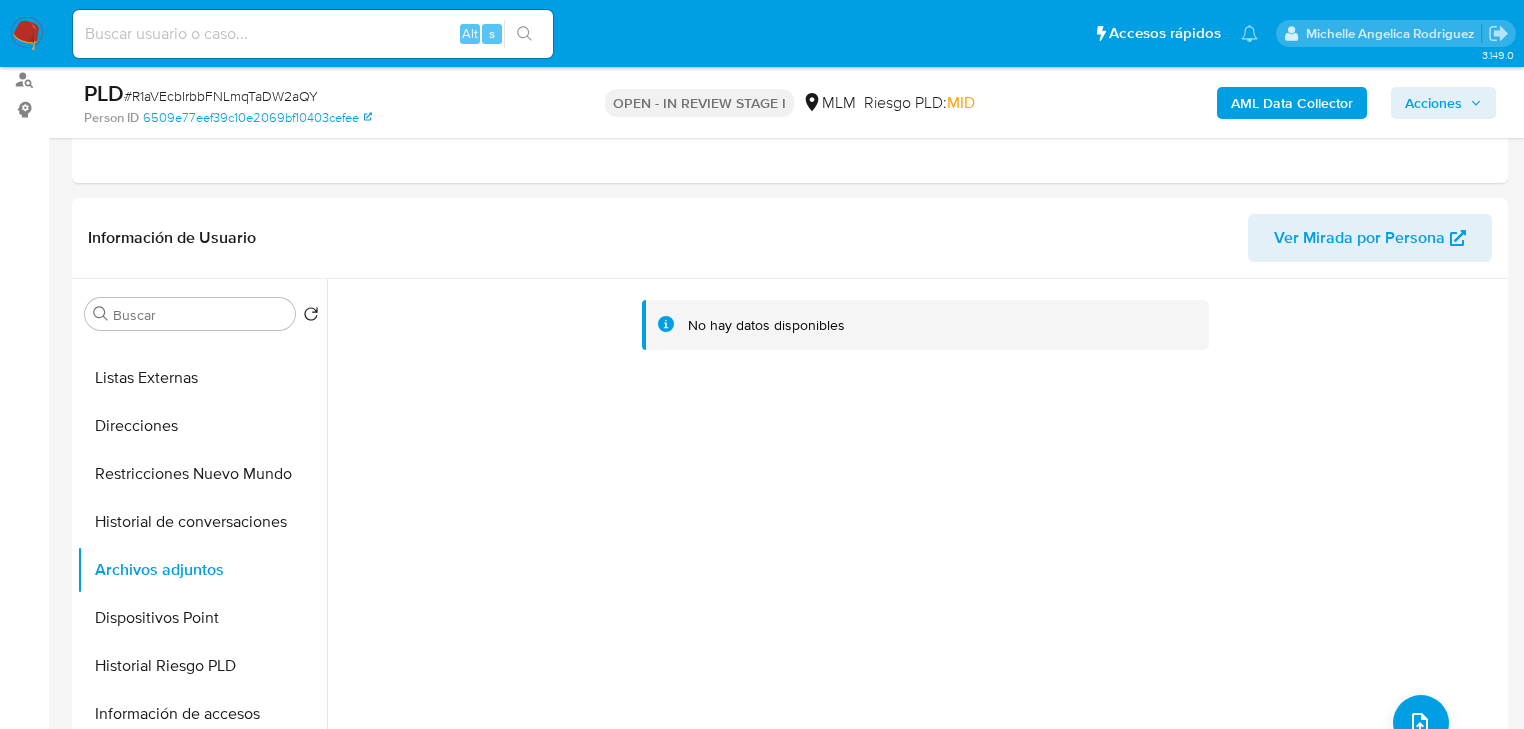 click on "AML Data Collector" at bounding box center (1292, 103) 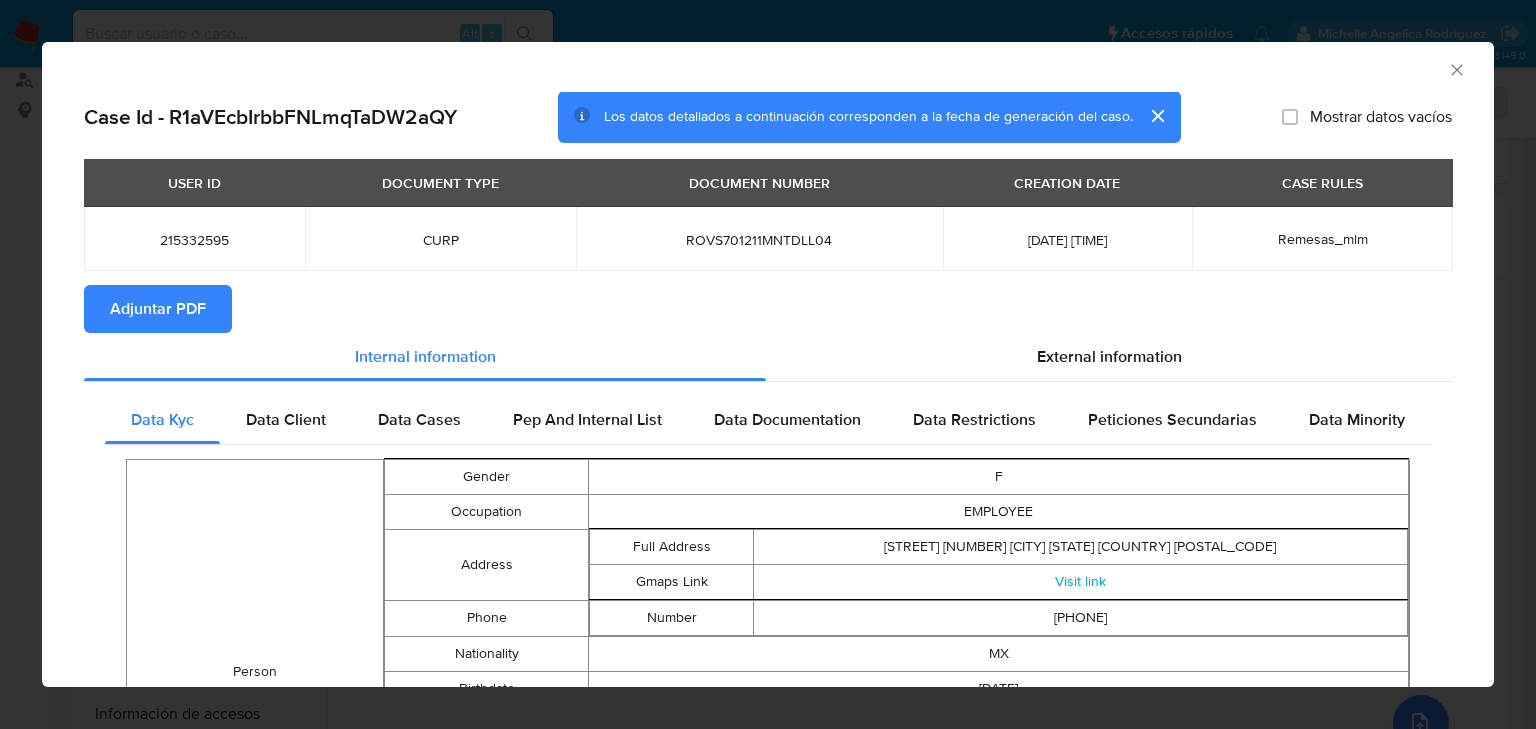 click on "Adjuntar PDF" at bounding box center [158, 309] 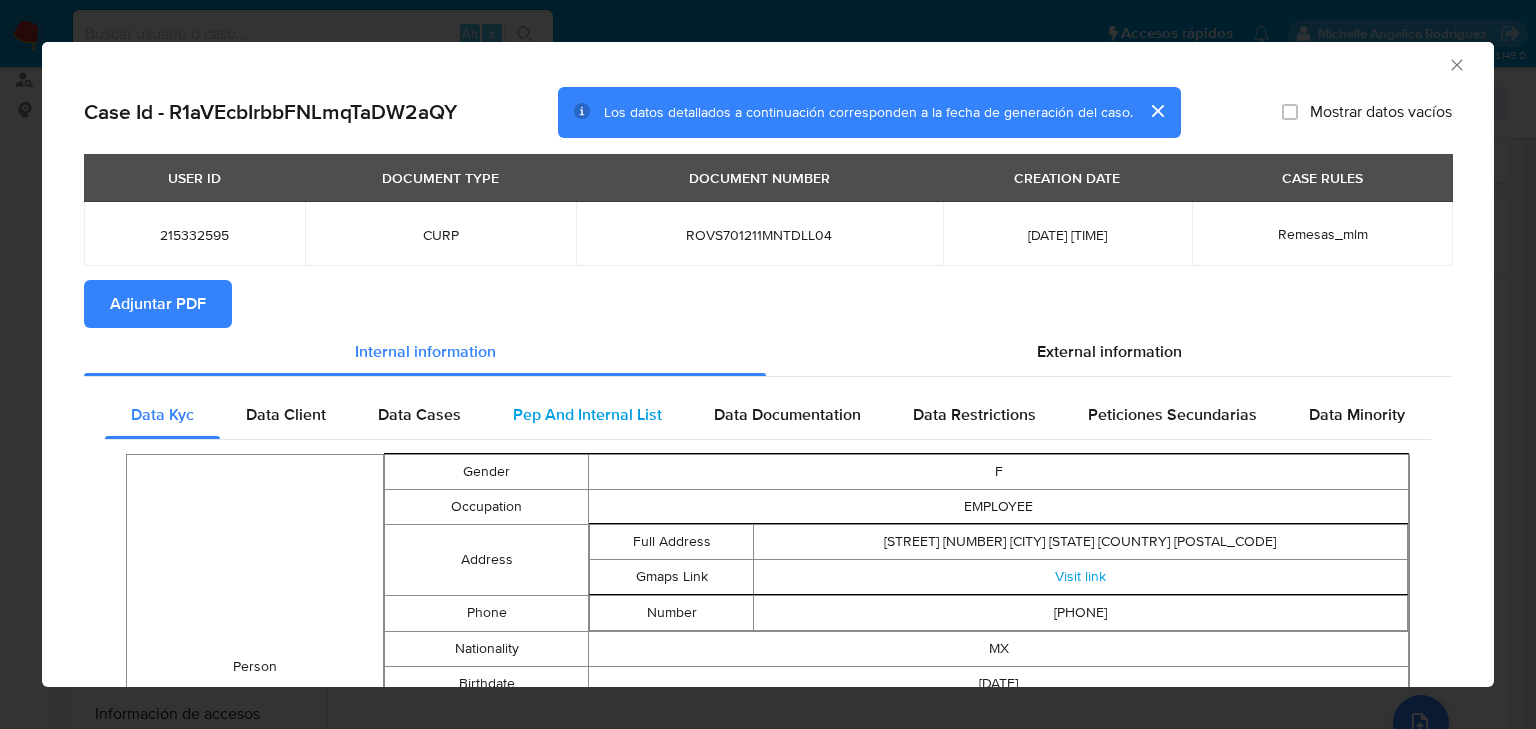 scroll, scrollTop: 0, scrollLeft: 0, axis: both 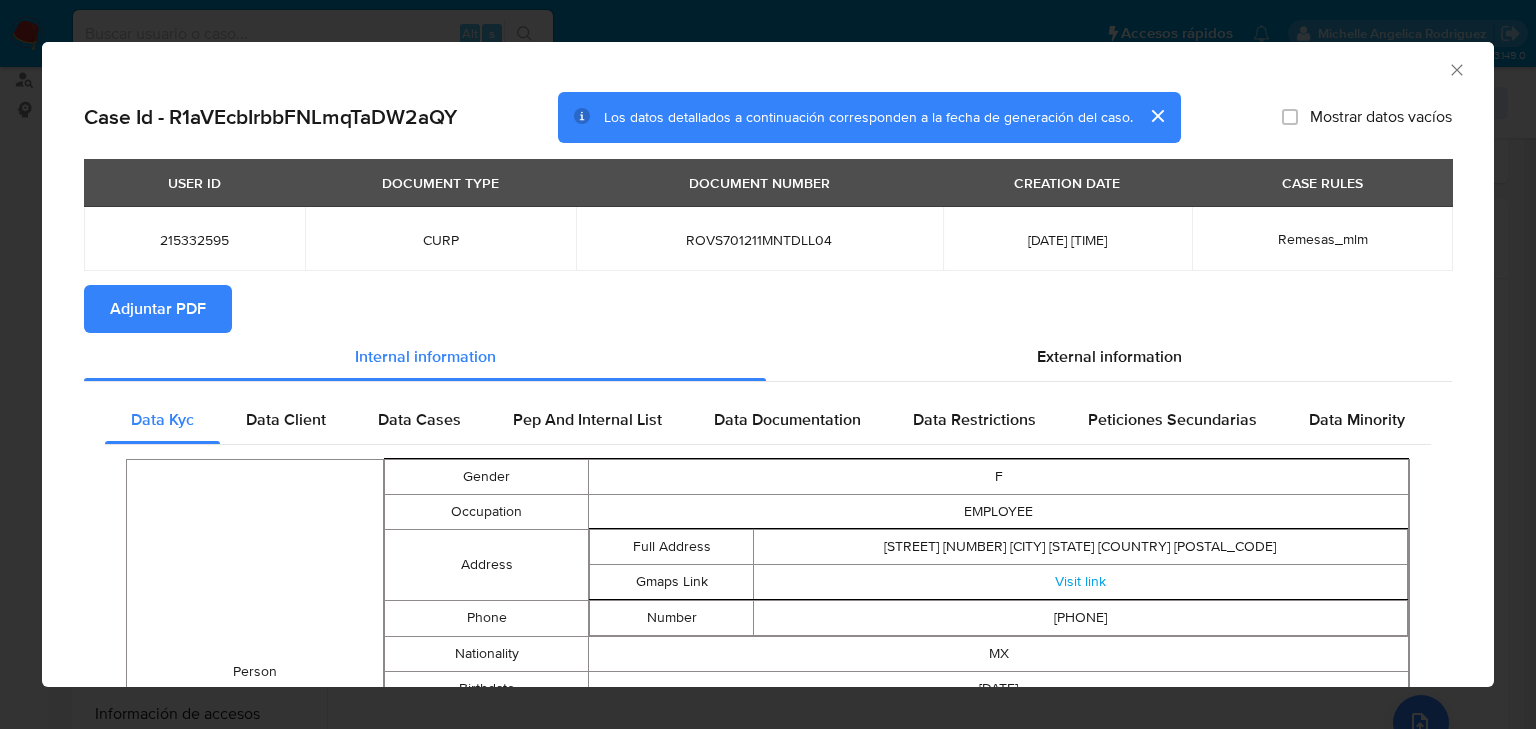 type 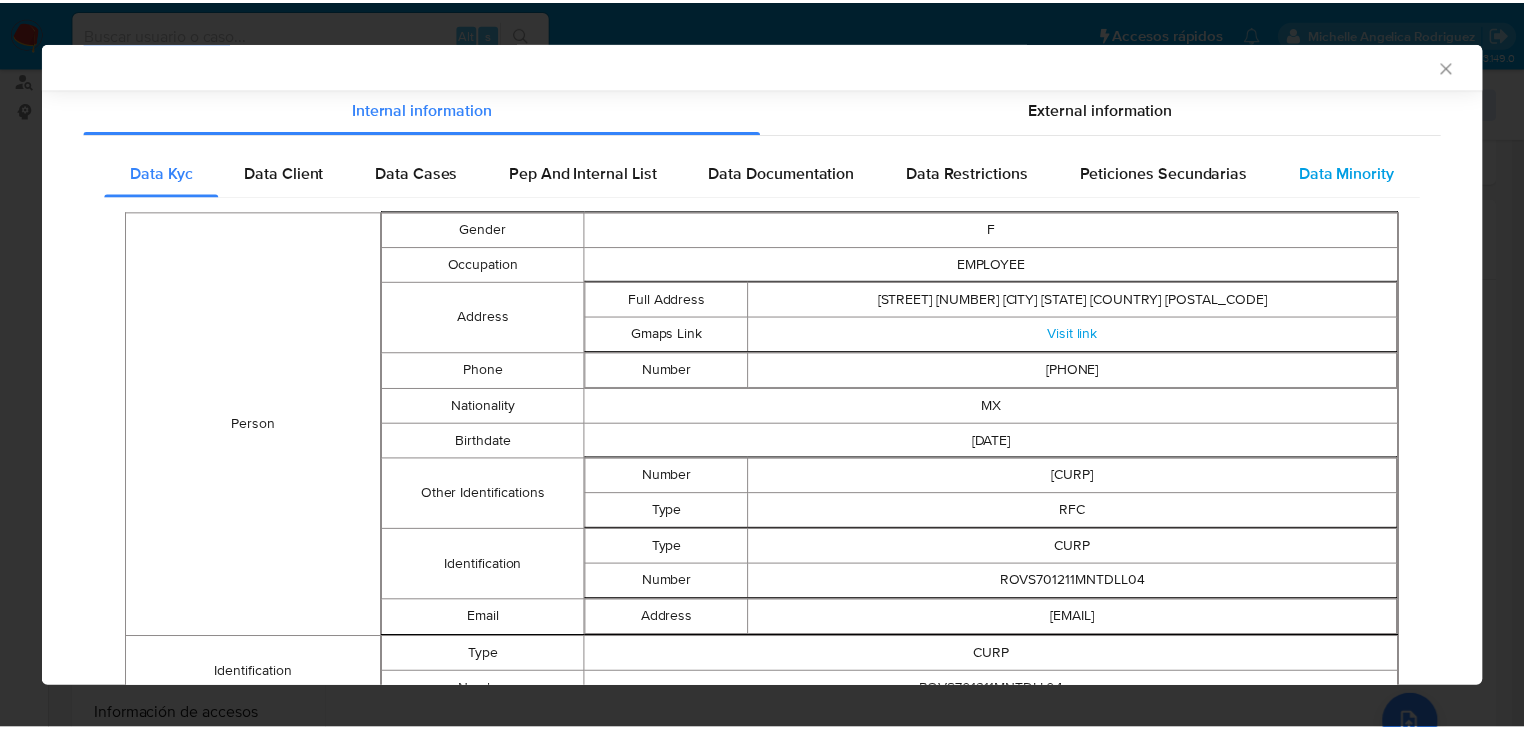 scroll, scrollTop: 76, scrollLeft: 0, axis: vertical 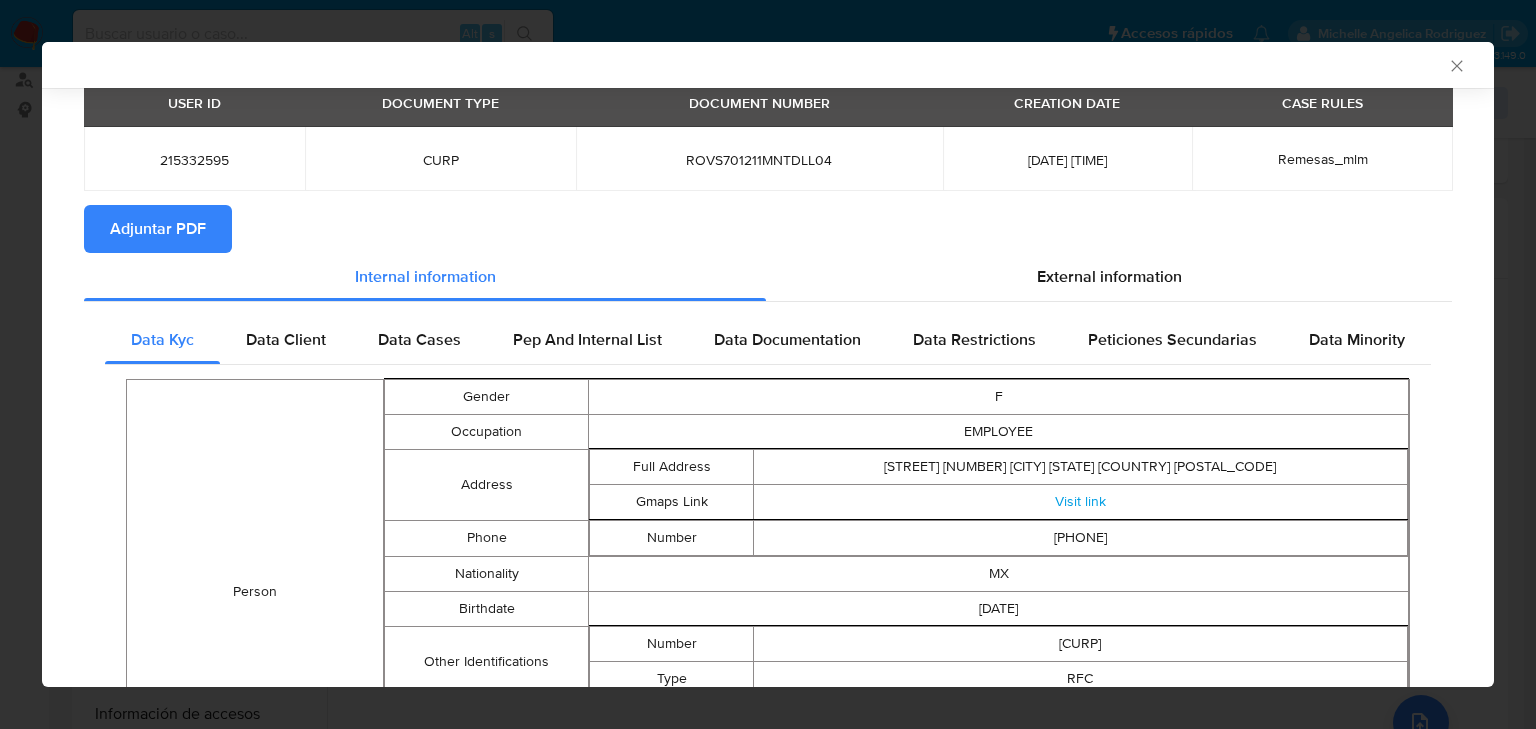 click 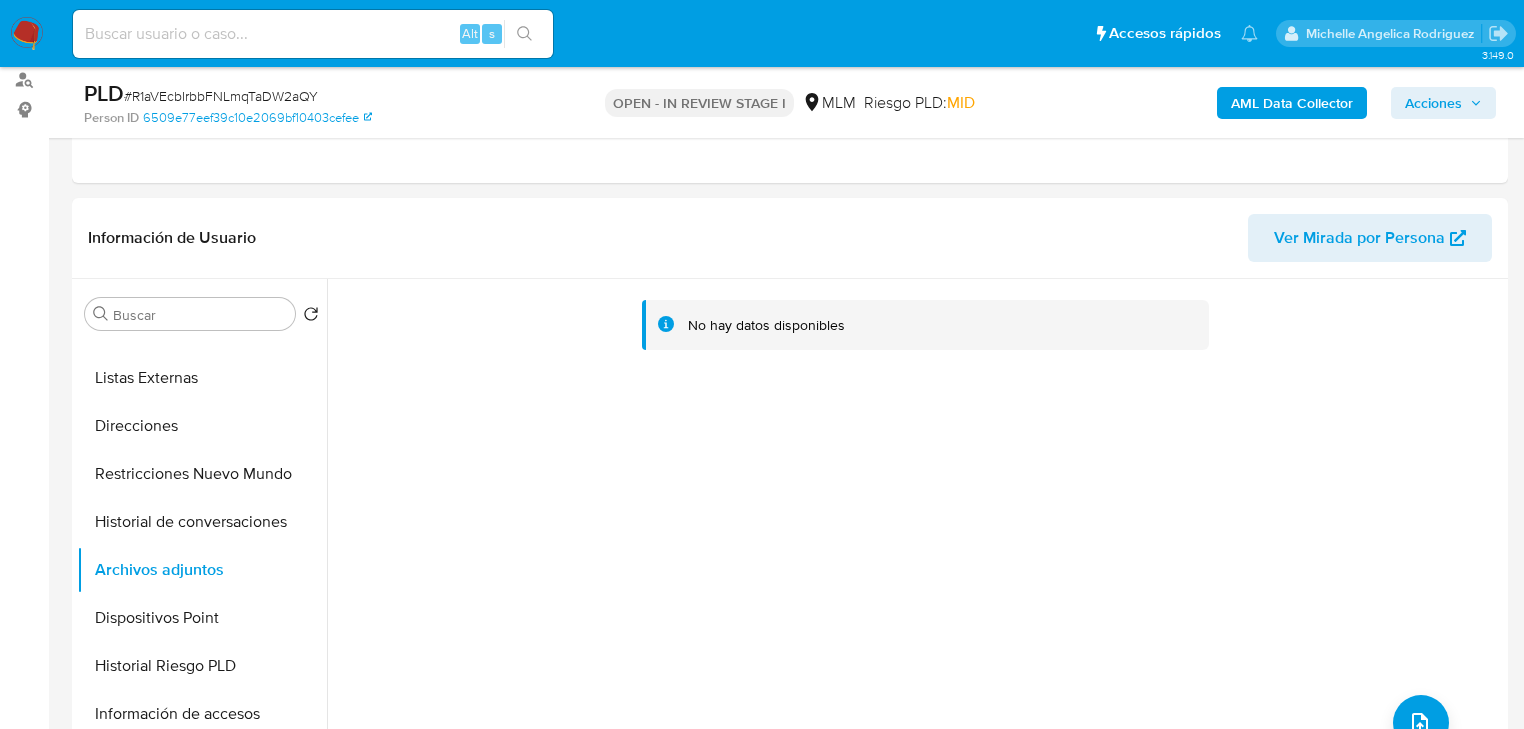 click at bounding box center (313, 34) 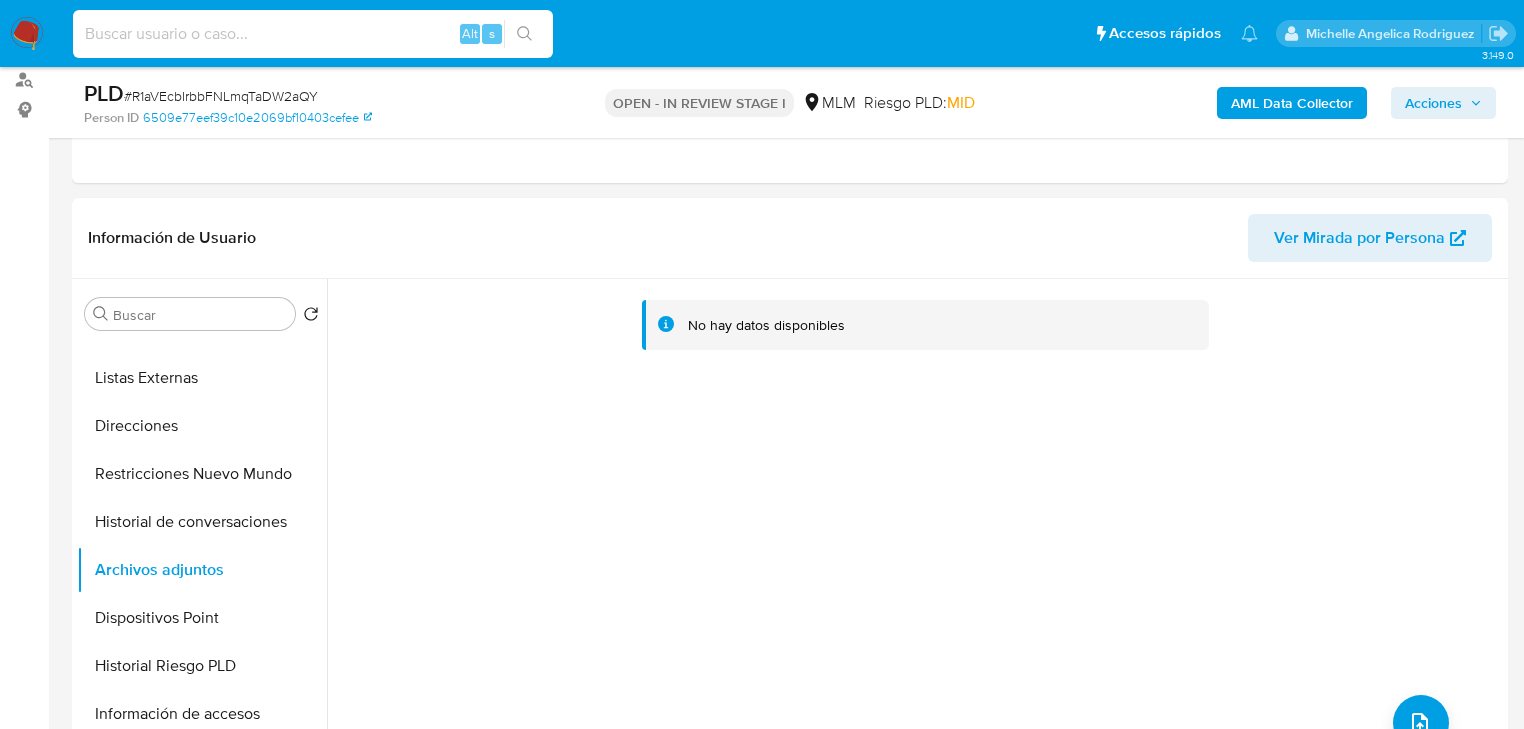 paste on "mN4lmzIwvMjwLKTG9vj8frVd" 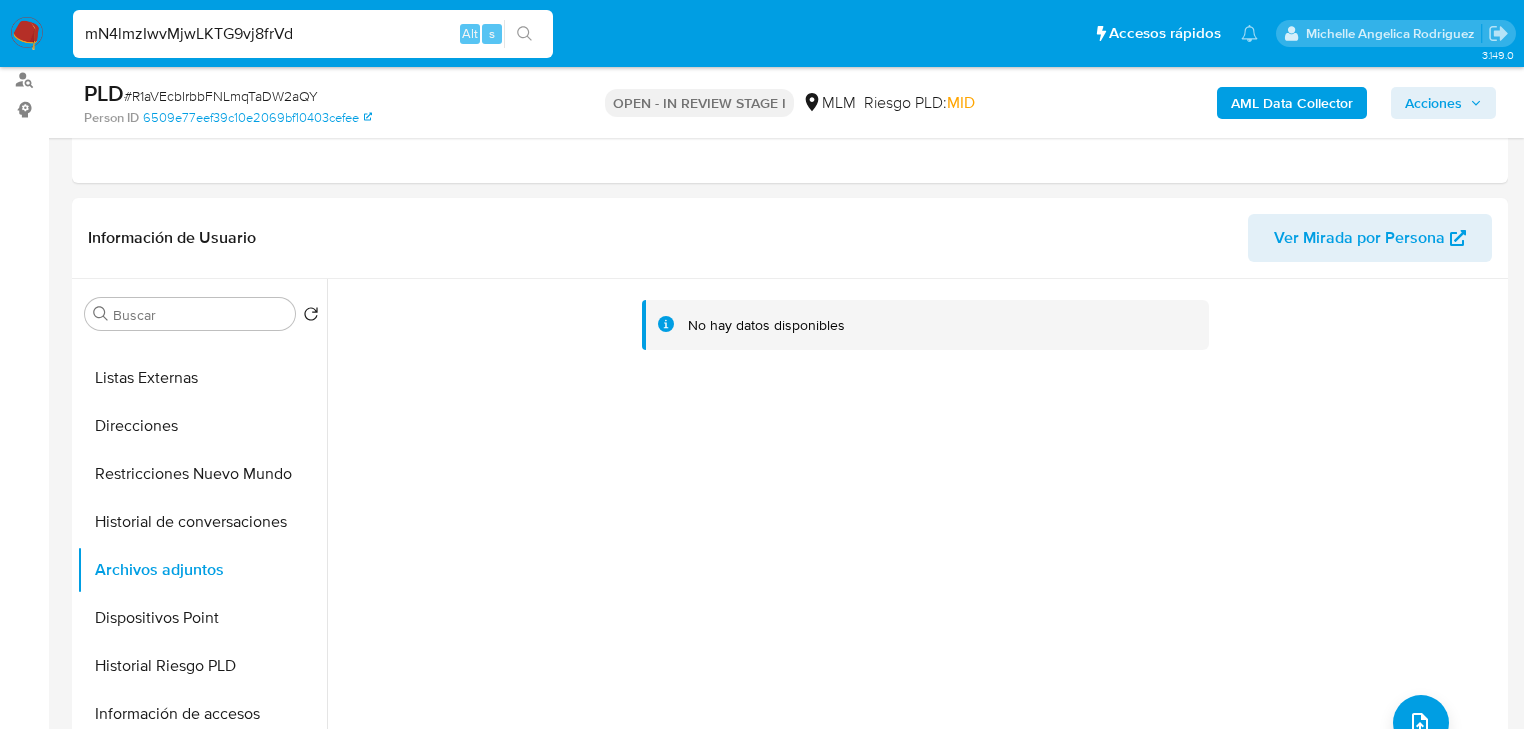 type on "mN4lmzIwvMjwLKTG9vj8frVd" 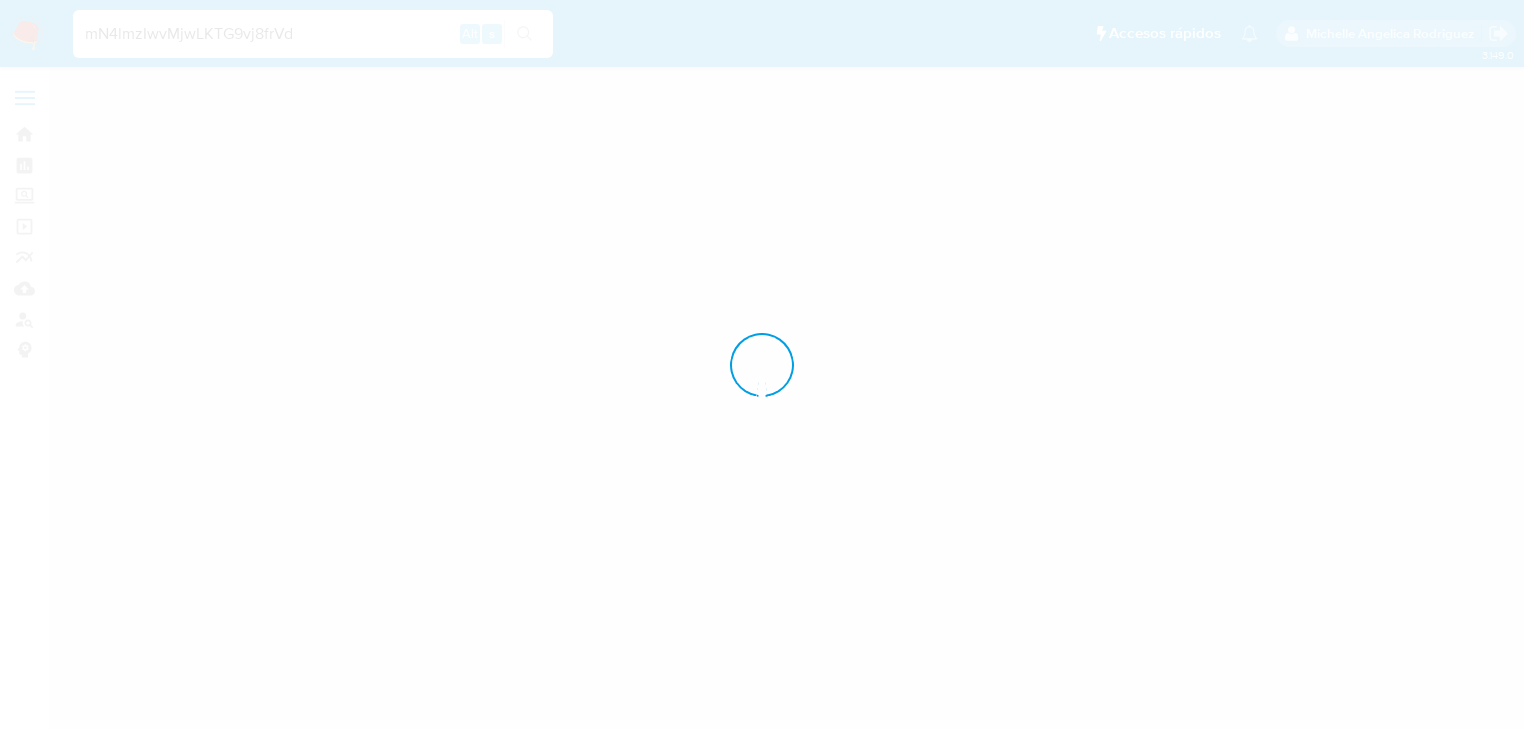 scroll, scrollTop: 0, scrollLeft: 0, axis: both 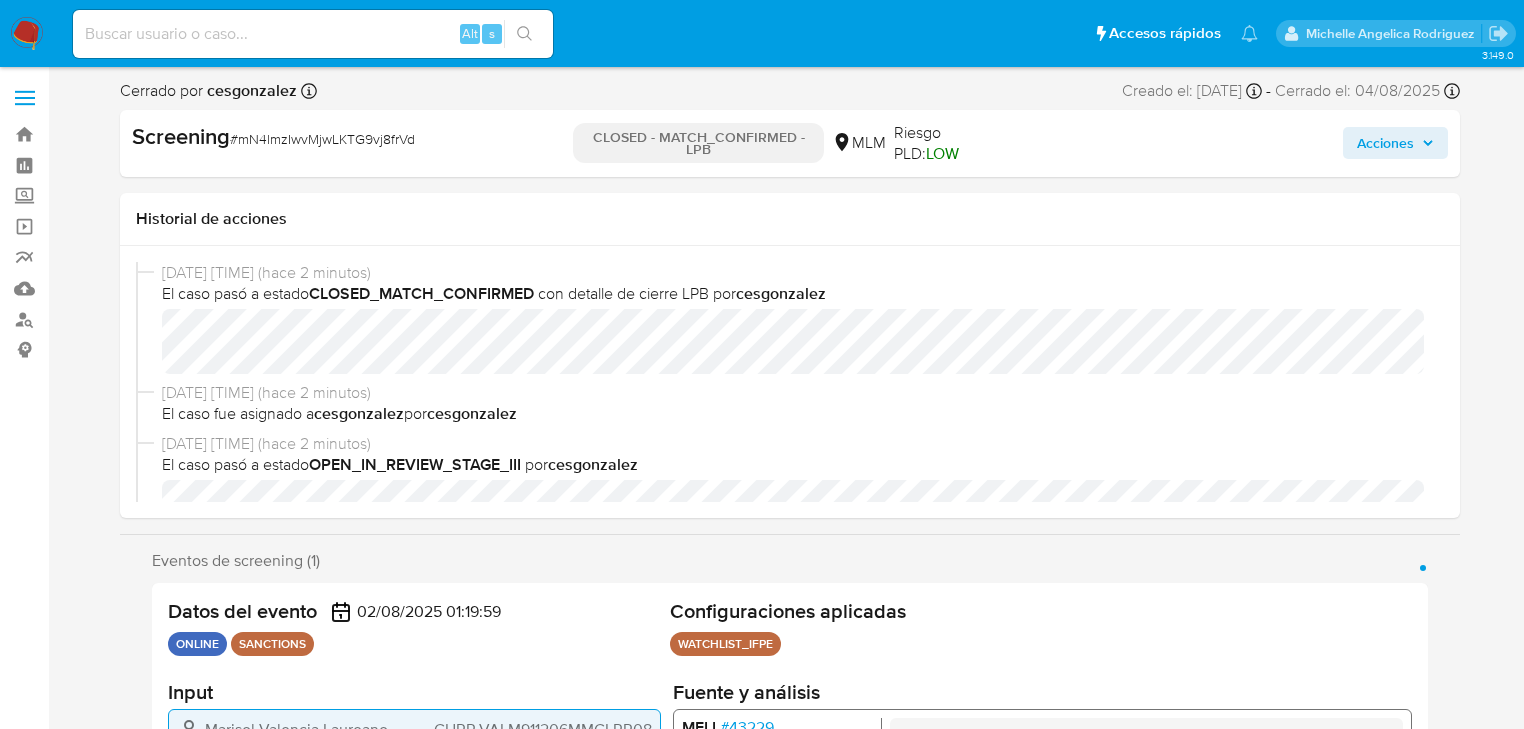select on "10" 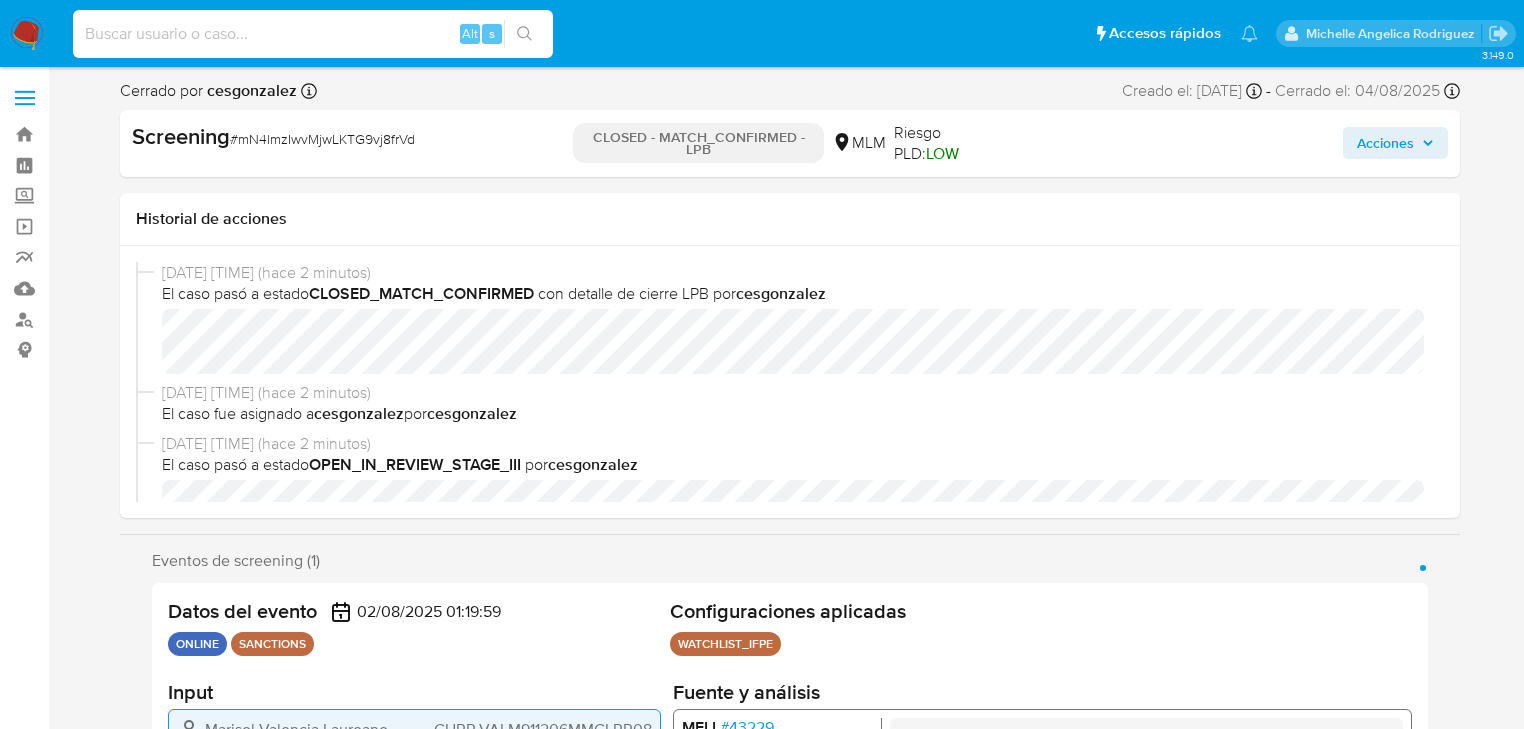click at bounding box center [313, 34] 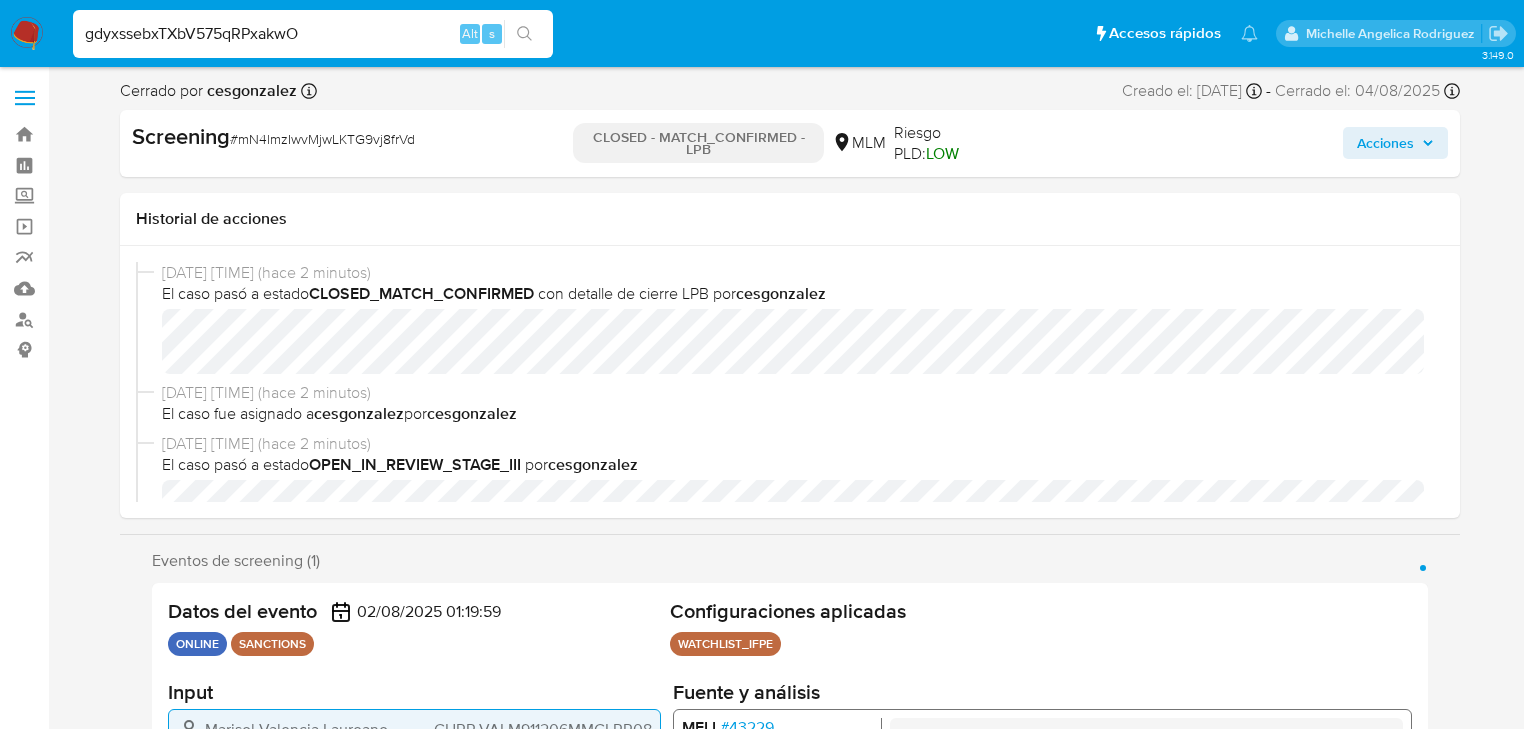type on "gdyxssebxTXbV575qRPxakwO" 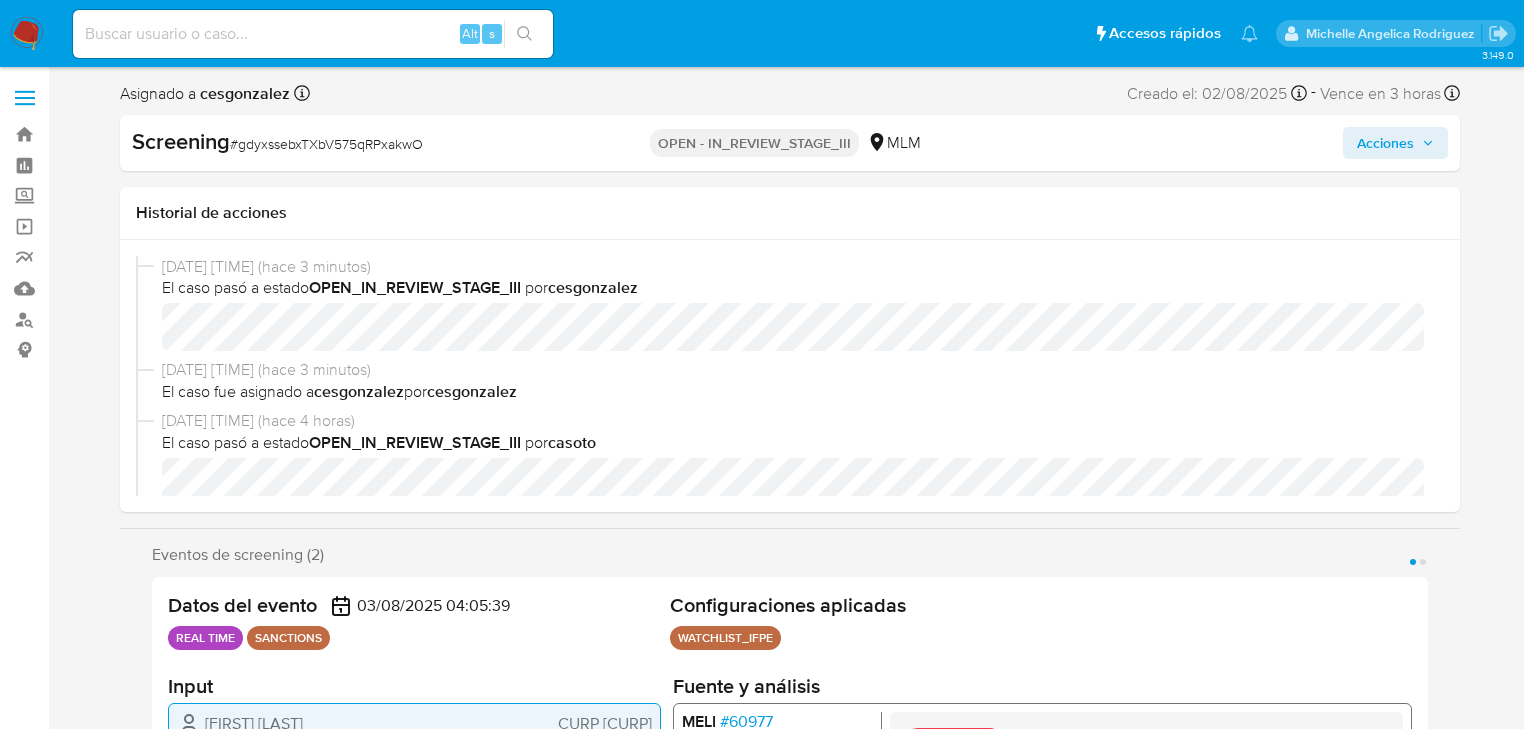 select on "10" 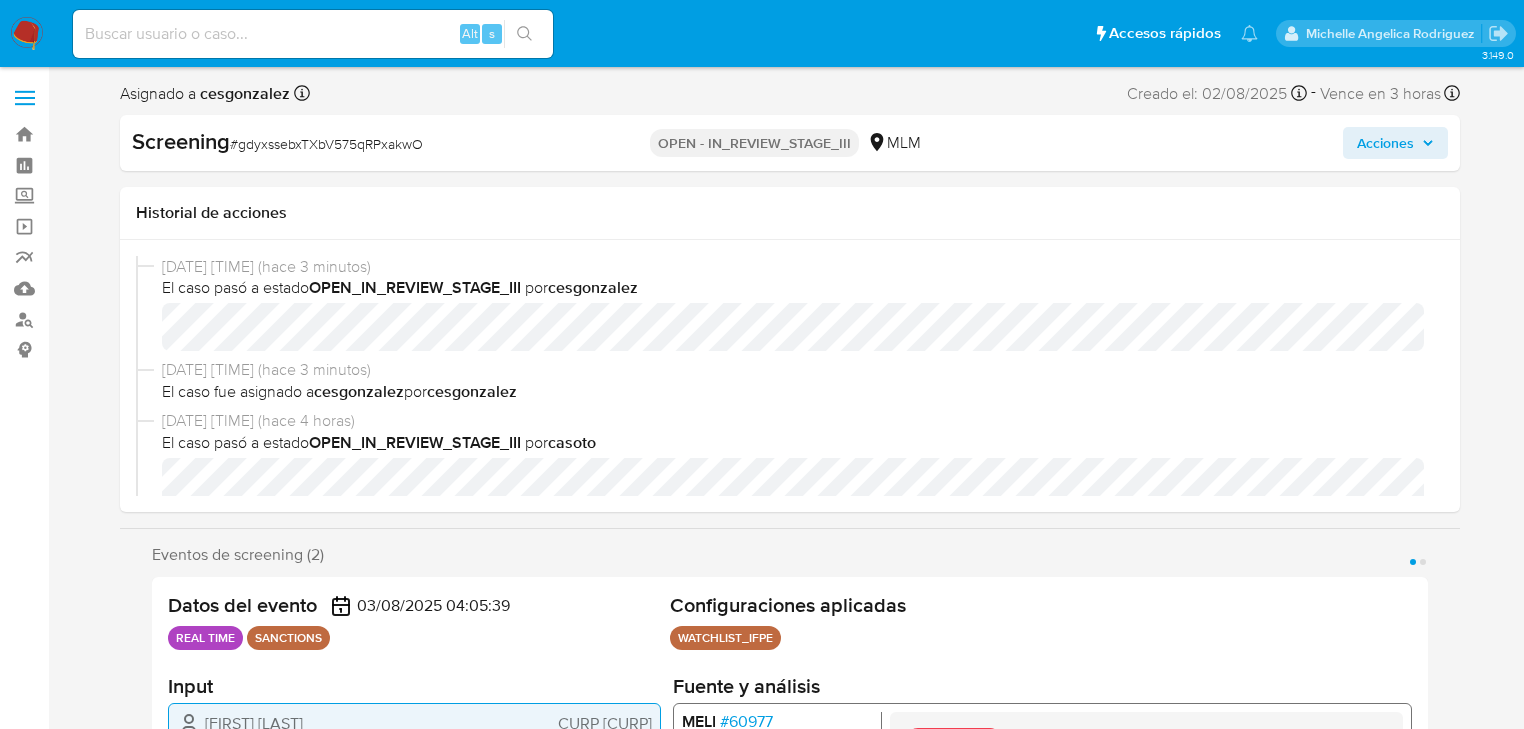 click at bounding box center (313, 34) 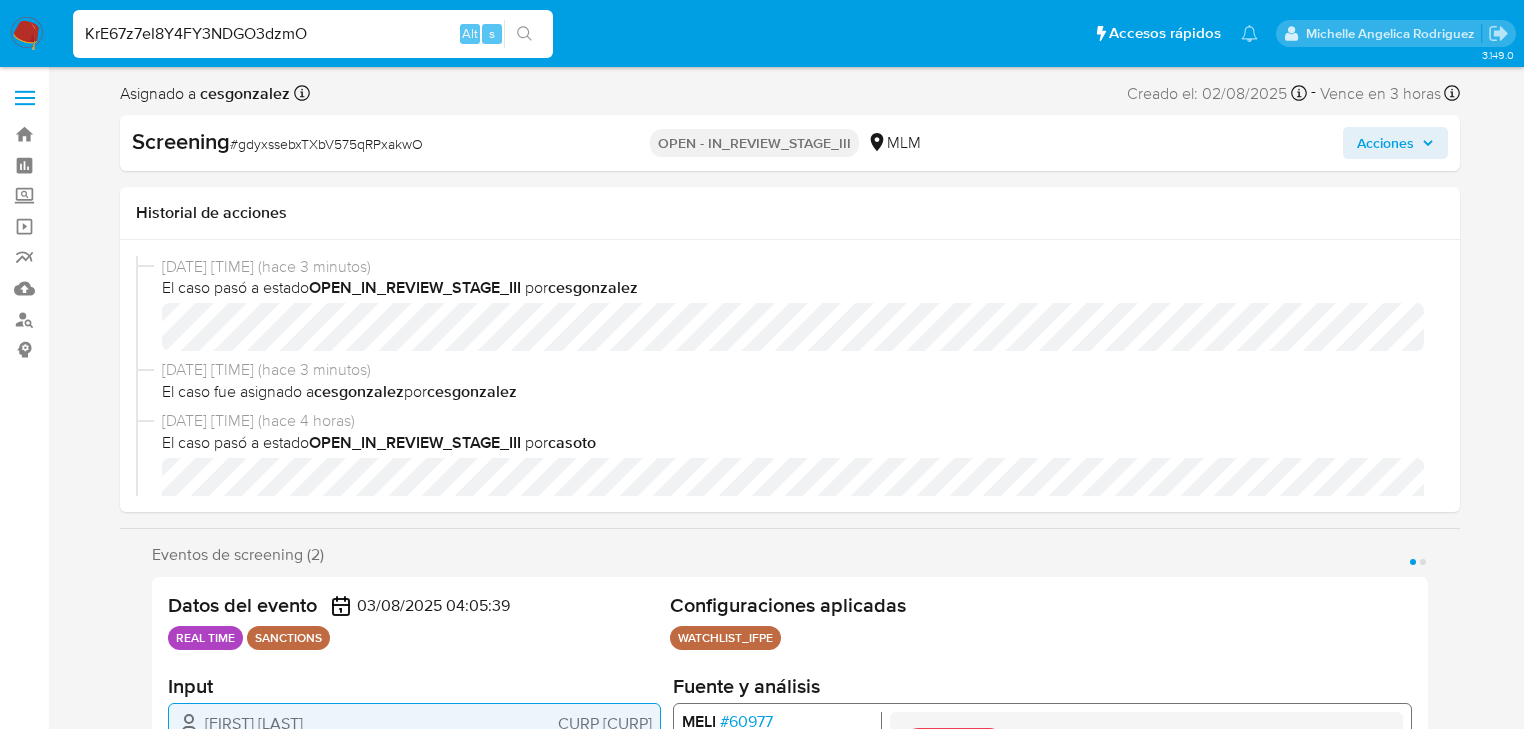 type on "KrE67z7eI8Y4FY3NDGO3dzmO" 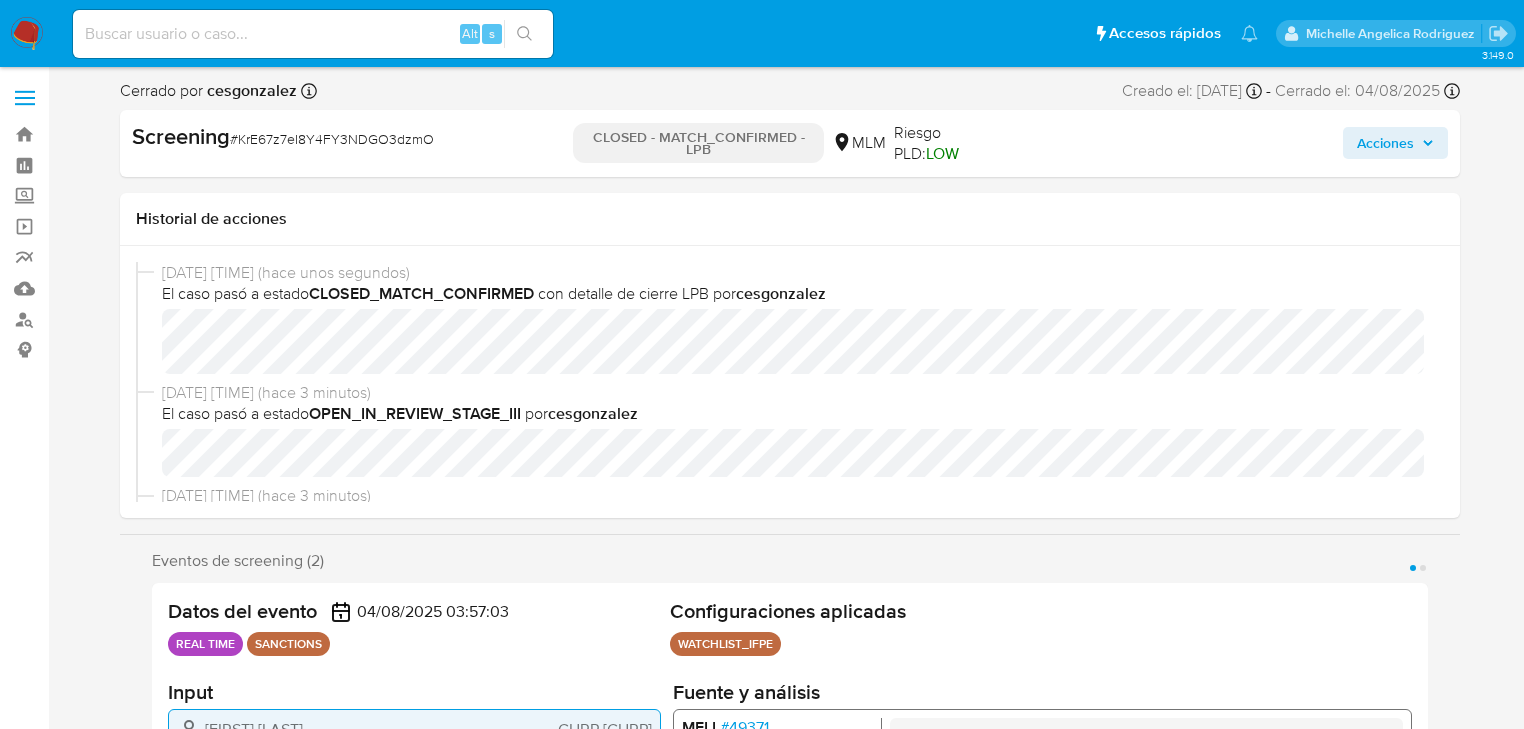 click at bounding box center [313, 34] 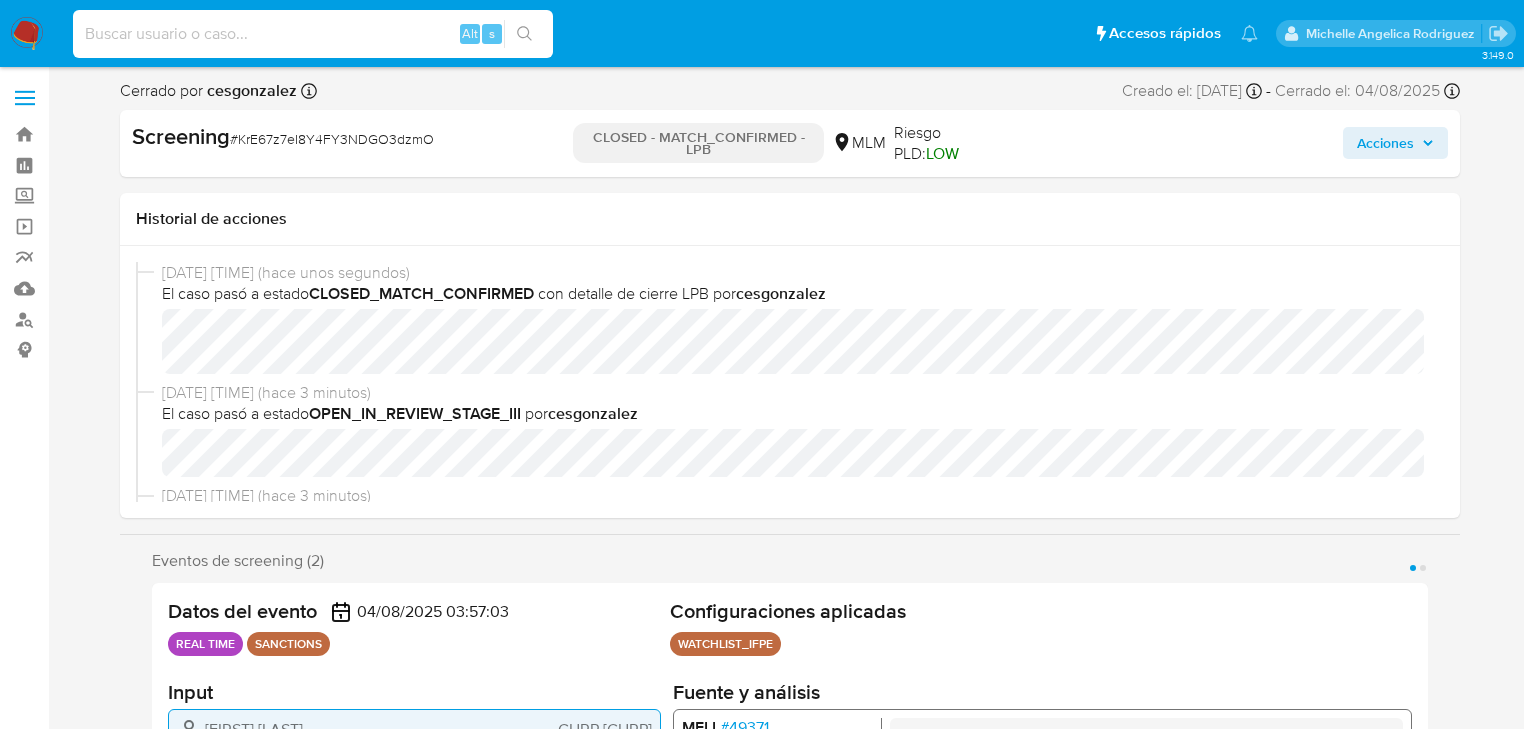 paste on "kLYCC0cJccDpwN48dOVU00VN" 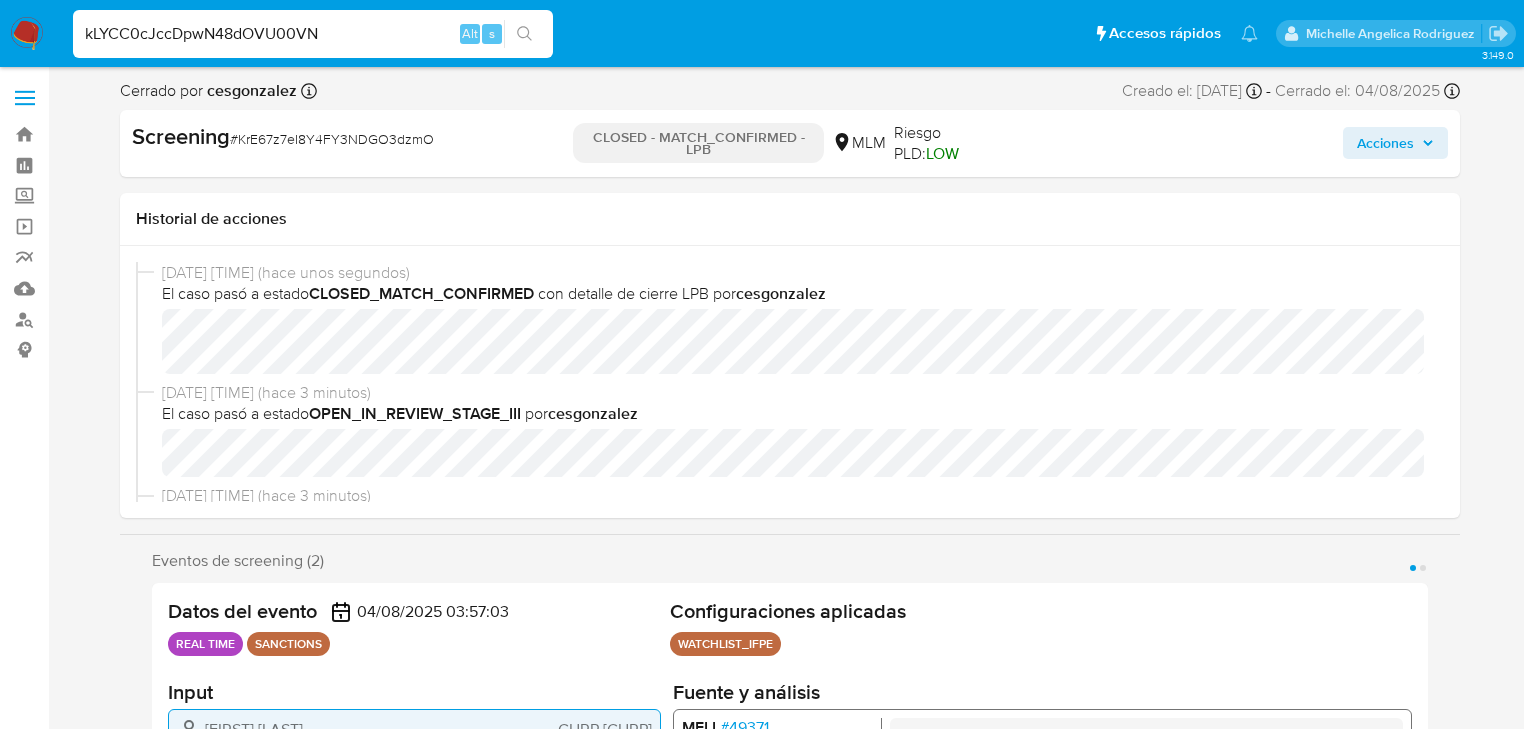 type on "kLYCC0cJccDpwN48dOVU00VN" 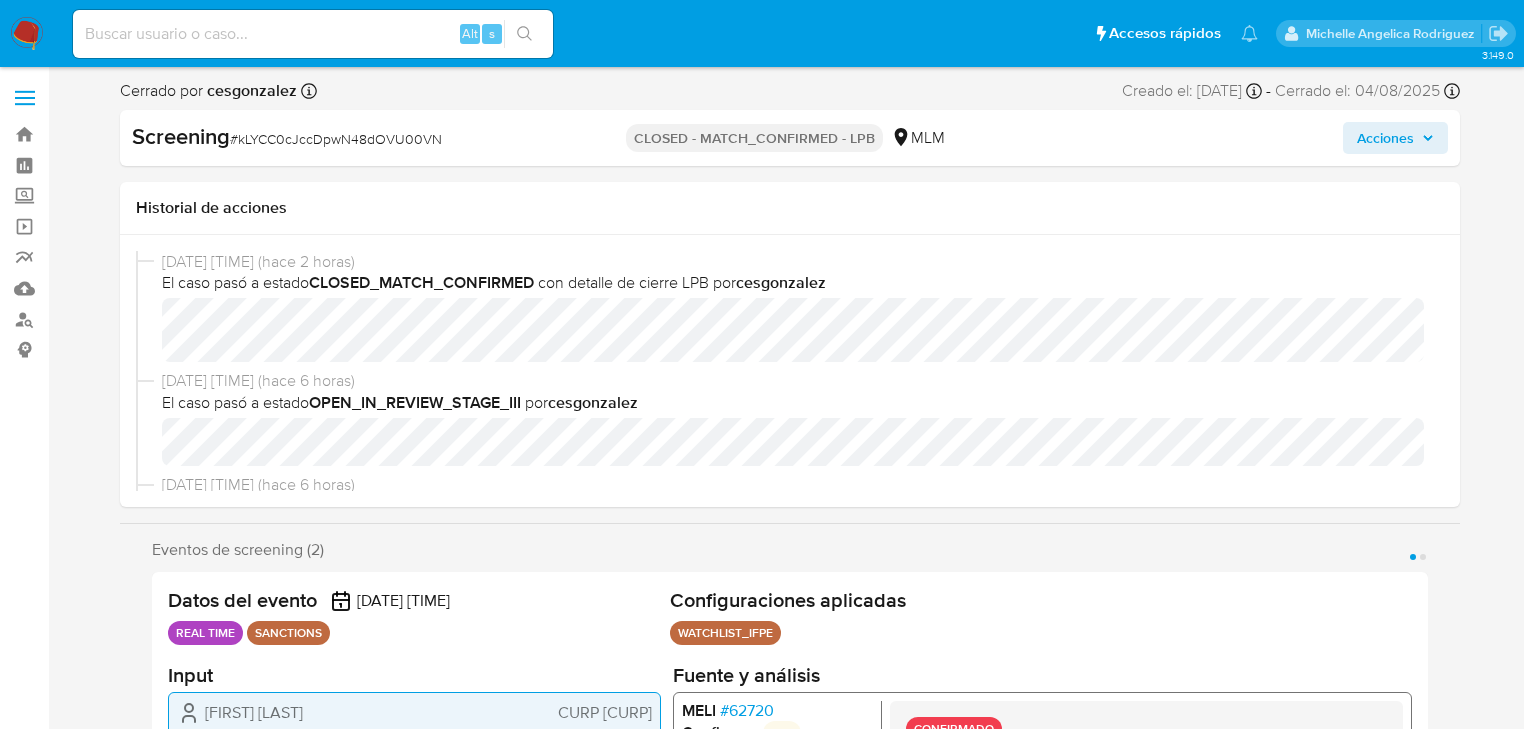 click at bounding box center [313, 34] 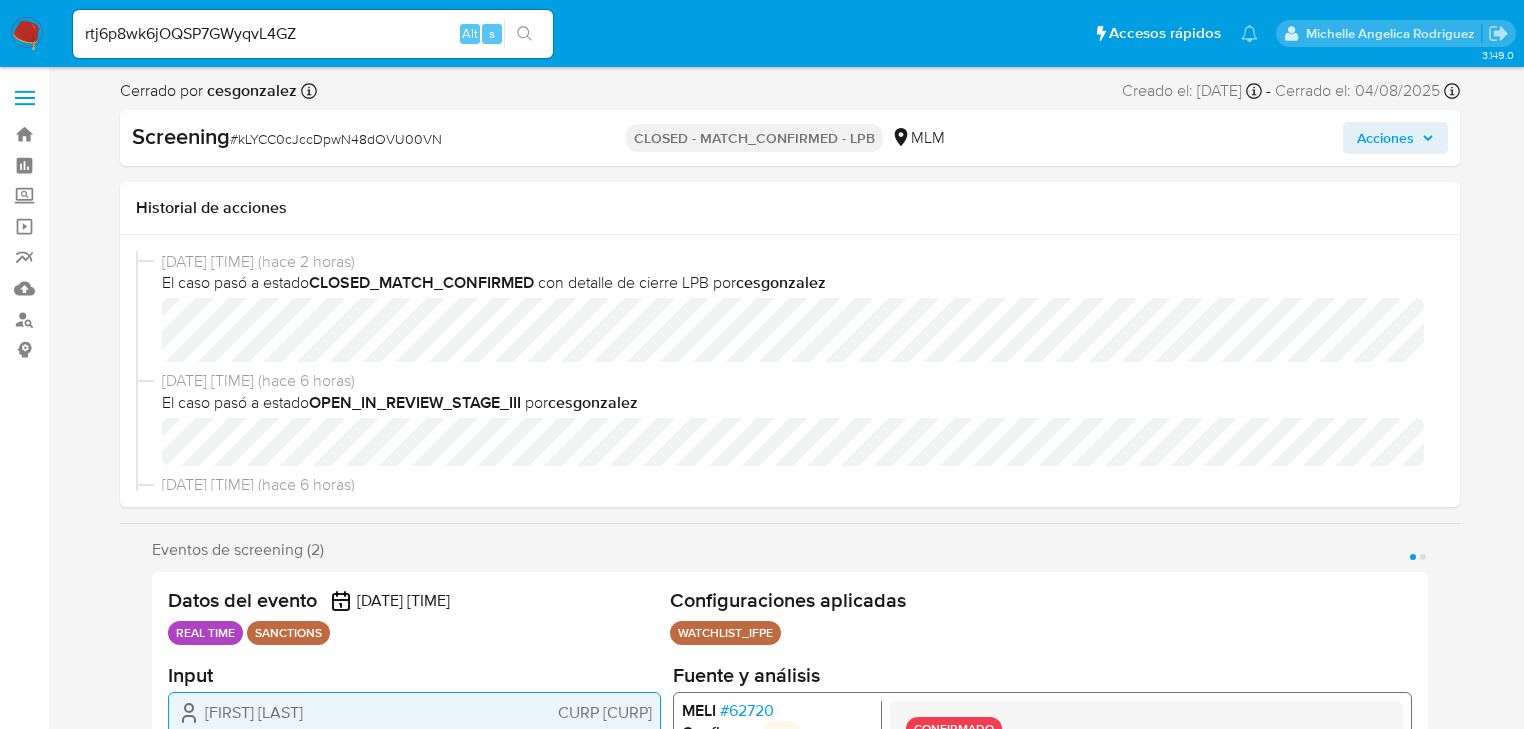 select on "10" 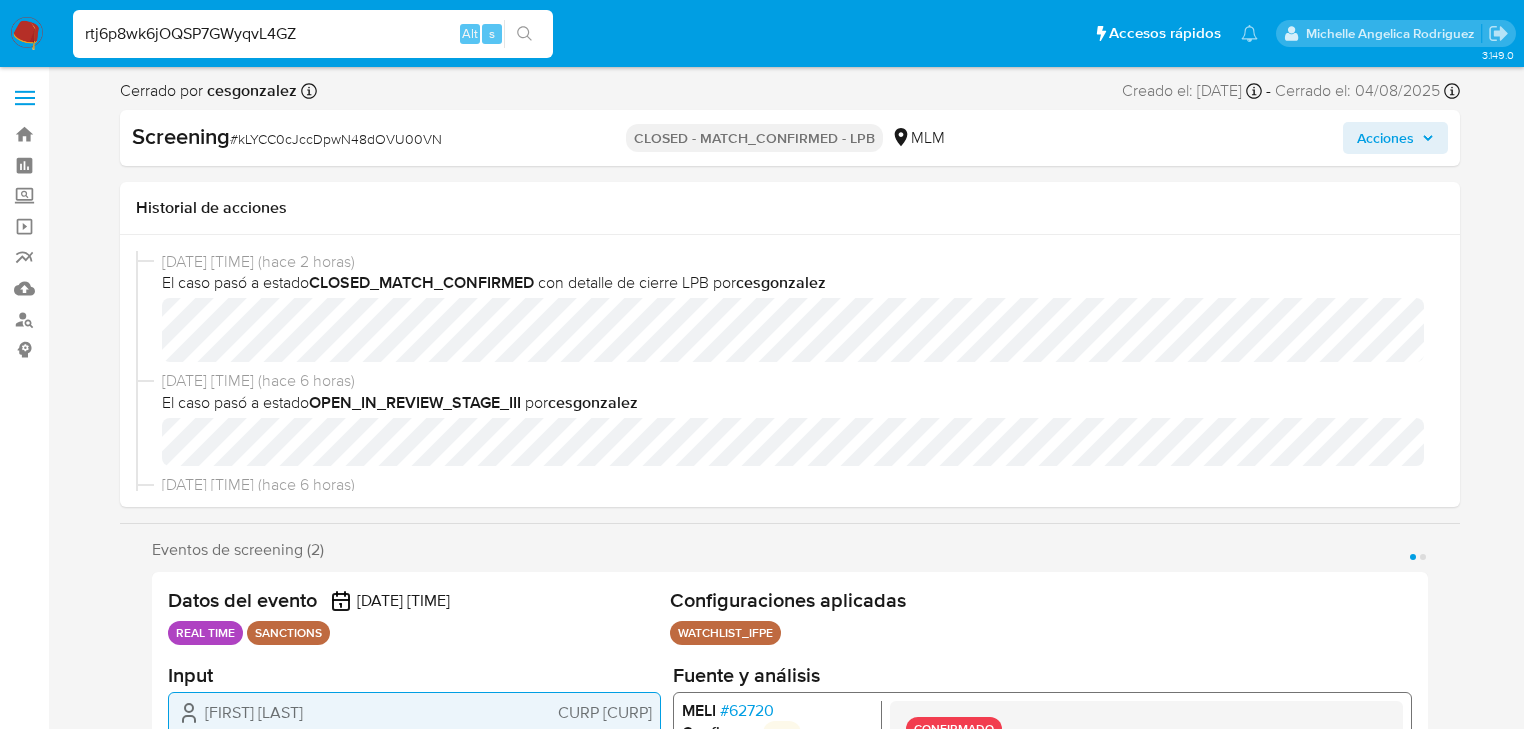 type on "rtj6p8wk6jOQSP7GWyqvL4GZ" 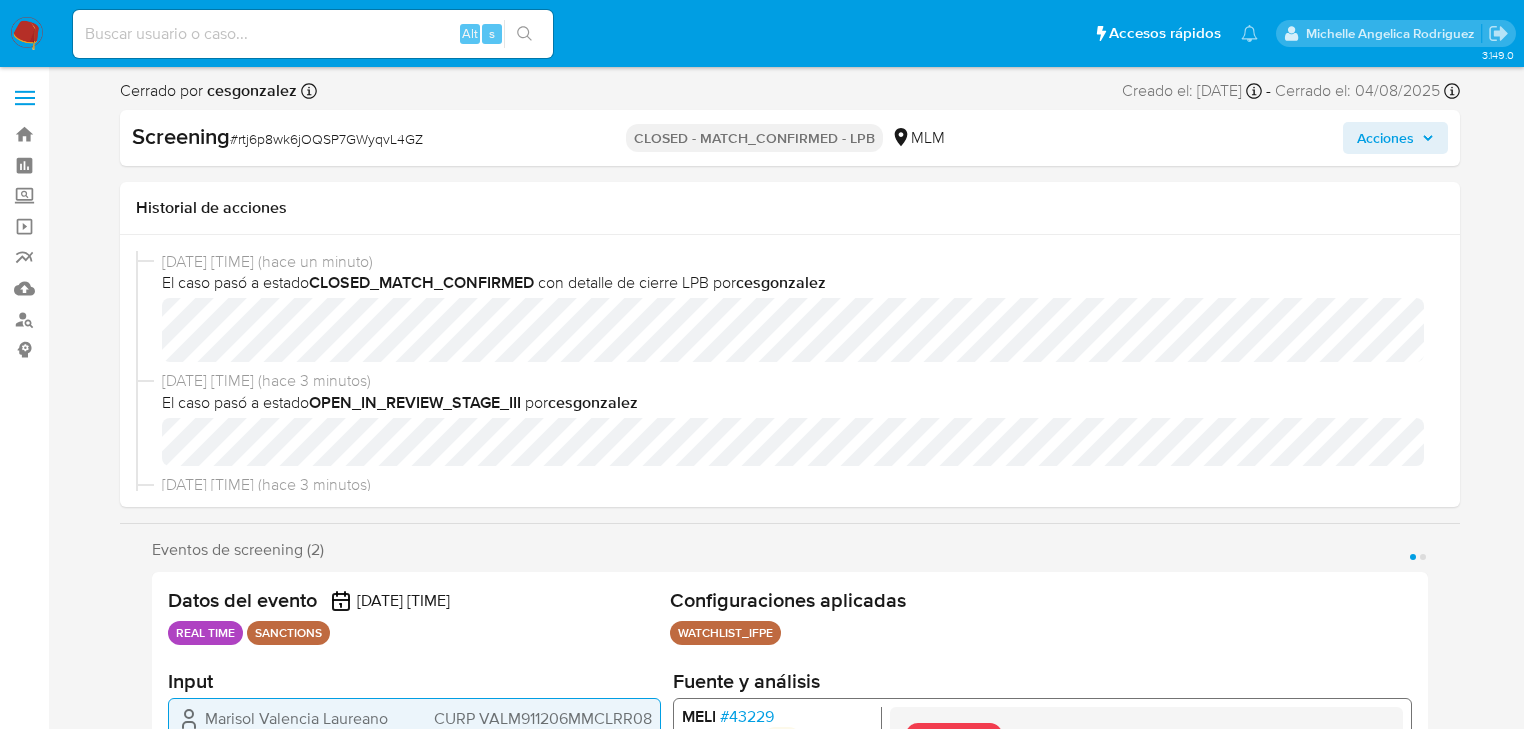 select on "10" 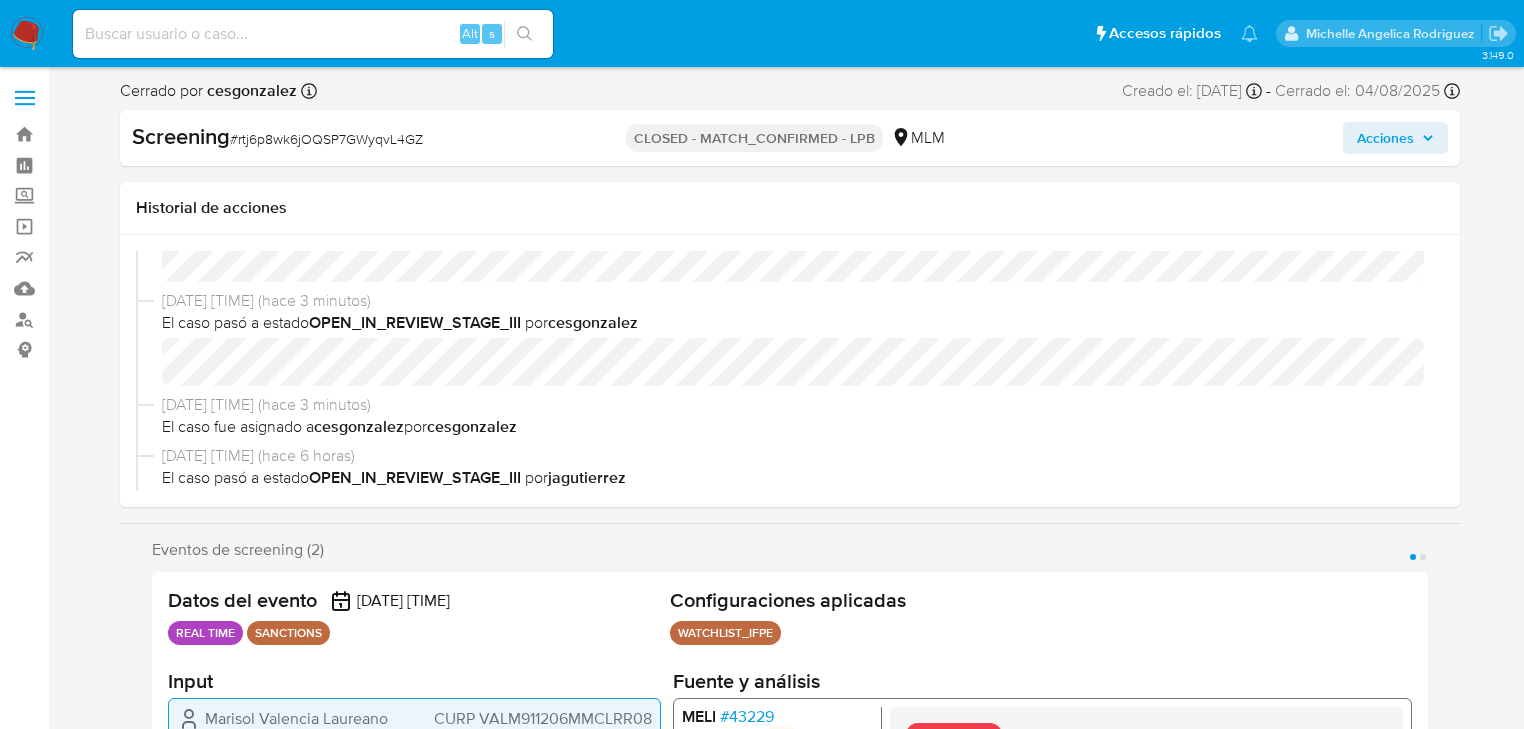 scroll, scrollTop: 160, scrollLeft: 0, axis: vertical 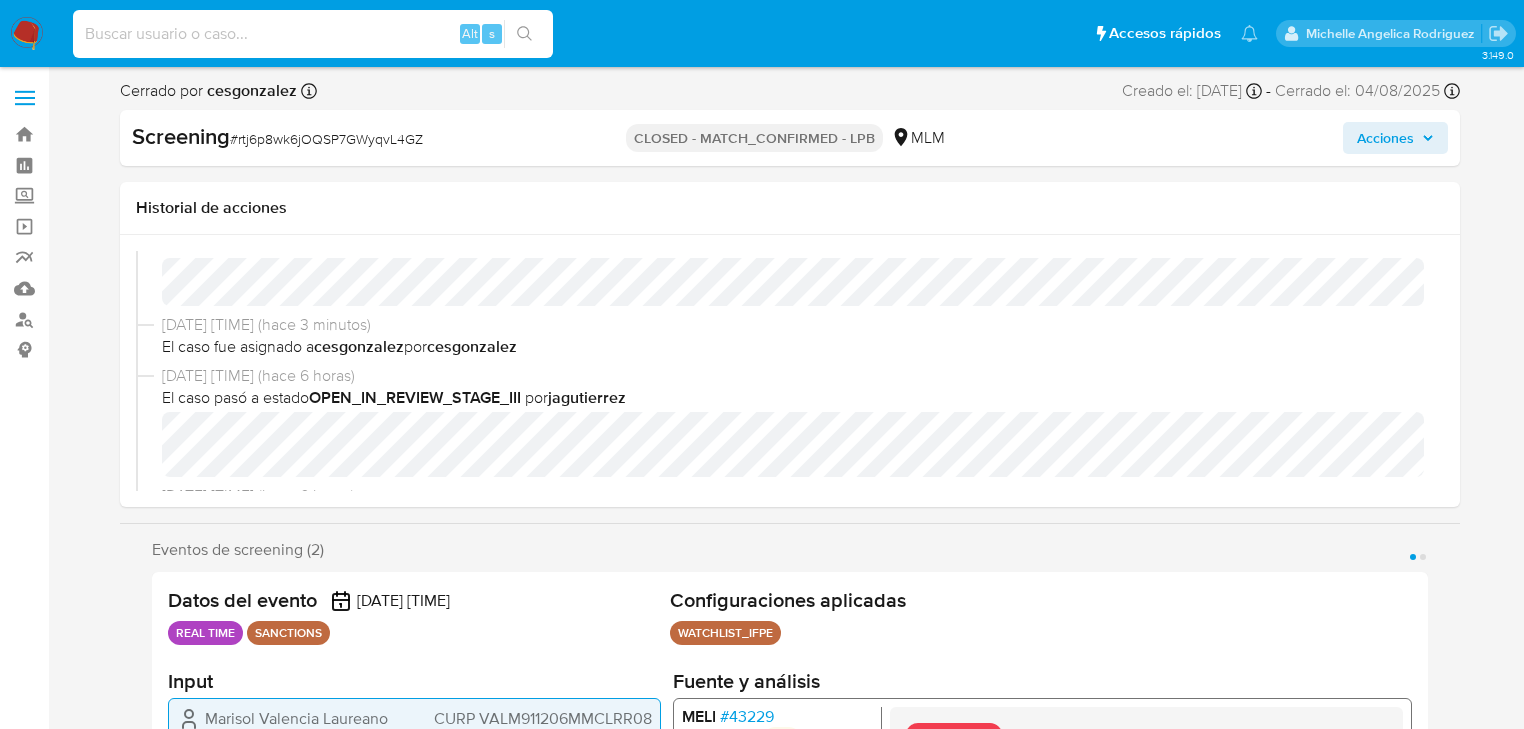click at bounding box center (313, 34) 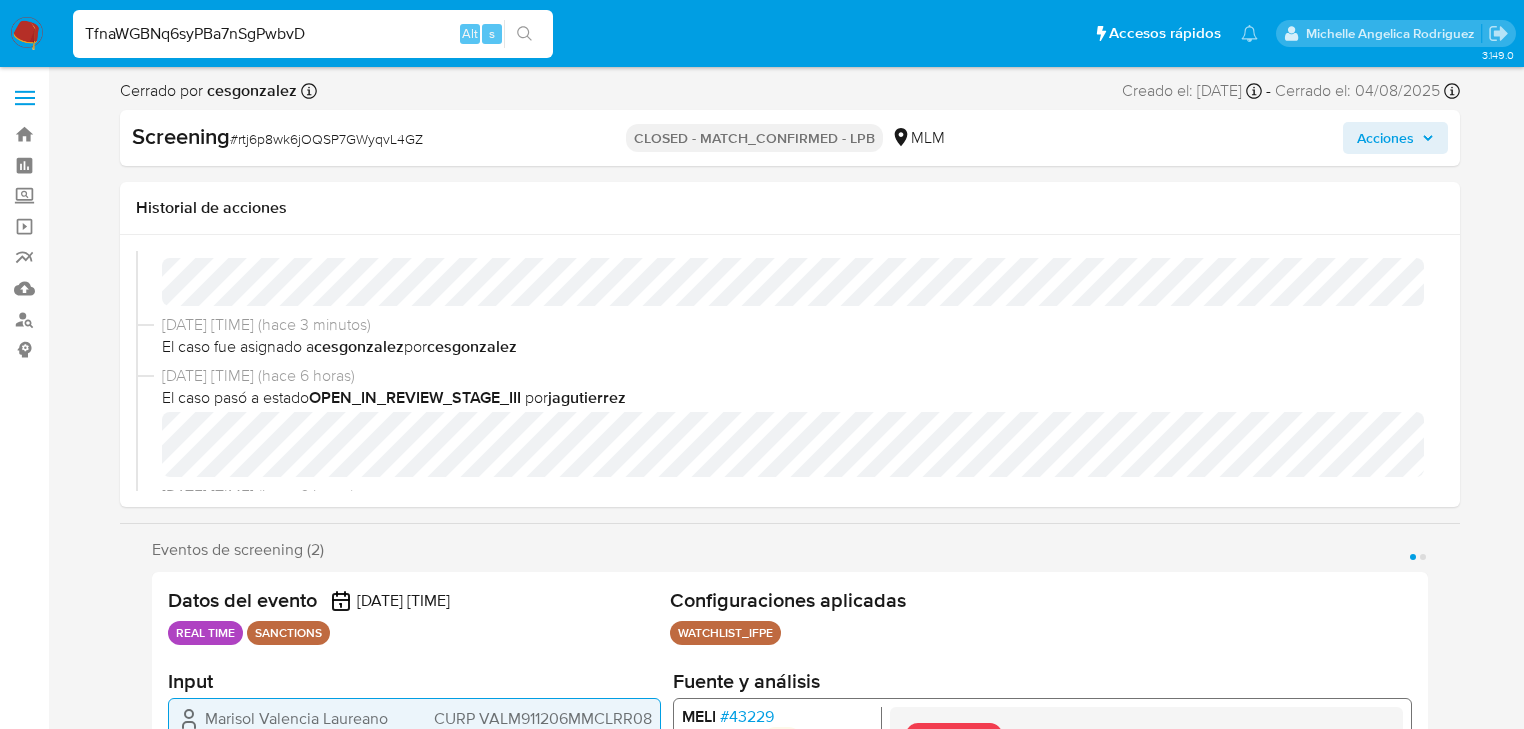 type on "TfnaWGBNq6syPBa7nSgPwbvD" 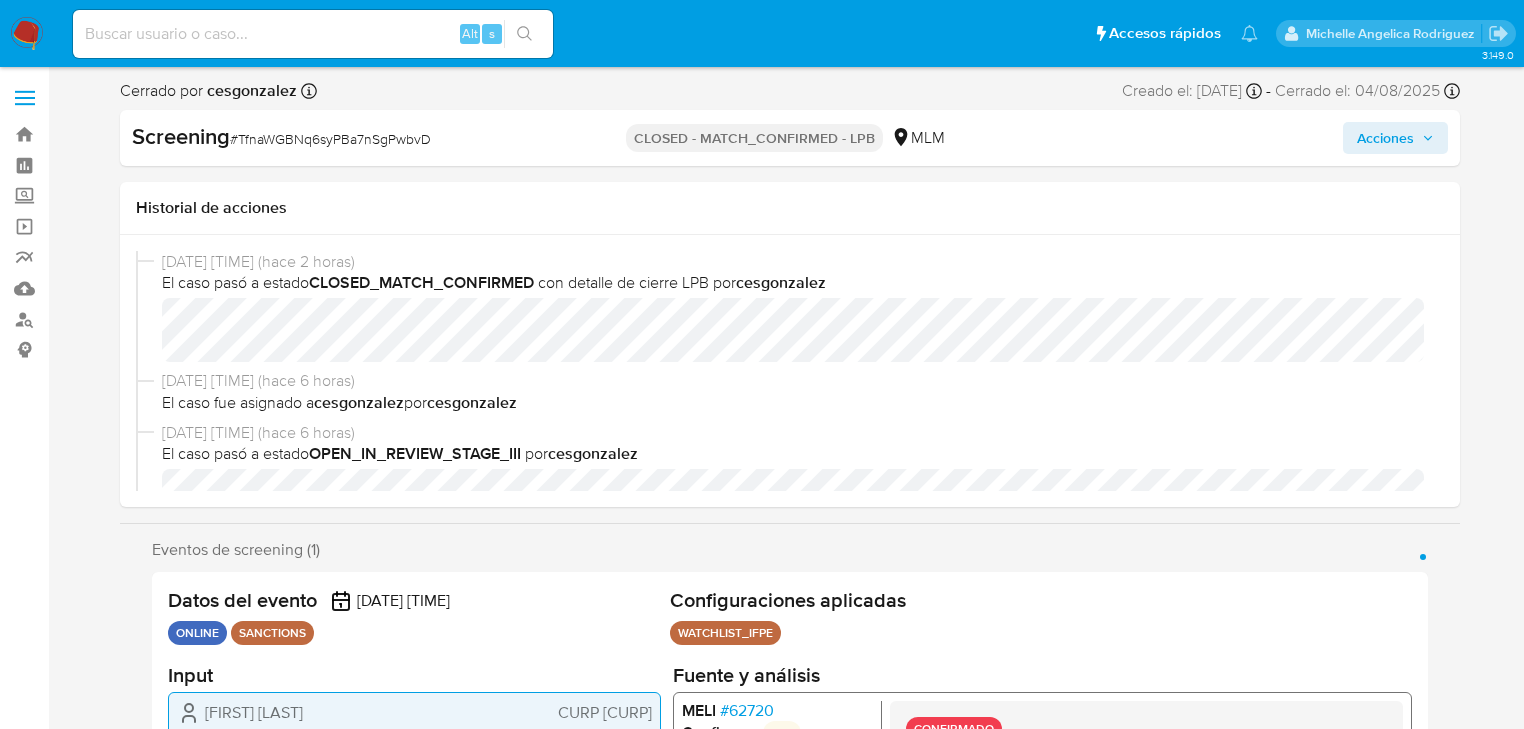 select on "10" 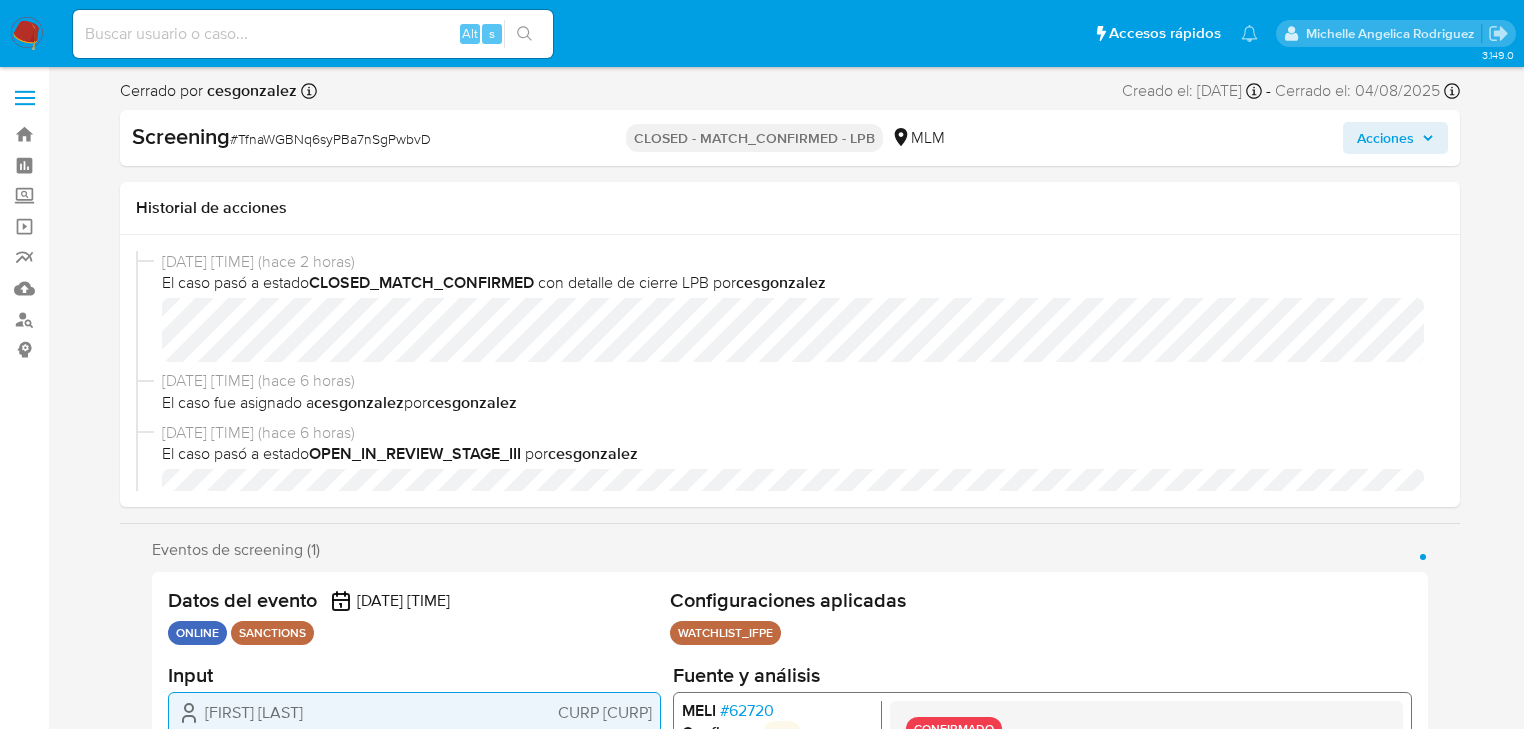 click at bounding box center (313, 34) 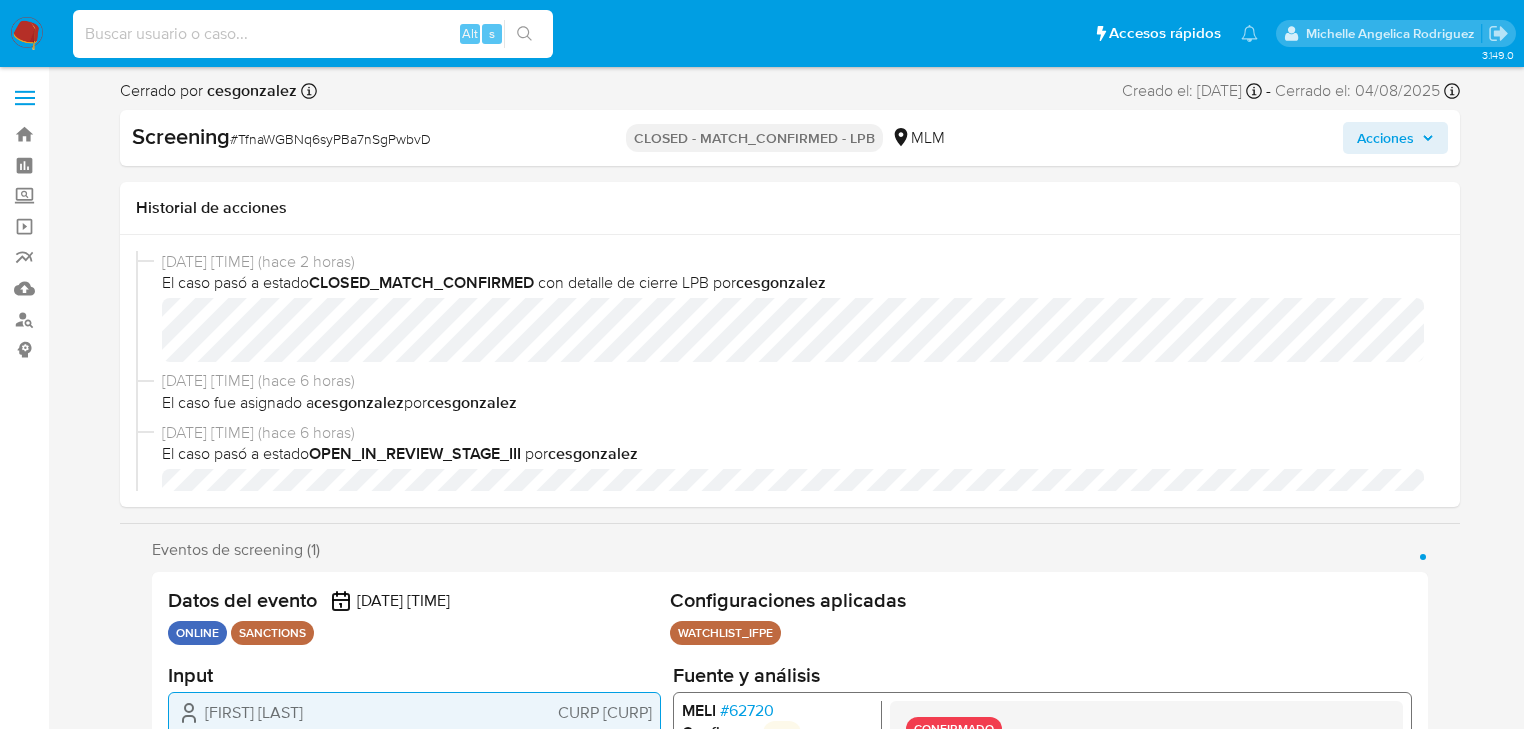 paste on "gdyxssebxTXbV575qRPxakwO" 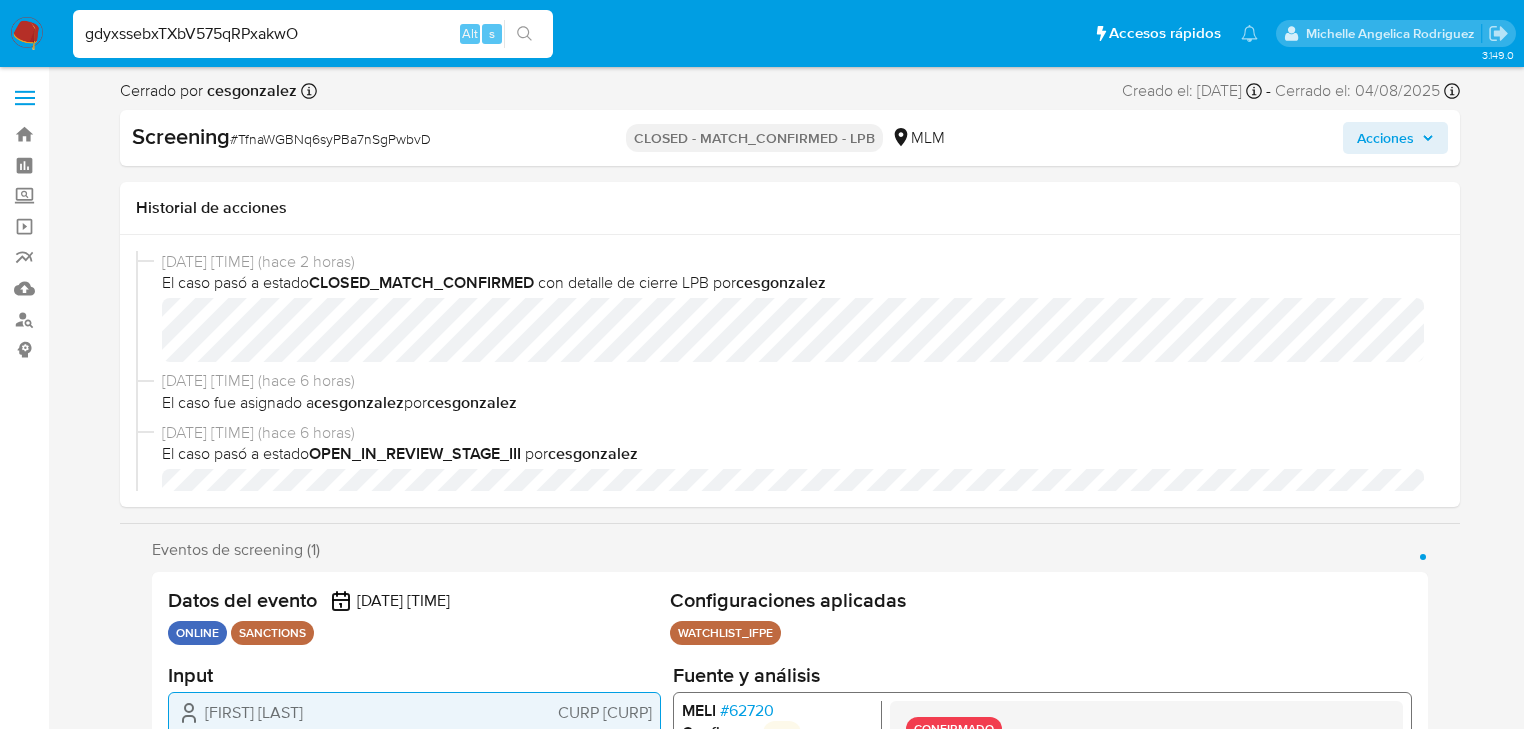 type on "gdyxssebxTXbV575qRPxakwO" 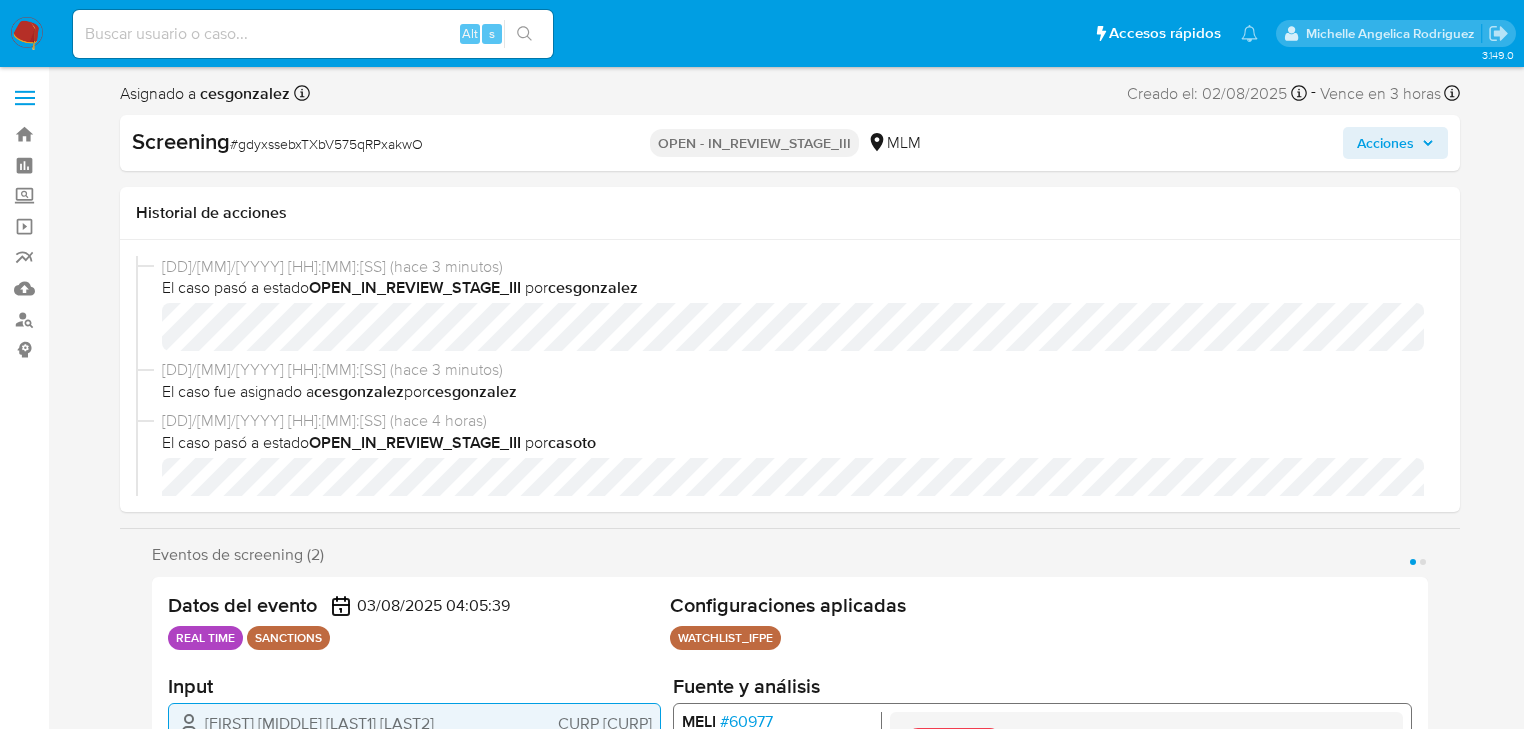 scroll, scrollTop: 0, scrollLeft: 0, axis: both 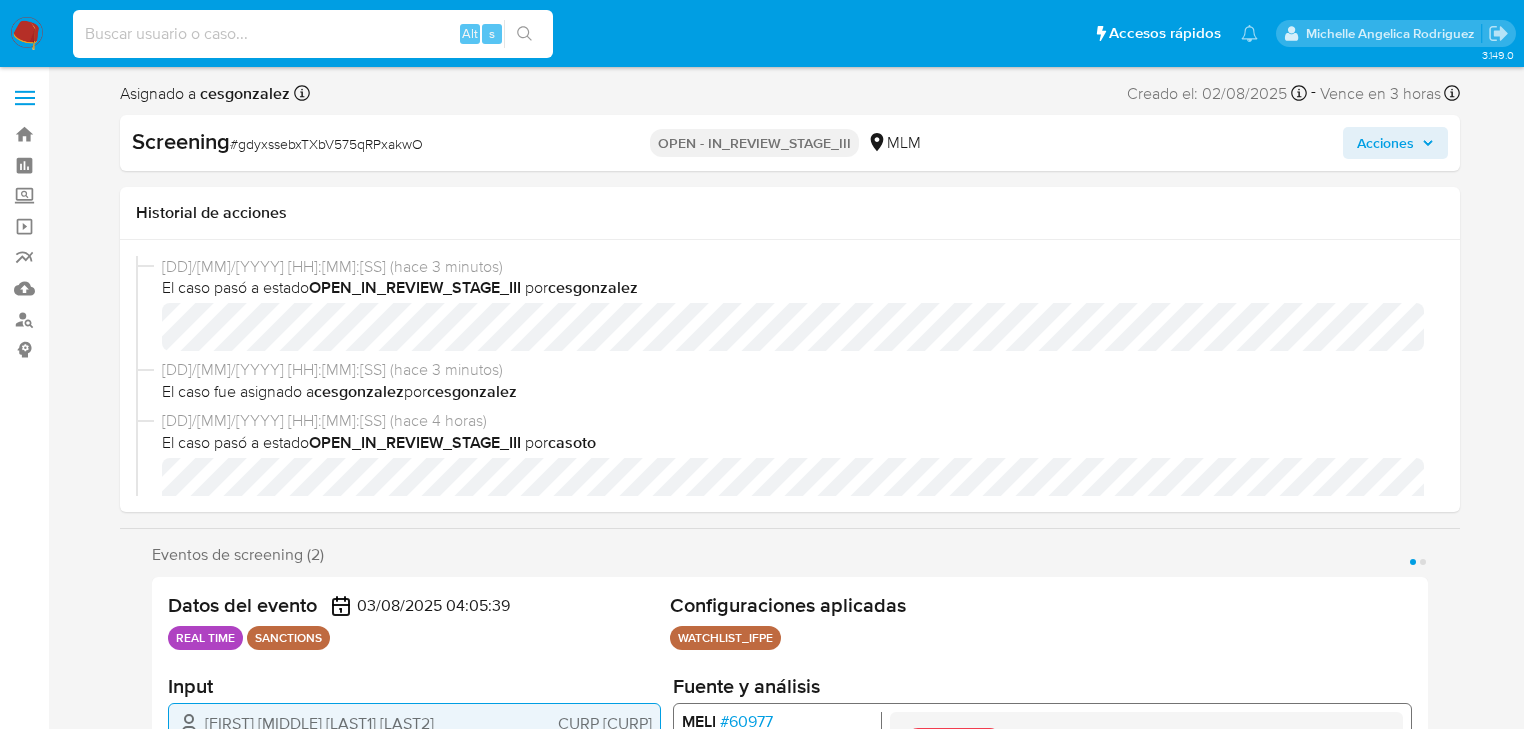 click at bounding box center (313, 34) 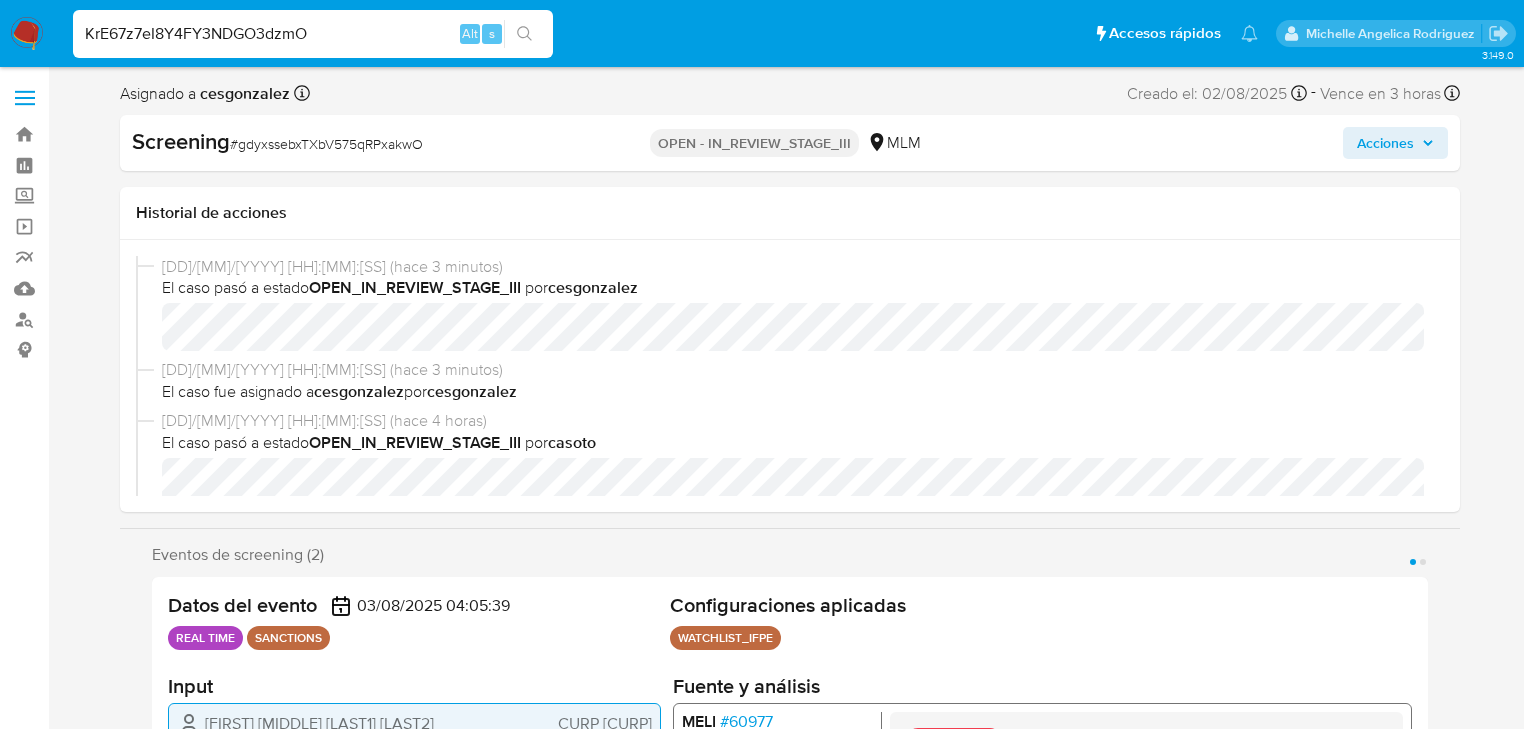 type on "KrE67z7eI8Y4FY3NDGO3dzmO" 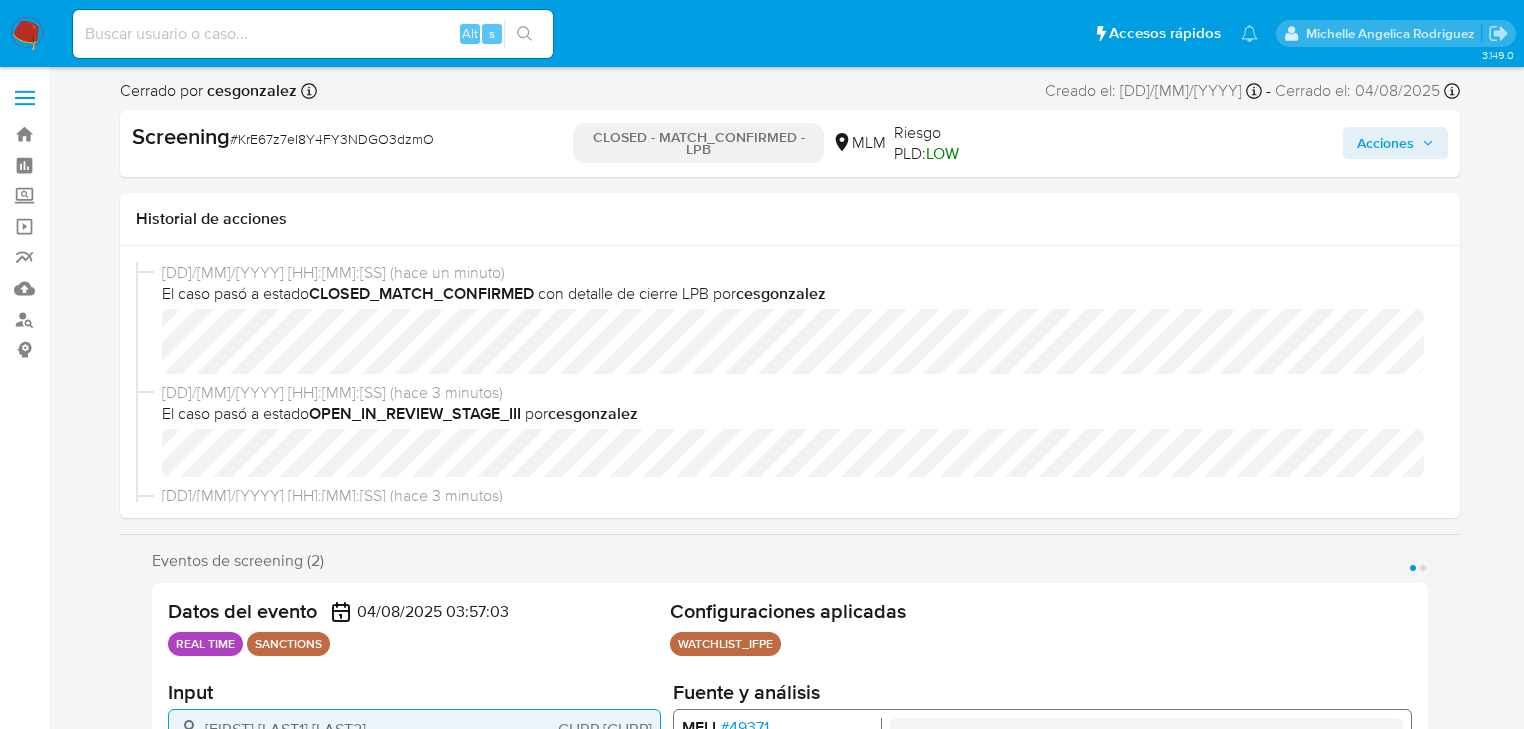 select on "10" 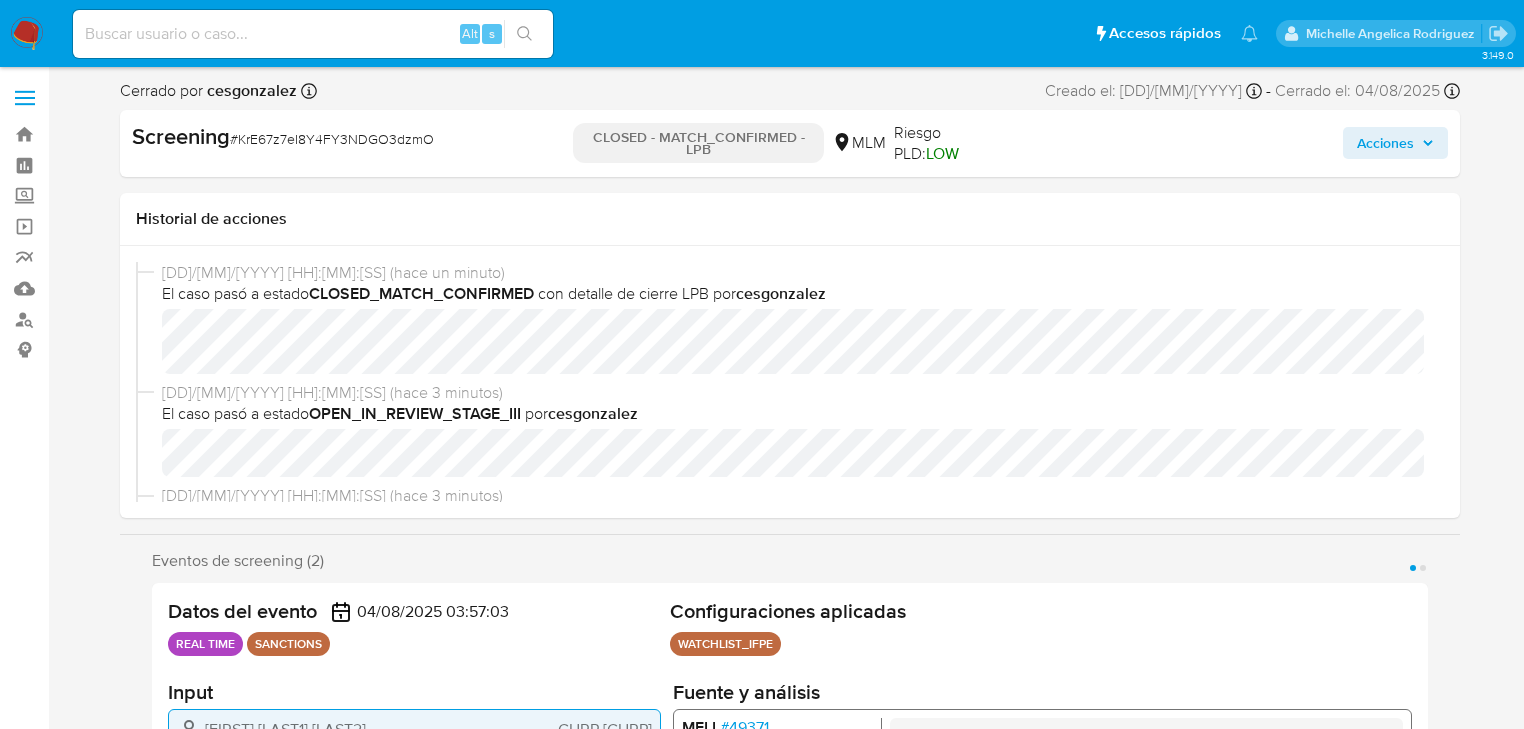 click at bounding box center (313, 34) 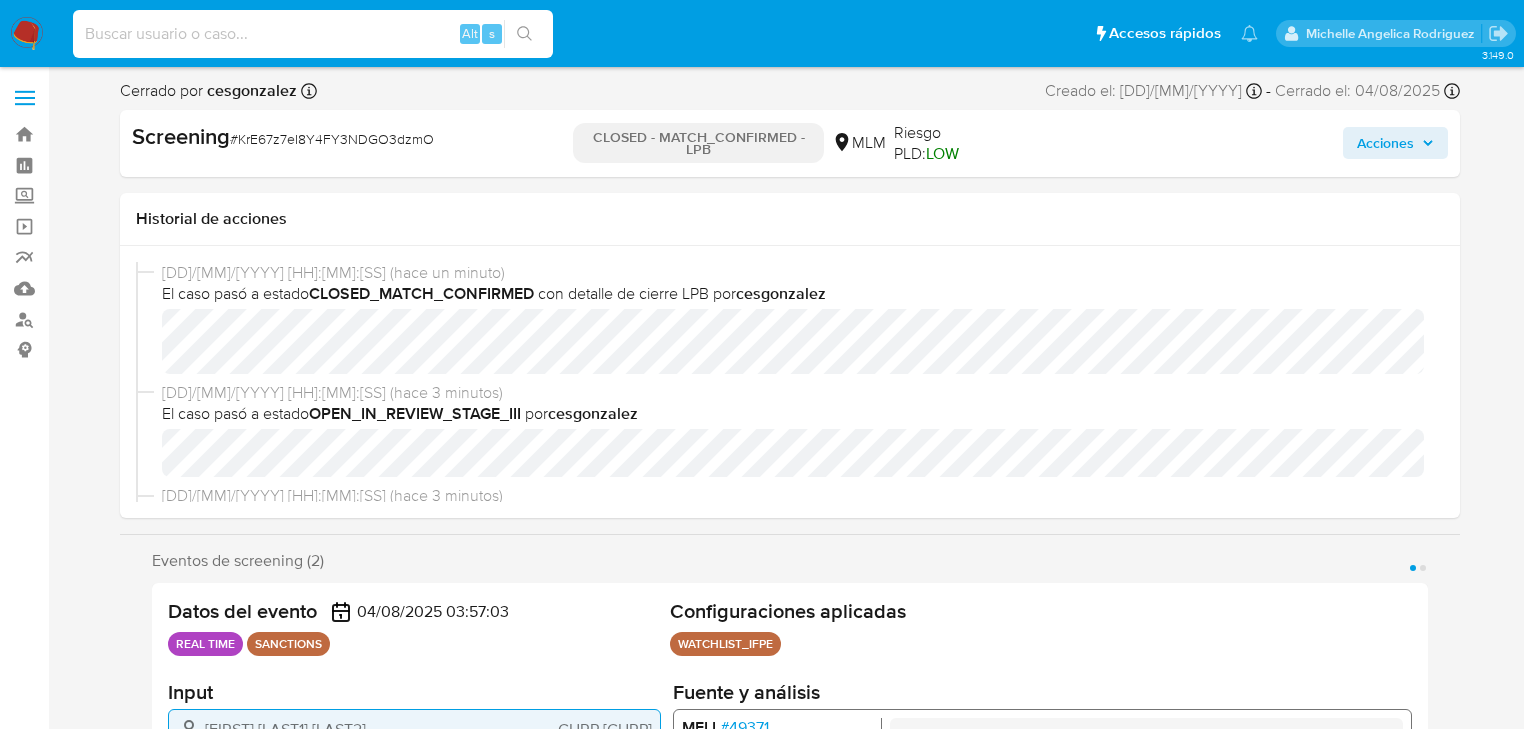 paste on "gdyxssebxTXbV575qRPxakwO" 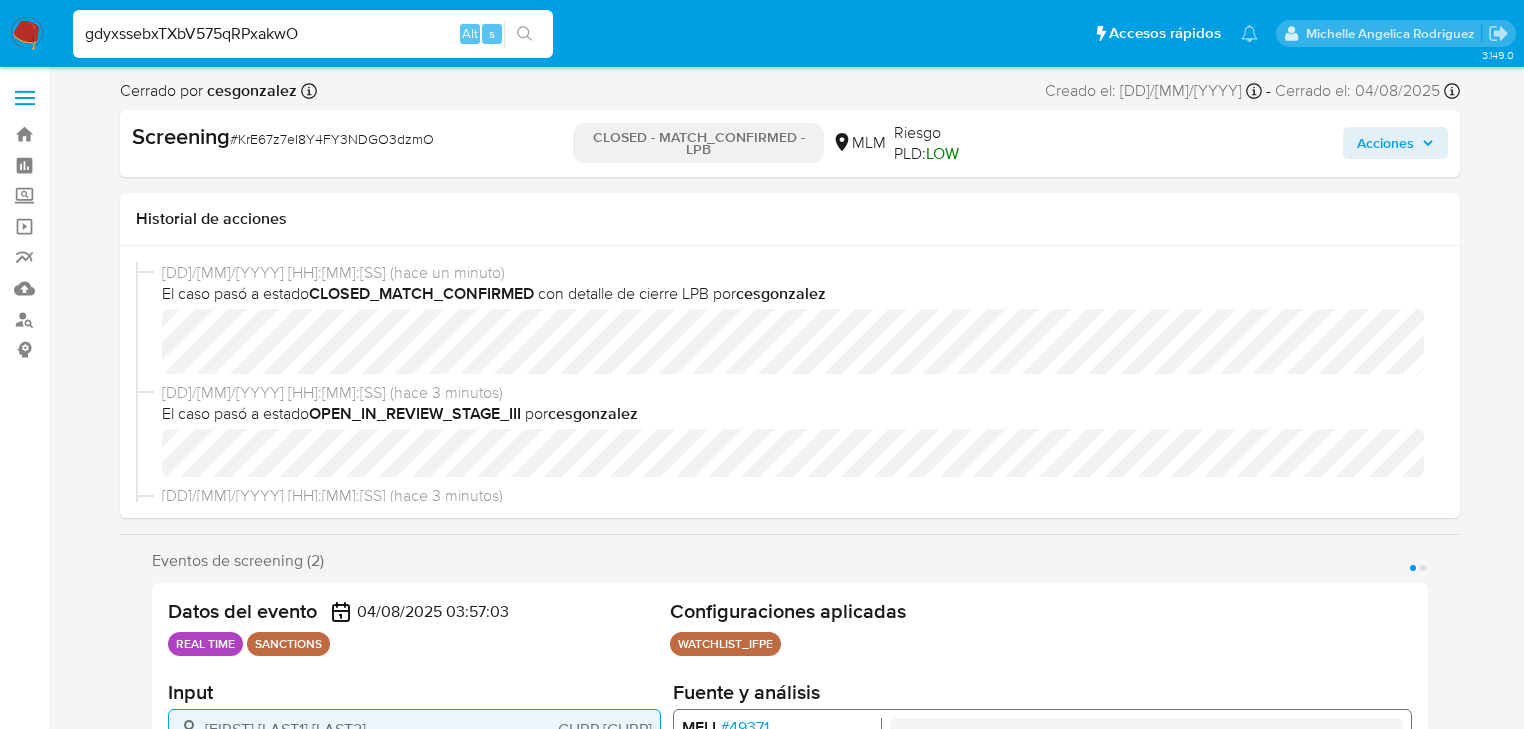 type on "gdyxssebxTXbV575qRPxakwO" 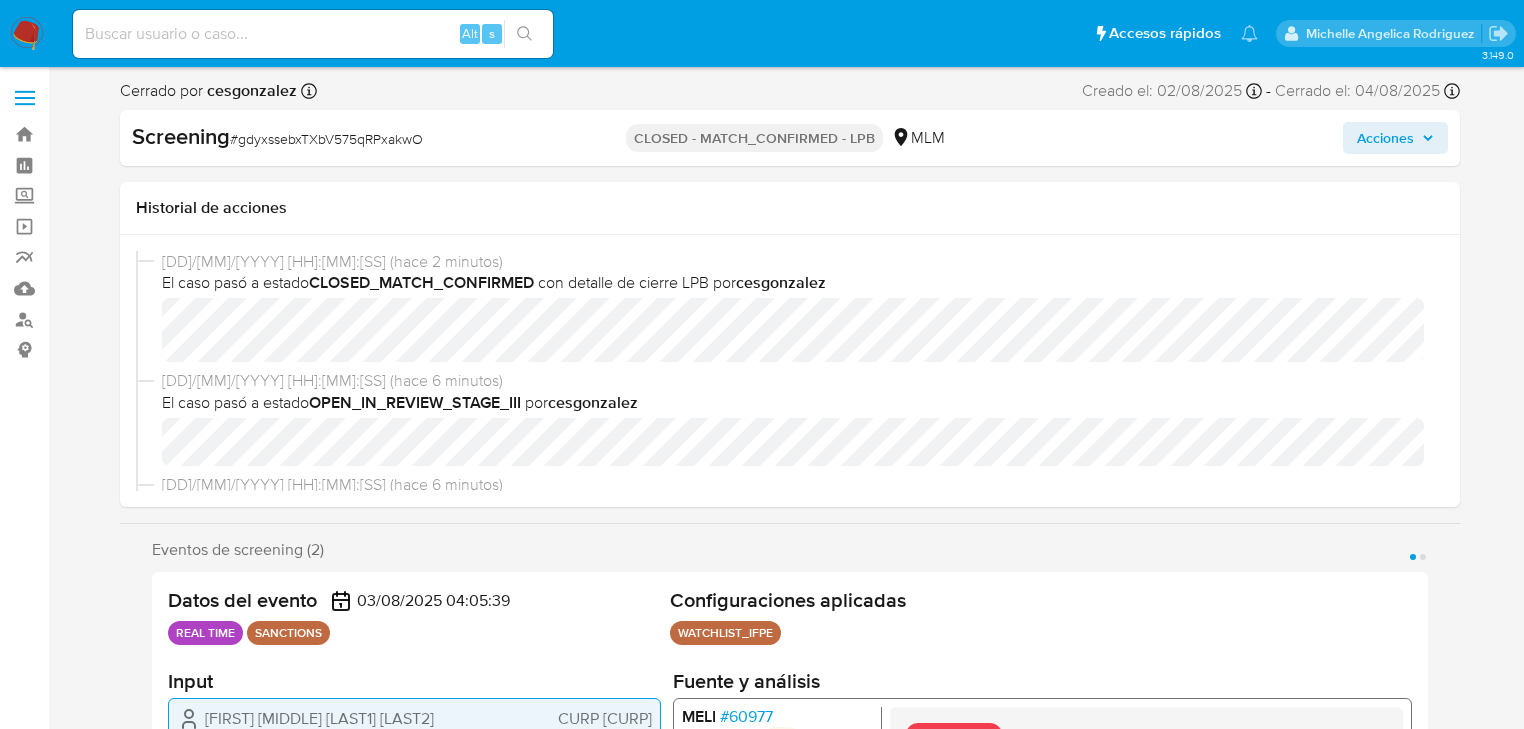 select on "10" 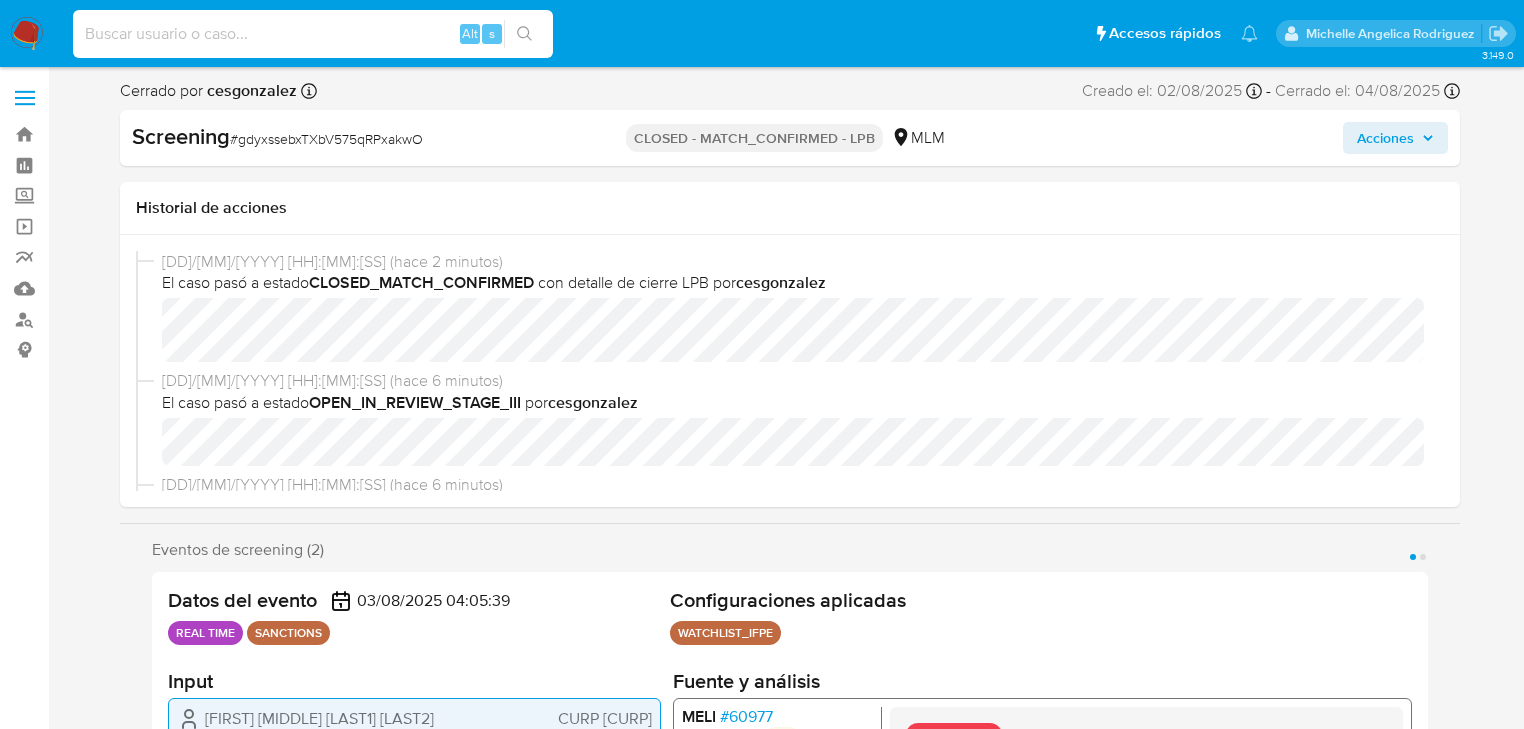 click at bounding box center (313, 34) 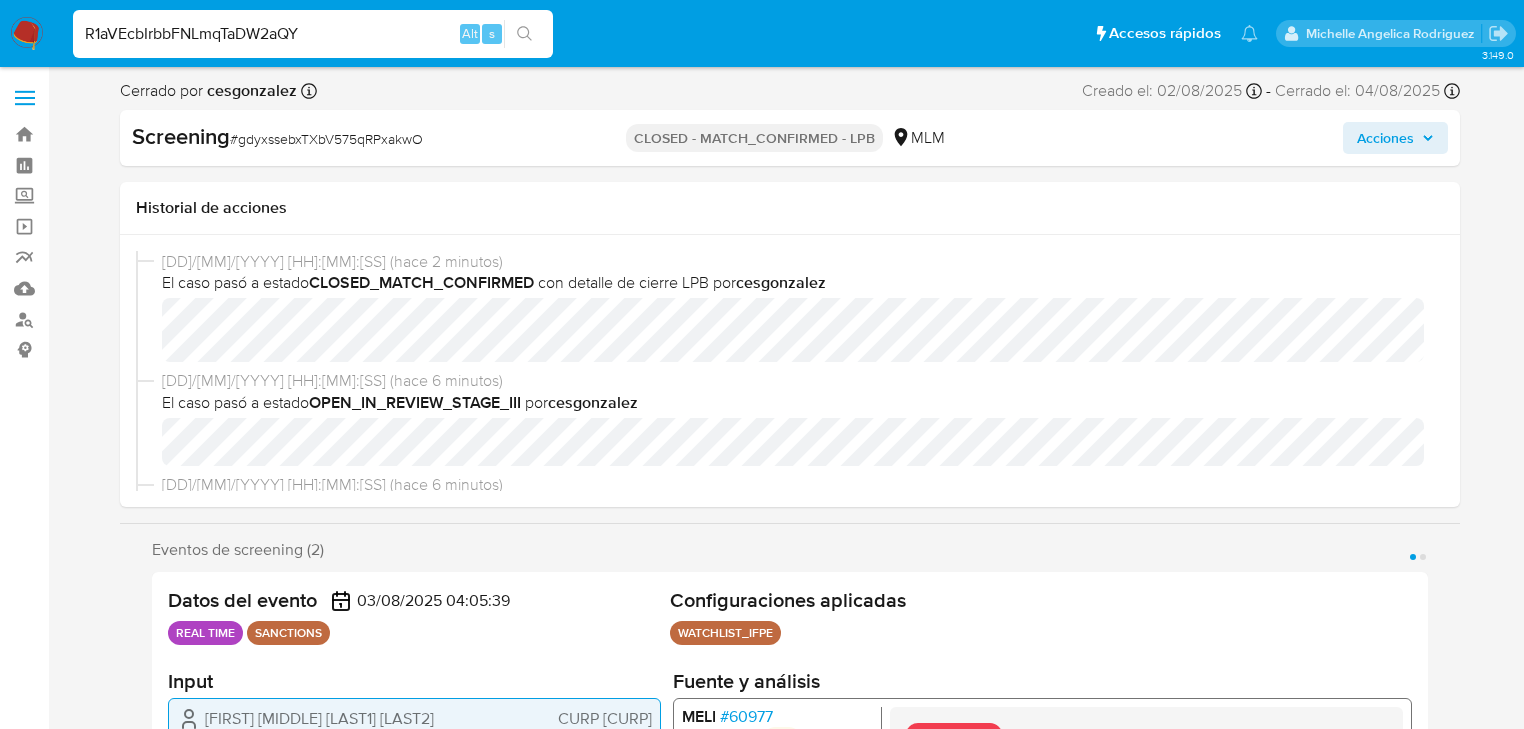 type on "R1aVEcbIrbbFNLmqTaDW2aQY" 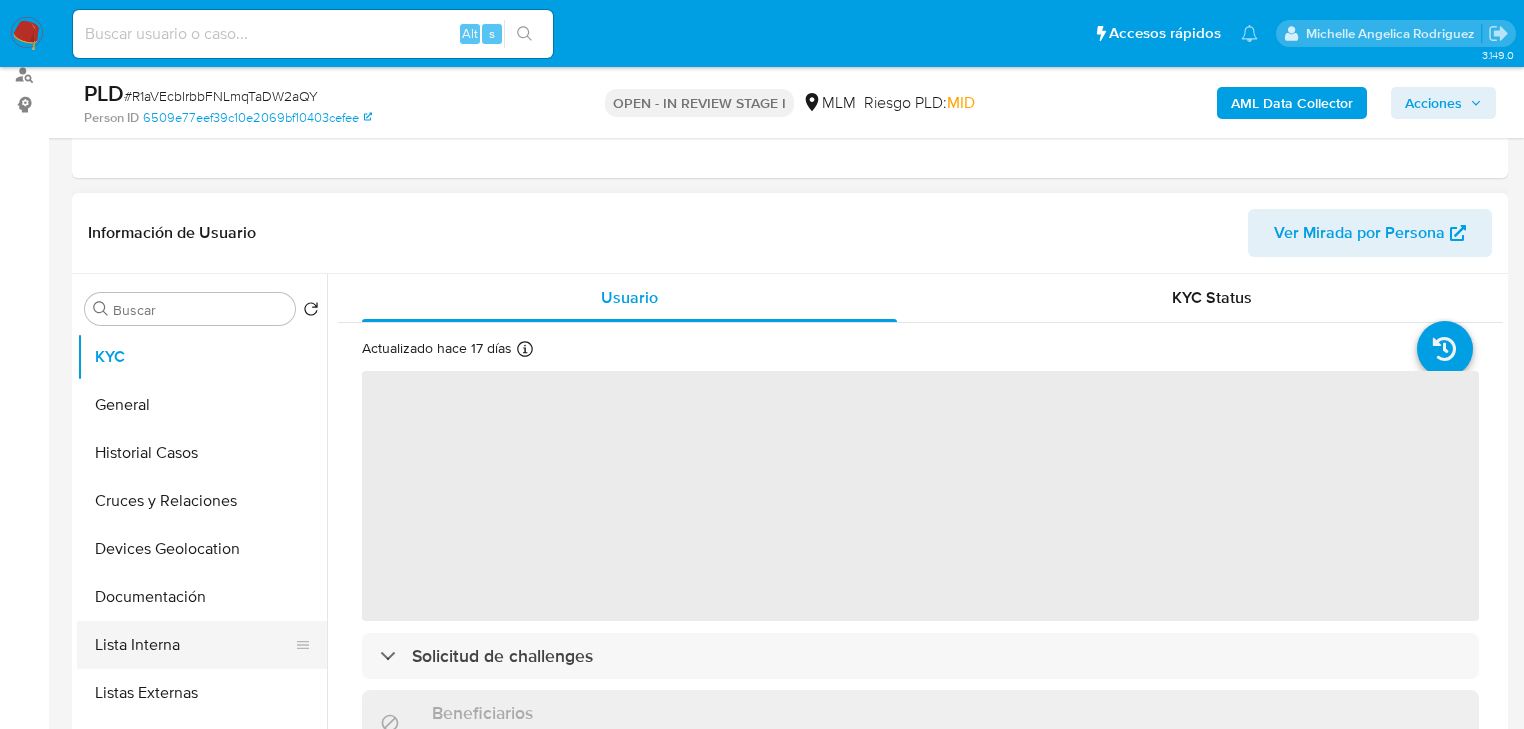 scroll, scrollTop: 320, scrollLeft: 0, axis: vertical 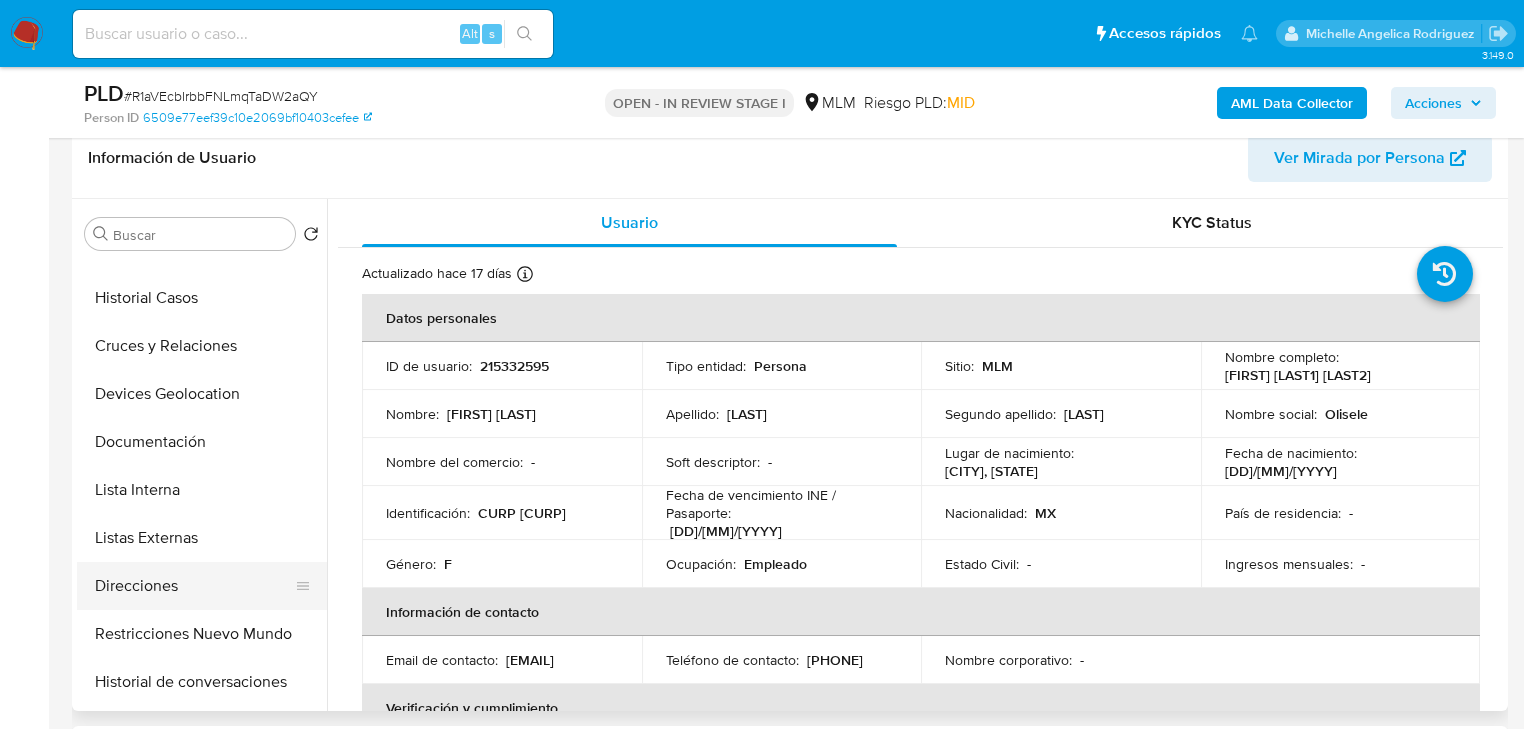 select on "10" 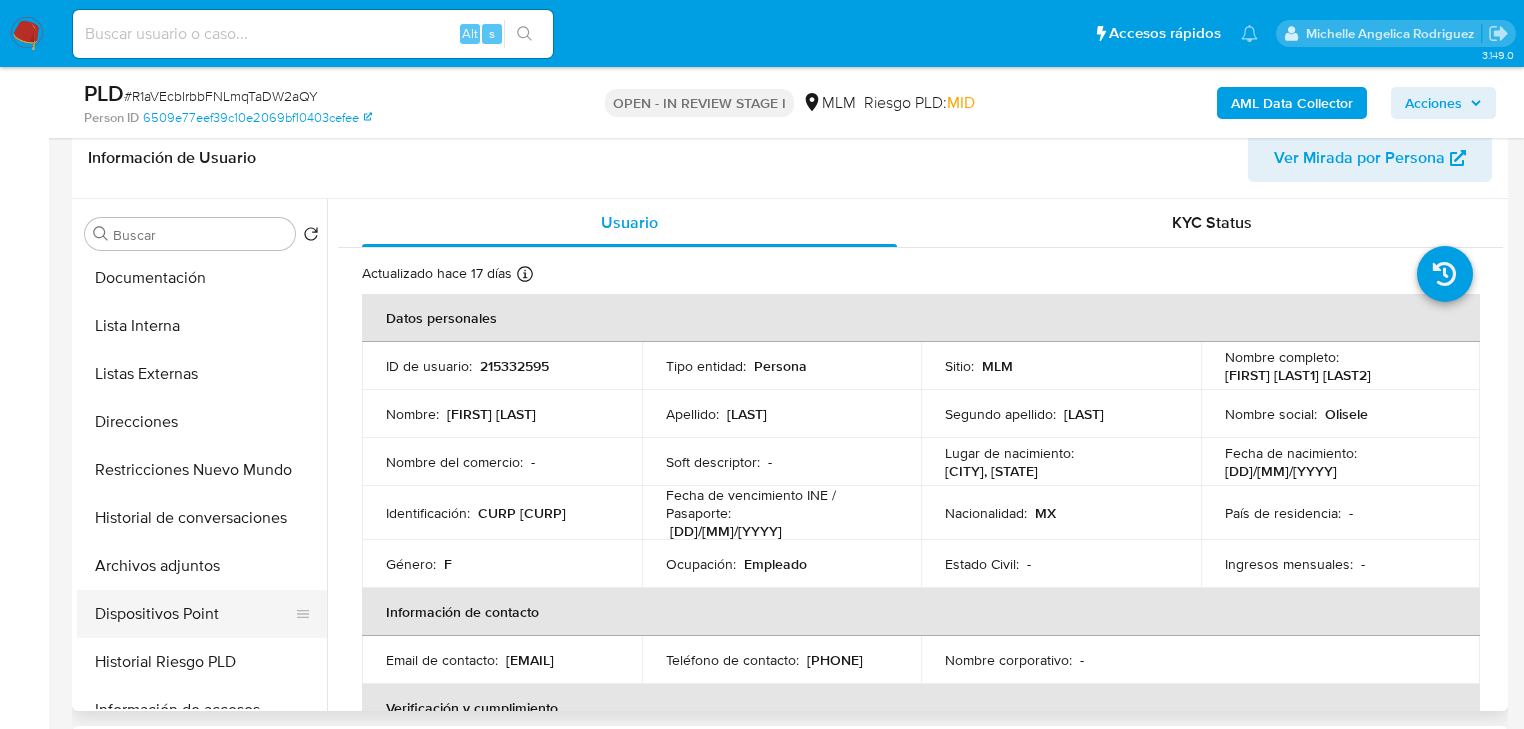 scroll, scrollTop: 320, scrollLeft: 0, axis: vertical 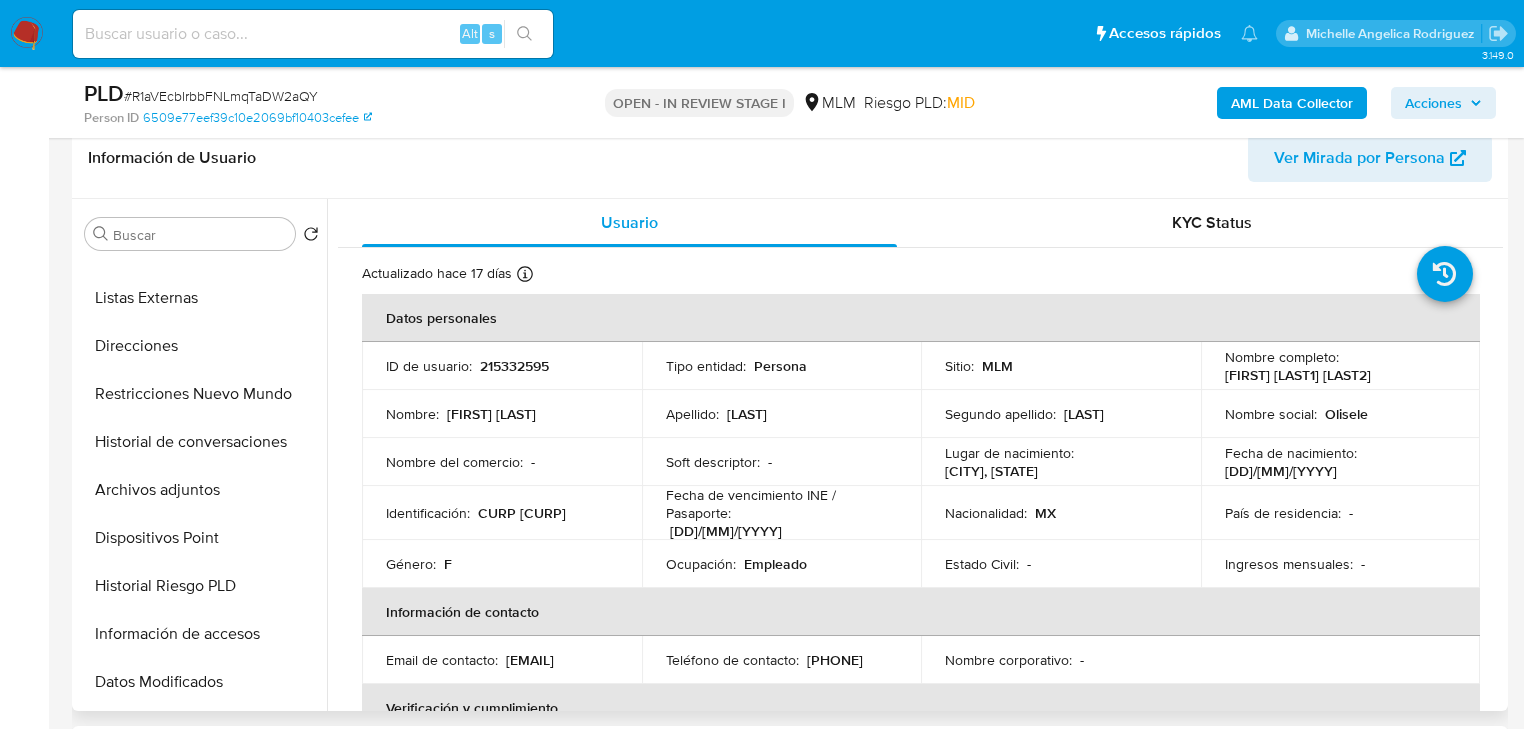 drag, startPoint x: 175, startPoint y: 481, endPoint x: 404, endPoint y: 482, distance: 229.00218 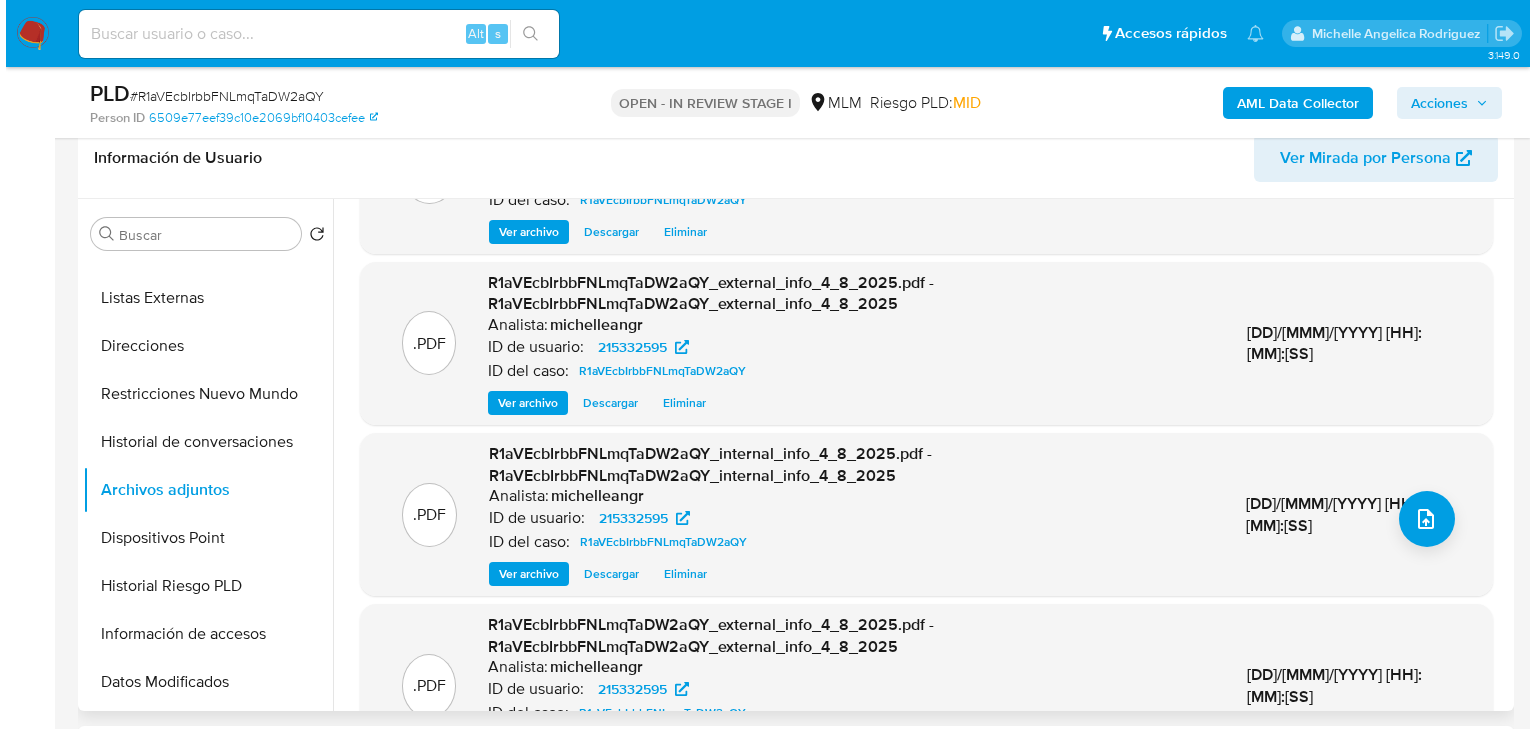 scroll, scrollTop: 198, scrollLeft: 0, axis: vertical 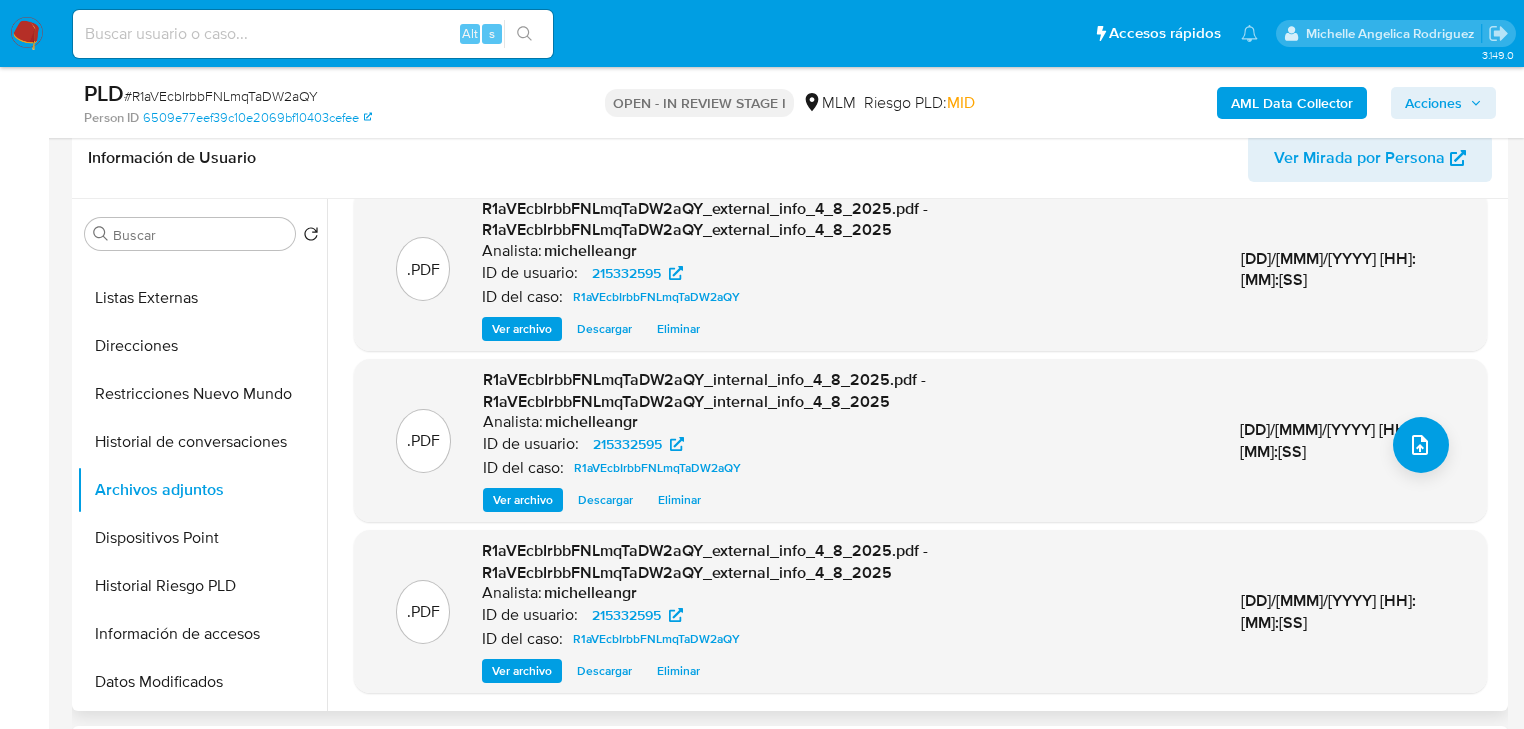 click on "Ver archivo" at bounding box center [522, 671] 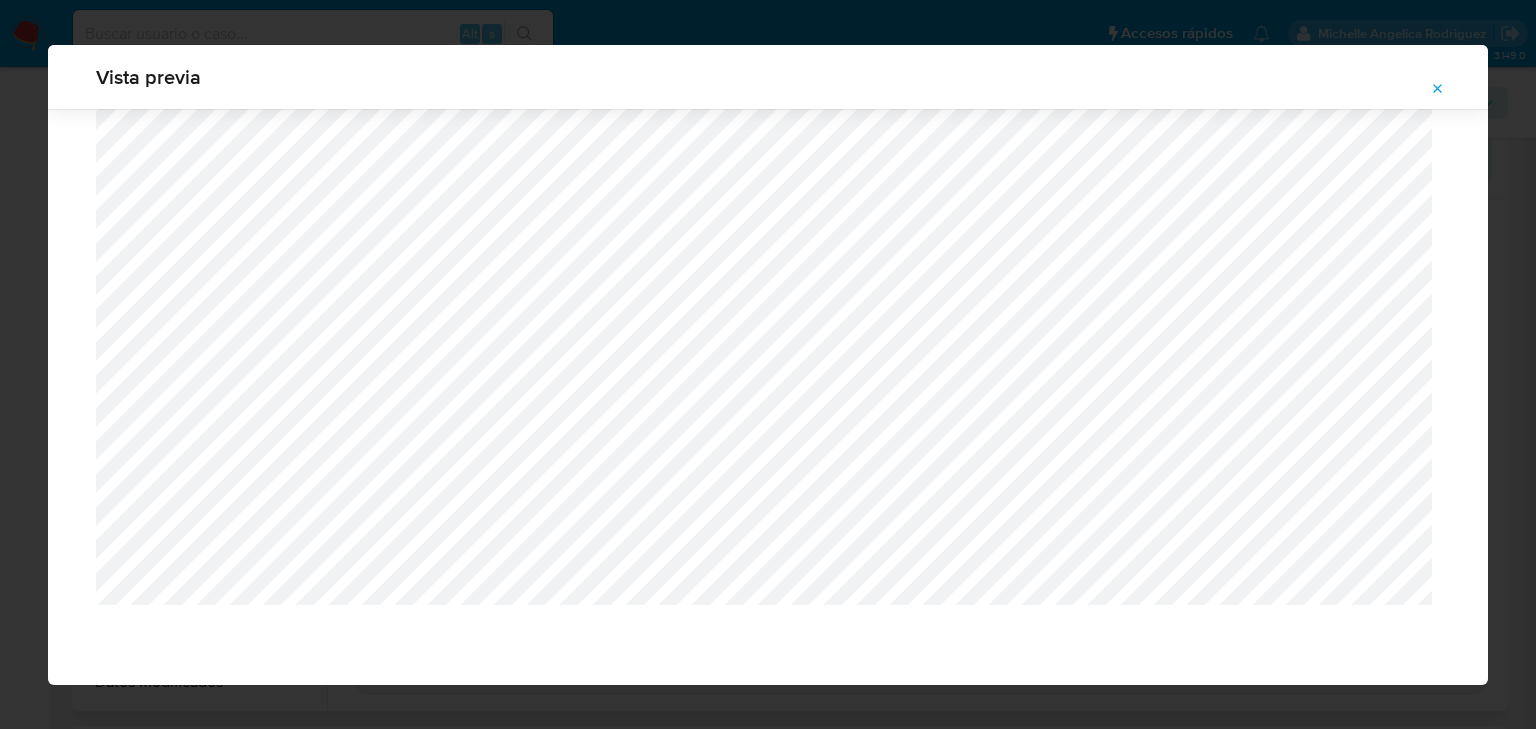 scroll, scrollTop: 64, scrollLeft: 0, axis: vertical 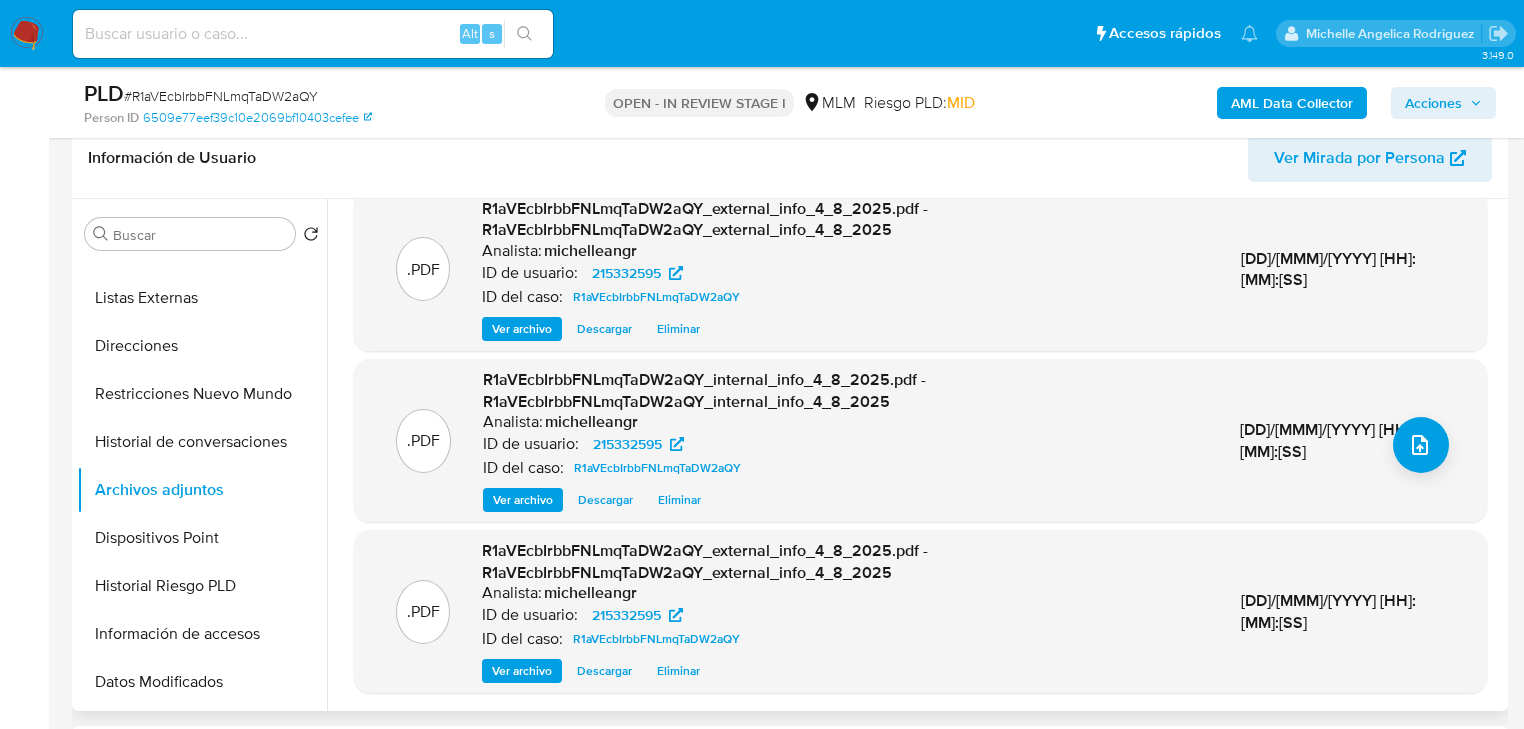 click on "Ver archivo" at bounding box center [523, 500] 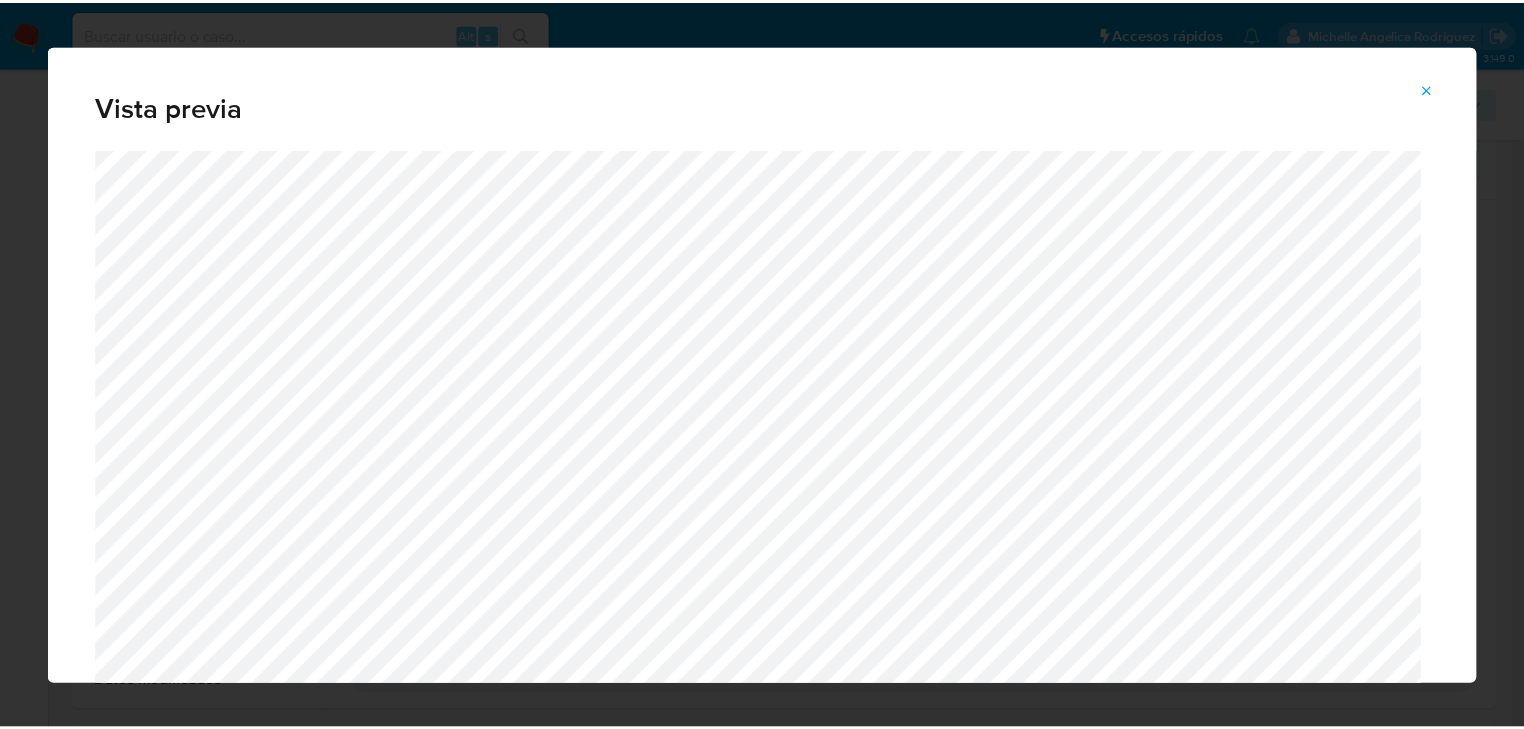 scroll, scrollTop: 64, scrollLeft: 0, axis: vertical 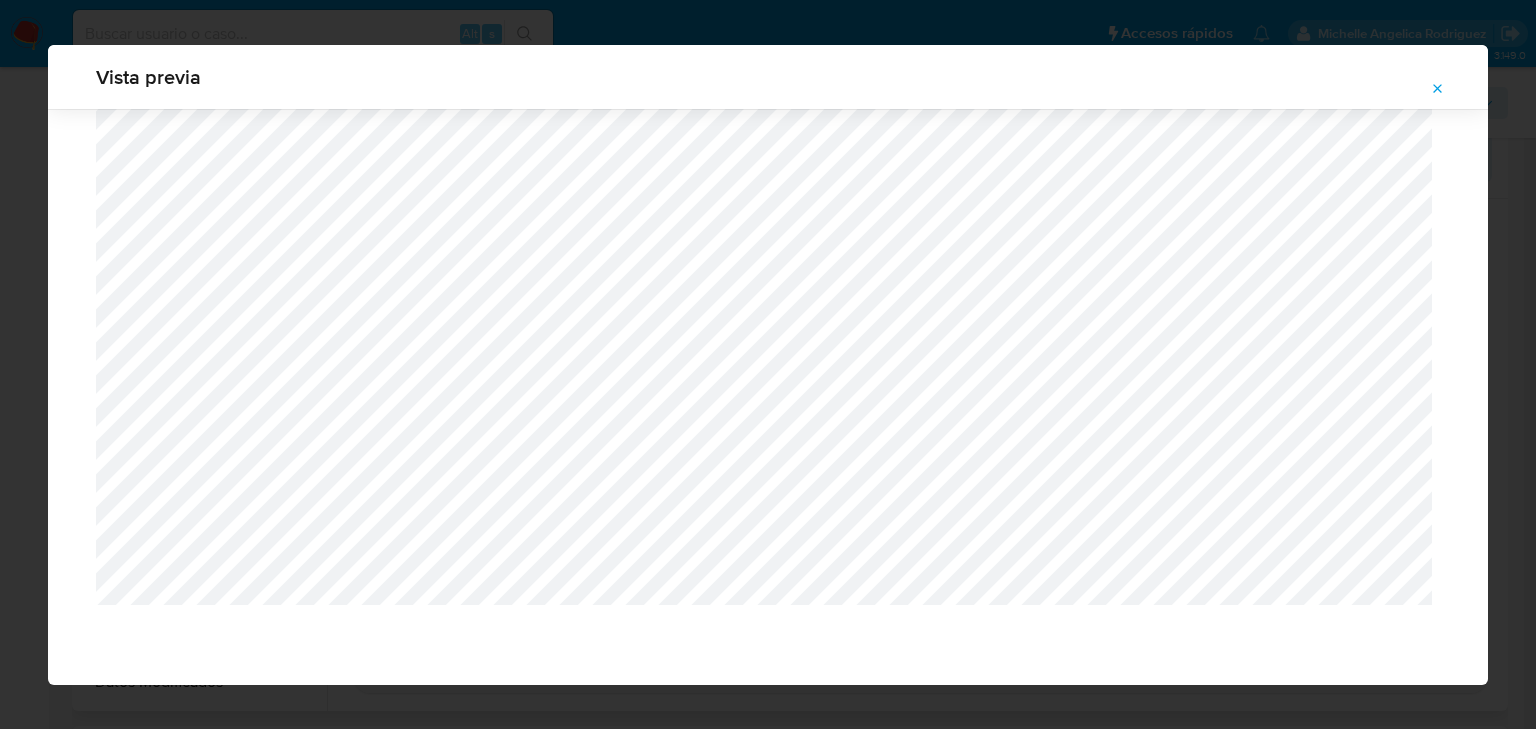 click 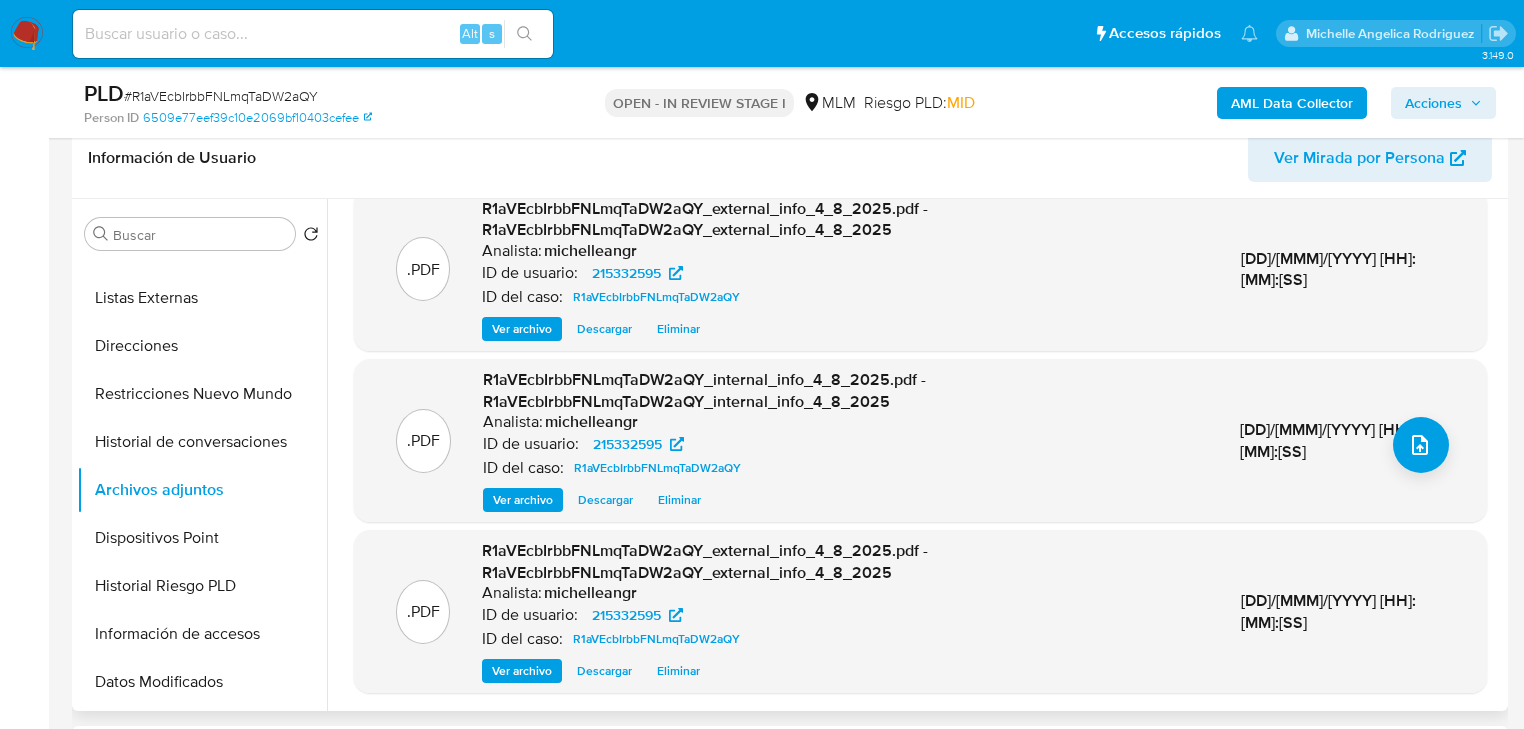 click on "Ver archivo" at bounding box center [523, 500] 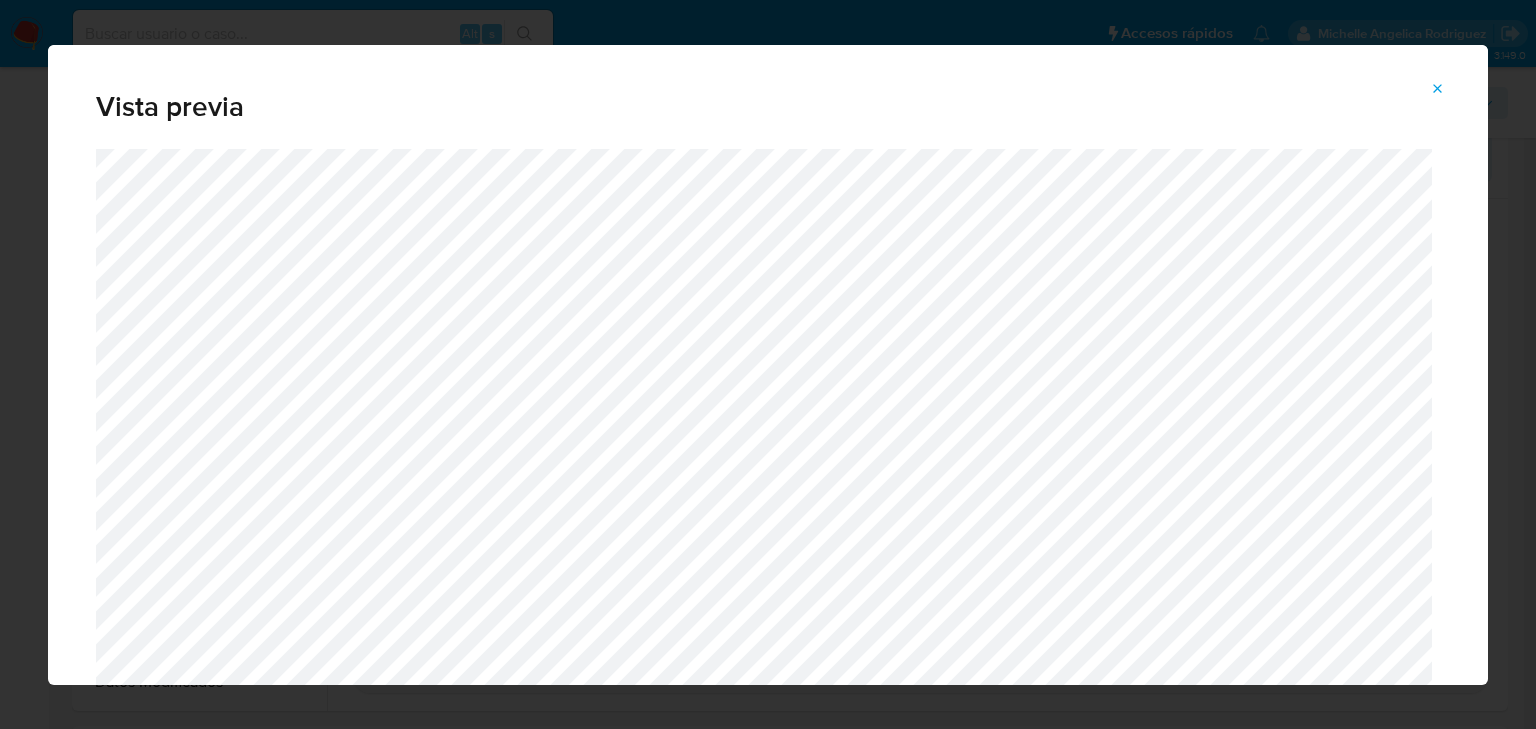 drag, startPoint x: 1437, startPoint y: 85, endPoint x: 693, endPoint y: 287, distance: 770.9345 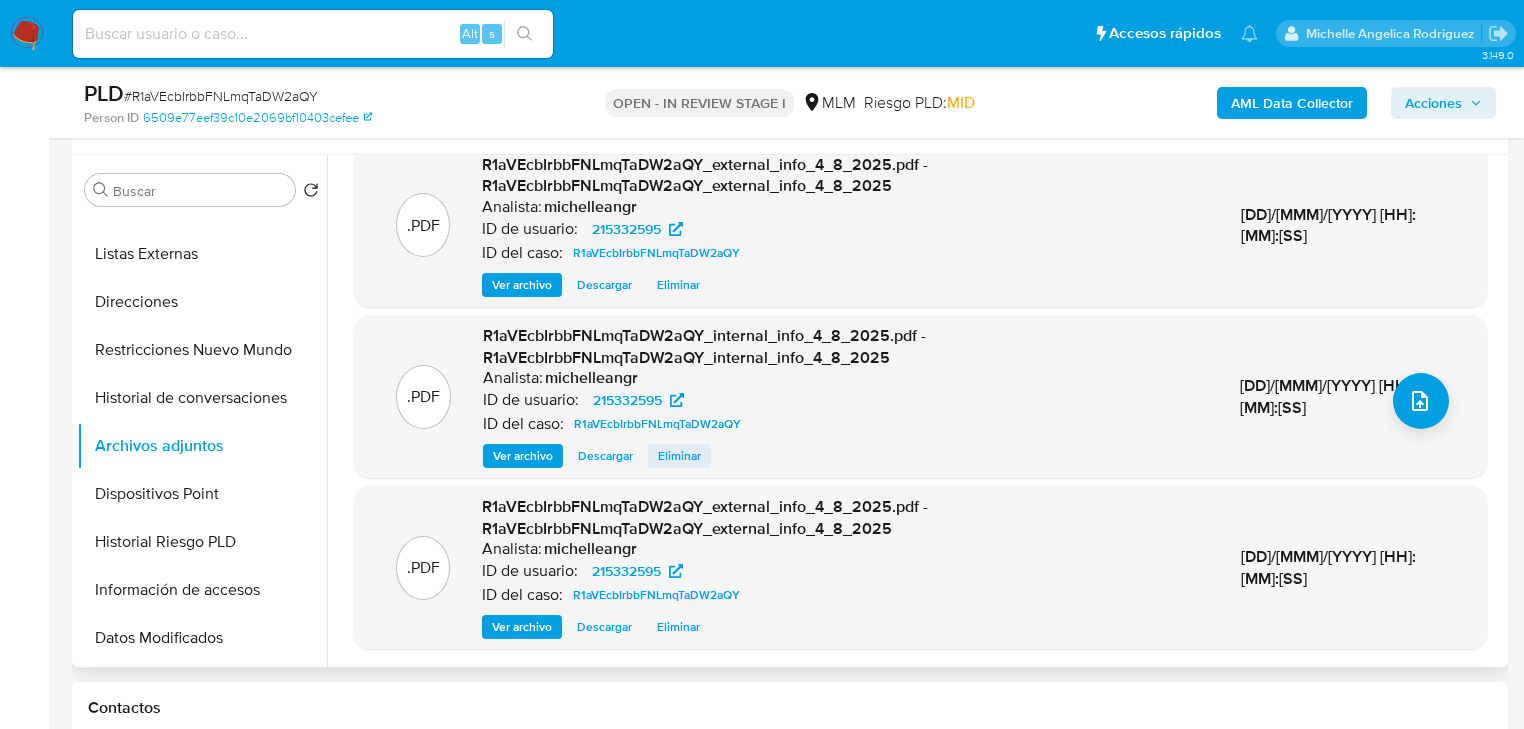 scroll, scrollTop: 400, scrollLeft: 0, axis: vertical 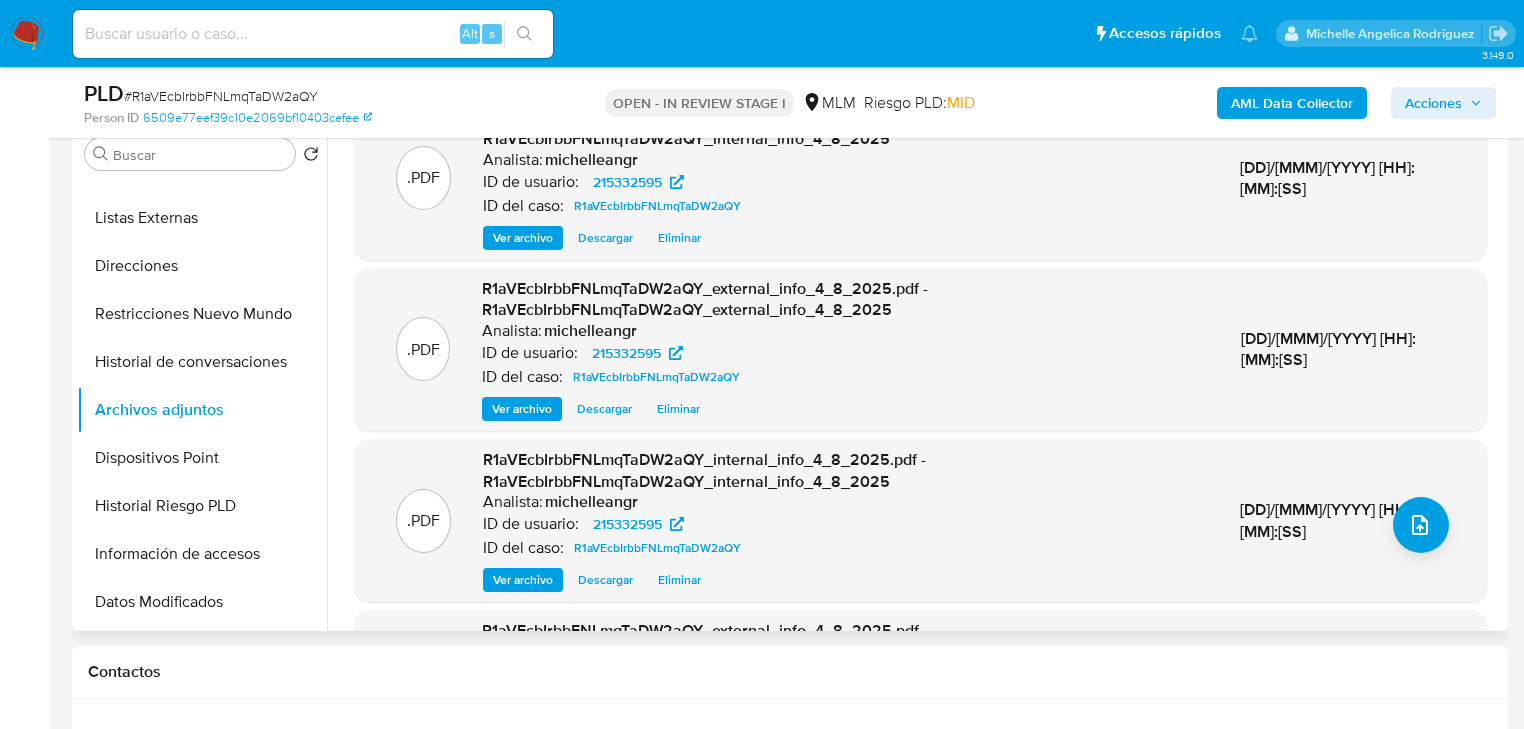 click on "Eliminar" at bounding box center [678, 409] 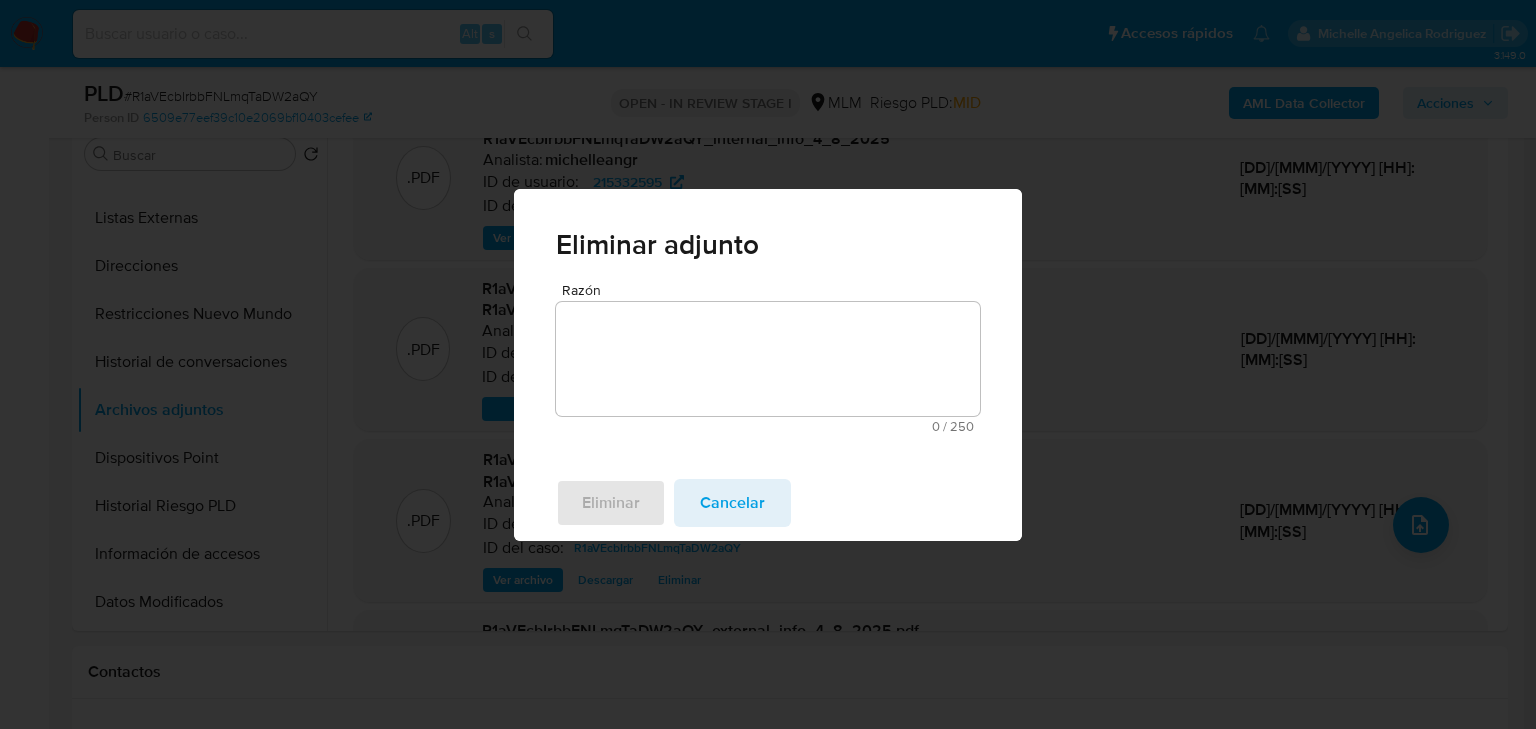 click on "Razón" at bounding box center [768, 359] 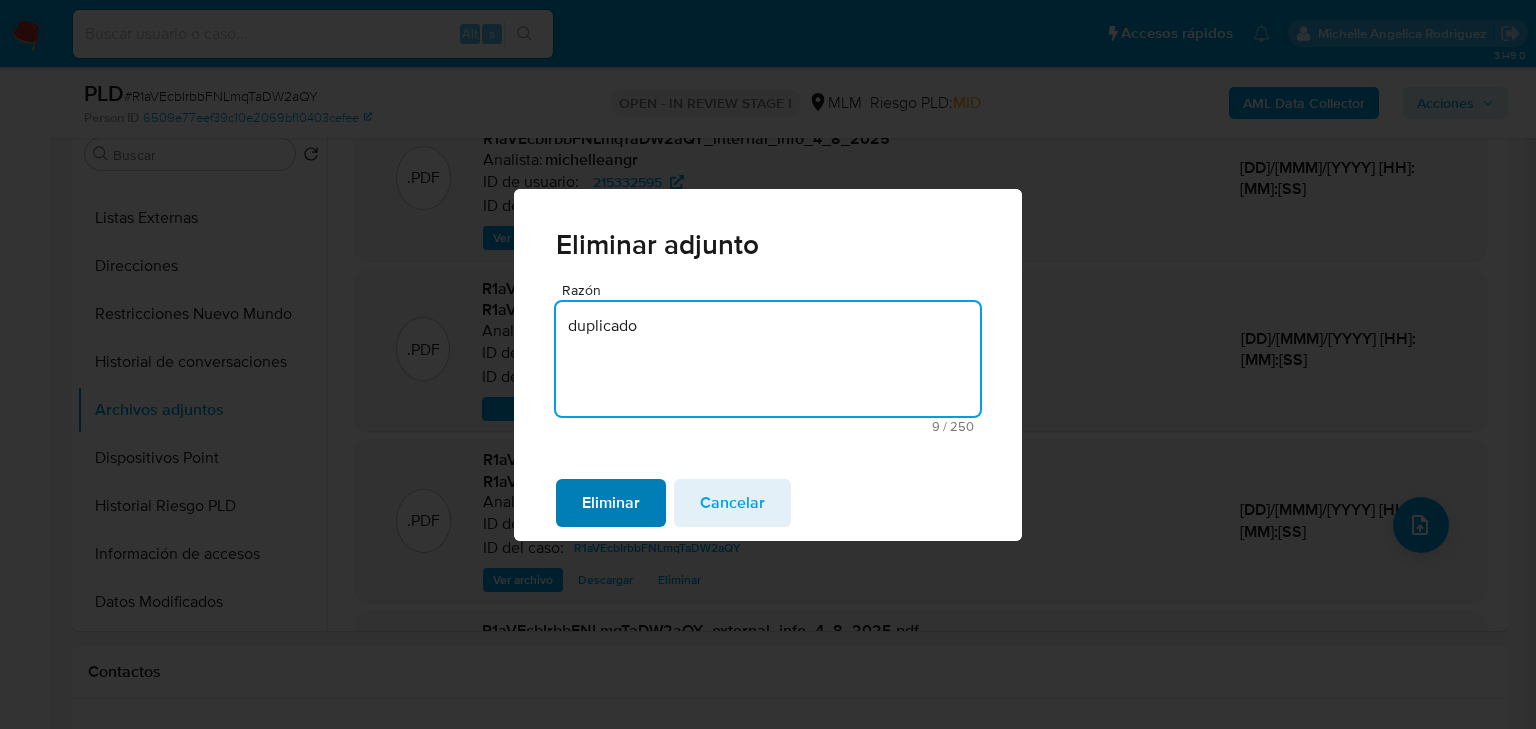 type on "duplicado" 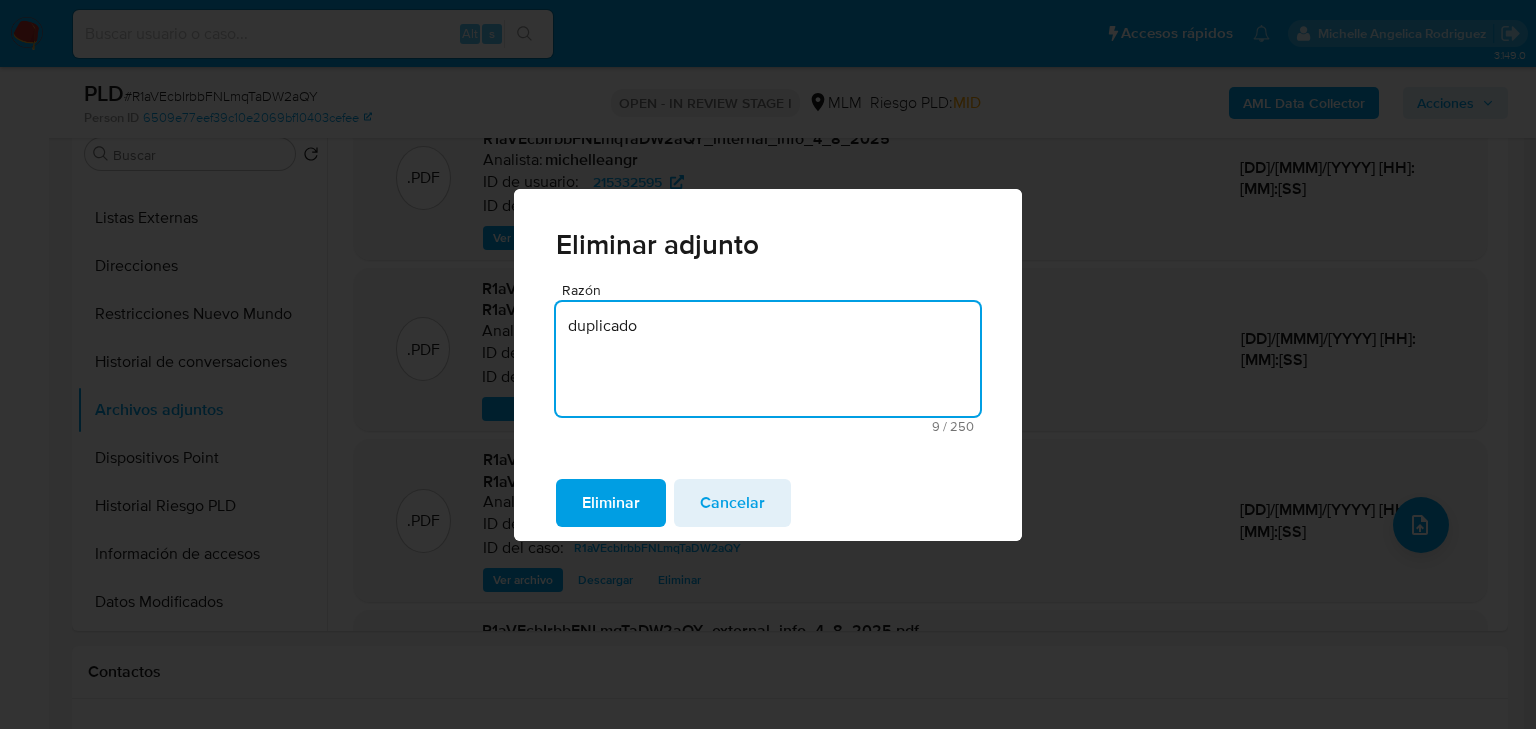 click on "Eliminar" at bounding box center (611, 503) 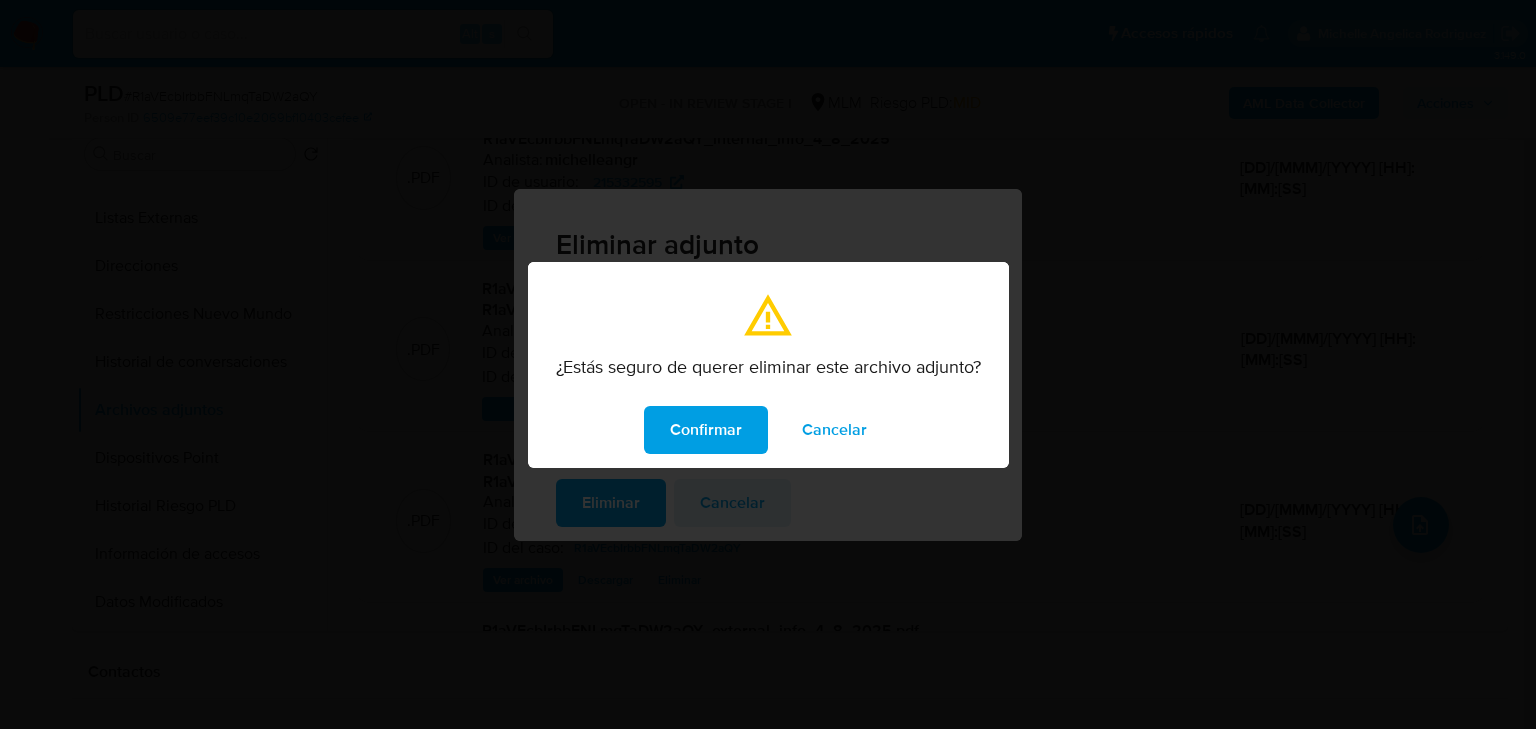 click on "Confirmar" at bounding box center [706, 430] 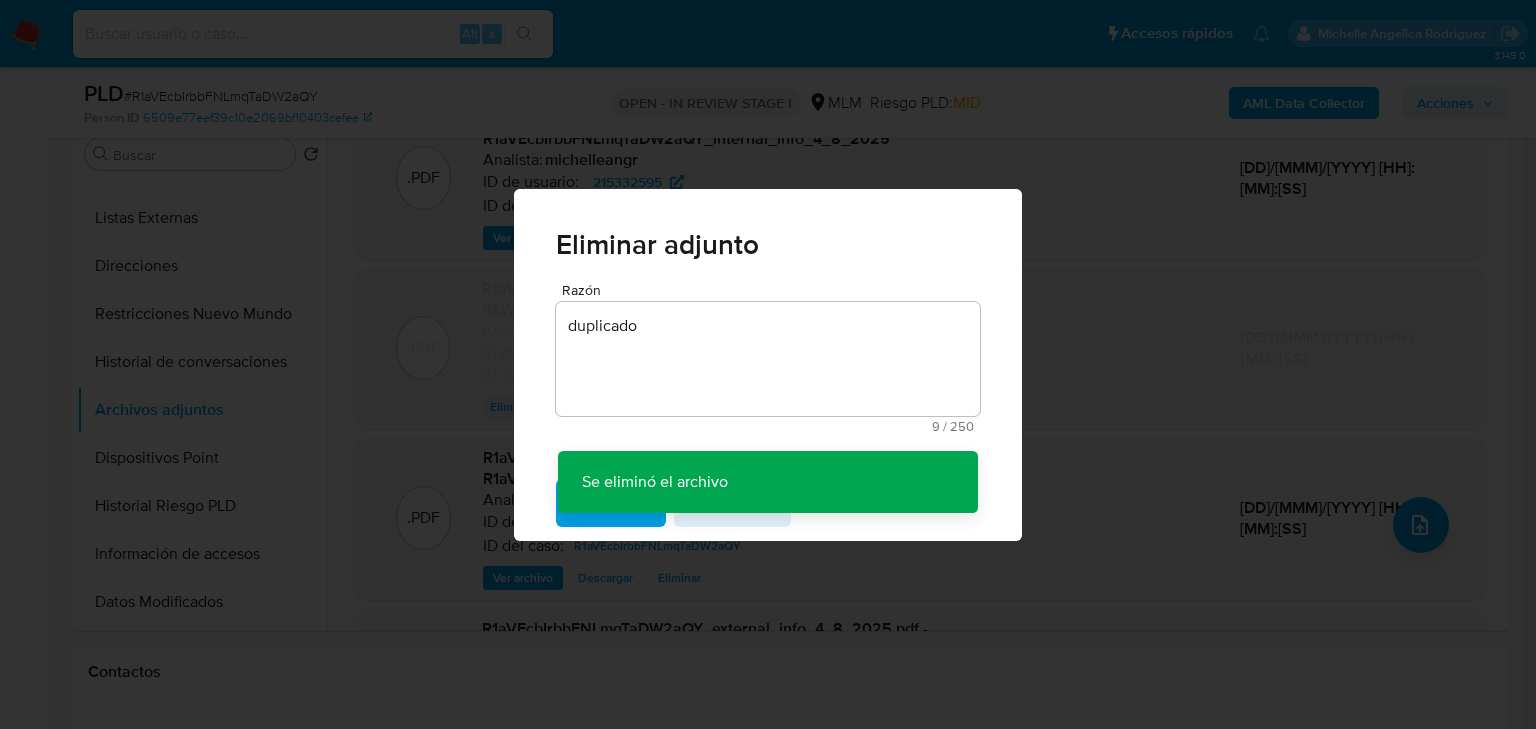 click on "Eliminar adjunto Razón duplicado 9 / 250 241 caracteres restantes Se eliminó el archivo Se eliminó el archivo Eliminar Cancelar" at bounding box center [768, 364] 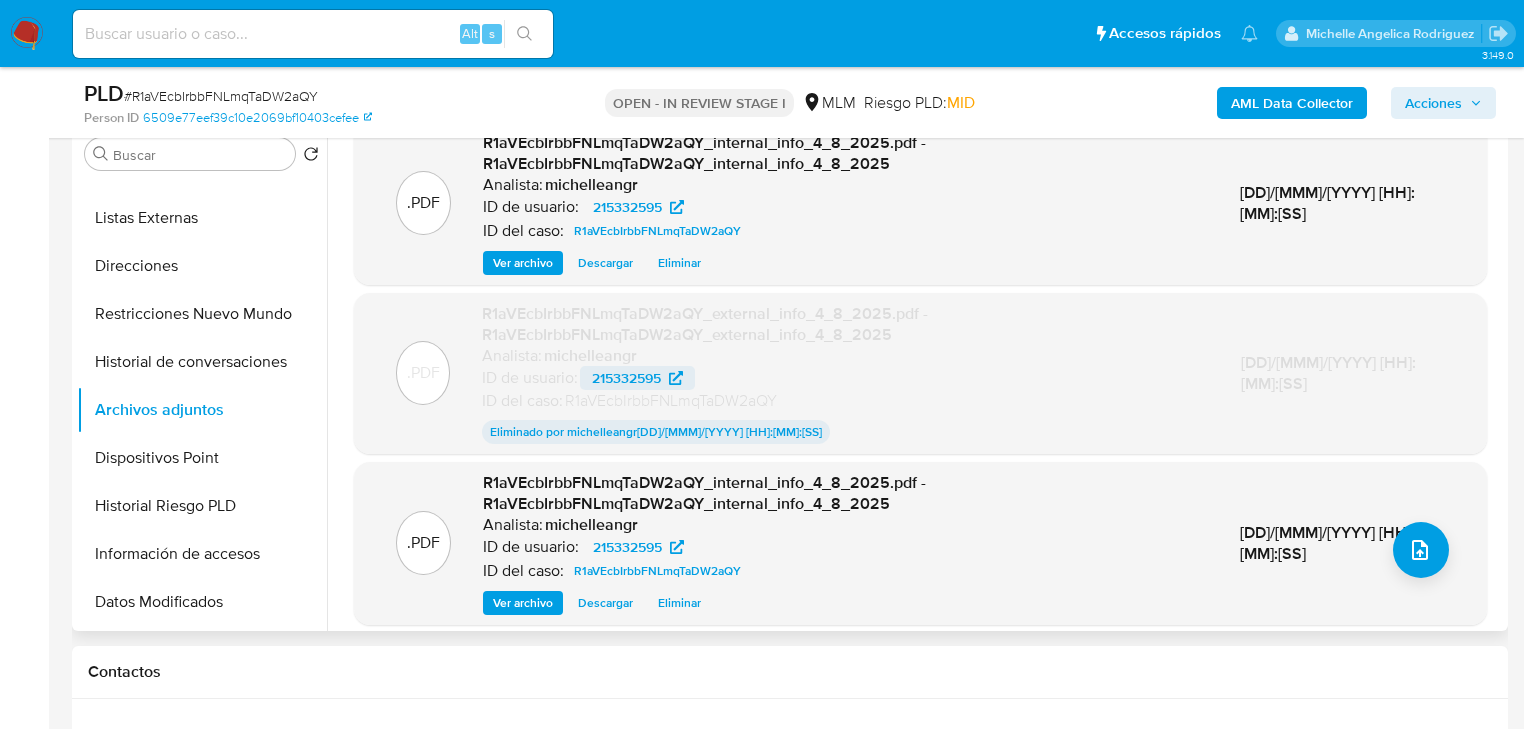 scroll, scrollTop: 0, scrollLeft: 0, axis: both 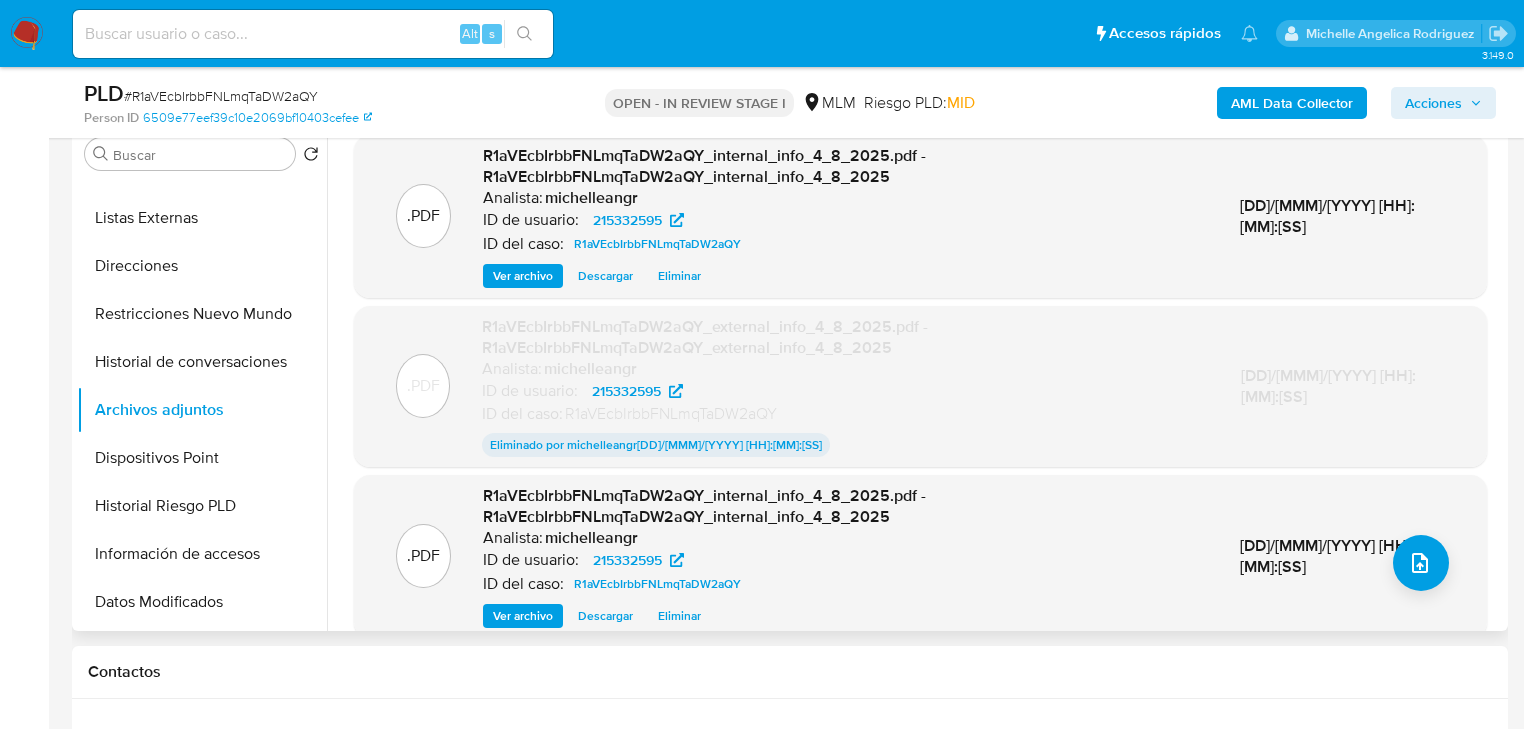 click on "Eliminar" at bounding box center (679, 276) 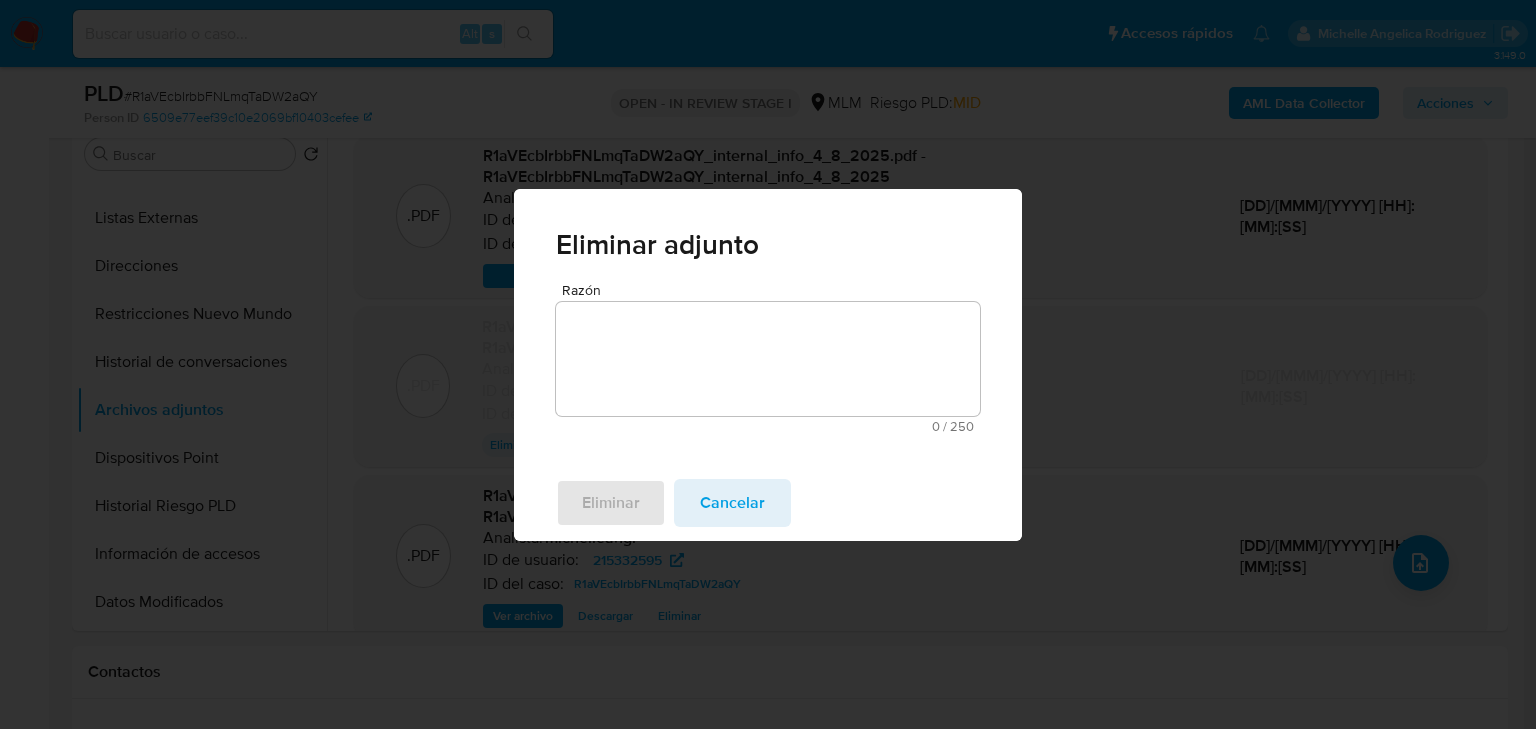 click on "Razón" at bounding box center [768, 359] 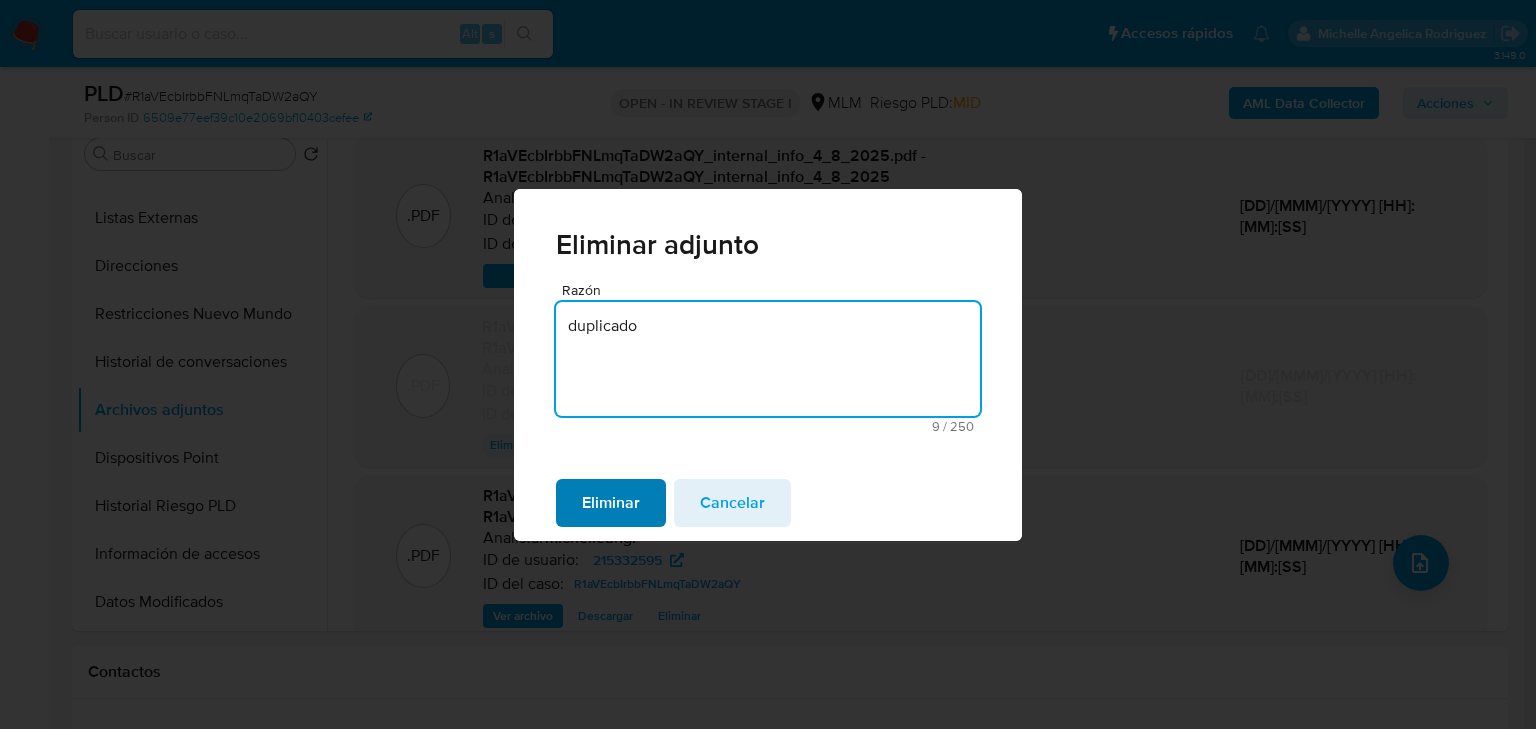 type on "duplicado" 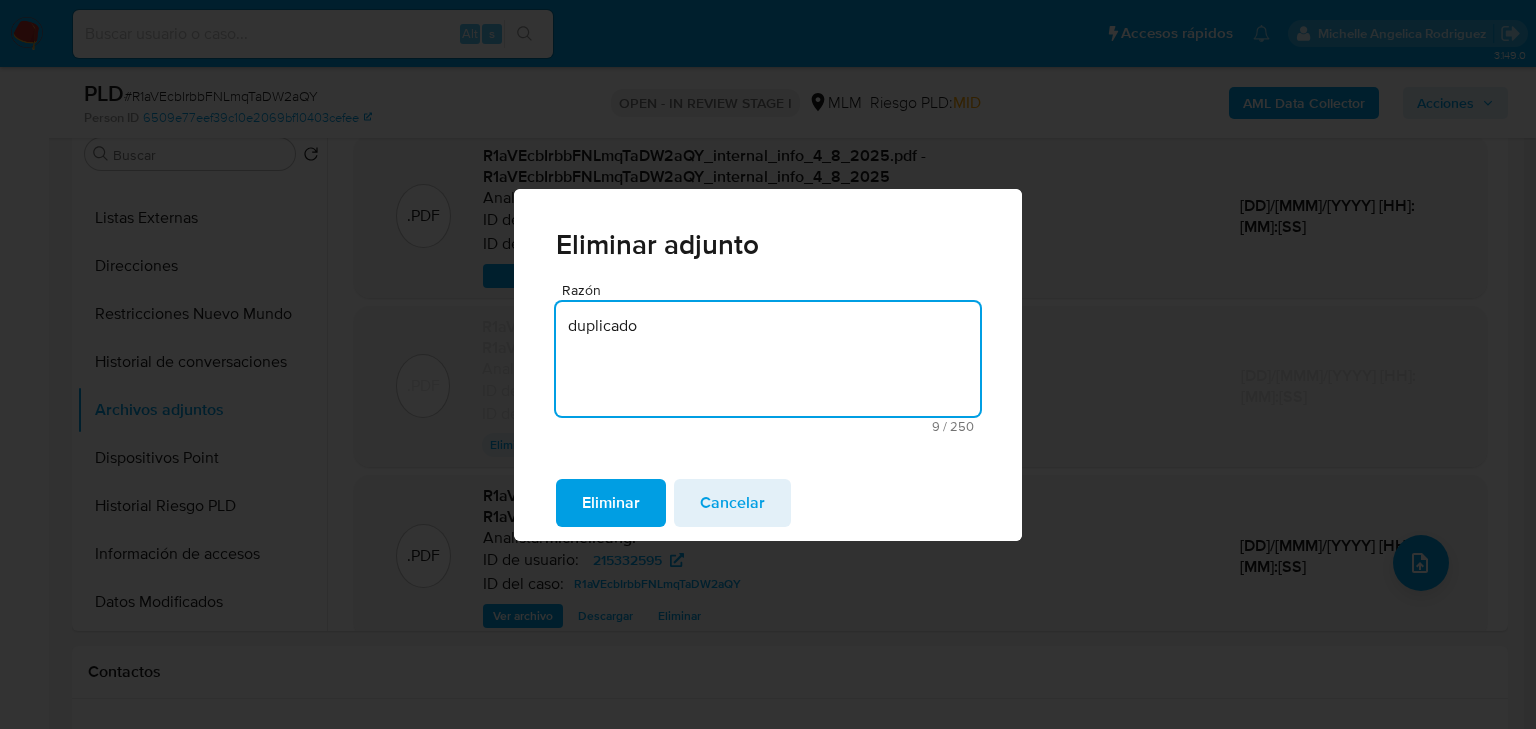 click on "Eliminar" at bounding box center [611, 503] 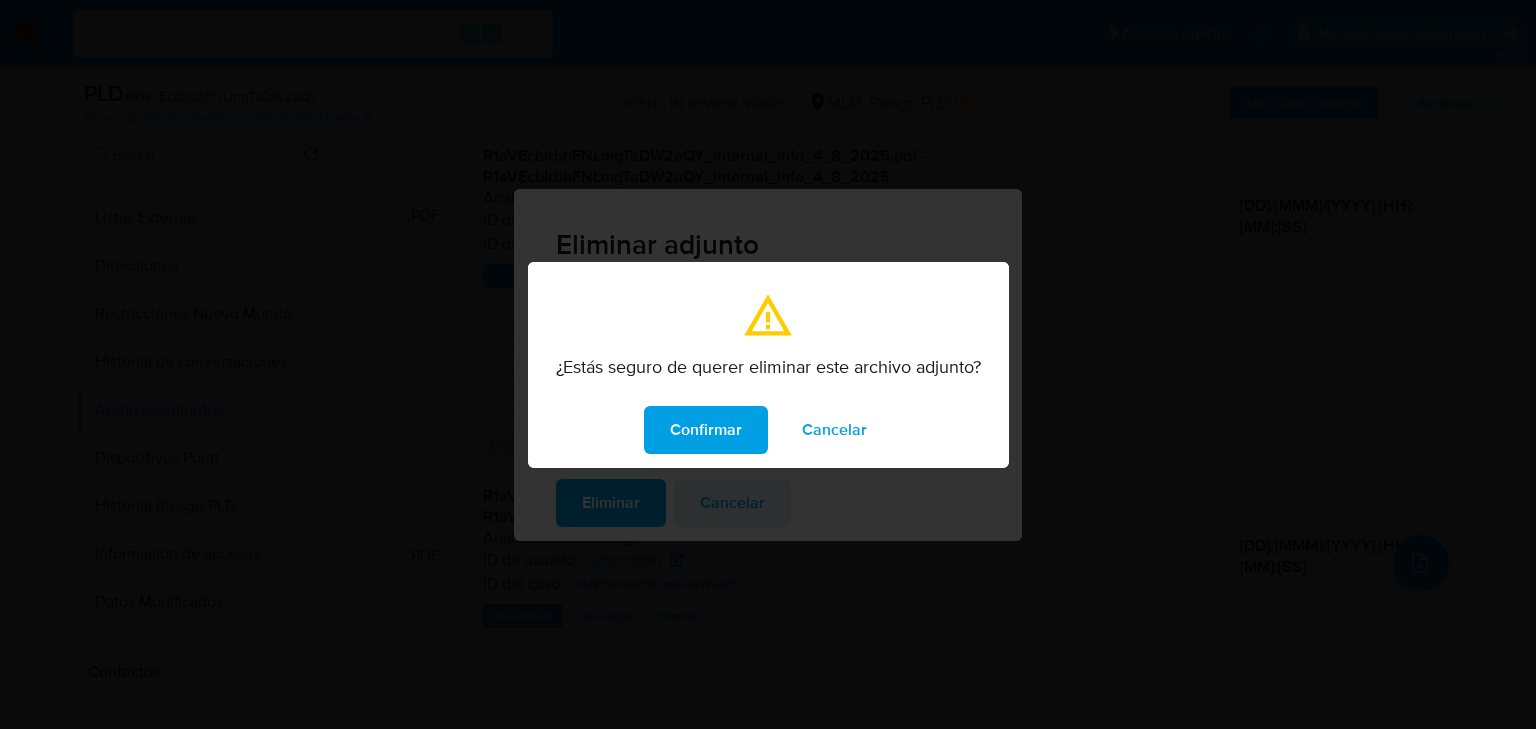 click on "Confirmar" at bounding box center [706, 430] 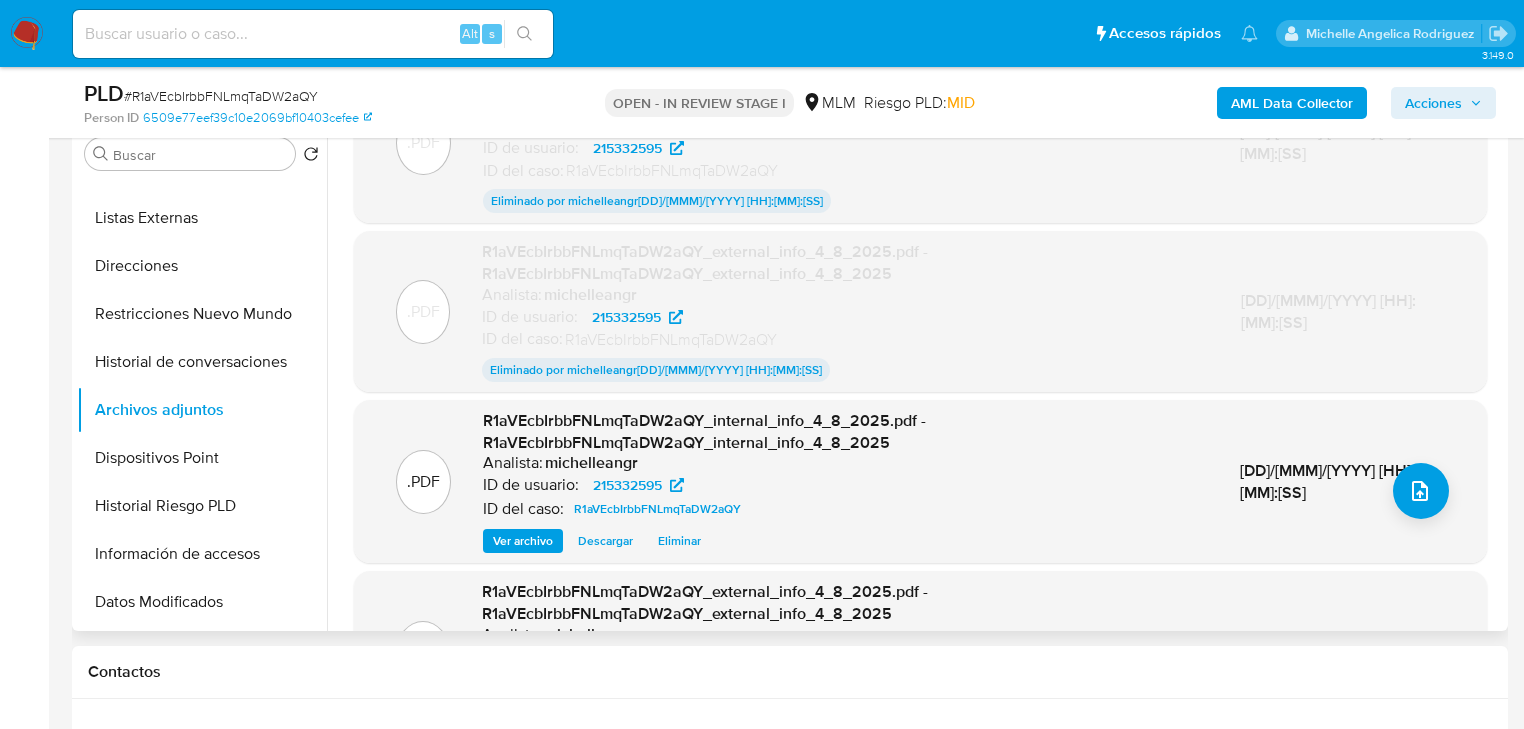 scroll, scrollTop: 0, scrollLeft: 0, axis: both 